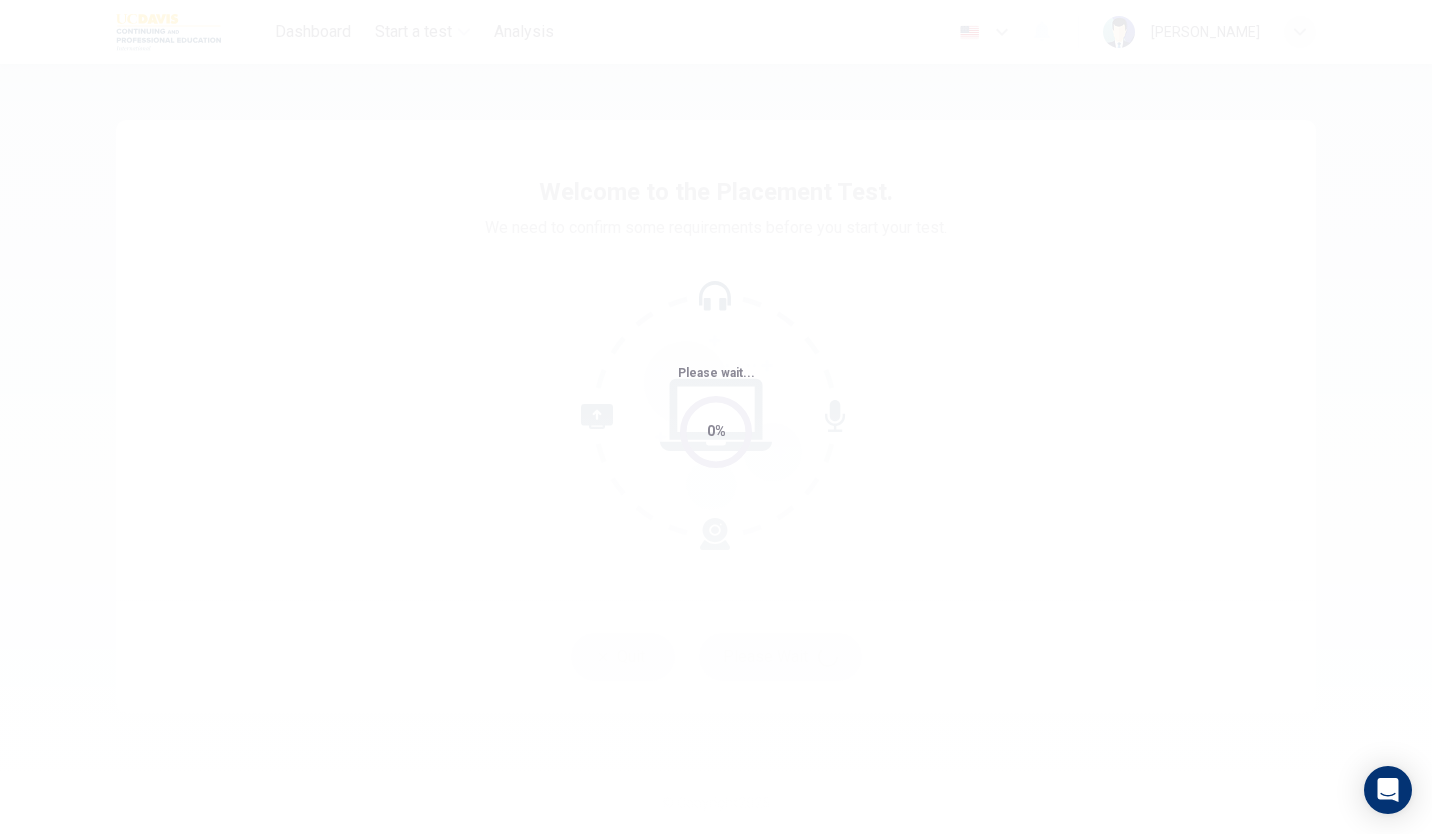 scroll, scrollTop: 0, scrollLeft: 0, axis: both 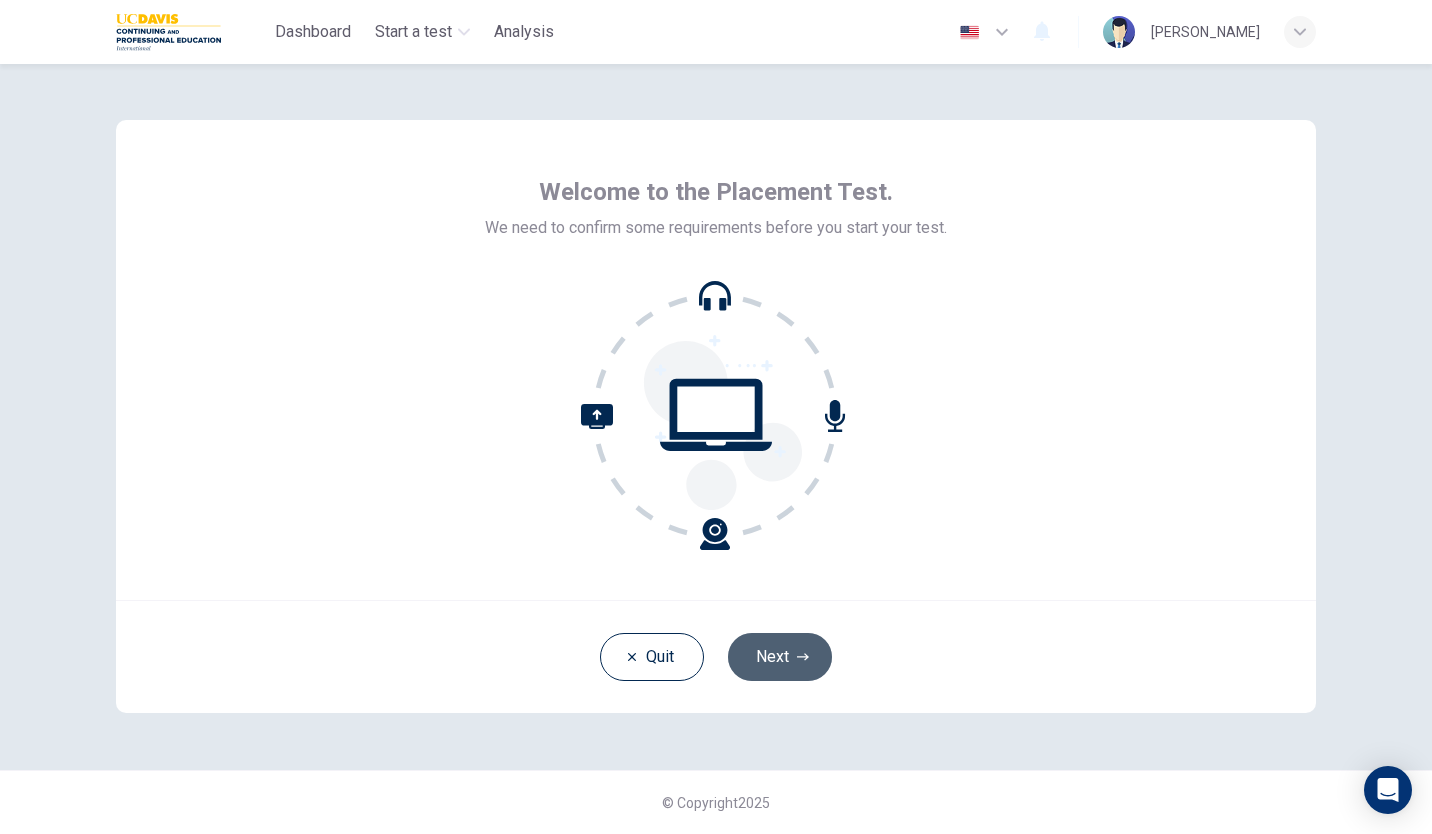 click on "Next" at bounding box center (780, 657) 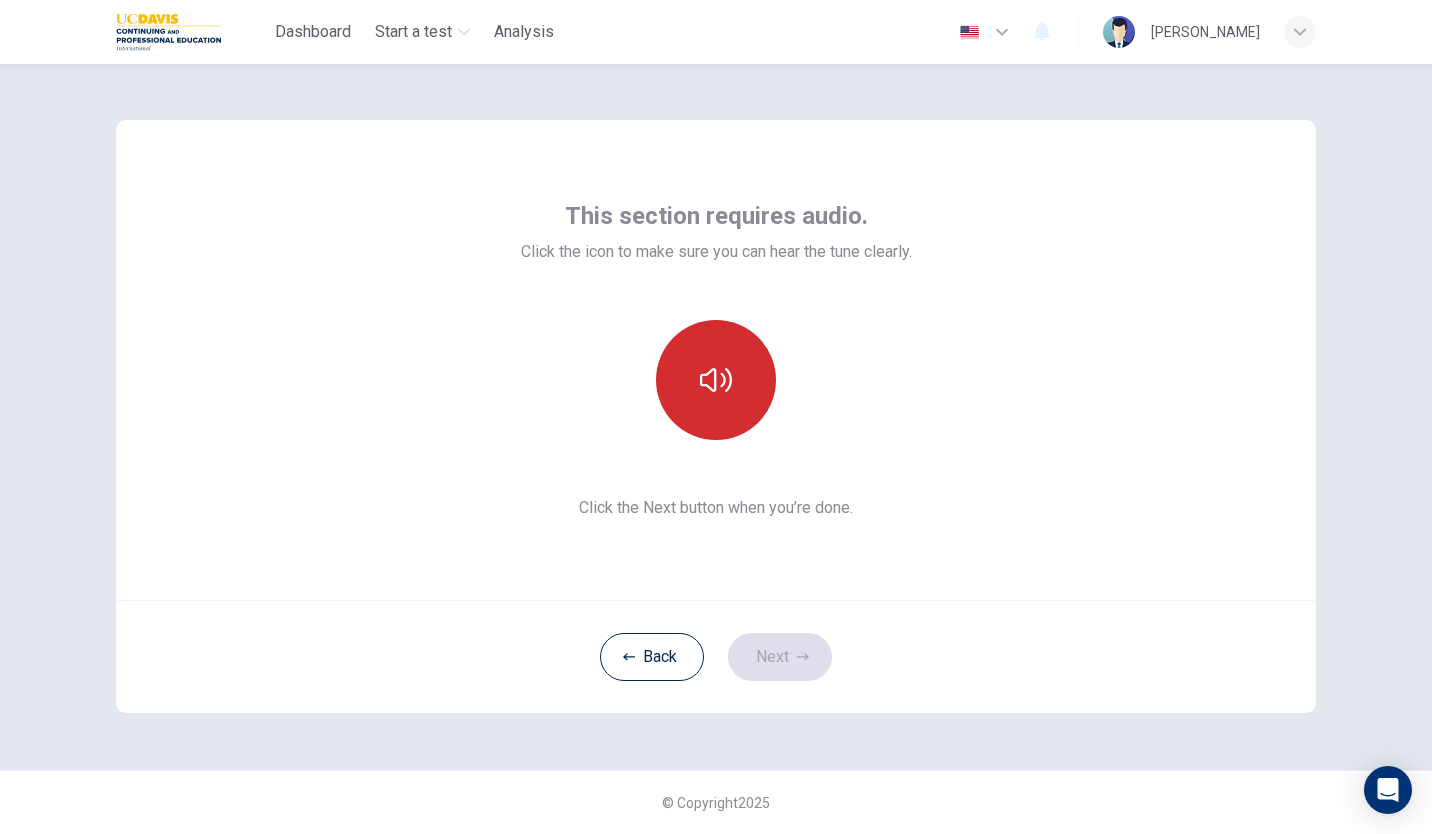 click at bounding box center (716, 380) 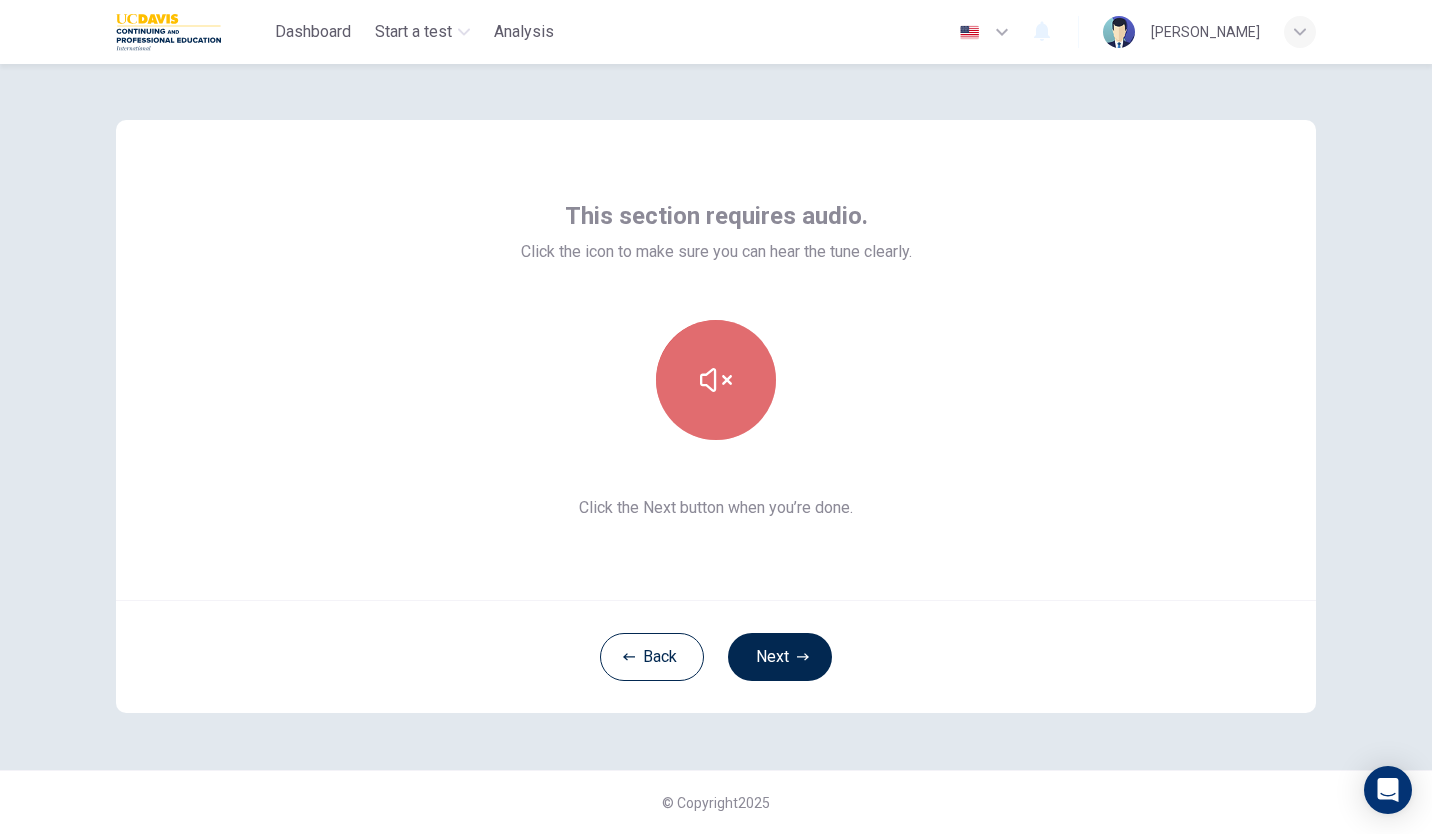 click at bounding box center [716, 380] 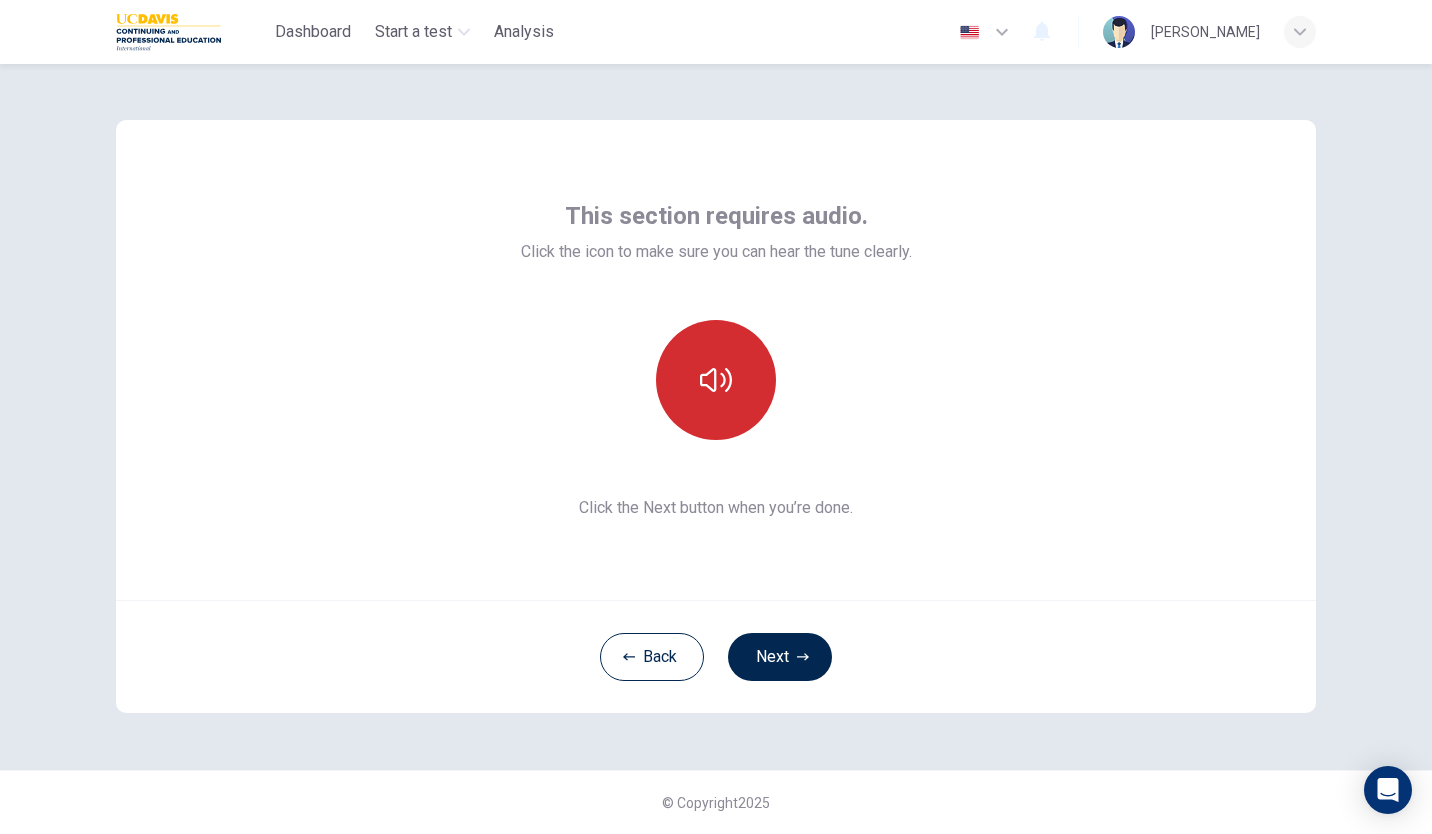 click at bounding box center (716, 380) 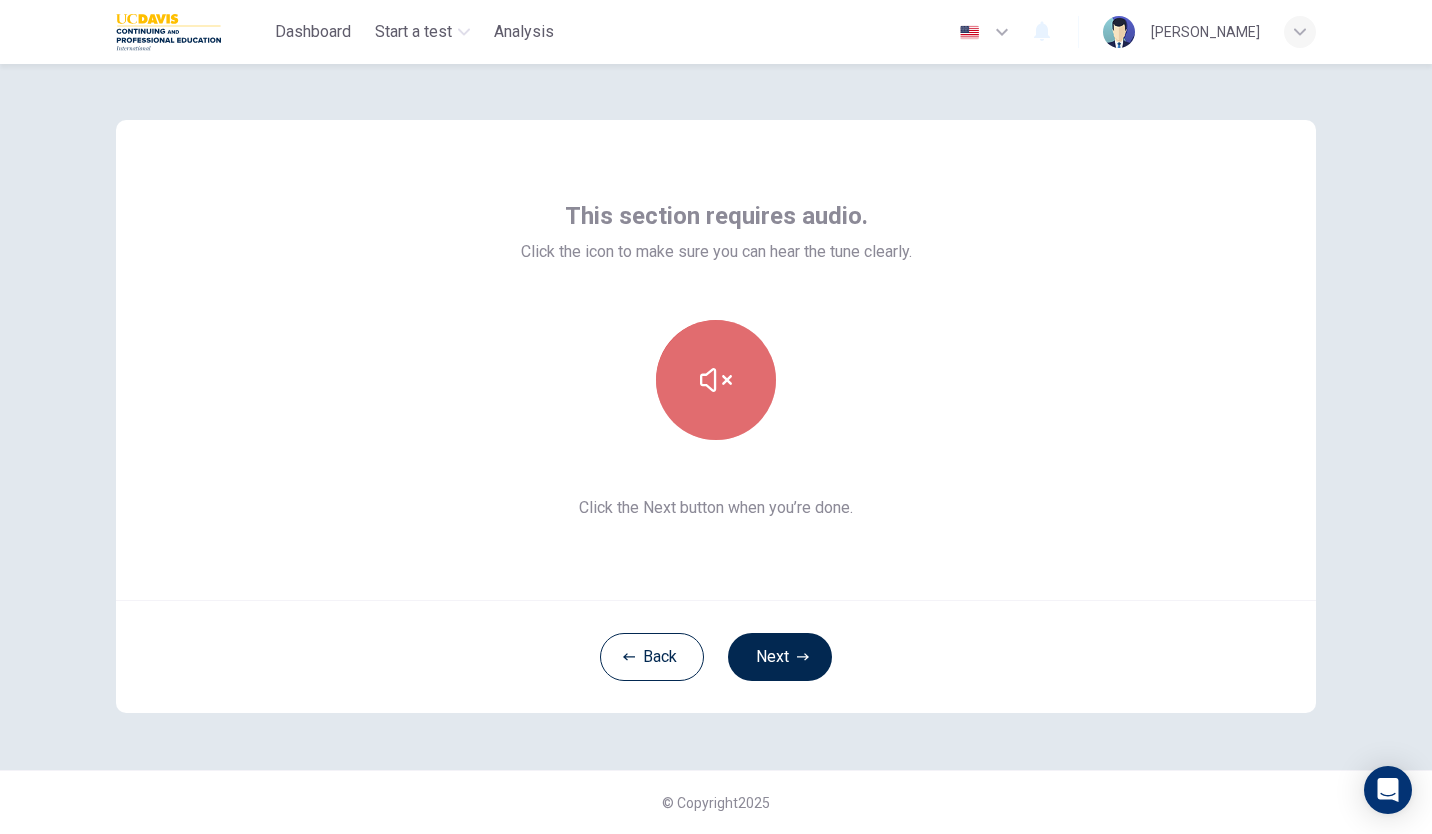 click at bounding box center [716, 380] 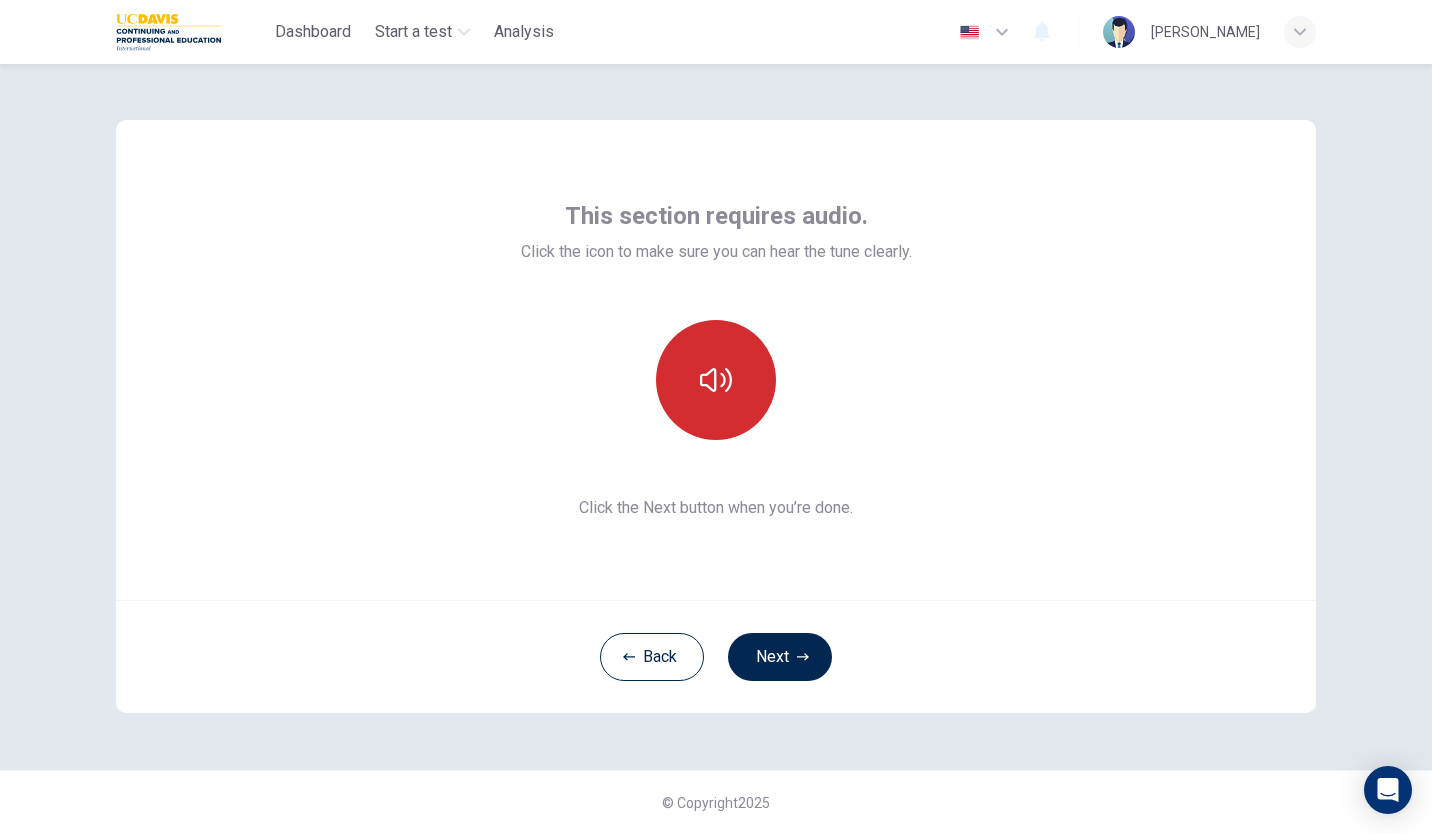 click at bounding box center [716, 380] 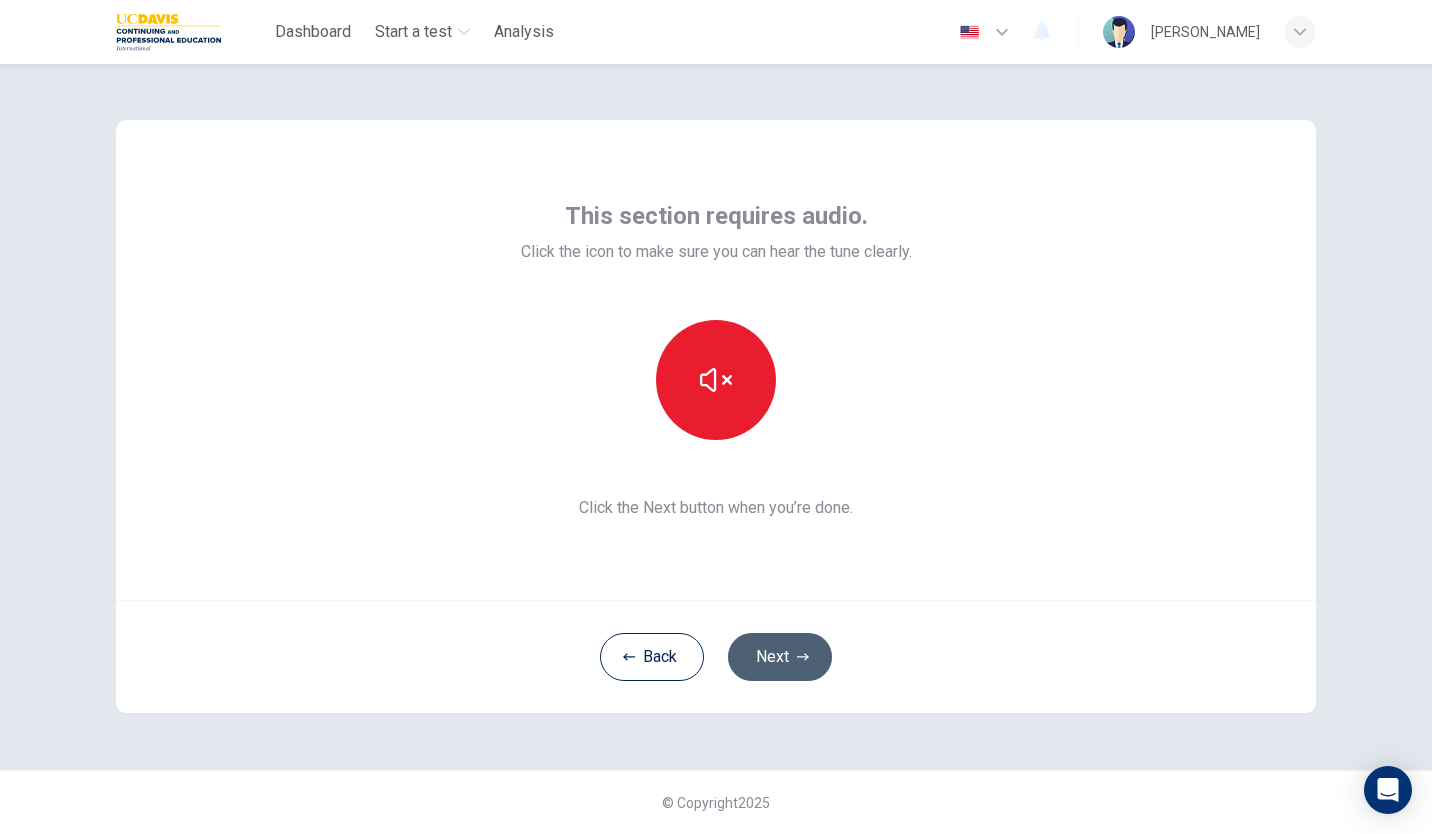 click on "Next" at bounding box center (780, 657) 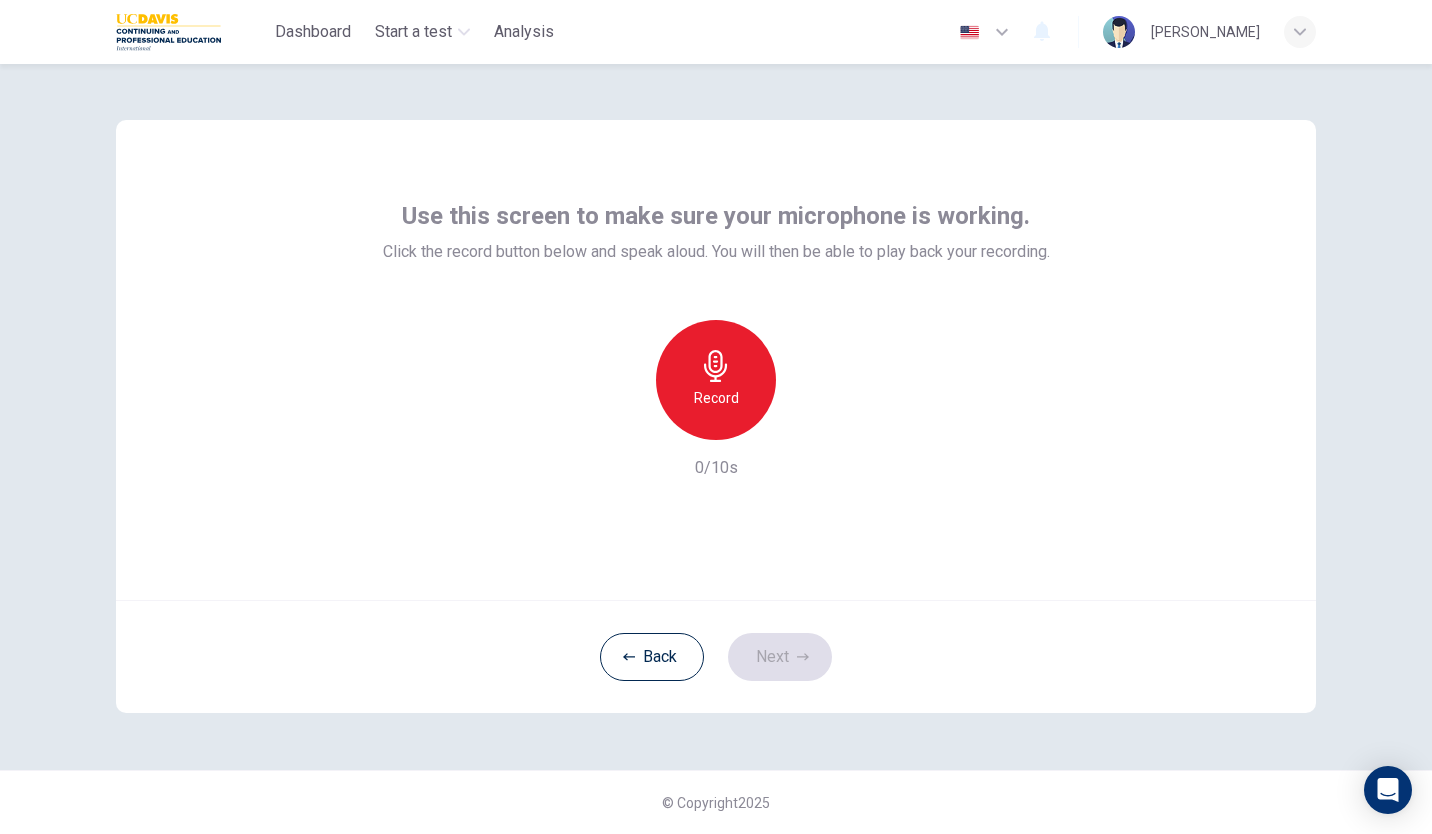 click 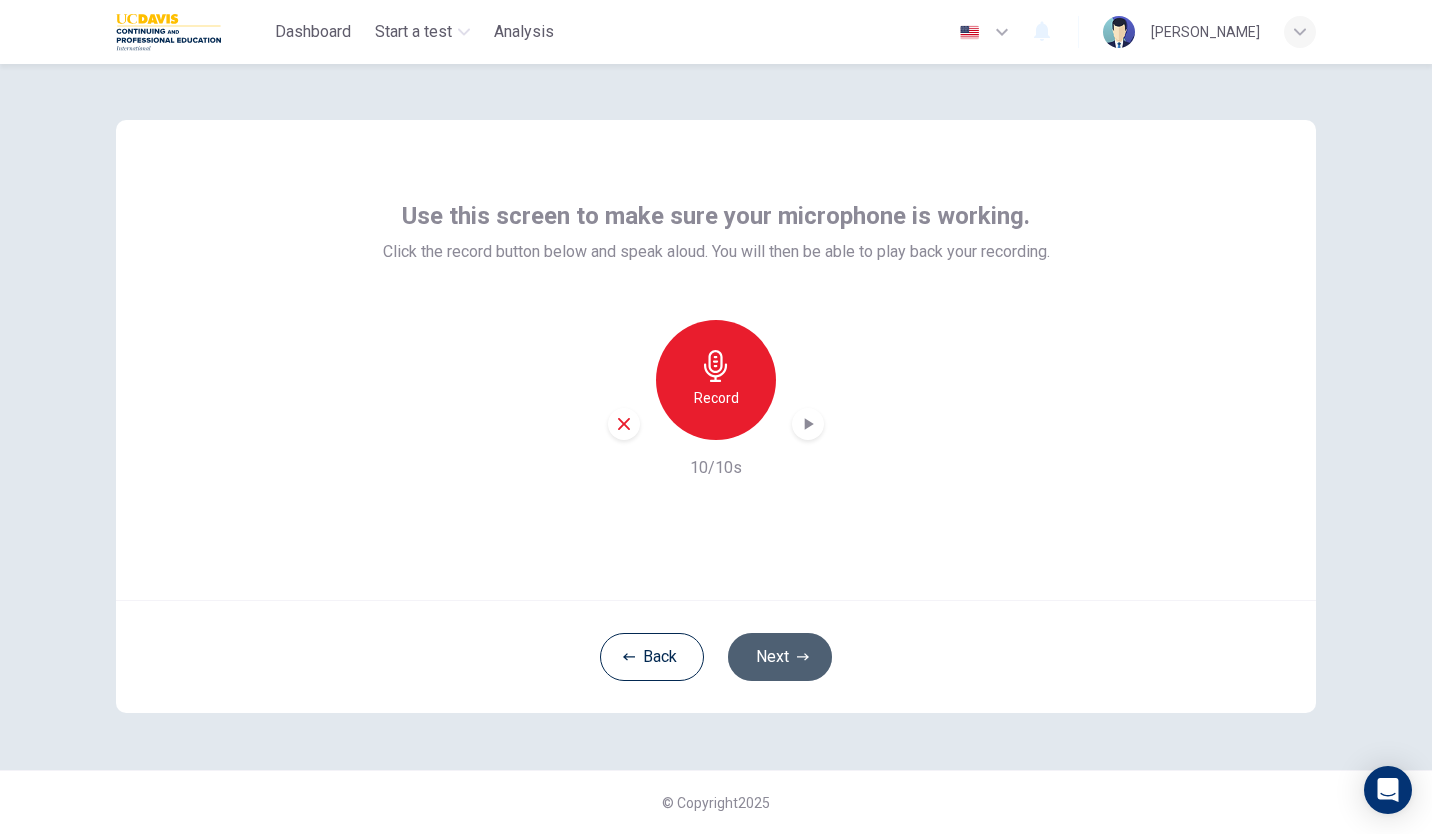 click on "Next" at bounding box center (780, 657) 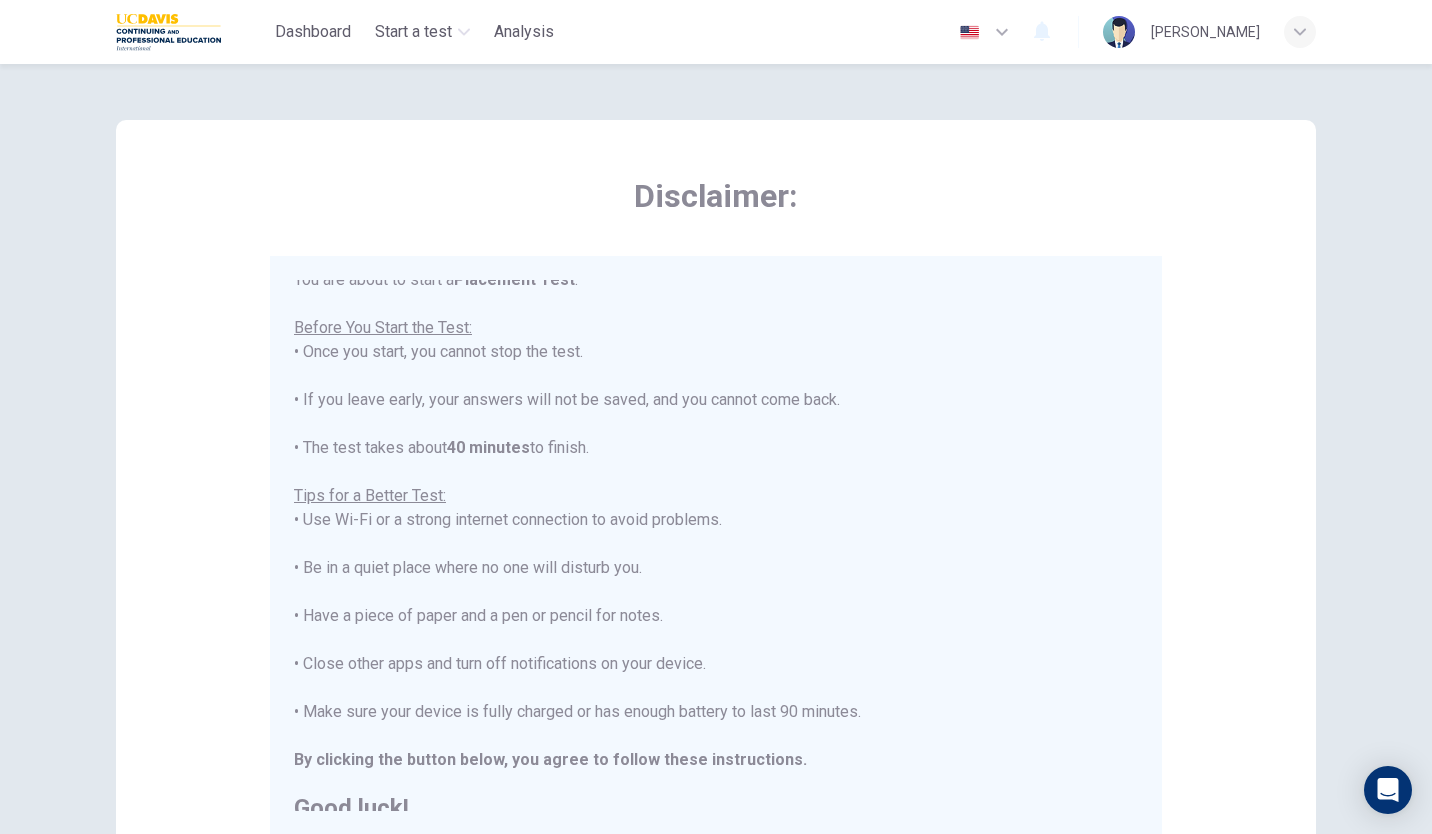scroll, scrollTop: 23, scrollLeft: 0, axis: vertical 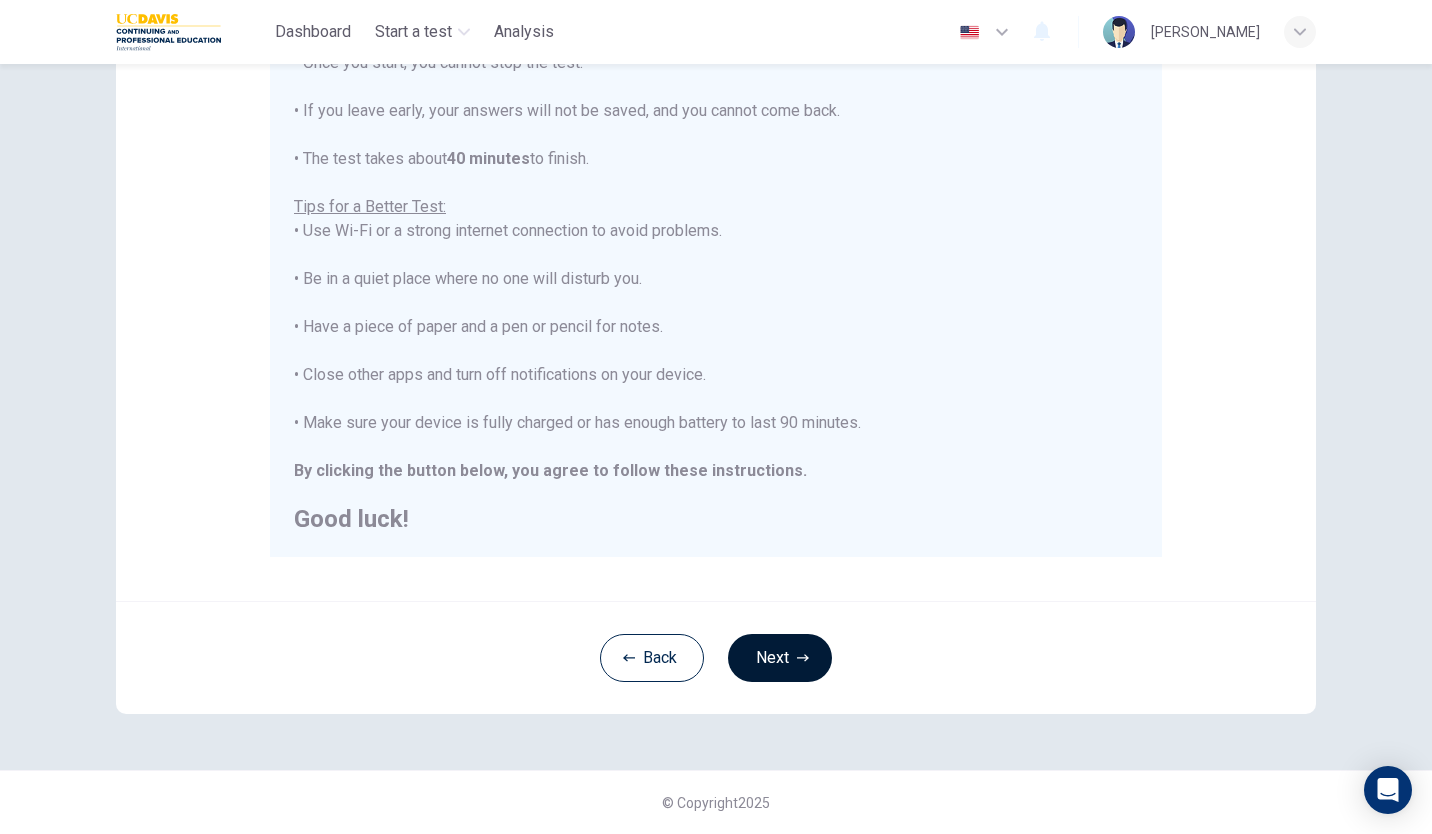 click on "Next" at bounding box center (780, 658) 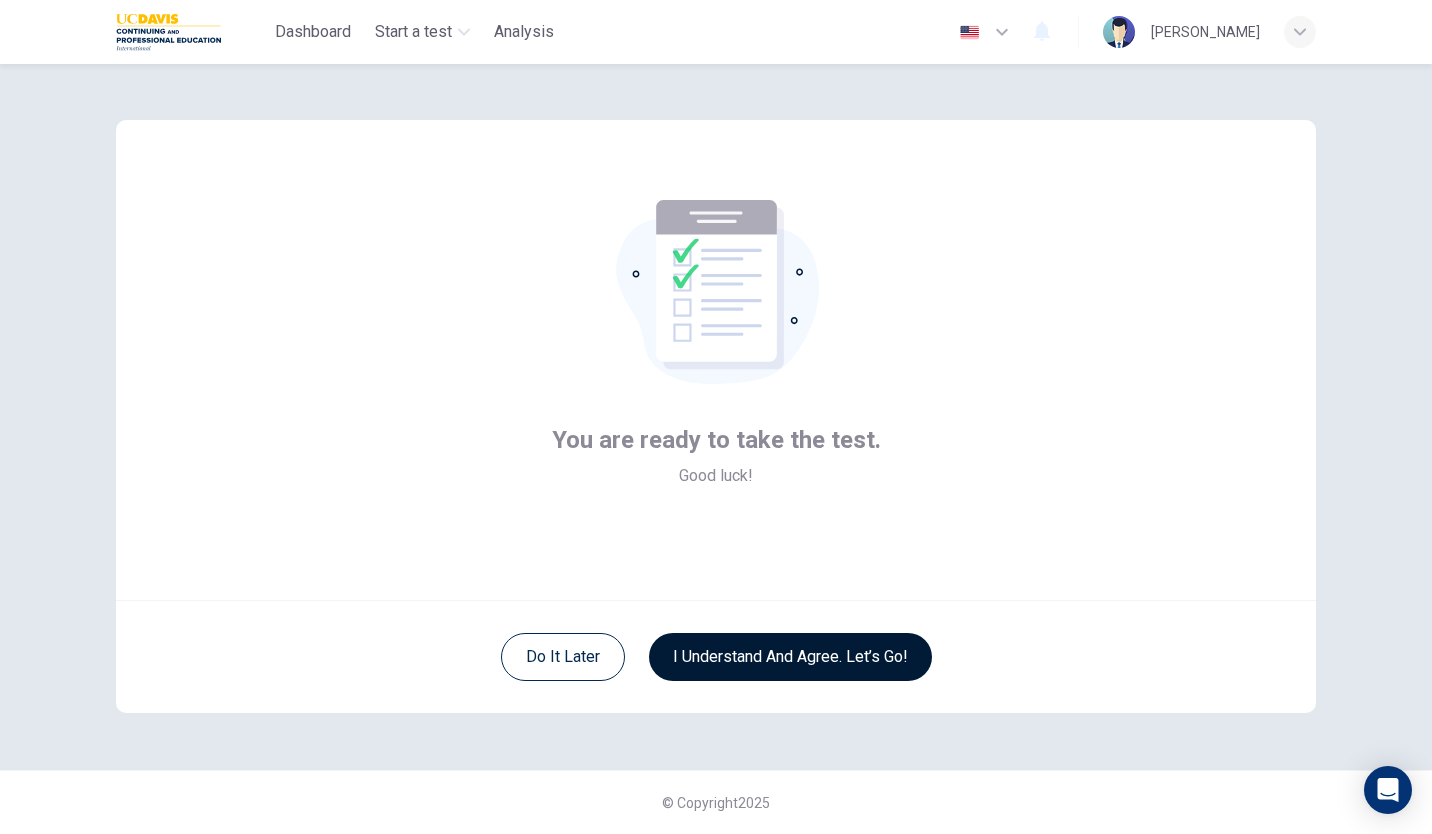 scroll, scrollTop: 0, scrollLeft: 0, axis: both 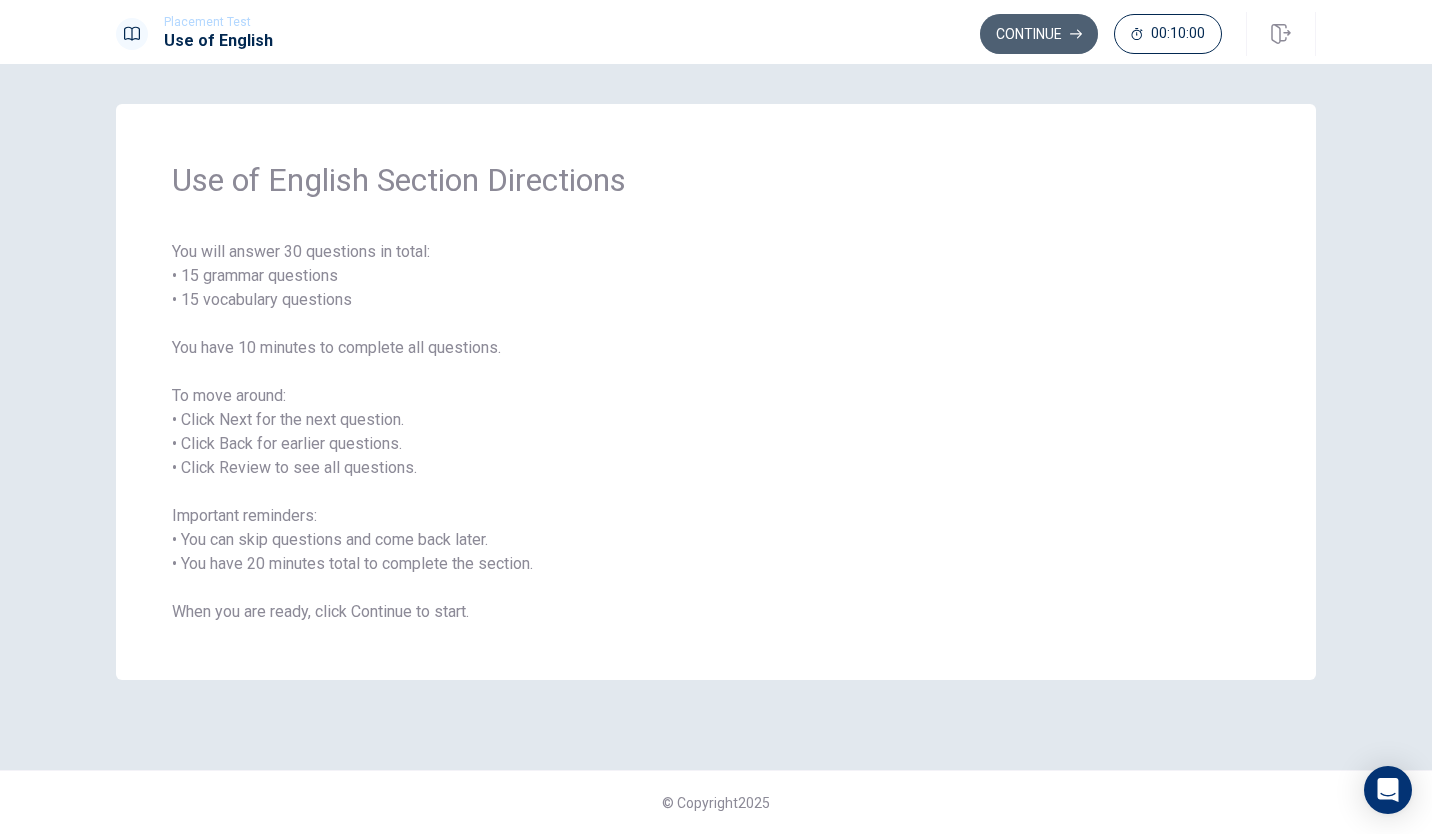 click on "Continue" at bounding box center (1039, 34) 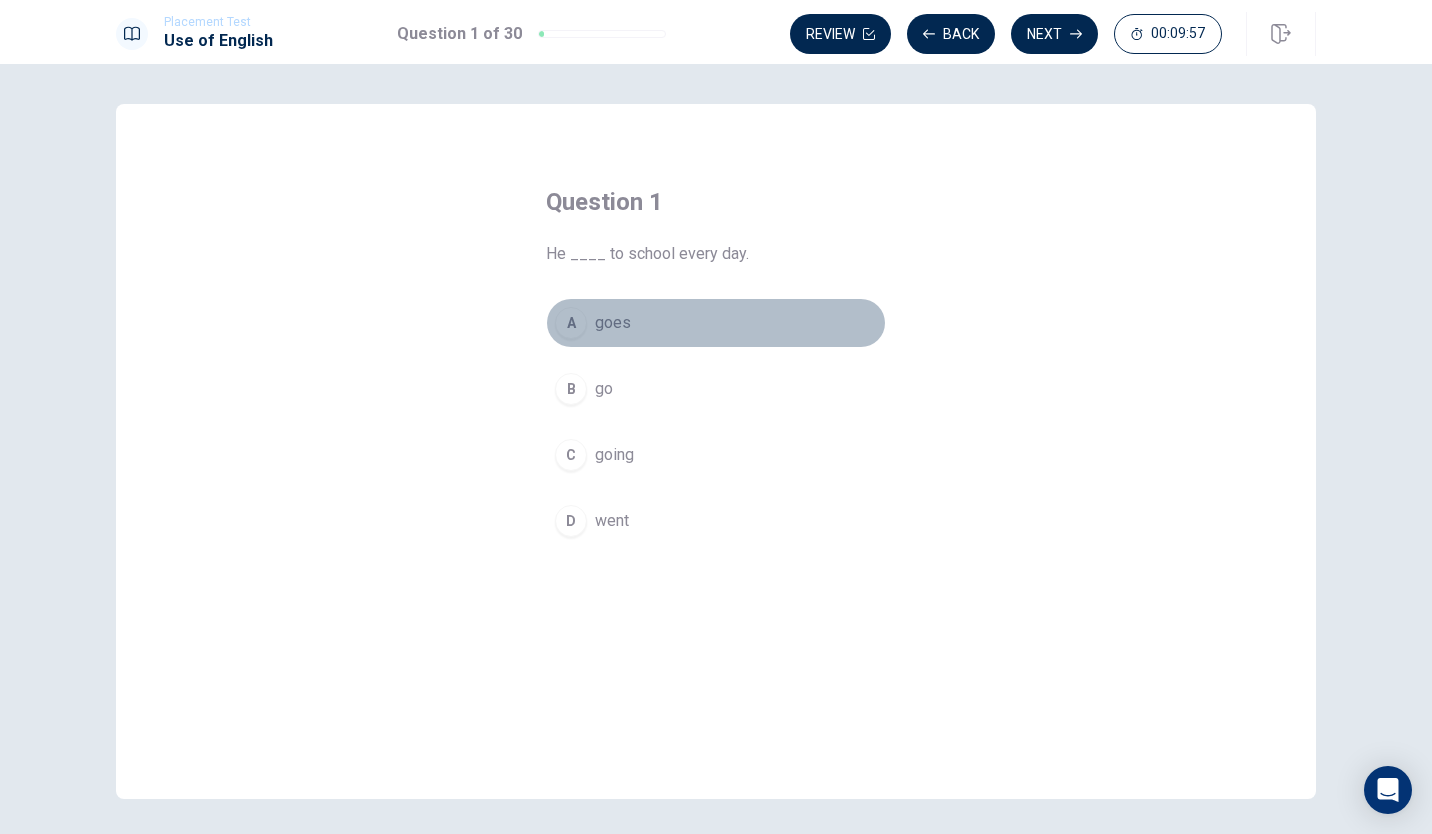 click on "A" at bounding box center (571, 323) 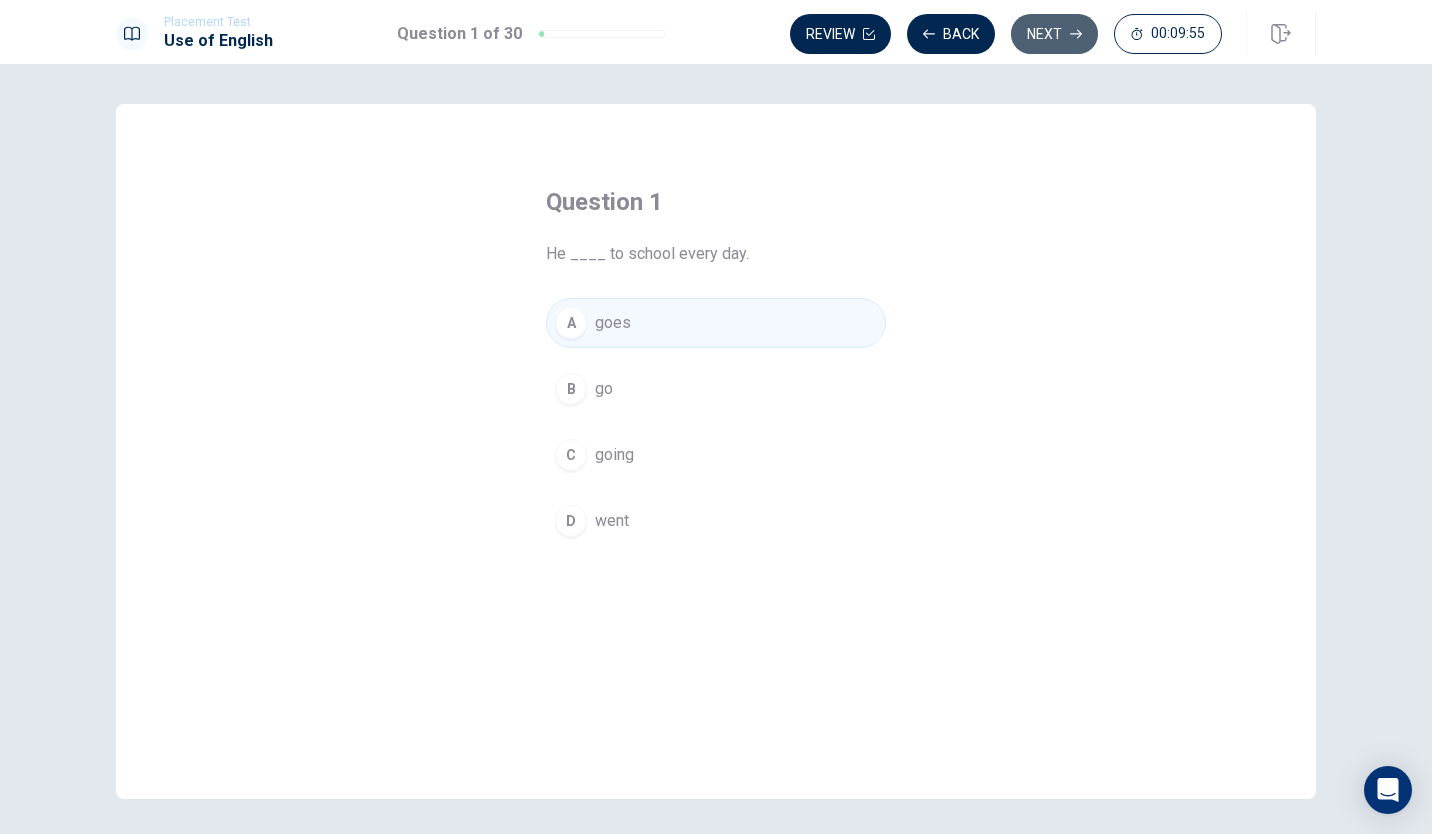 click on "Next" at bounding box center [1054, 34] 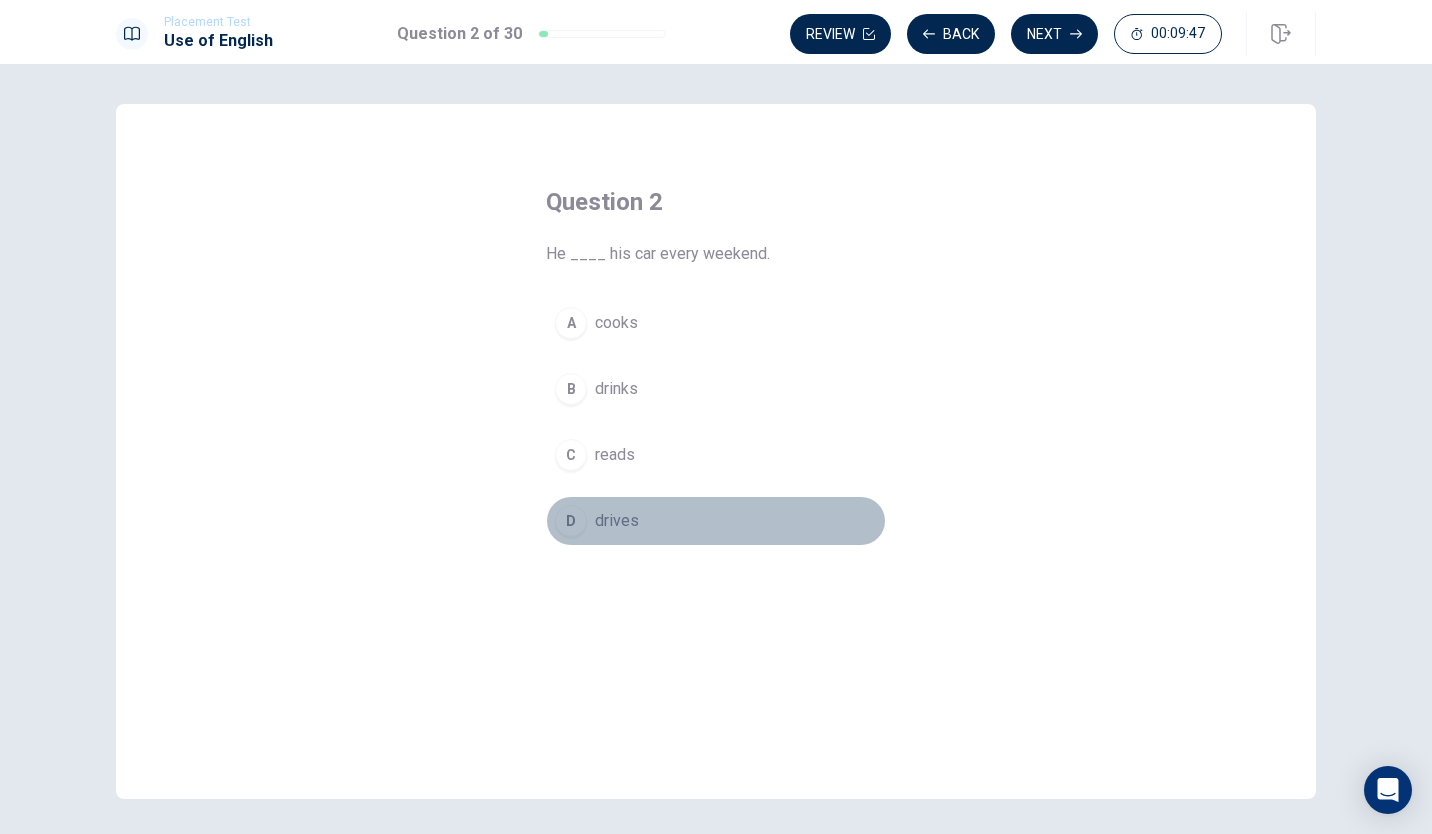 click on "D" at bounding box center (571, 521) 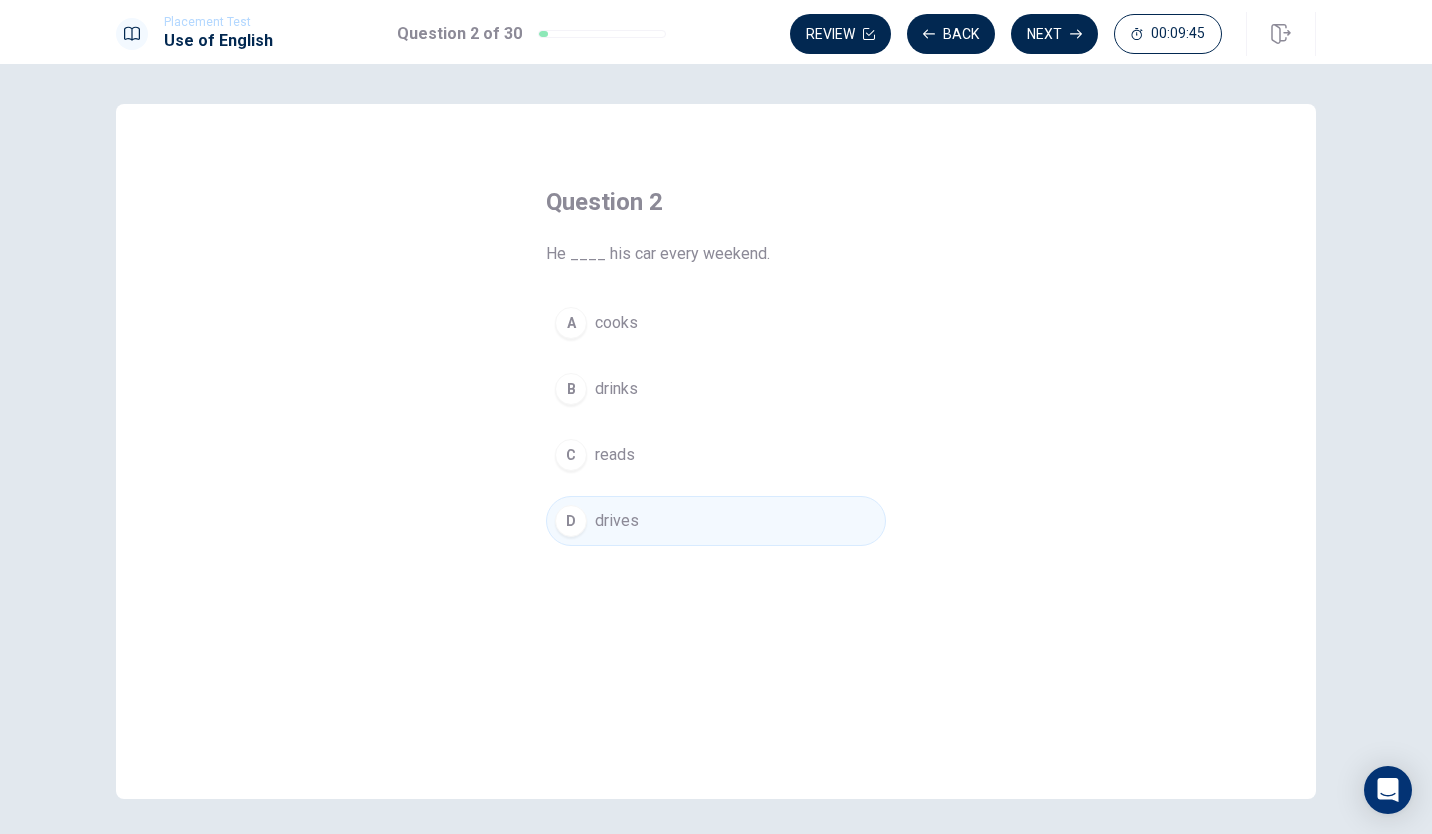 click on "Next" at bounding box center (1054, 34) 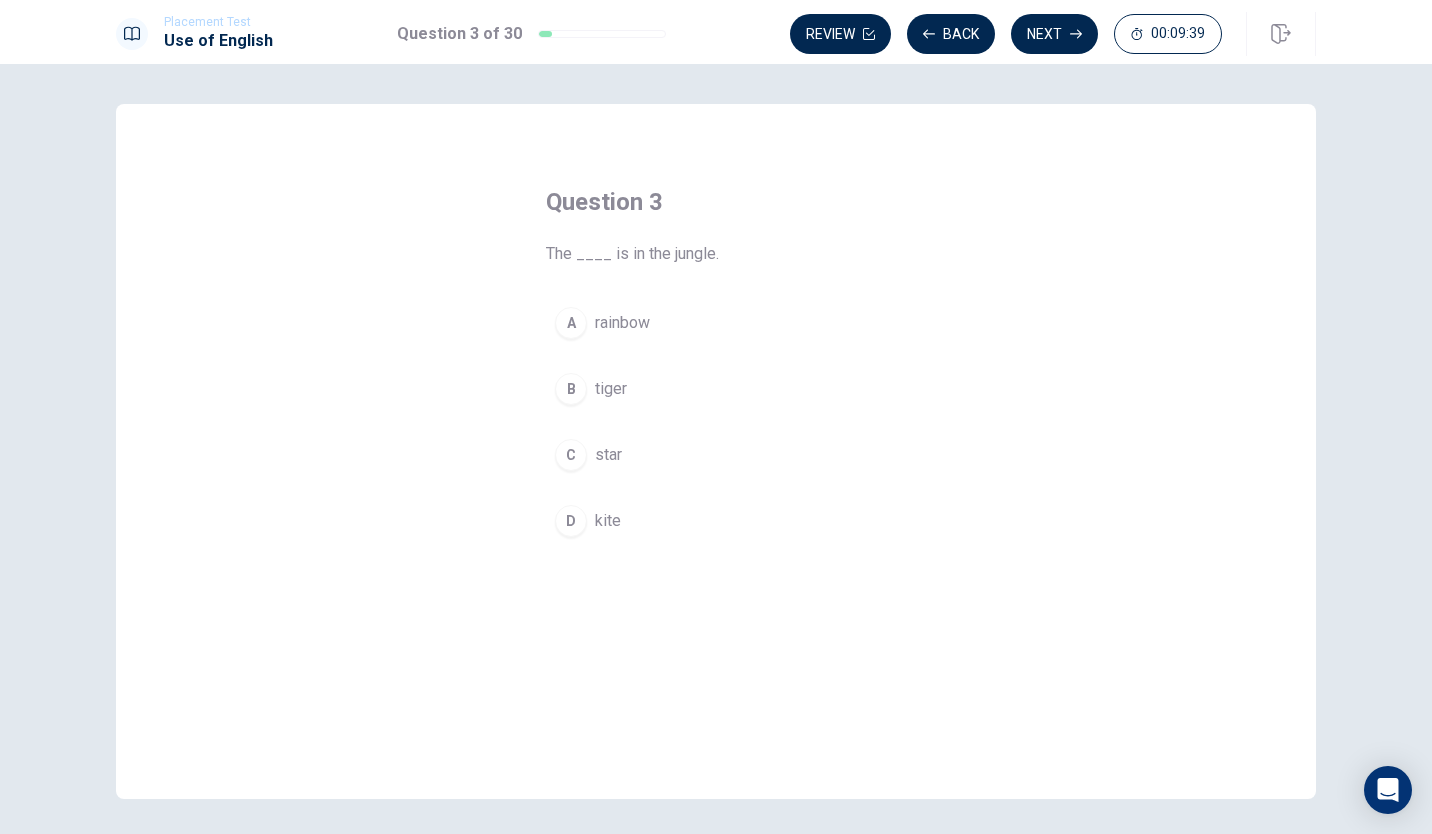click on "B" at bounding box center (571, 389) 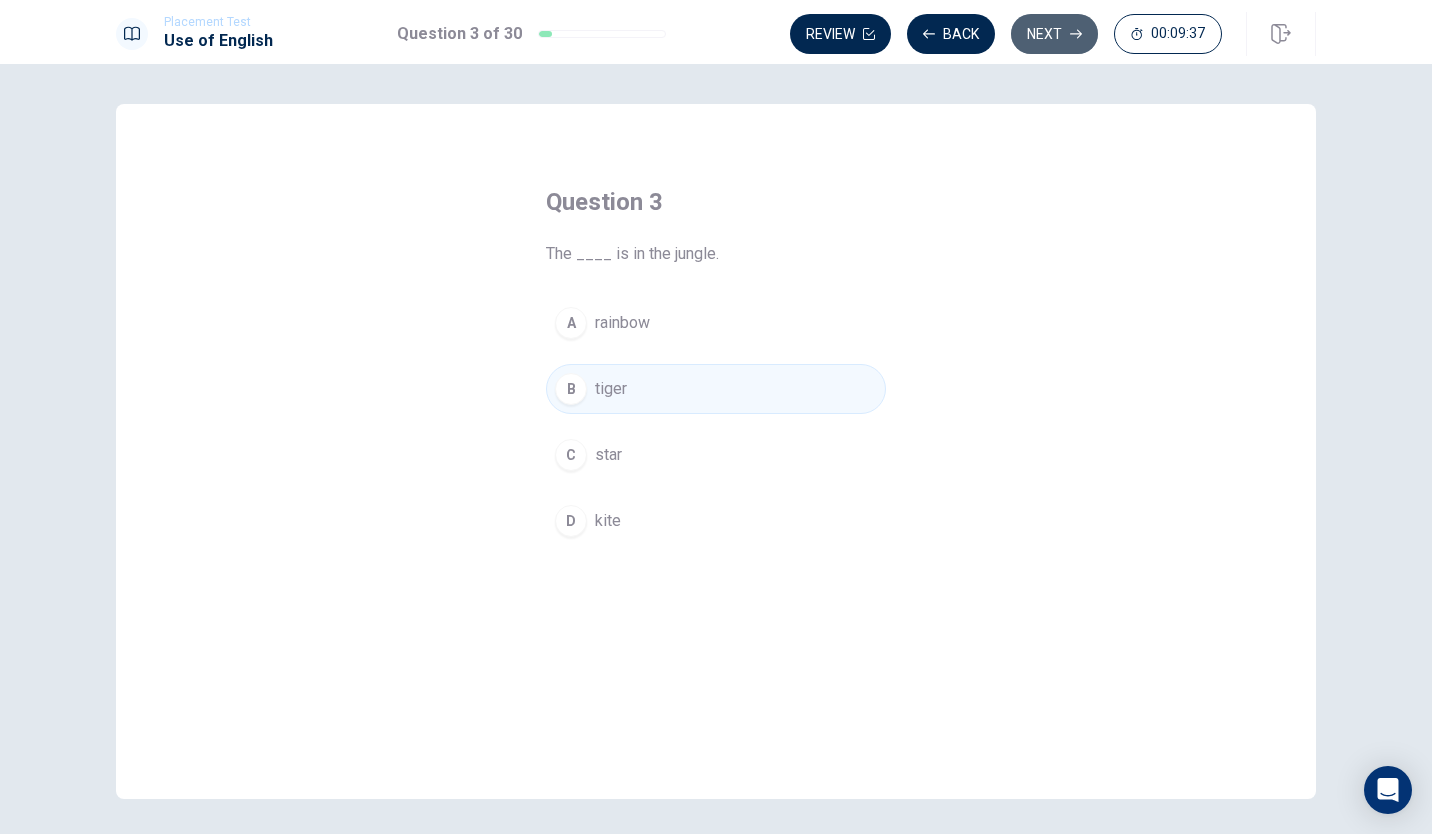 click on "Next" at bounding box center [1054, 34] 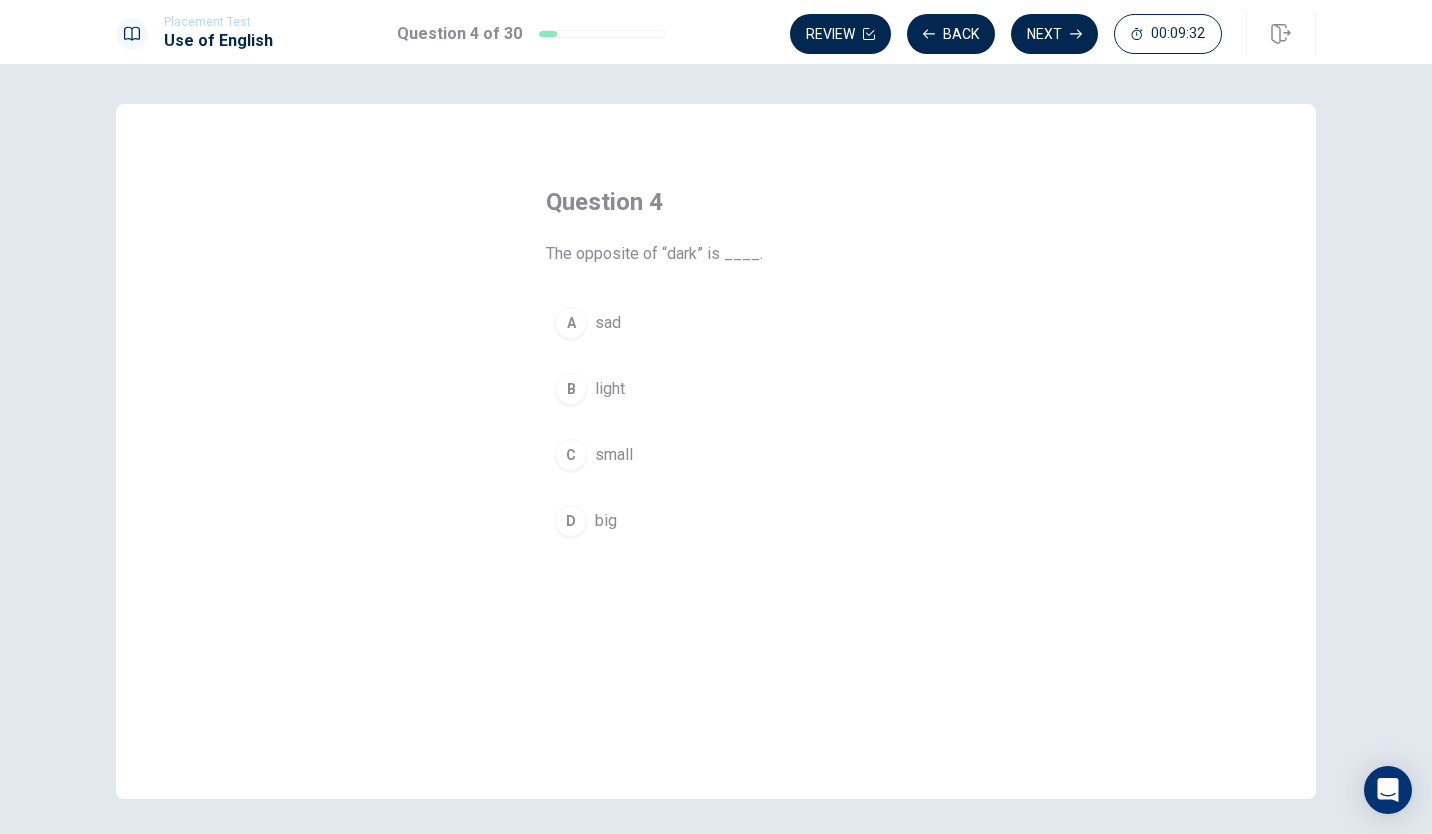 click on "B" at bounding box center (571, 389) 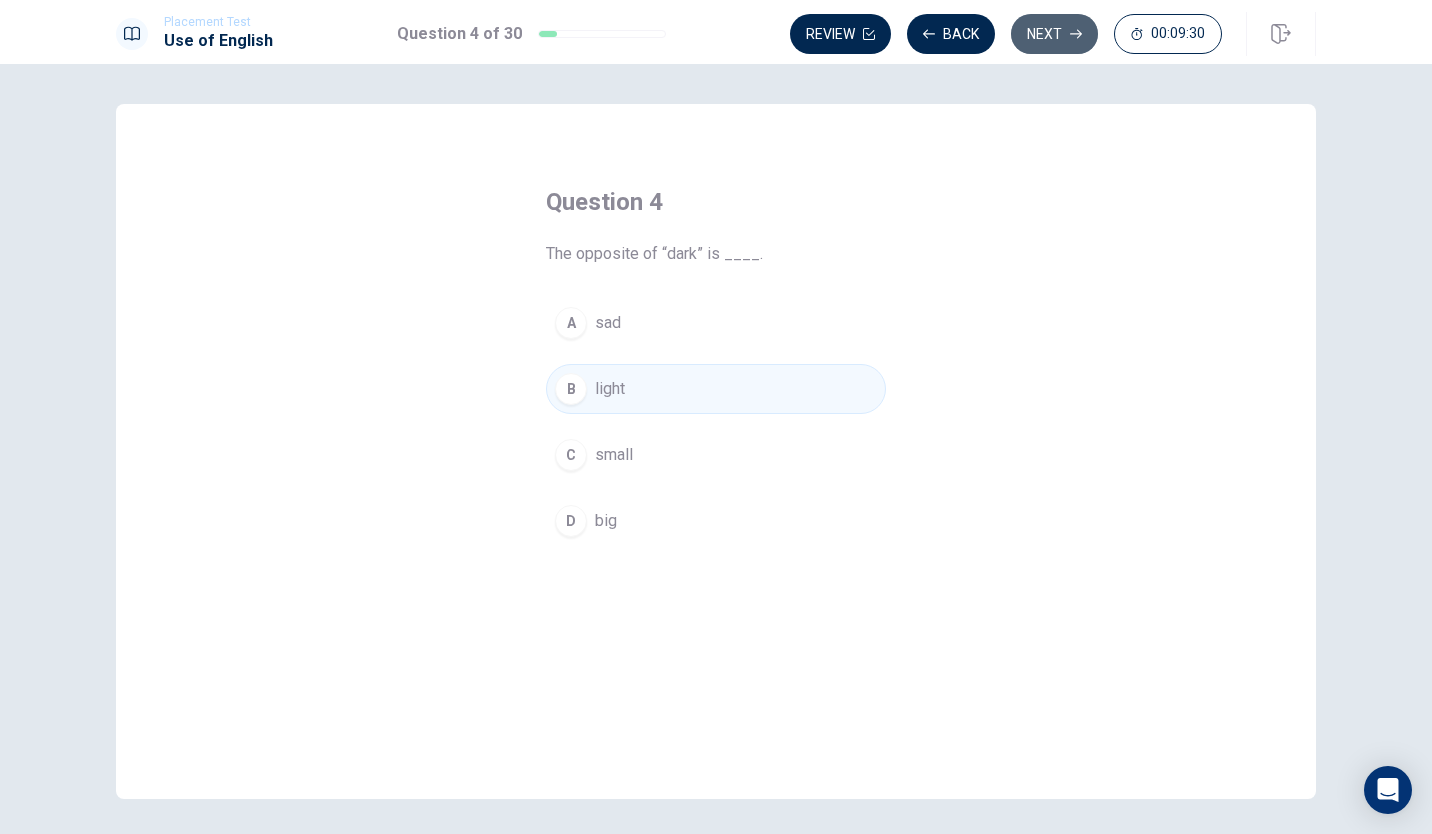 click on "Next" at bounding box center [1054, 34] 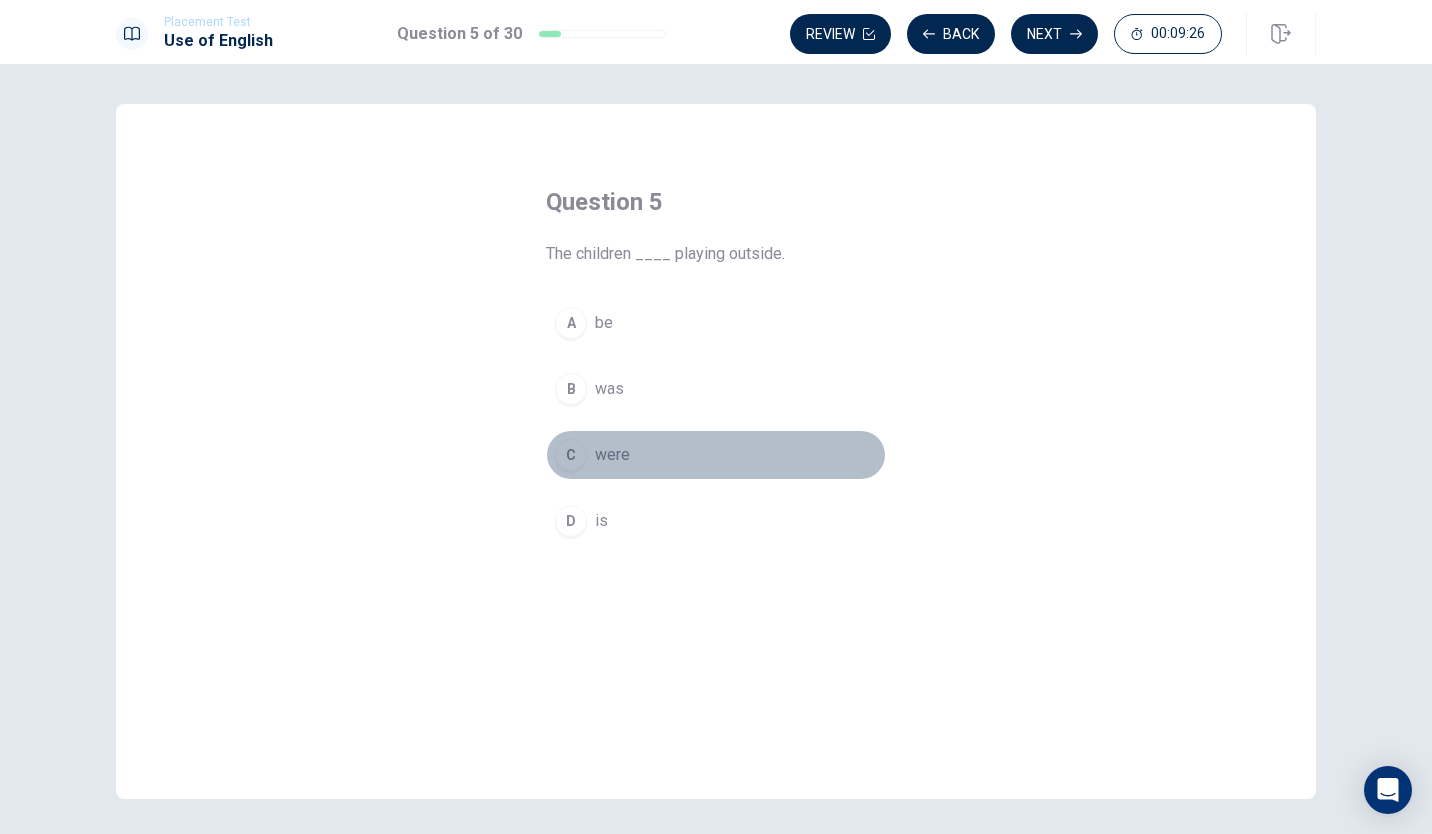 click on "C were" at bounding box center (716, 455) 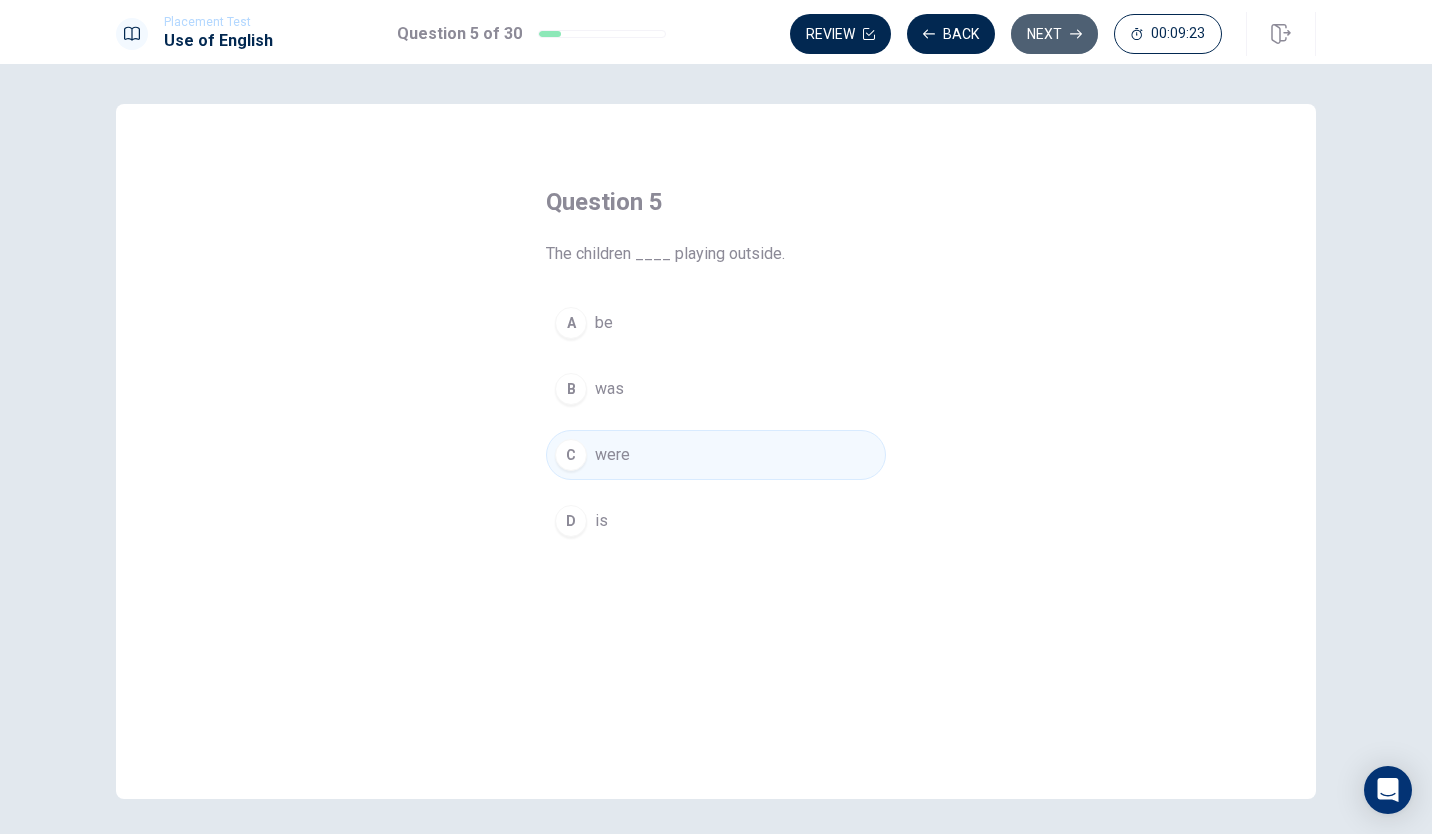 click 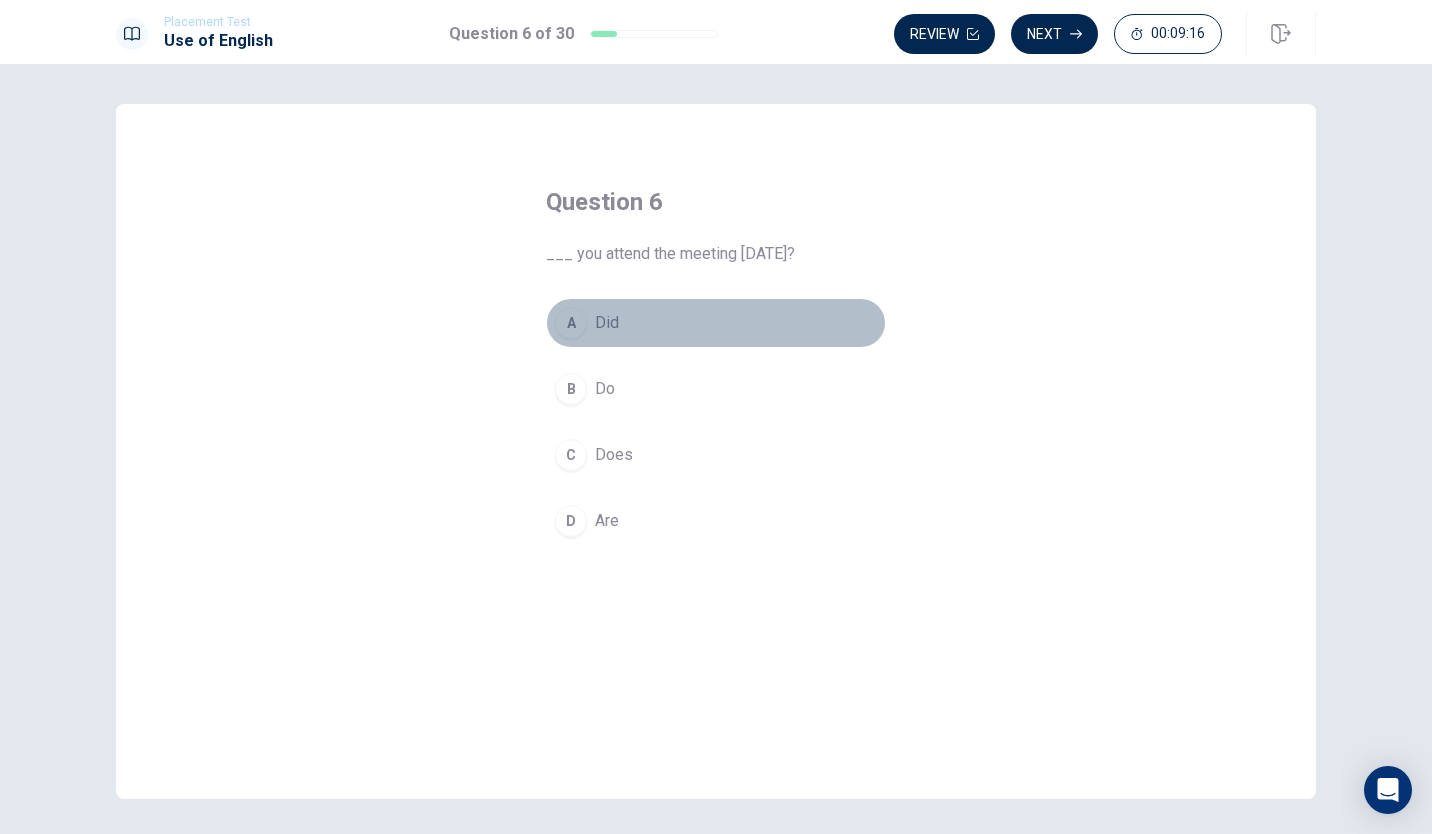 click on "Did" at bounding box center (607, 323) 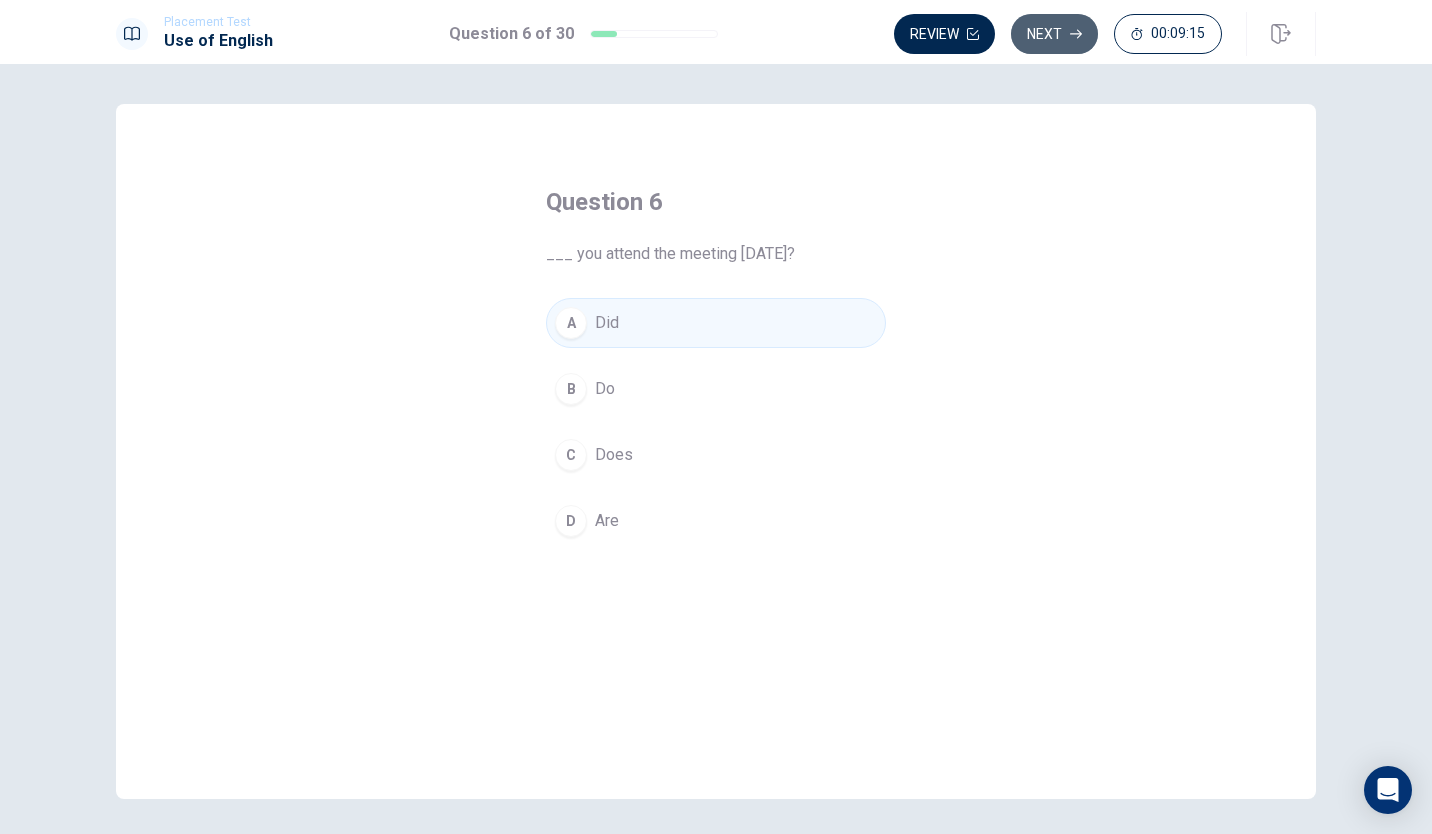 click on "Next" at bounding box center [1054, 34] 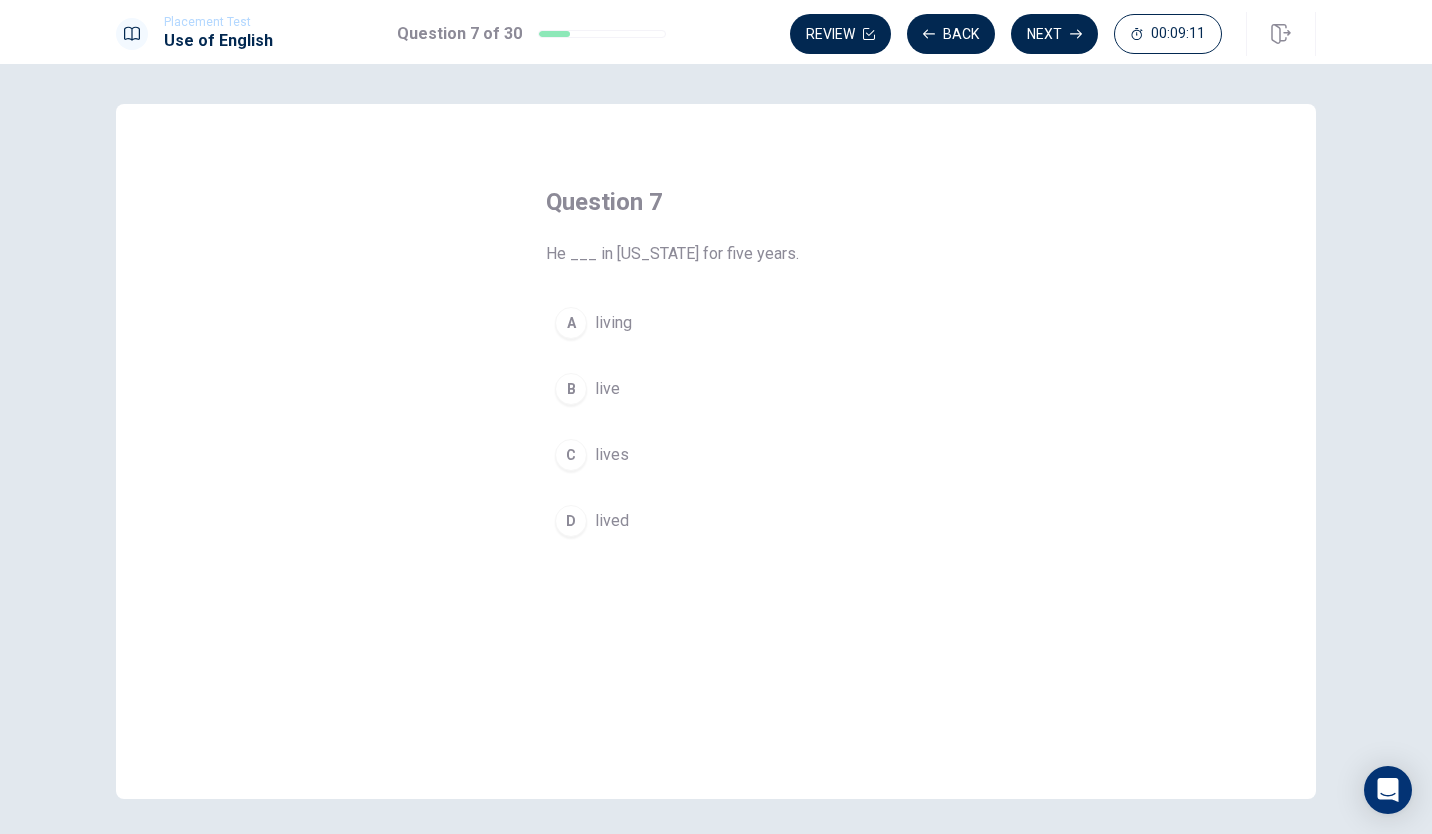 click on "lives" at bounding box center [612, 455] 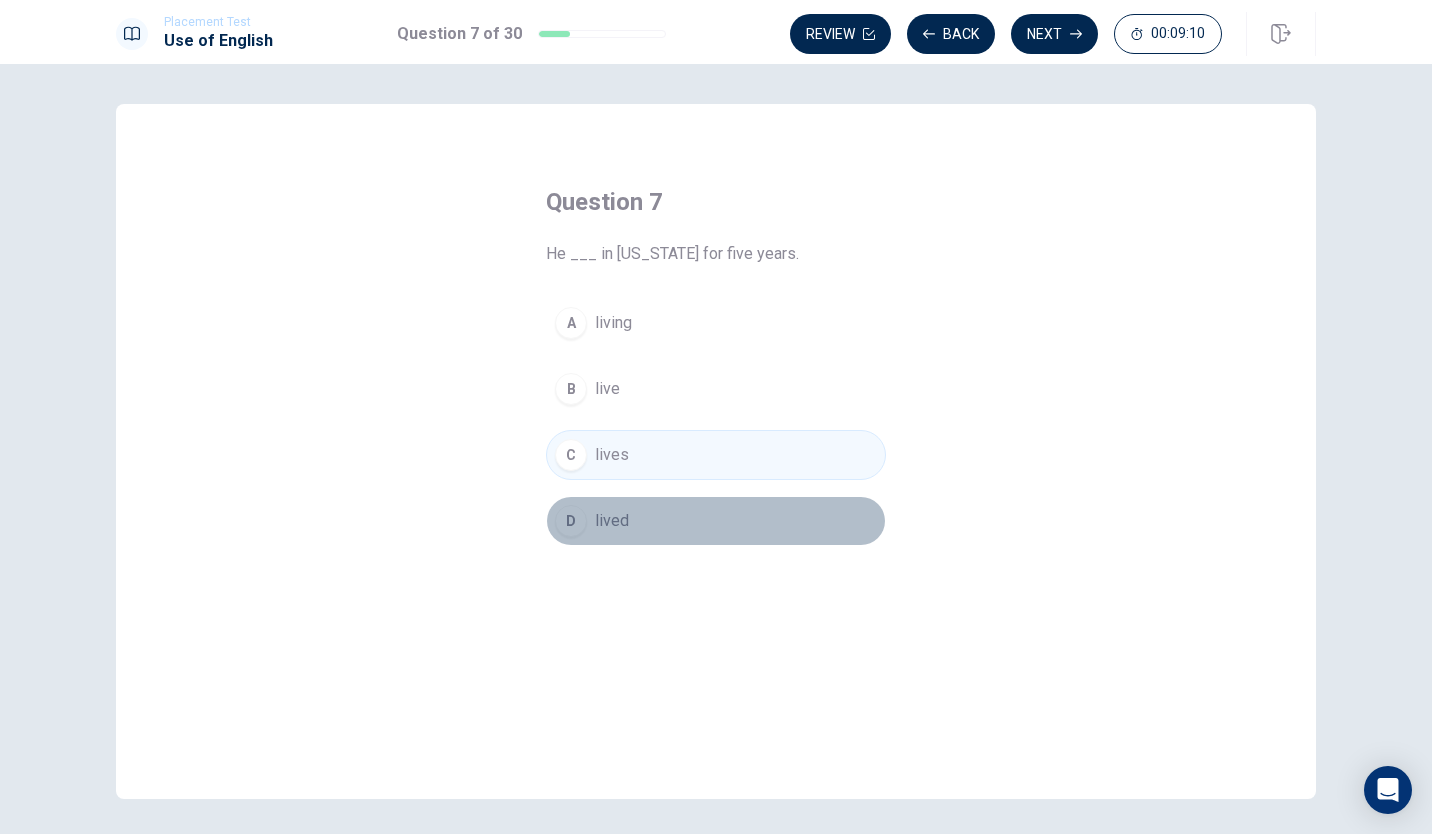 click on "lived" at bounding box center [612, 521] 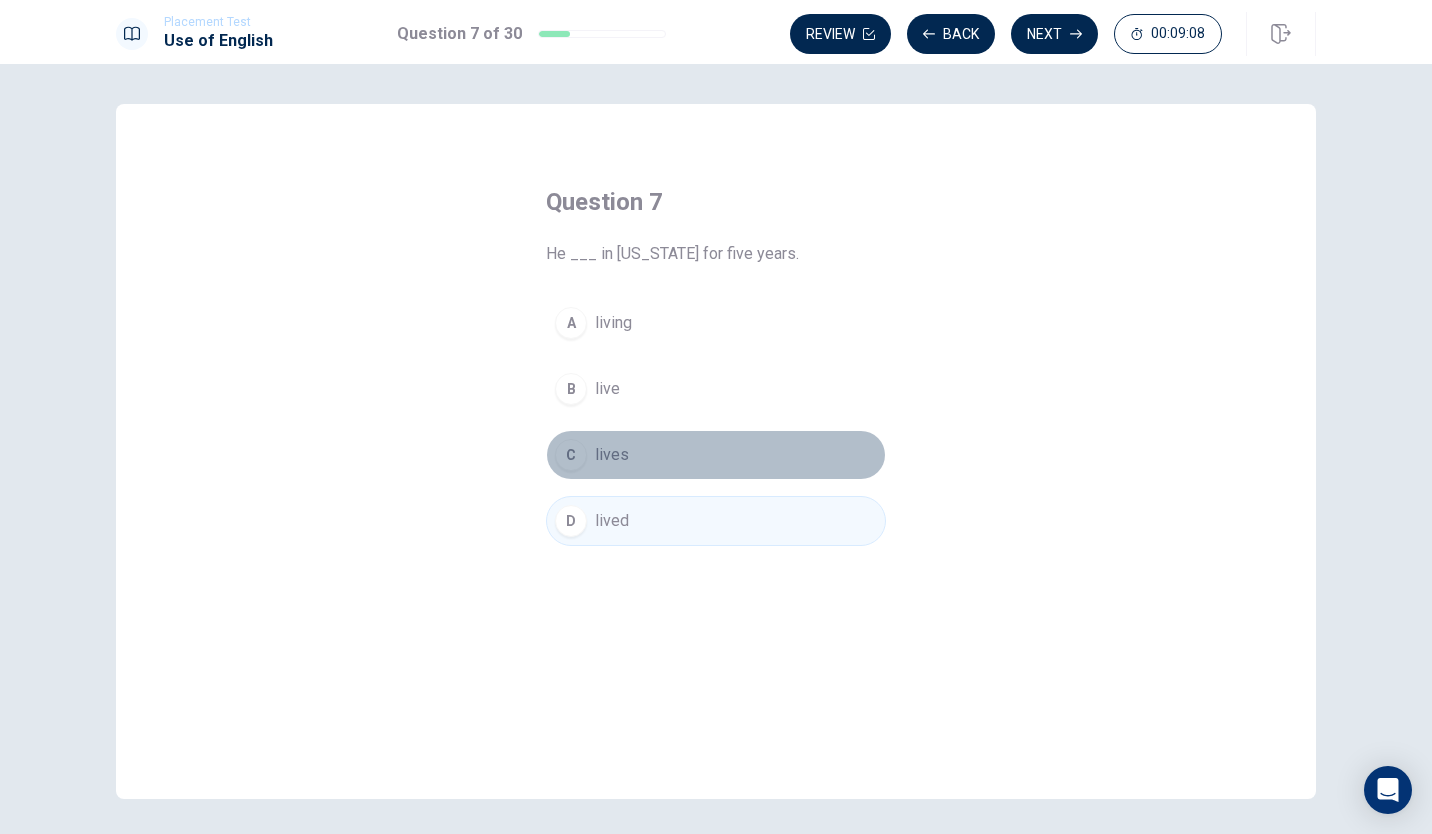 click on "lives" at bounding box center [612, 455] 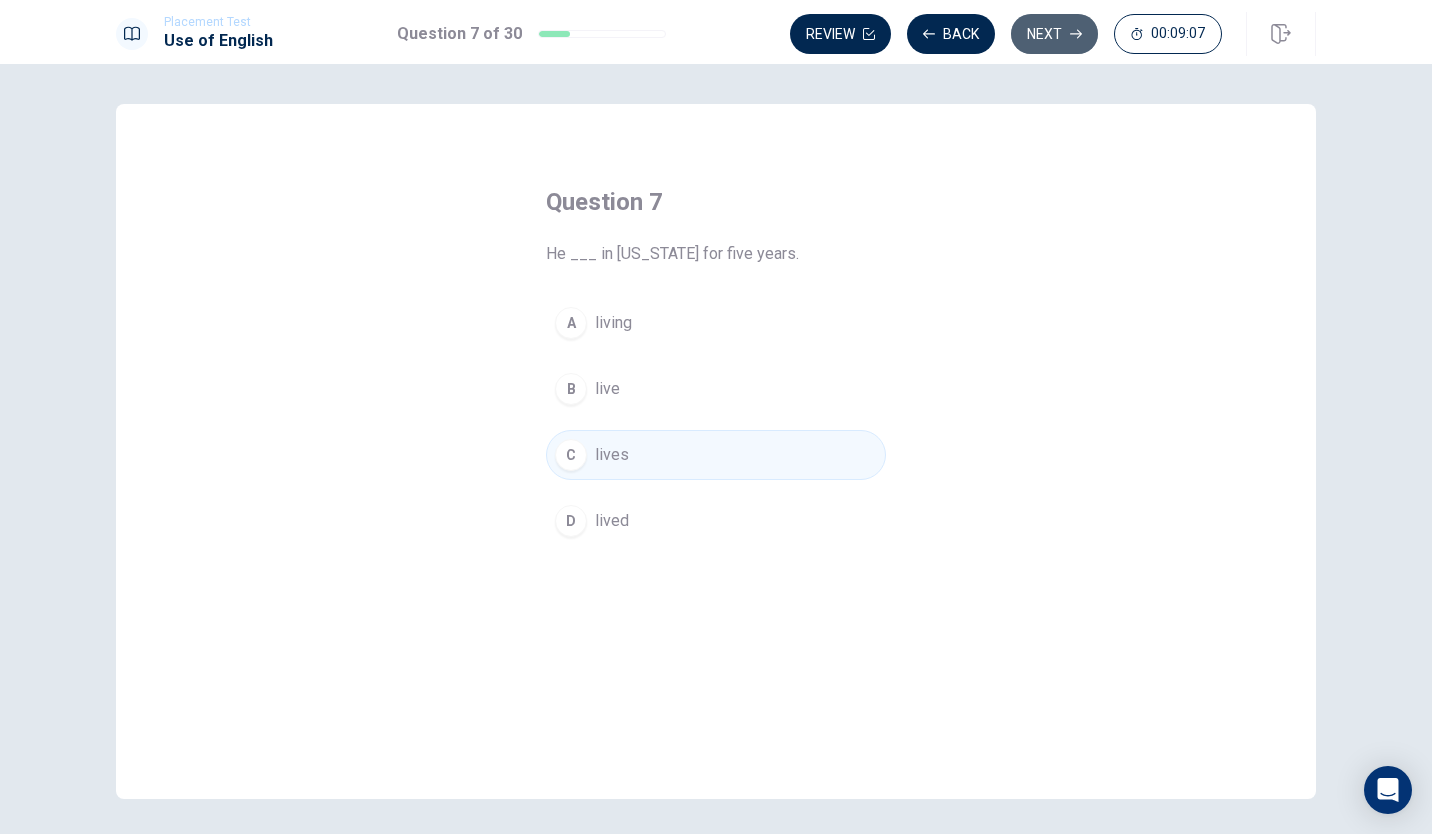 click on "Next" at bounding box center [1054, 34] 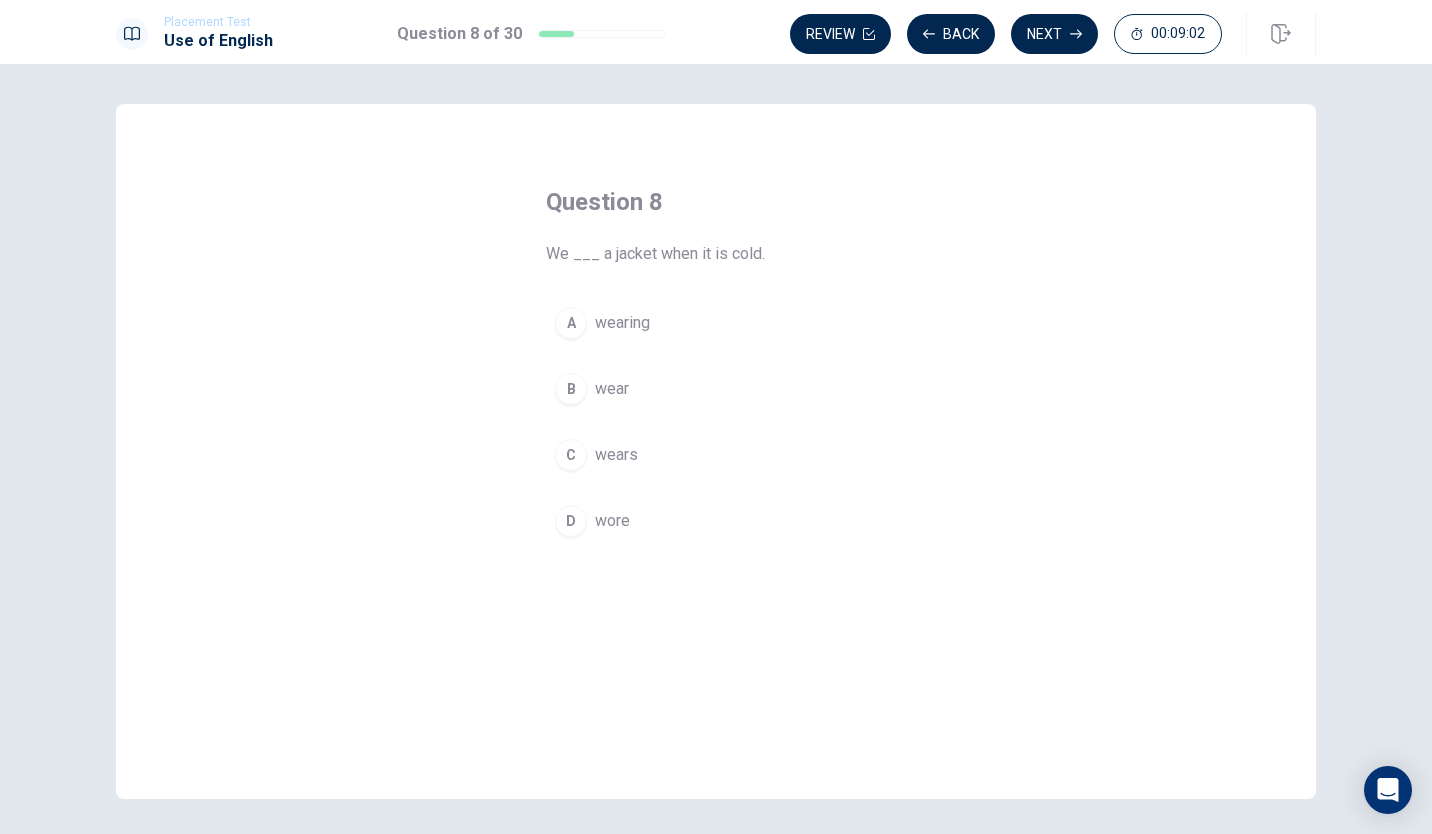 click on "B wear" at bounding box center (716, 389) 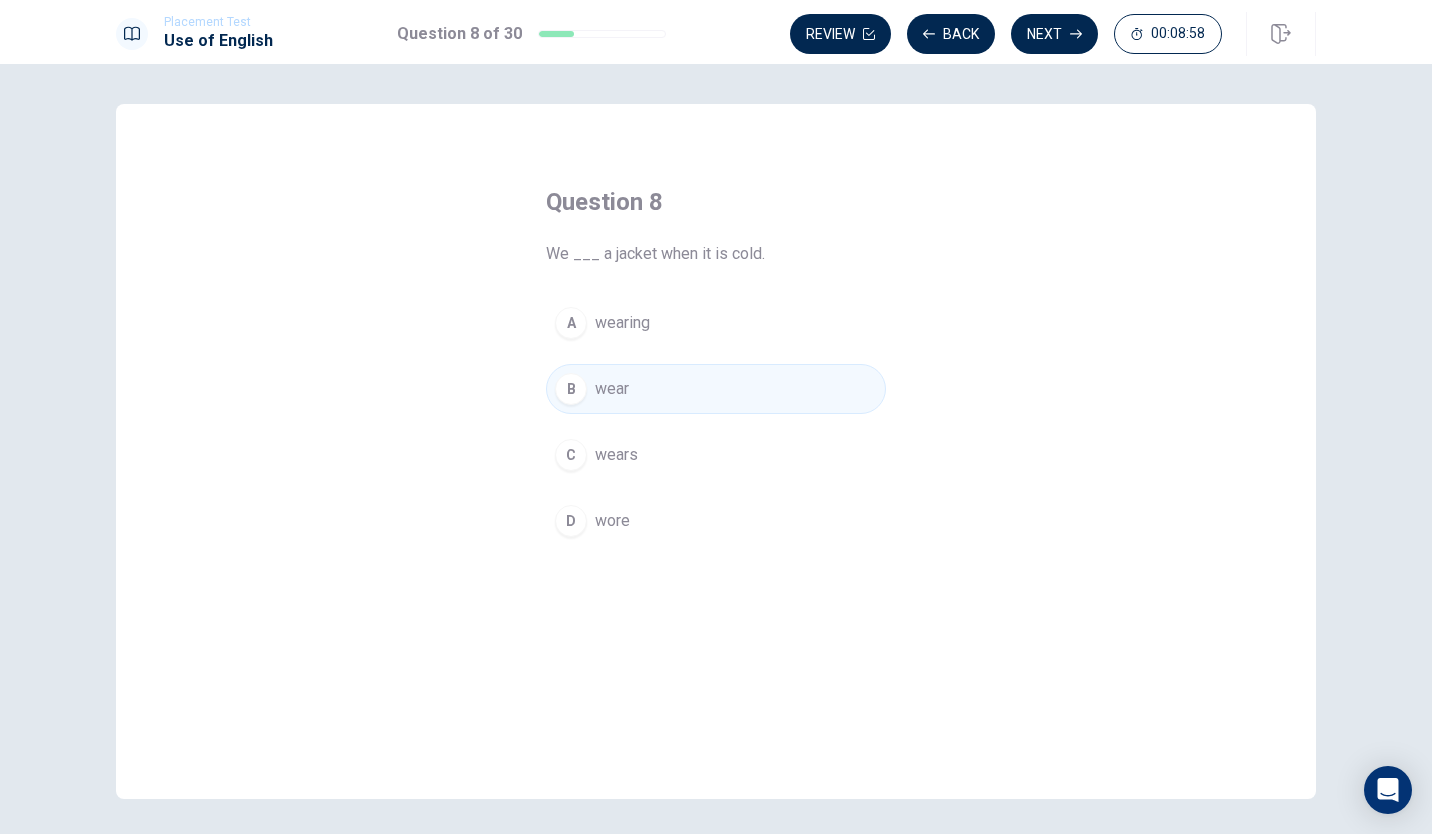 click on "Next" at bounding box center (1054, 34) 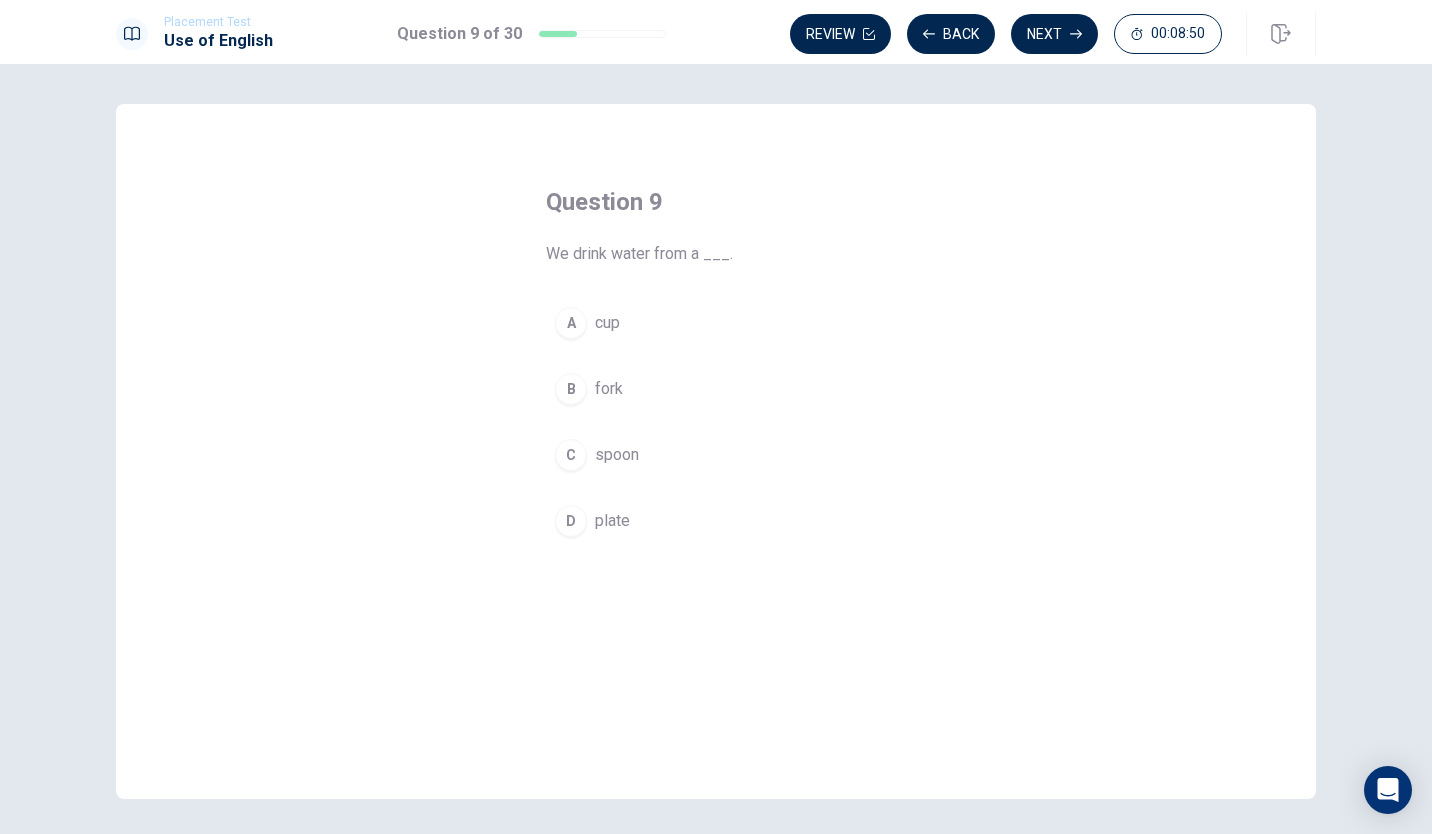 click on "A" at bounding box center [571, 323] 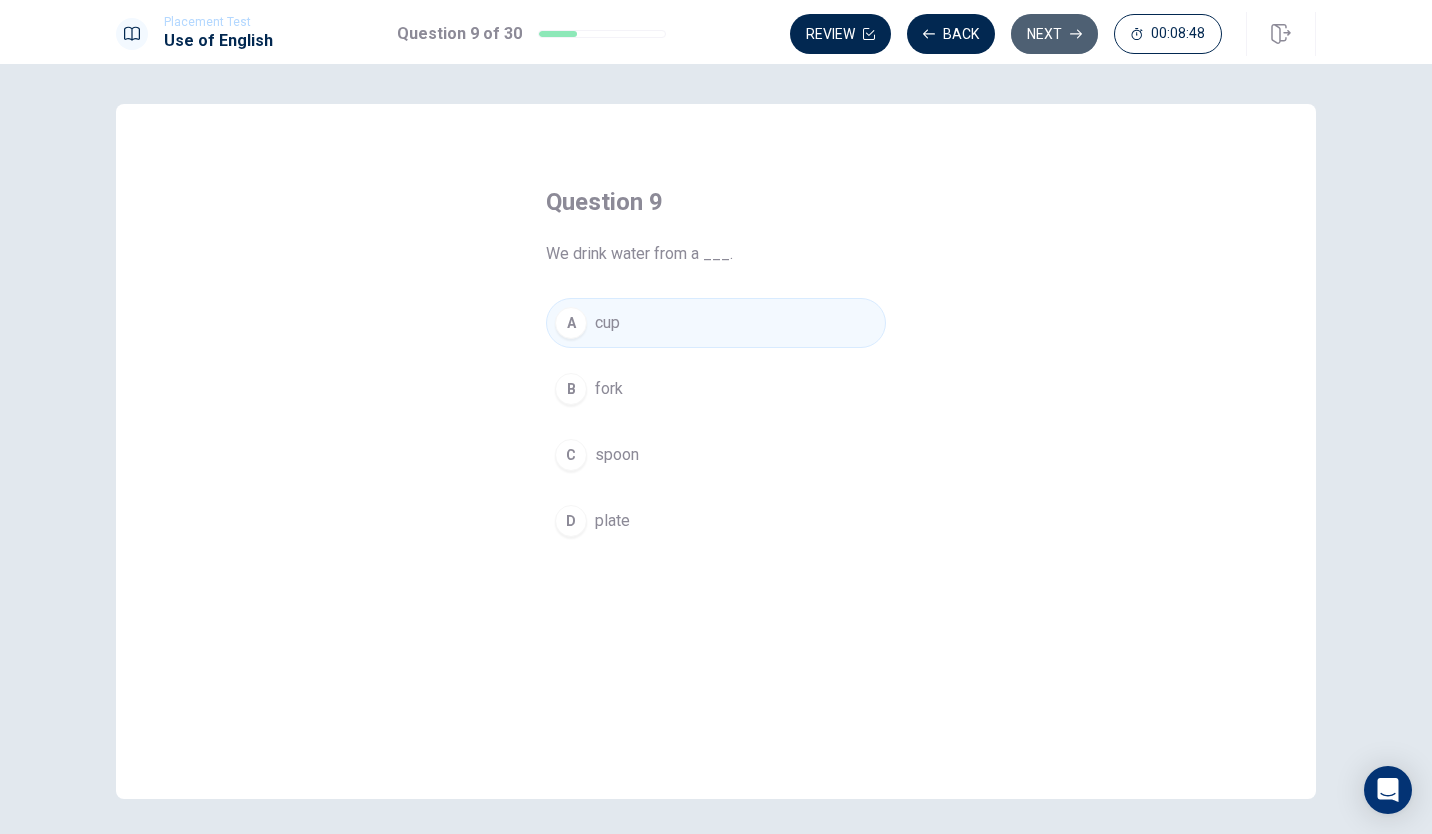 click on "Next" at bounding box center [1054, 34] 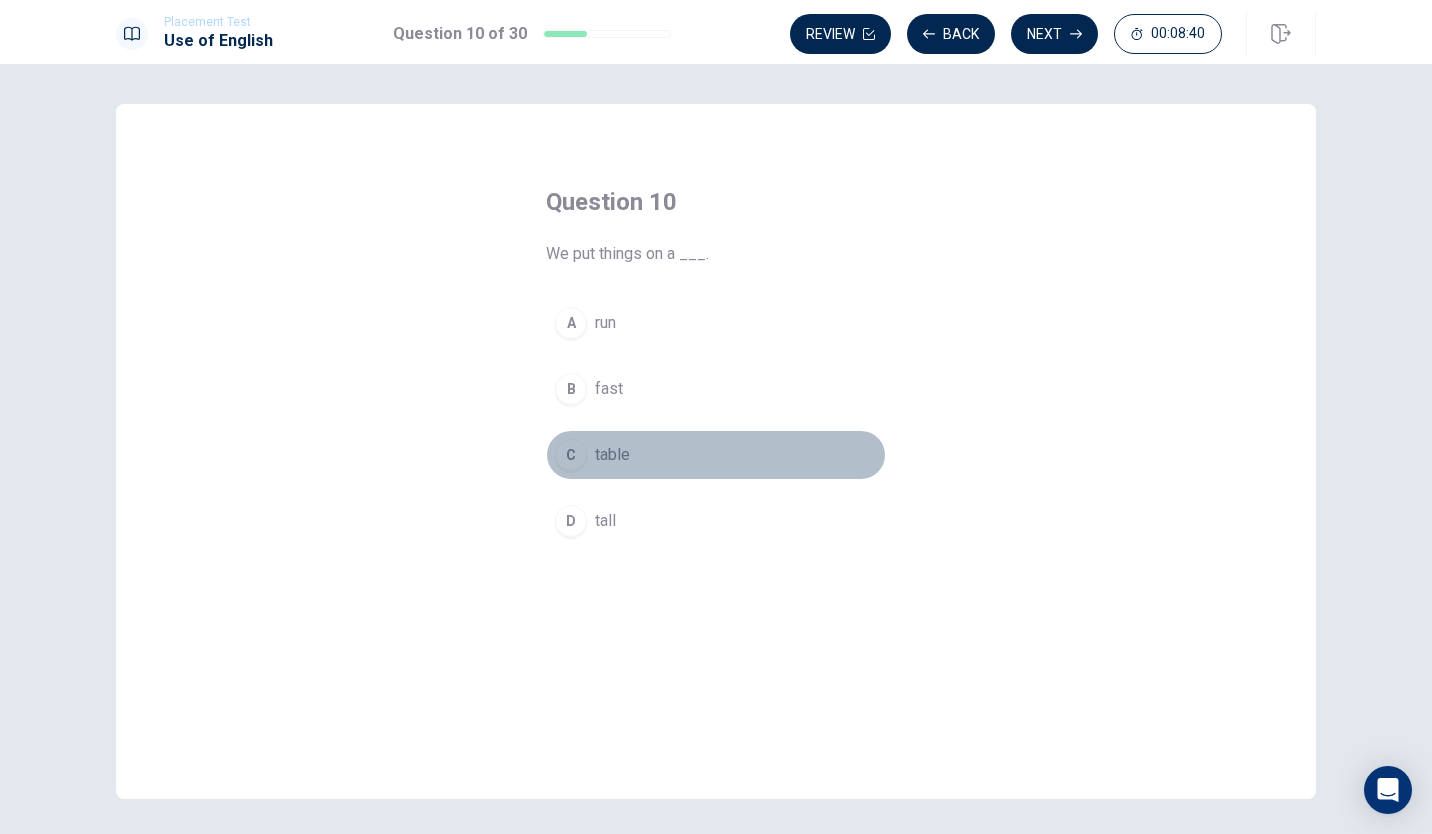 click on "C" at bounding box center (571, 455) 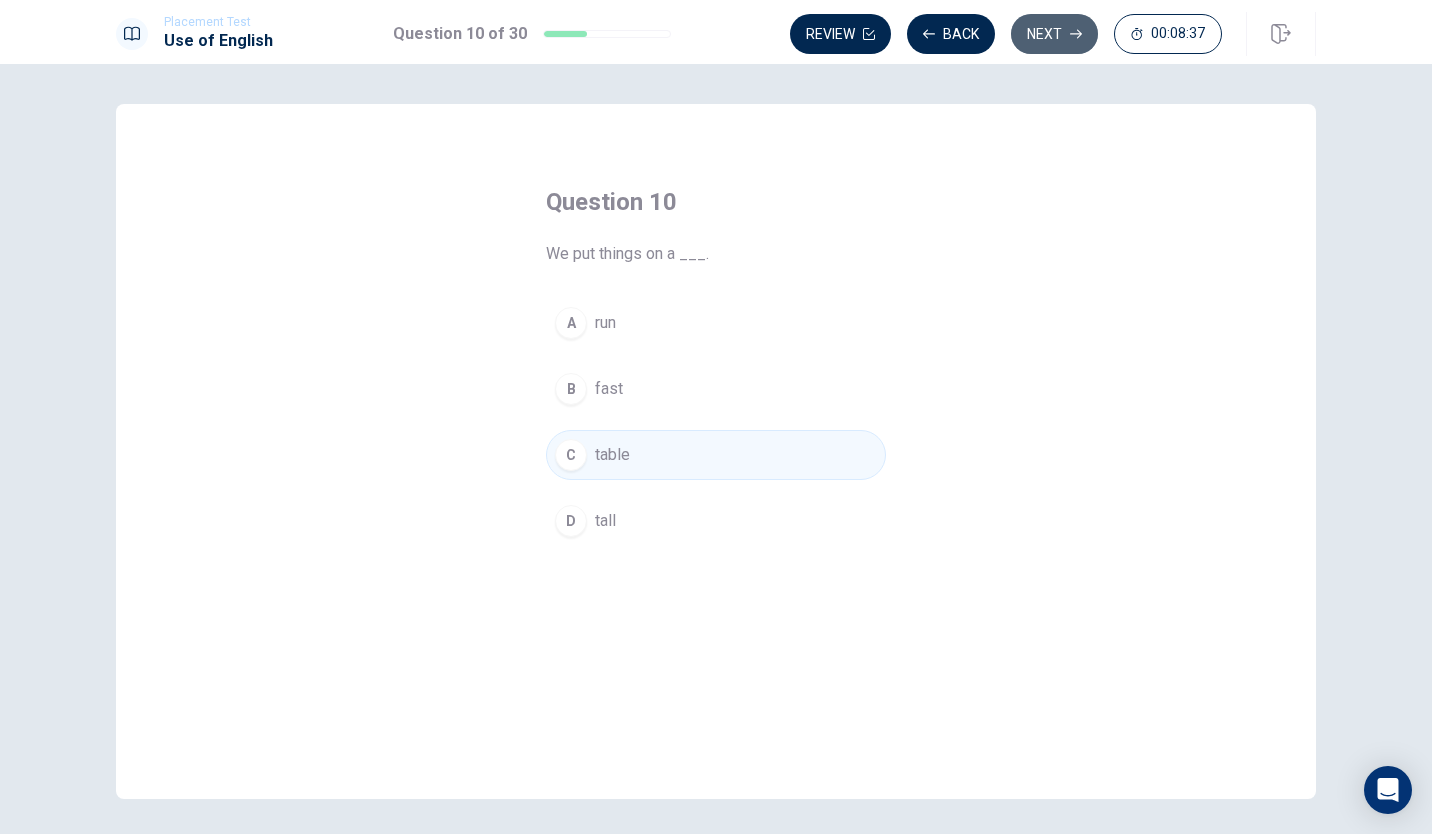 click on "Next" at bounding box center (1054, 34) 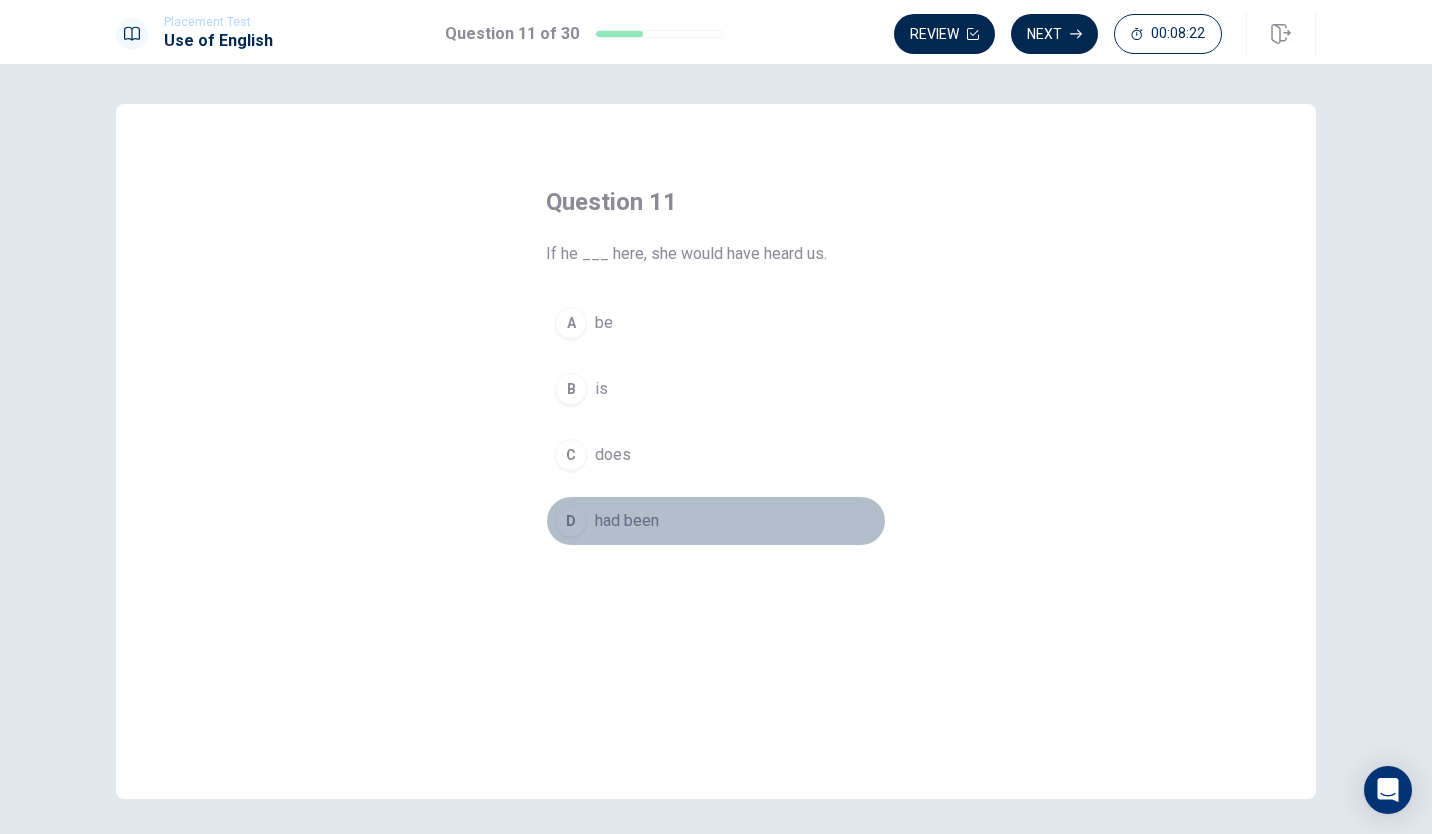 drag, startPoint x: 573, startPoint y: 525, endPoint x: 573, endPoint y: 511, distance: 14 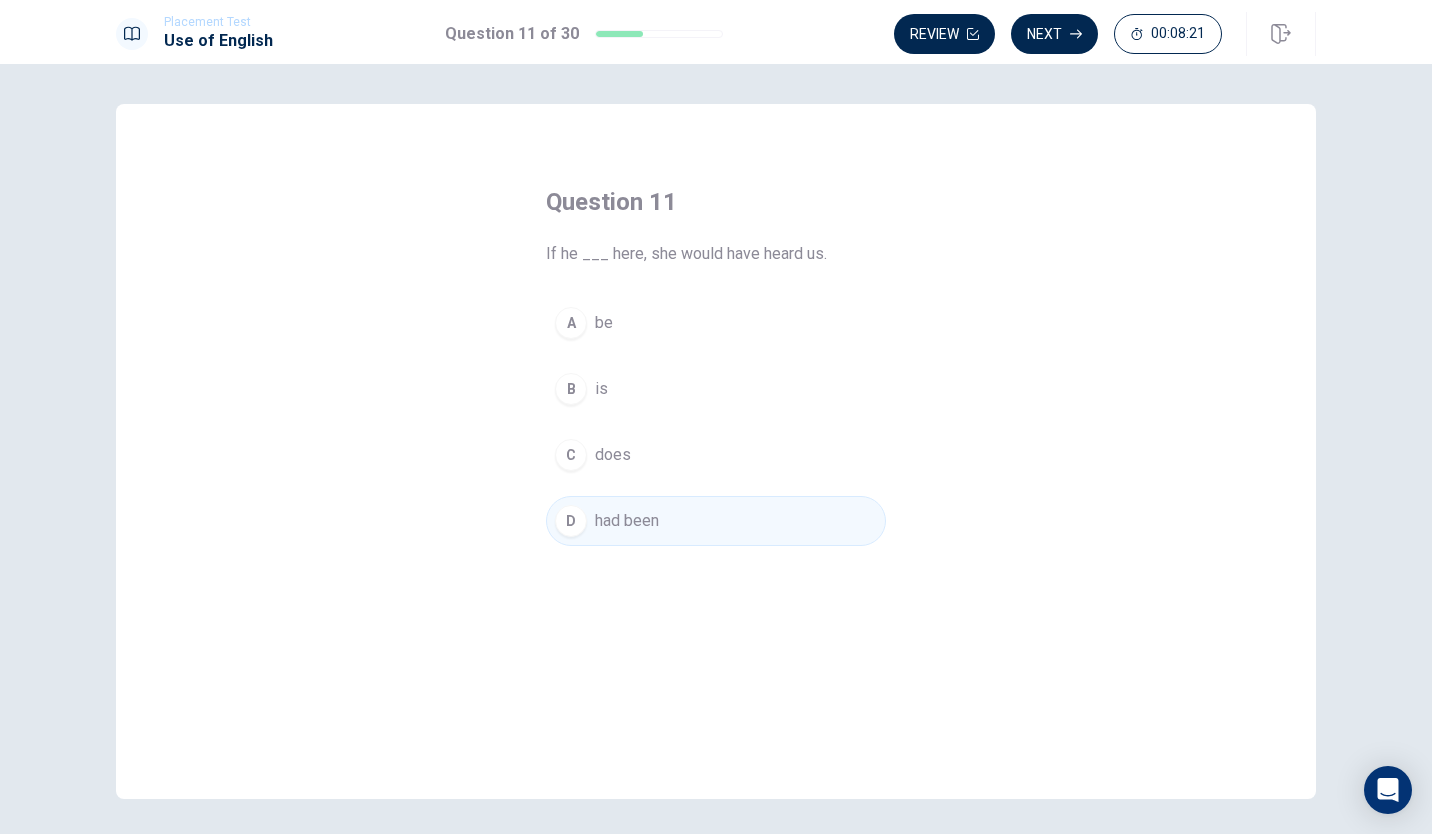 click on "B is" at bounding box center (716, 389) 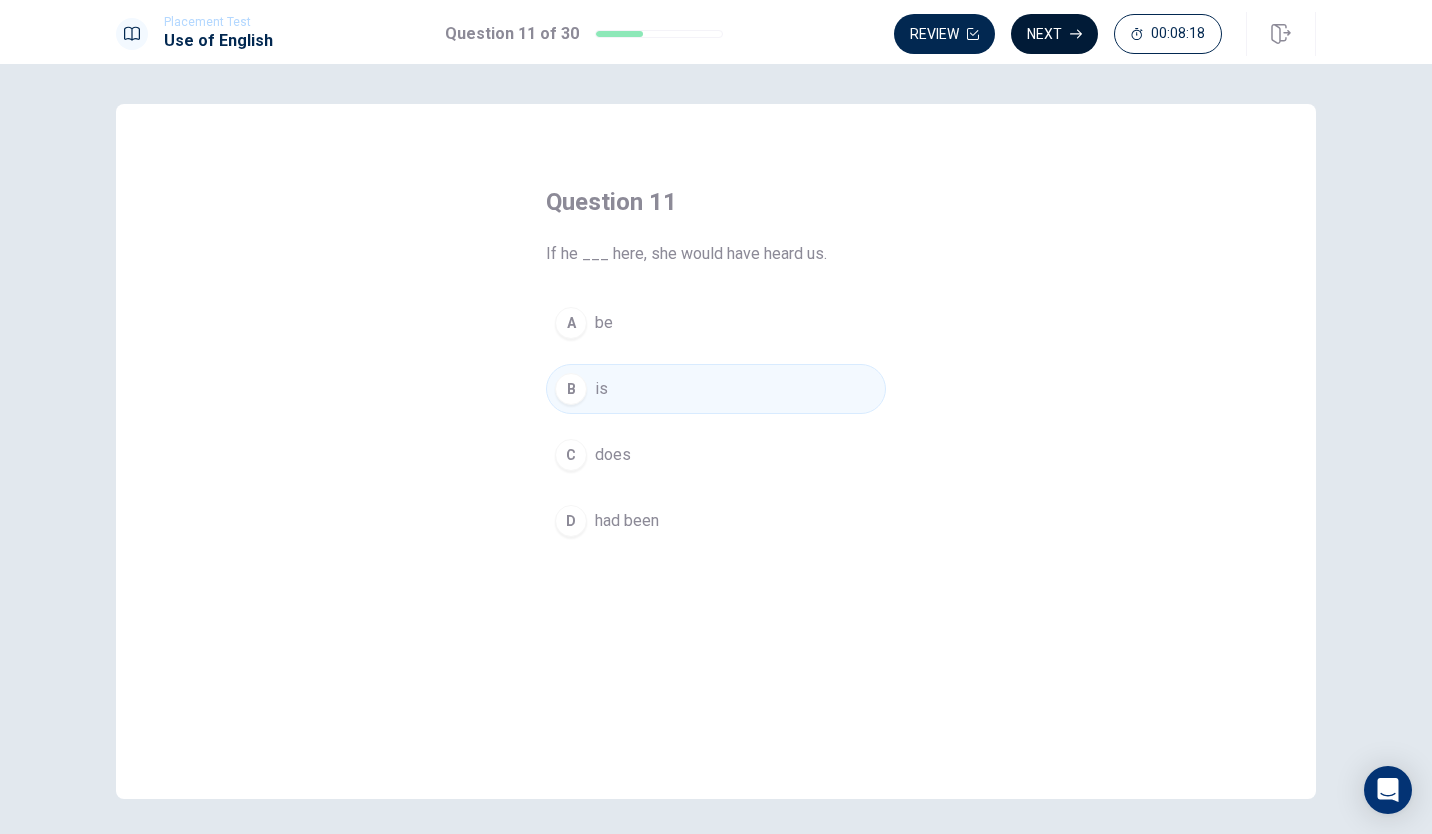 click on "Next" at bounding box center [1054, 34] 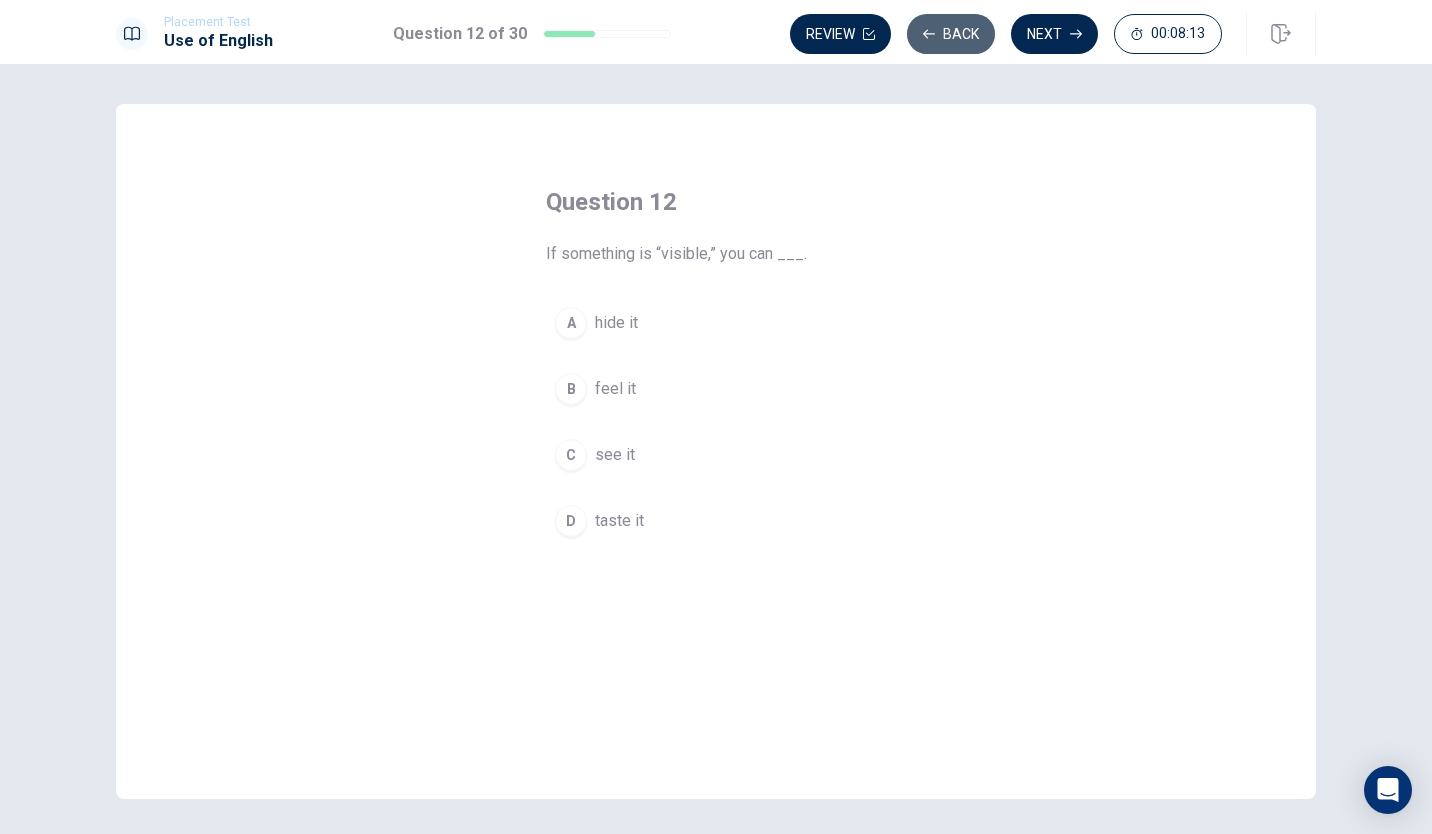 click on "Back" at bounding box center (951, 34) 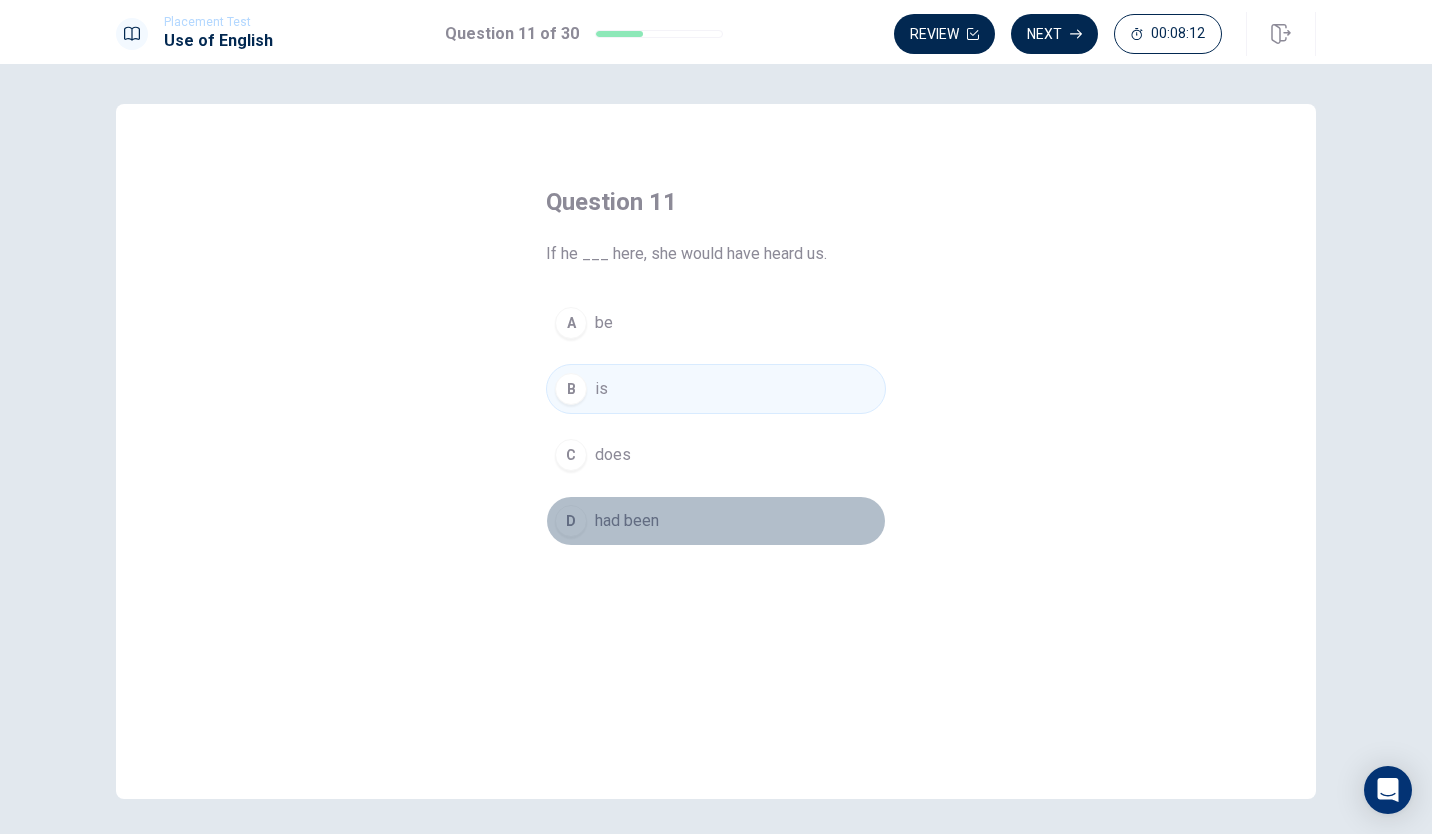 click on "D" at bounding box center (571, 521) 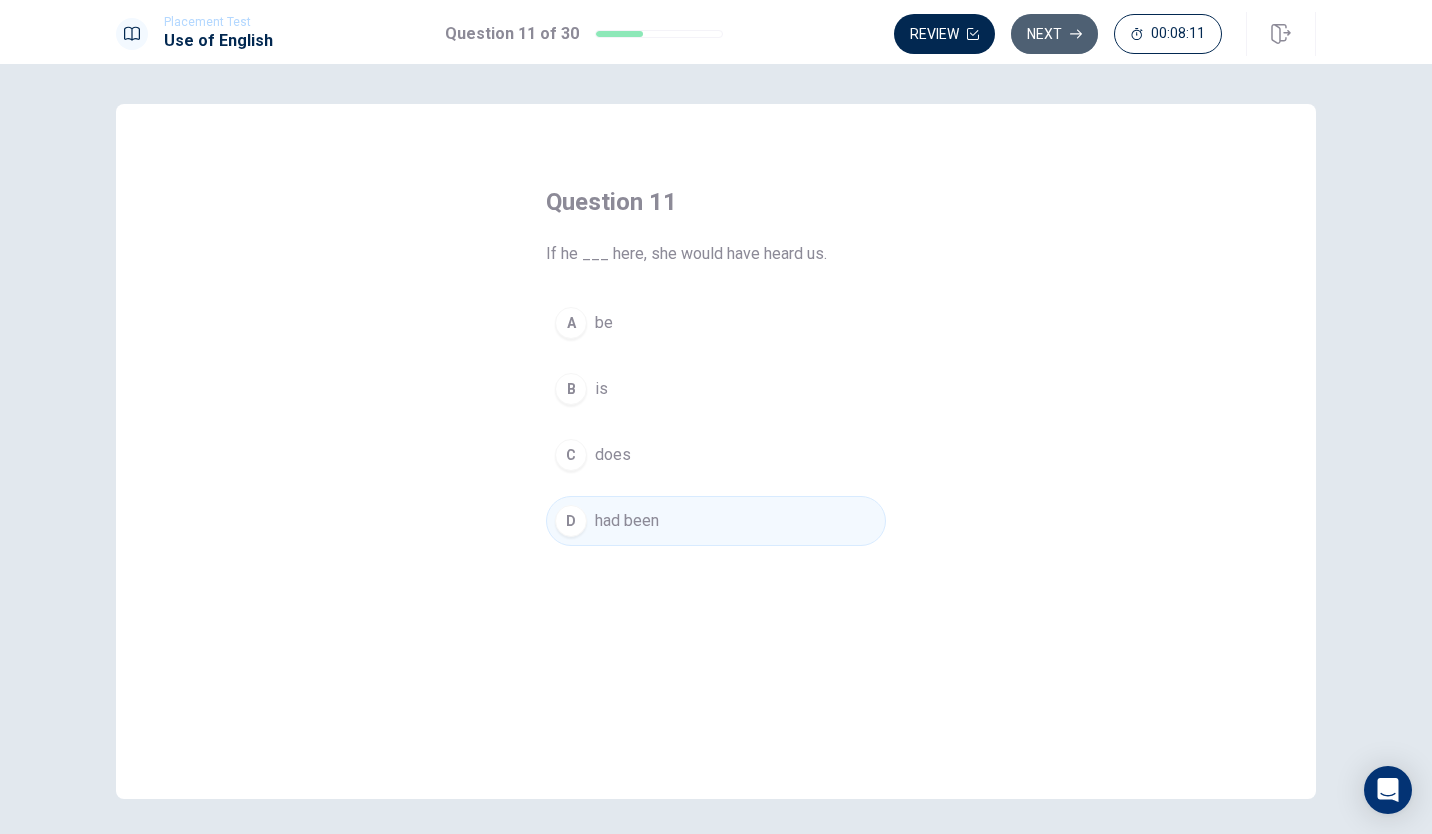 click on "Next" at bounding box center [1054, 34] 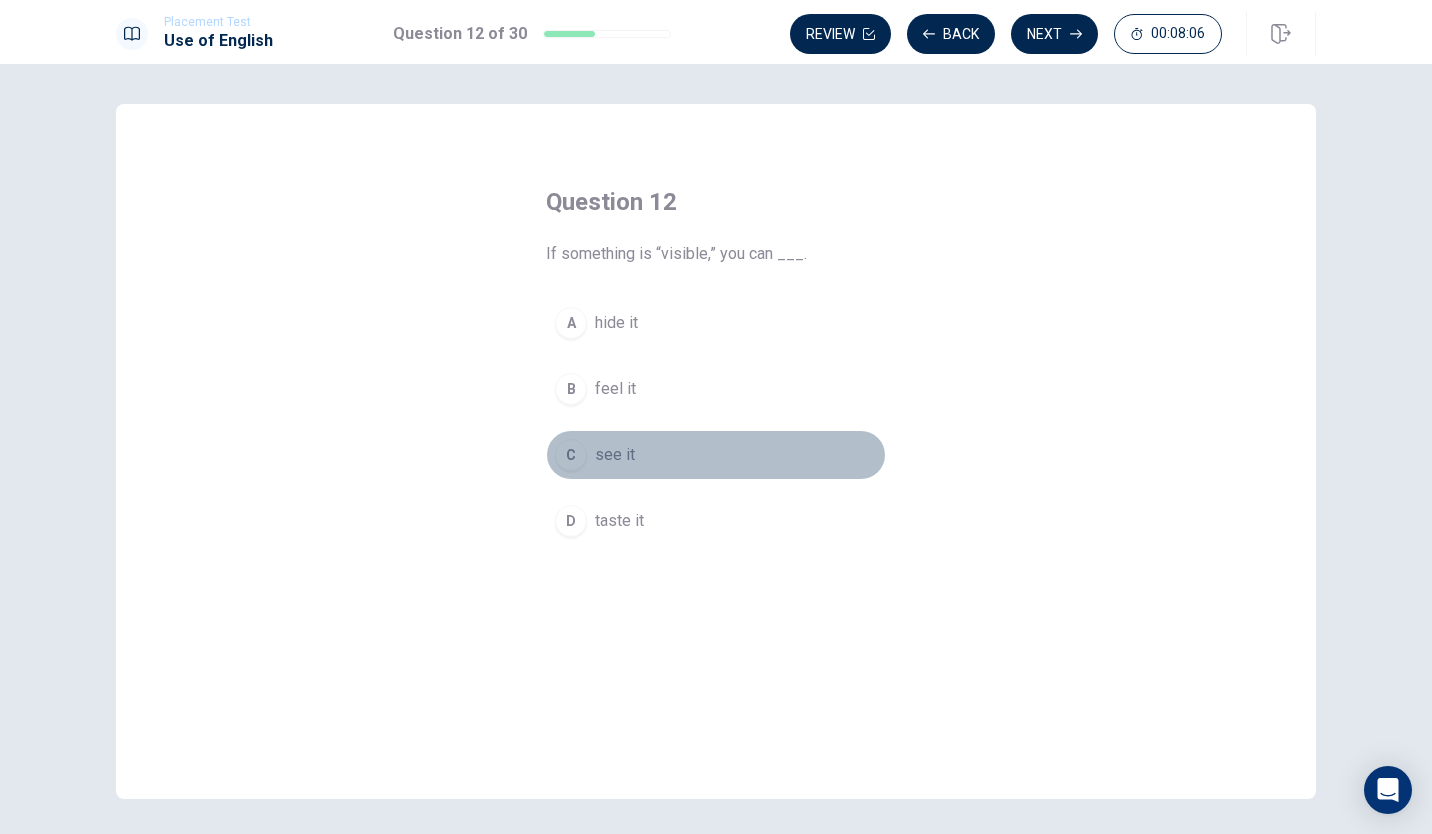 click on "see it" at bounding box center (615, 455) 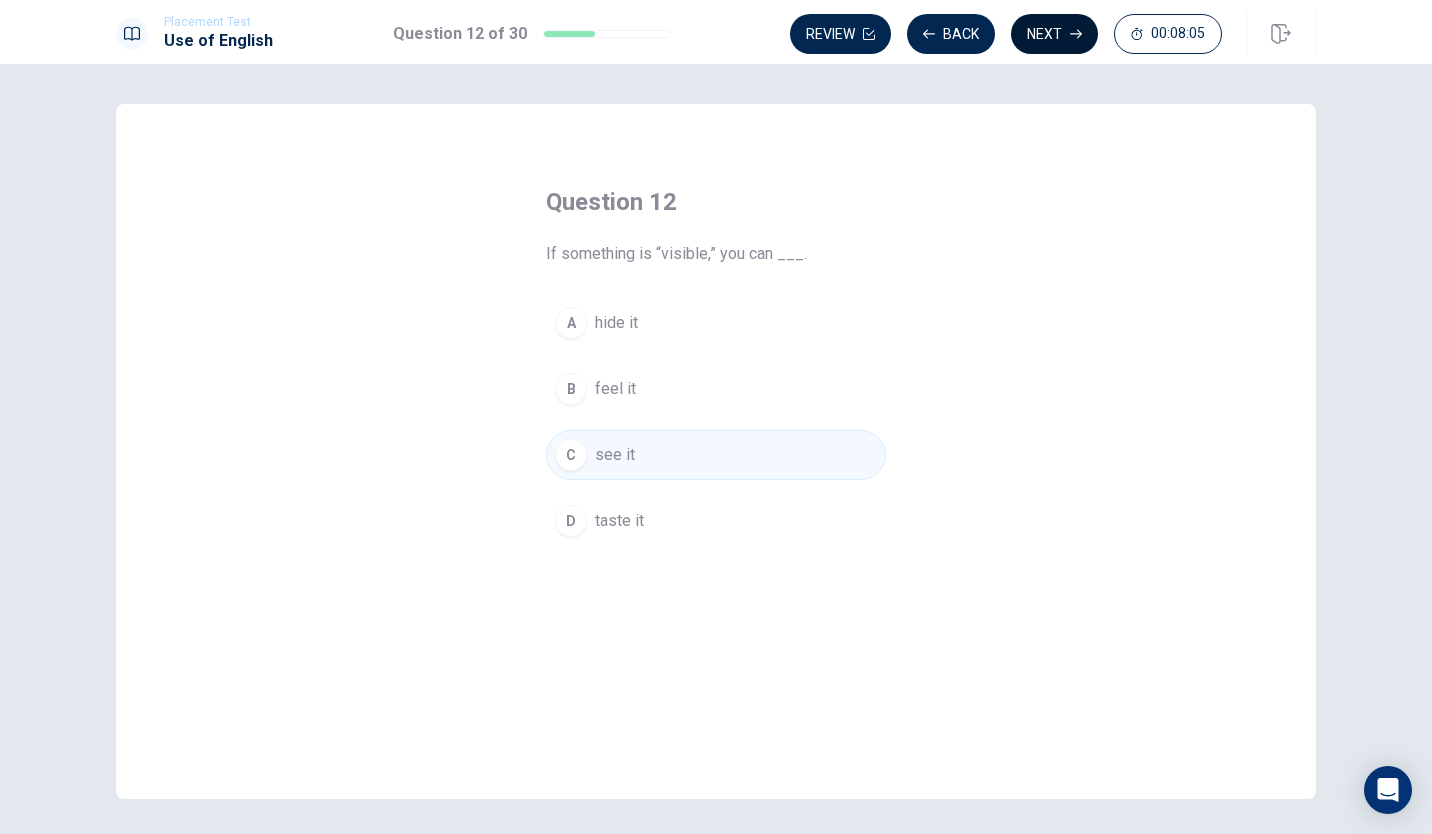 click on "Next" at bounding box center (1054, 34) 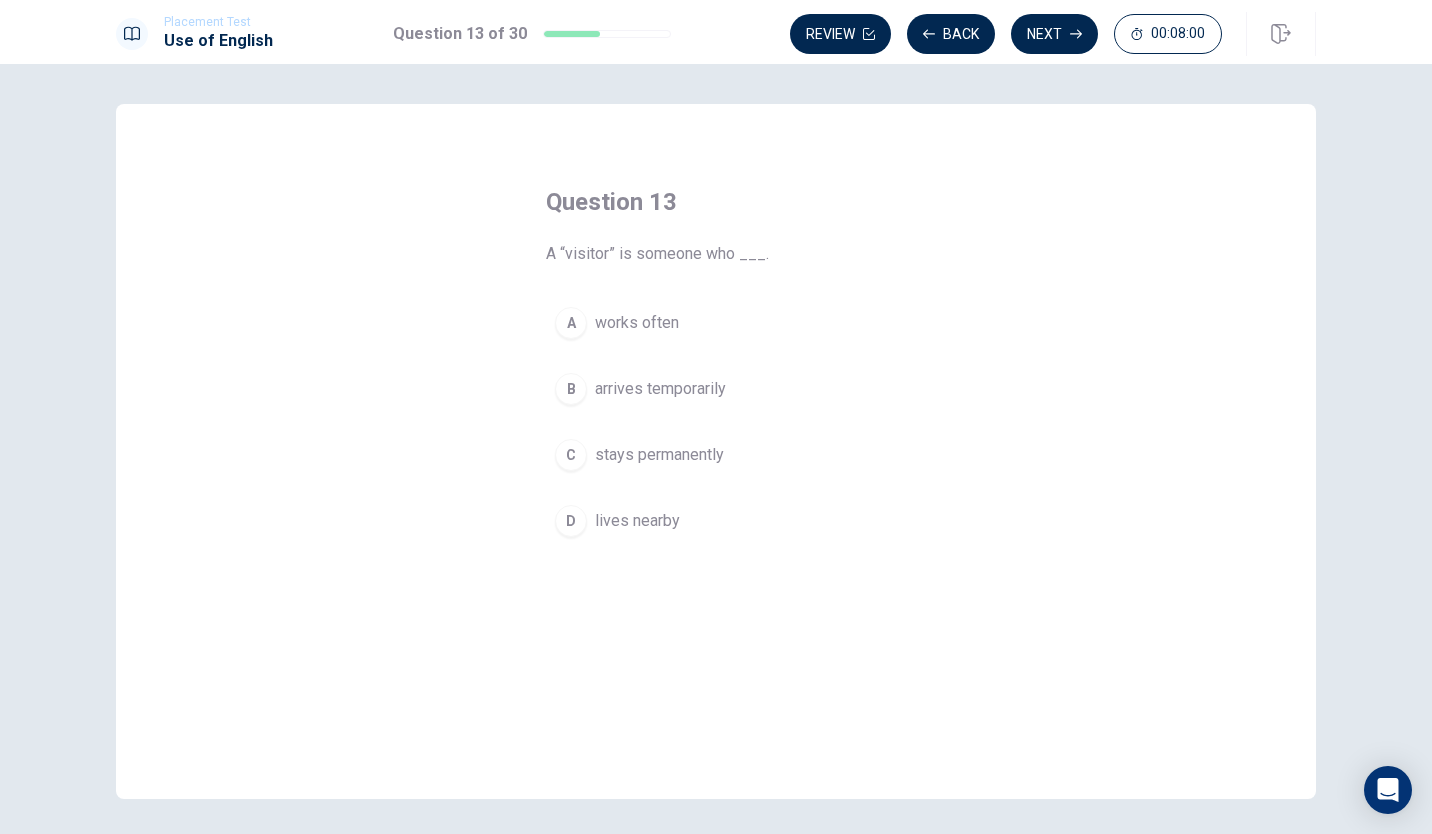 click on "B arrives temporarily" at bounding box center [716, 389] 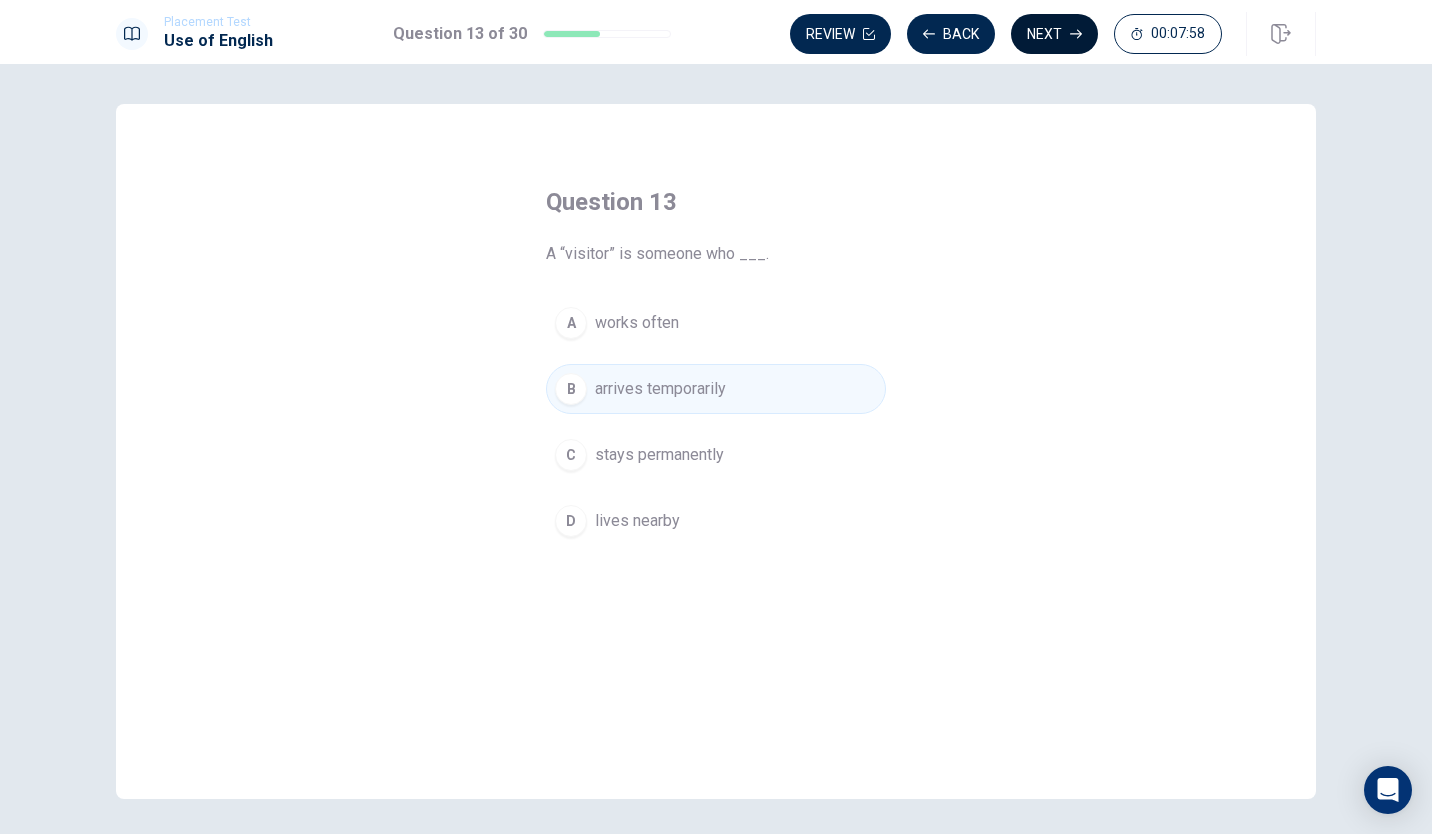 click on "Next" at bounding box center (1054, 34) 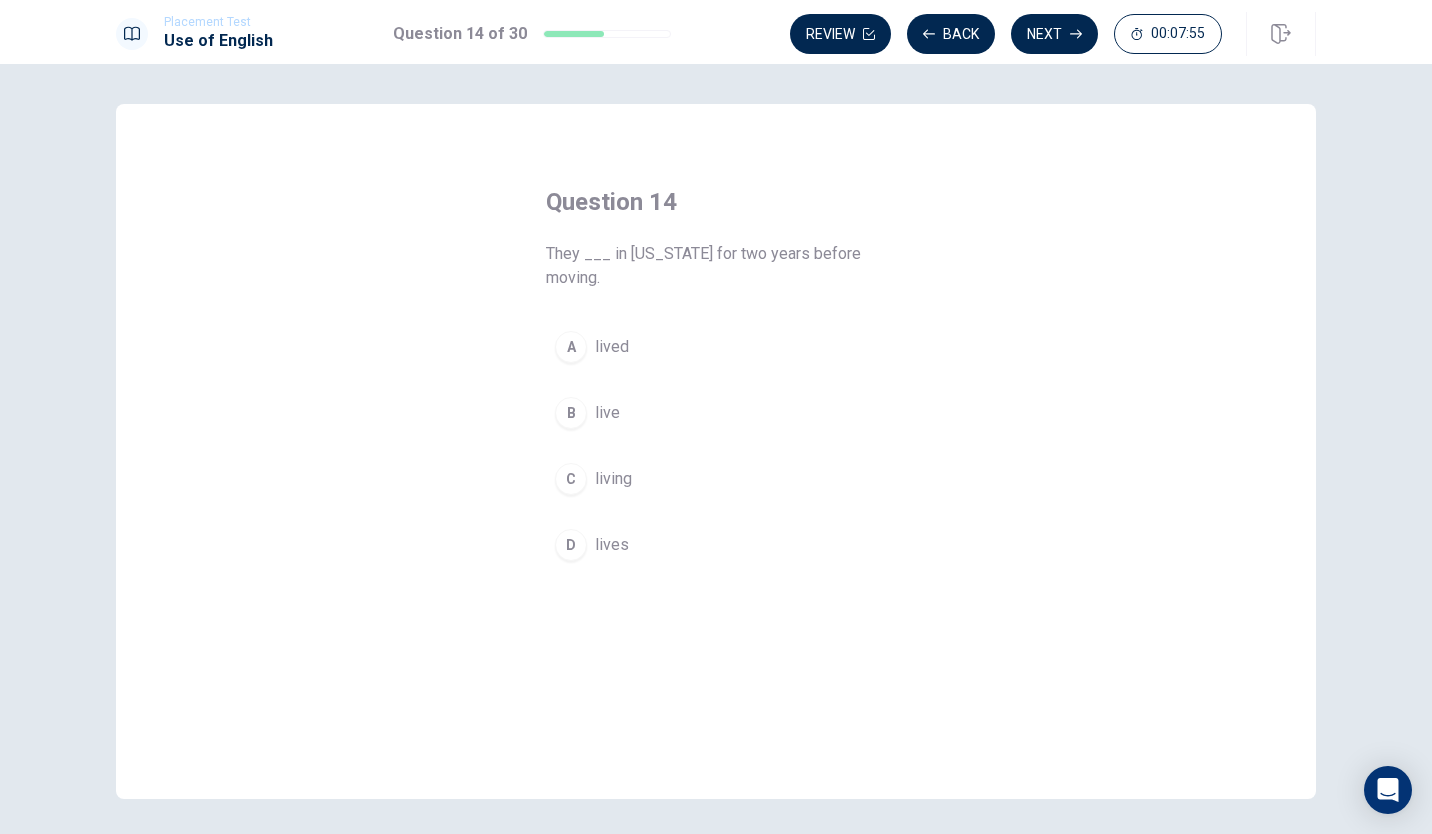 click on "A lived" at bounding box center [716, 347] 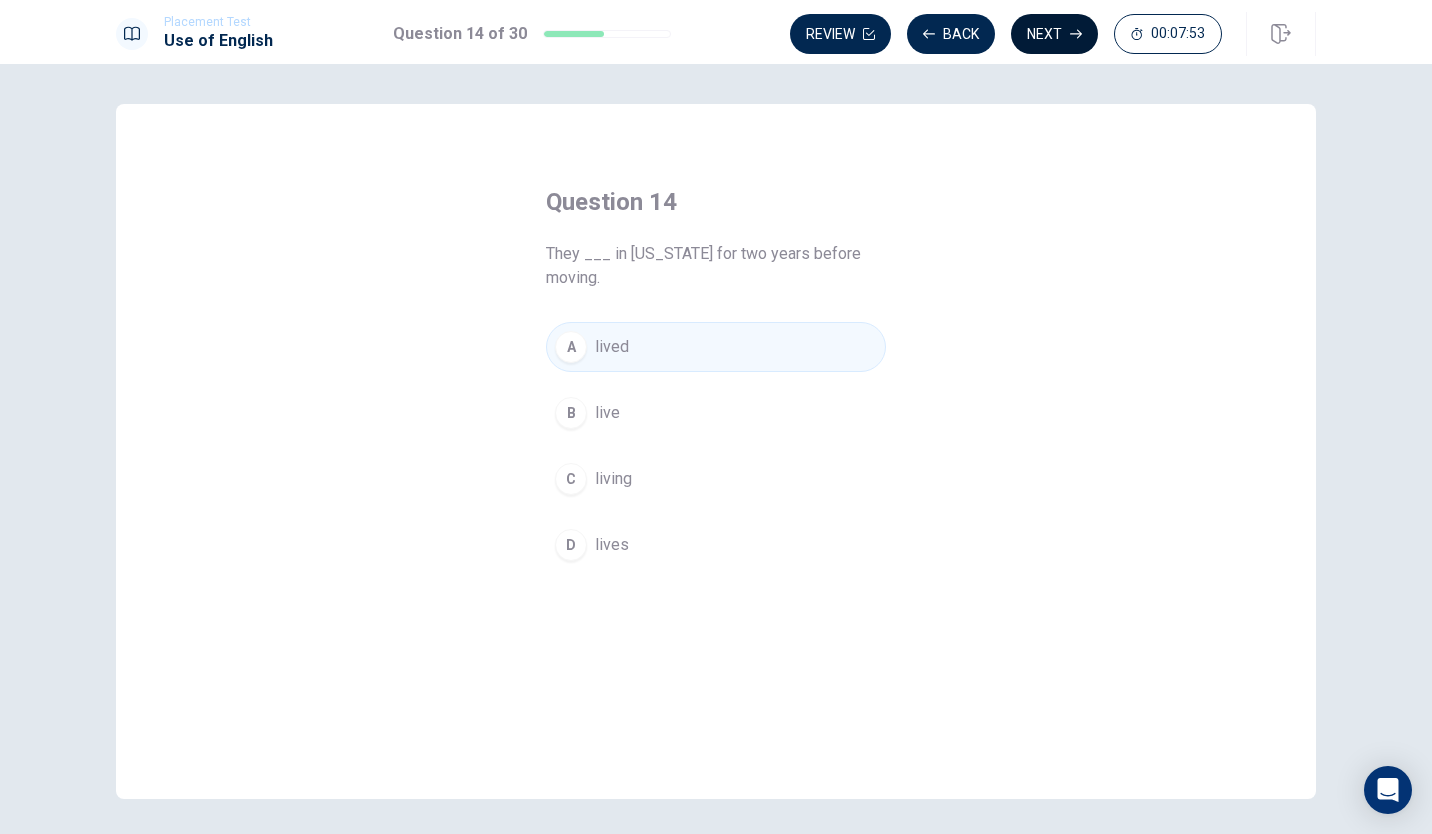 click on "Next" at bounding box center (1054, 34) 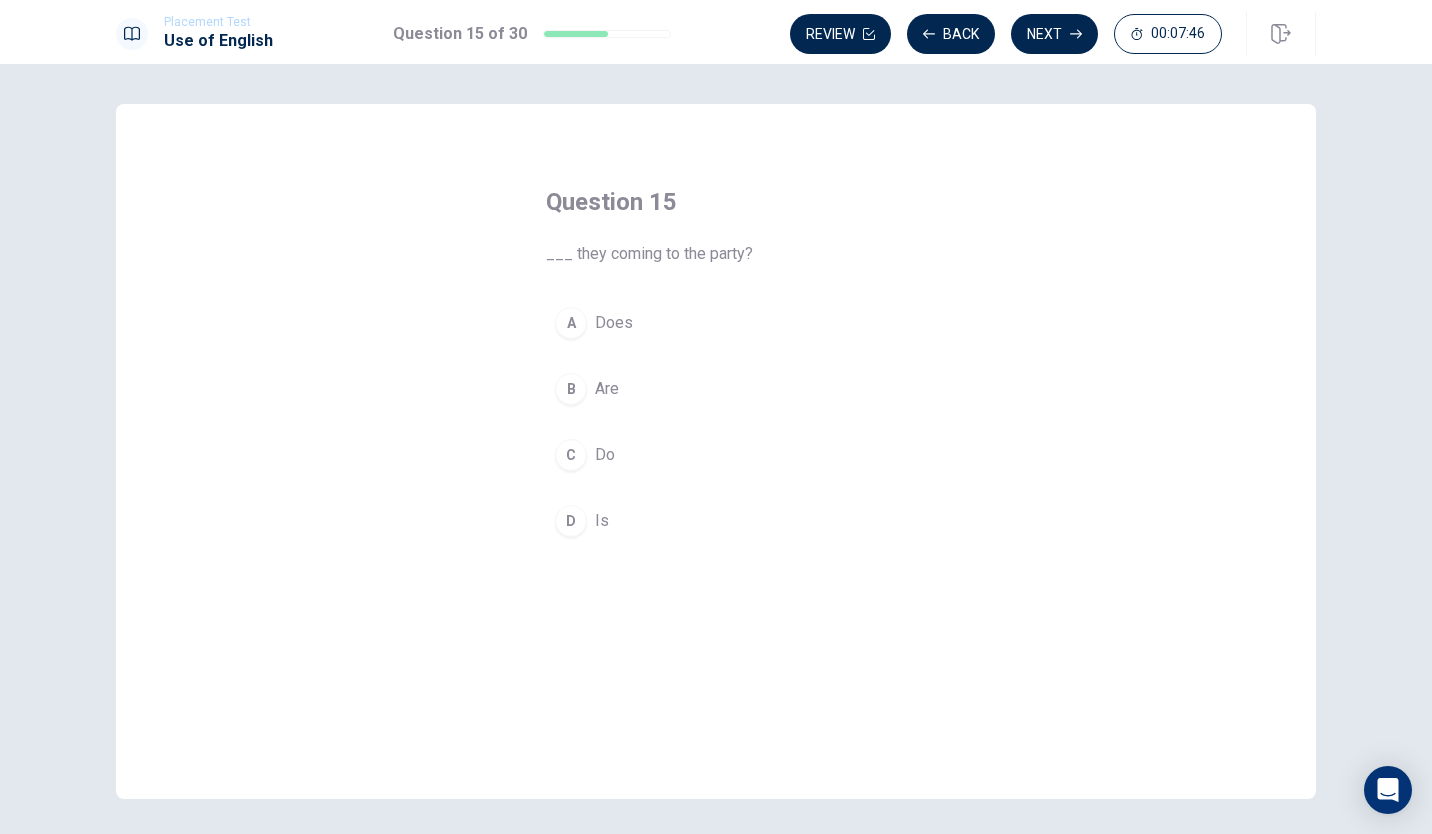click on "B Are" at bounding box center (716, 389) 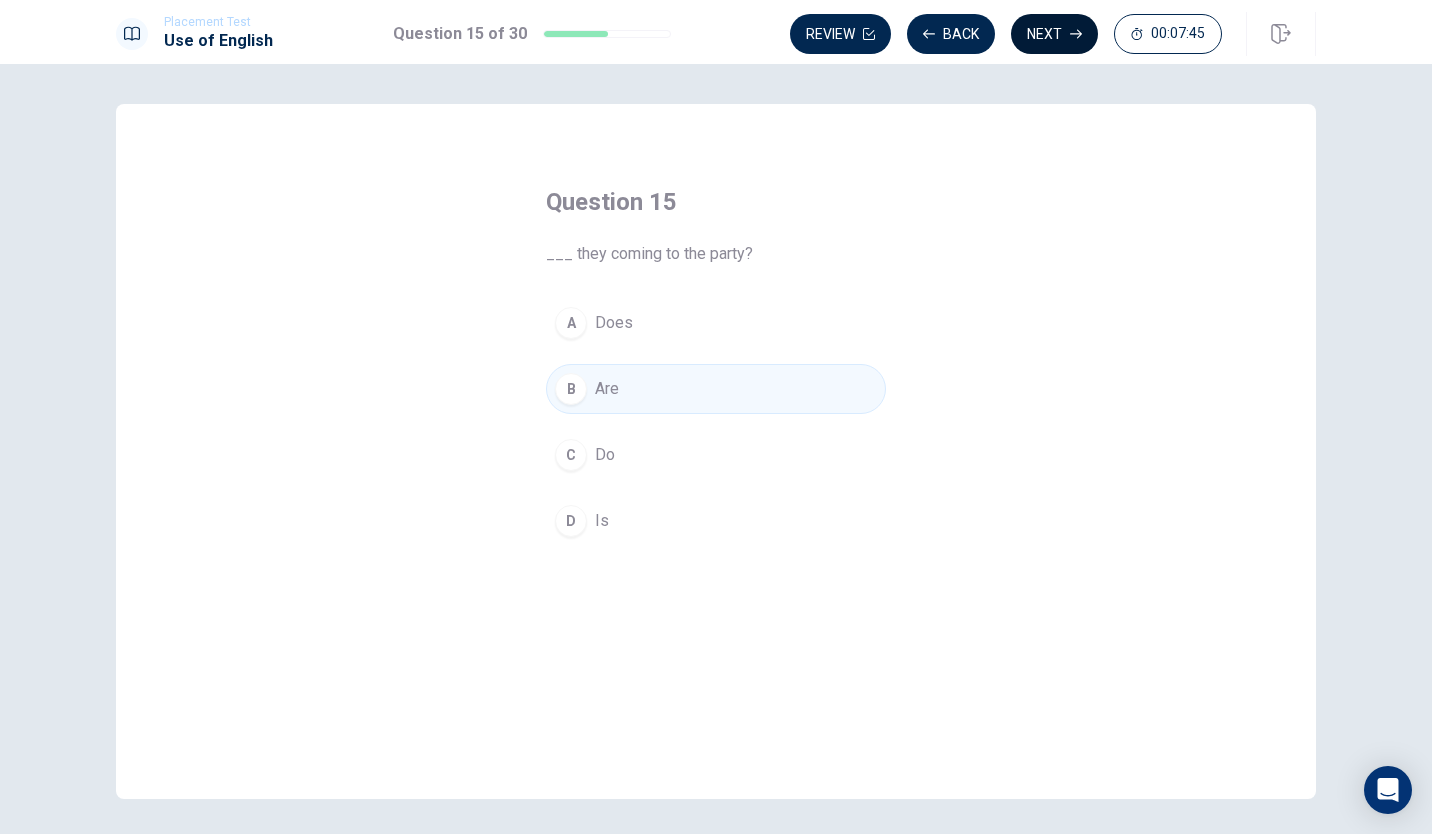 click on "Next" at bounding box center (1054, 34) 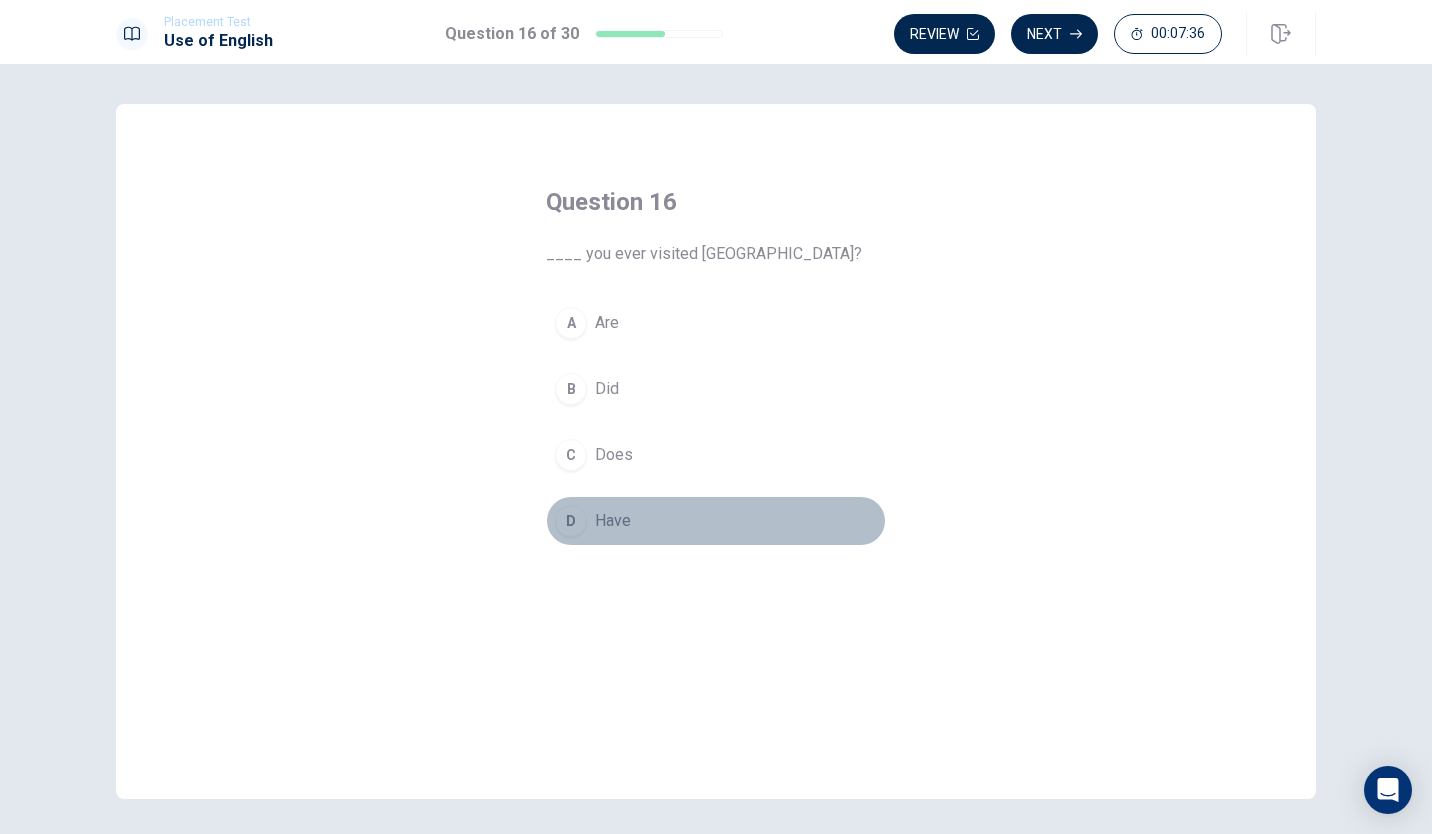click on "D Have" at bounding box center [716, 521] 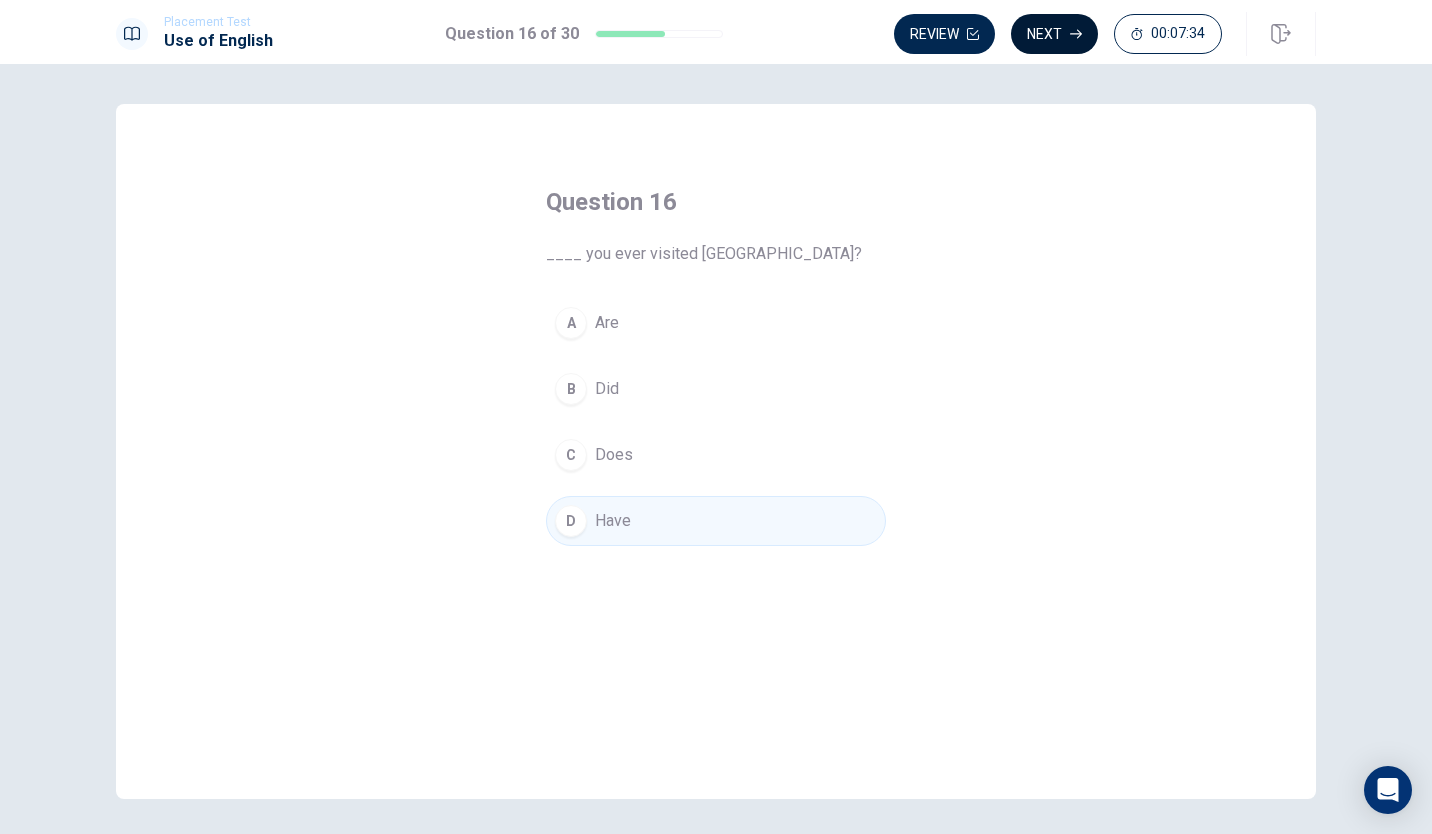 click on "Next" at bounding box center (1054, 34) 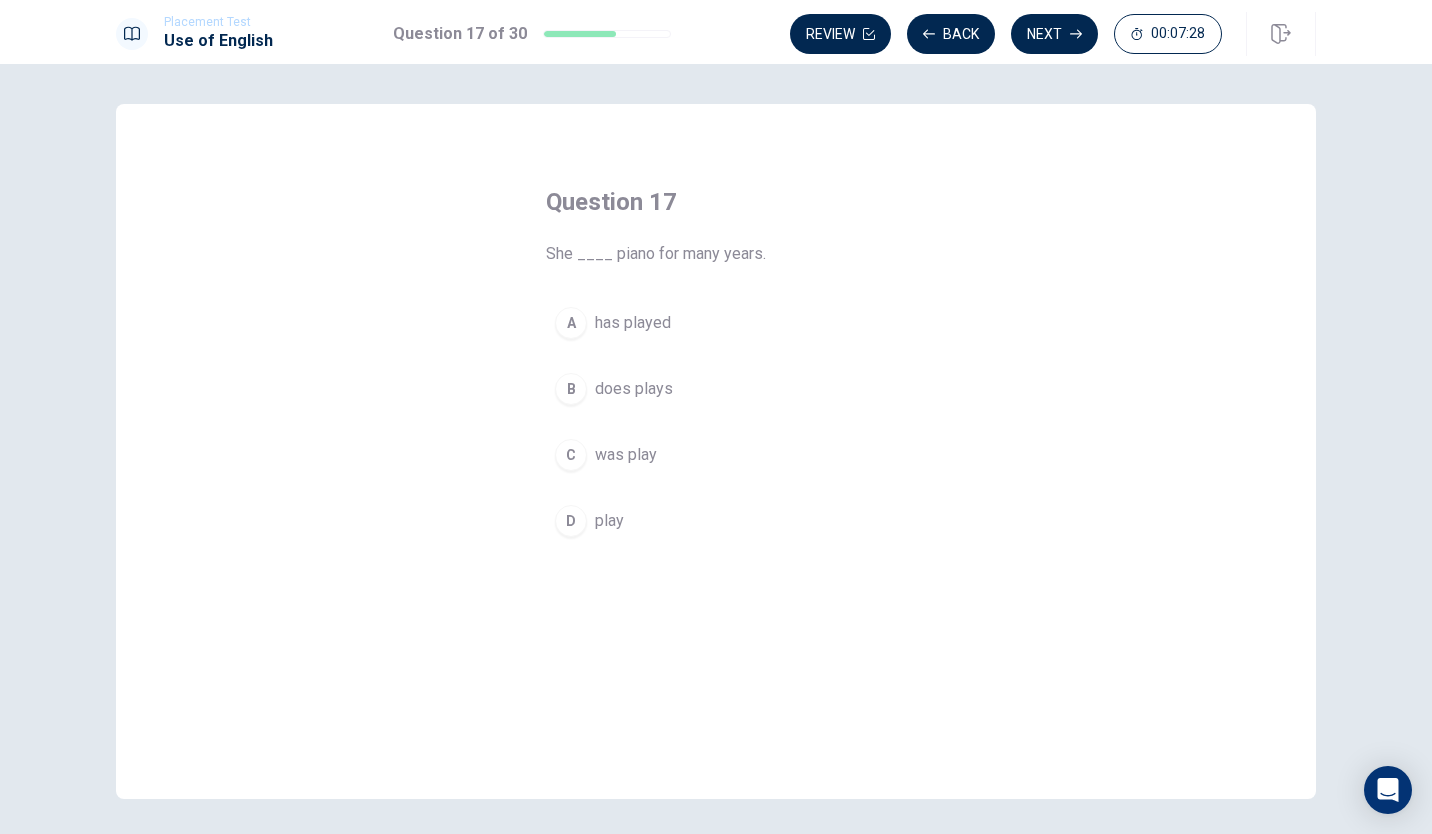 click on "A has played" at bounding box center (716, 323) 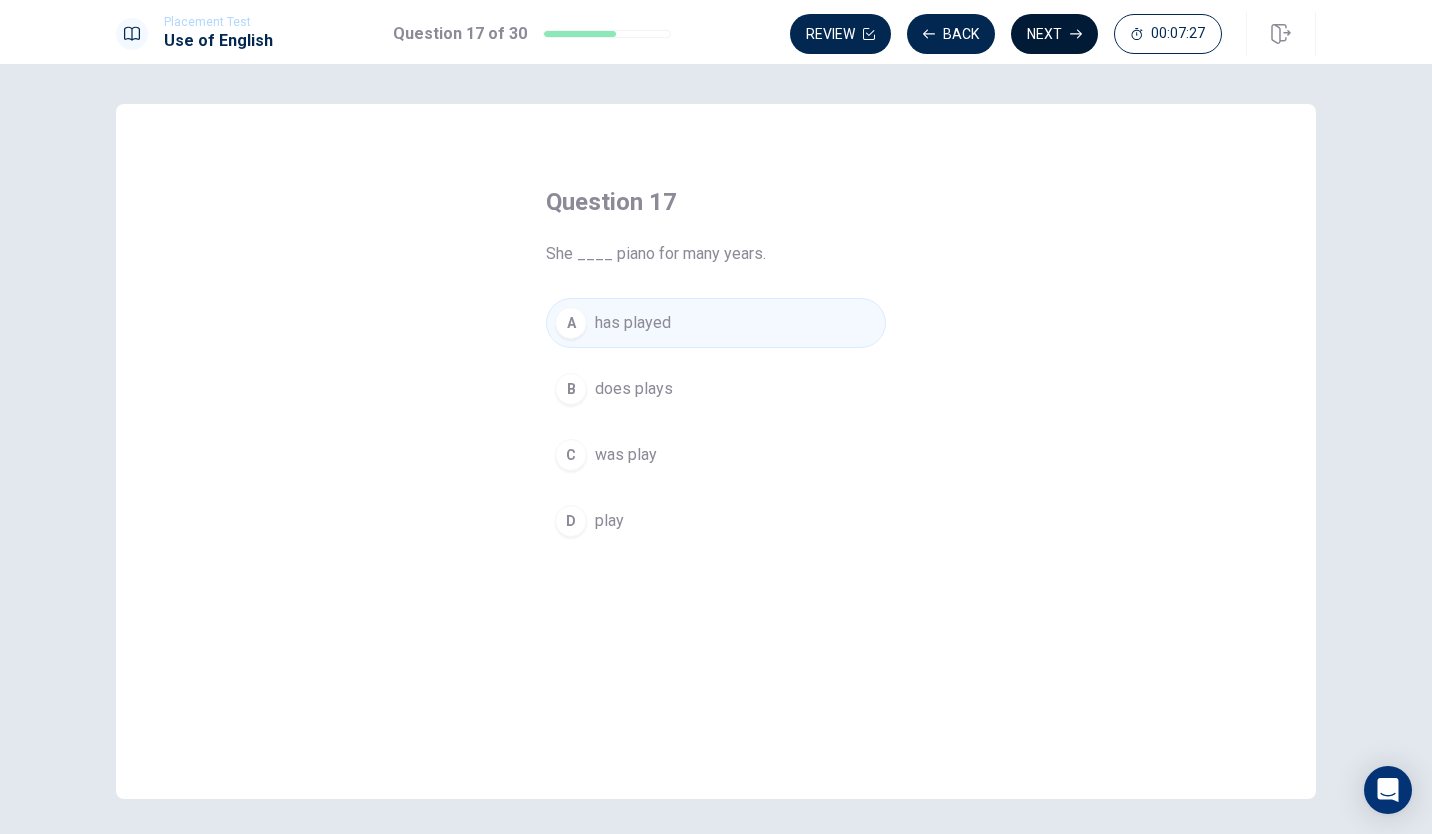 click on "Next" at bounding box center (1054, 34) 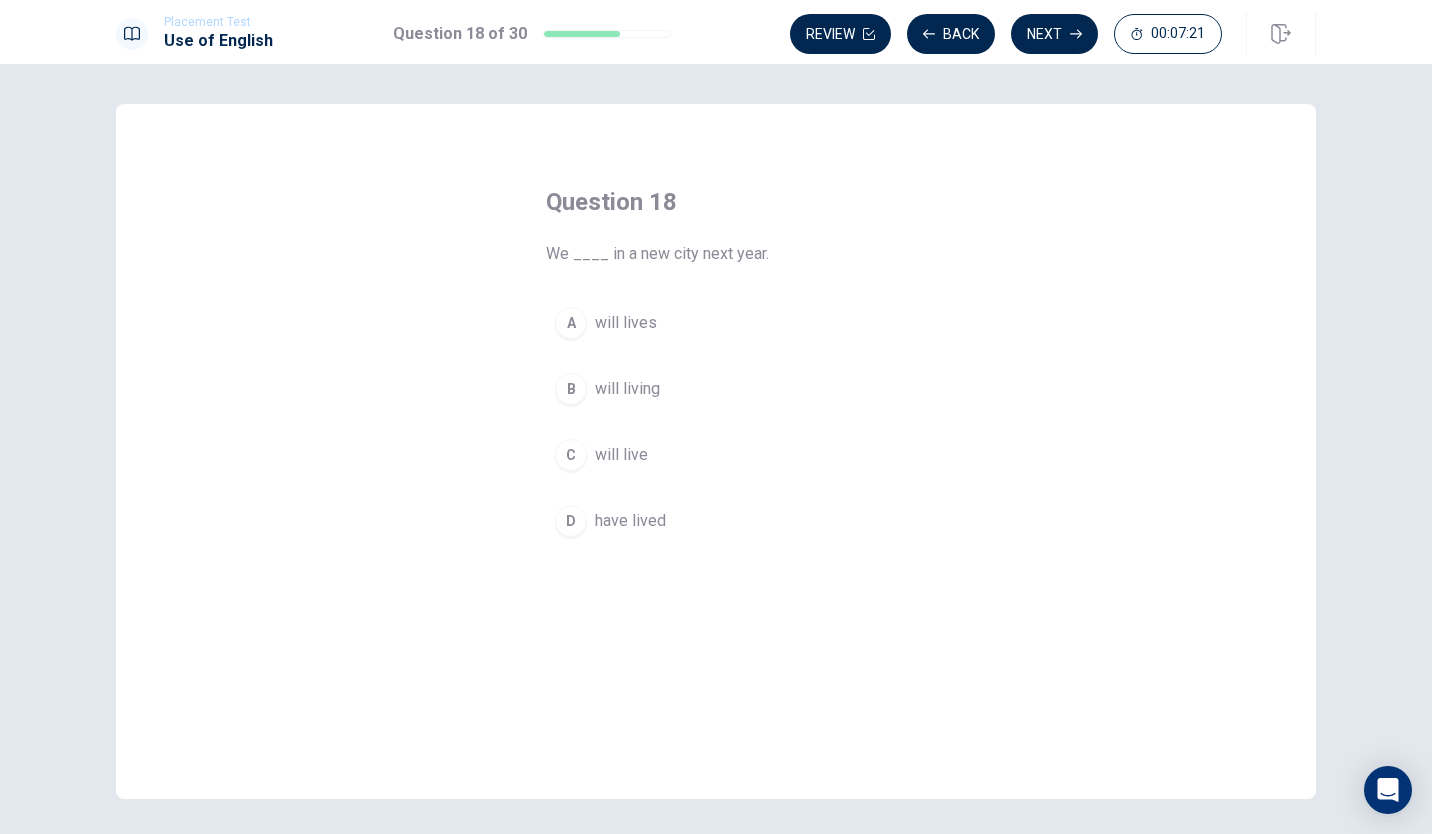 click on "will live" at bounding box center [621, 455] 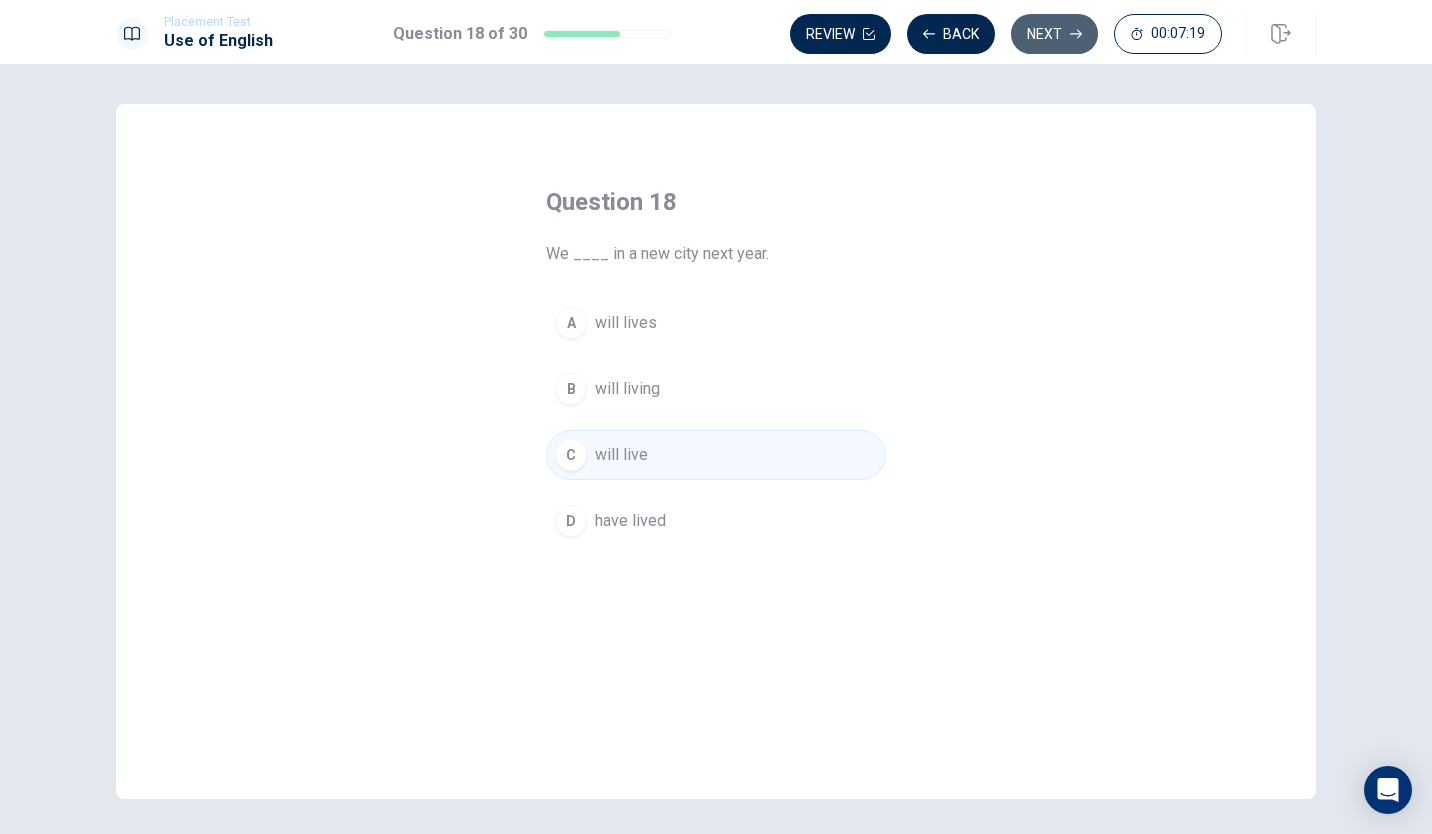 click on "Next" at bounding box center [1054, 34] 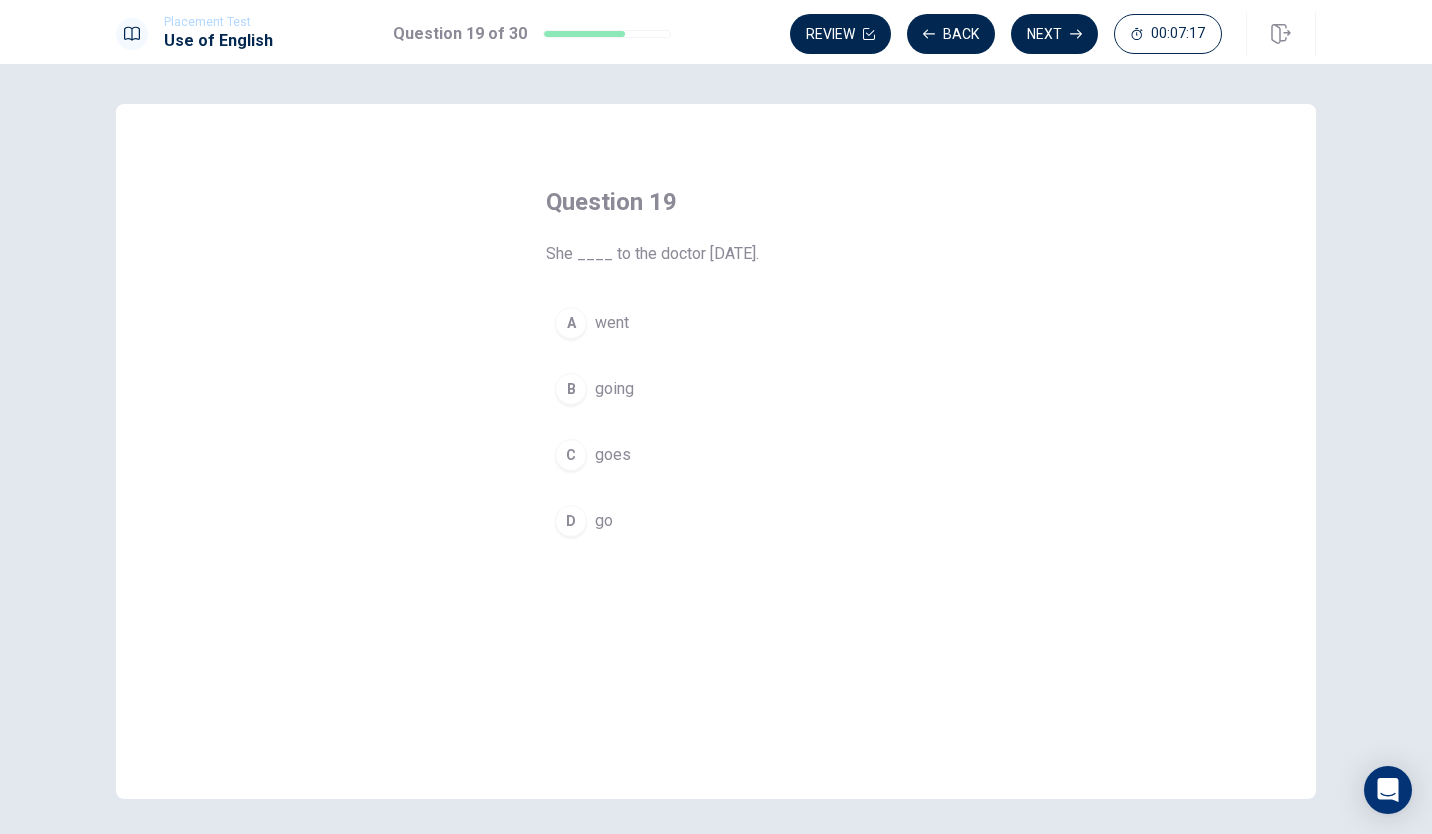 click on "A went" at bounding box center (716, 323) 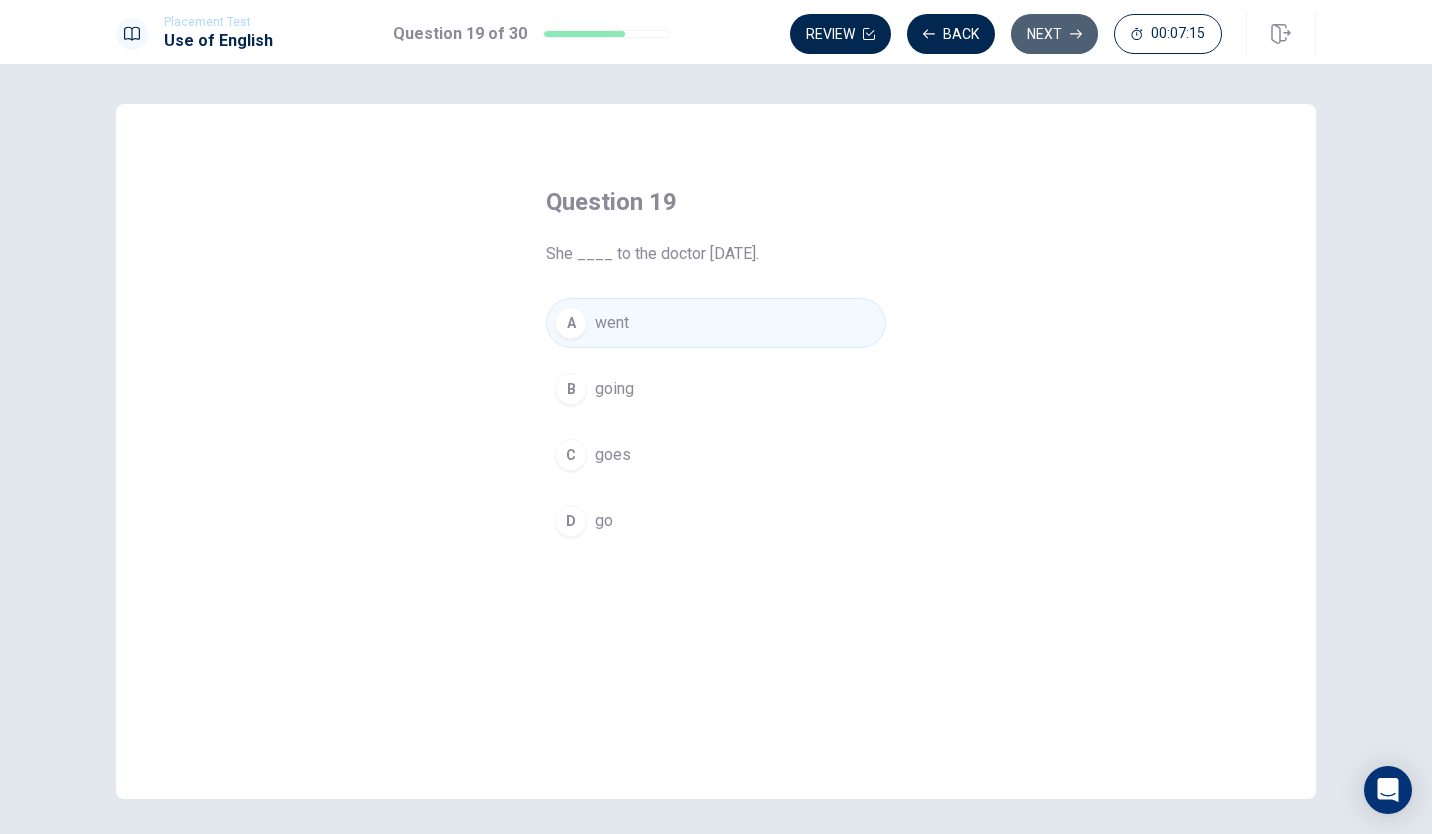 click on "Next" at bounding box center [1054, 34] 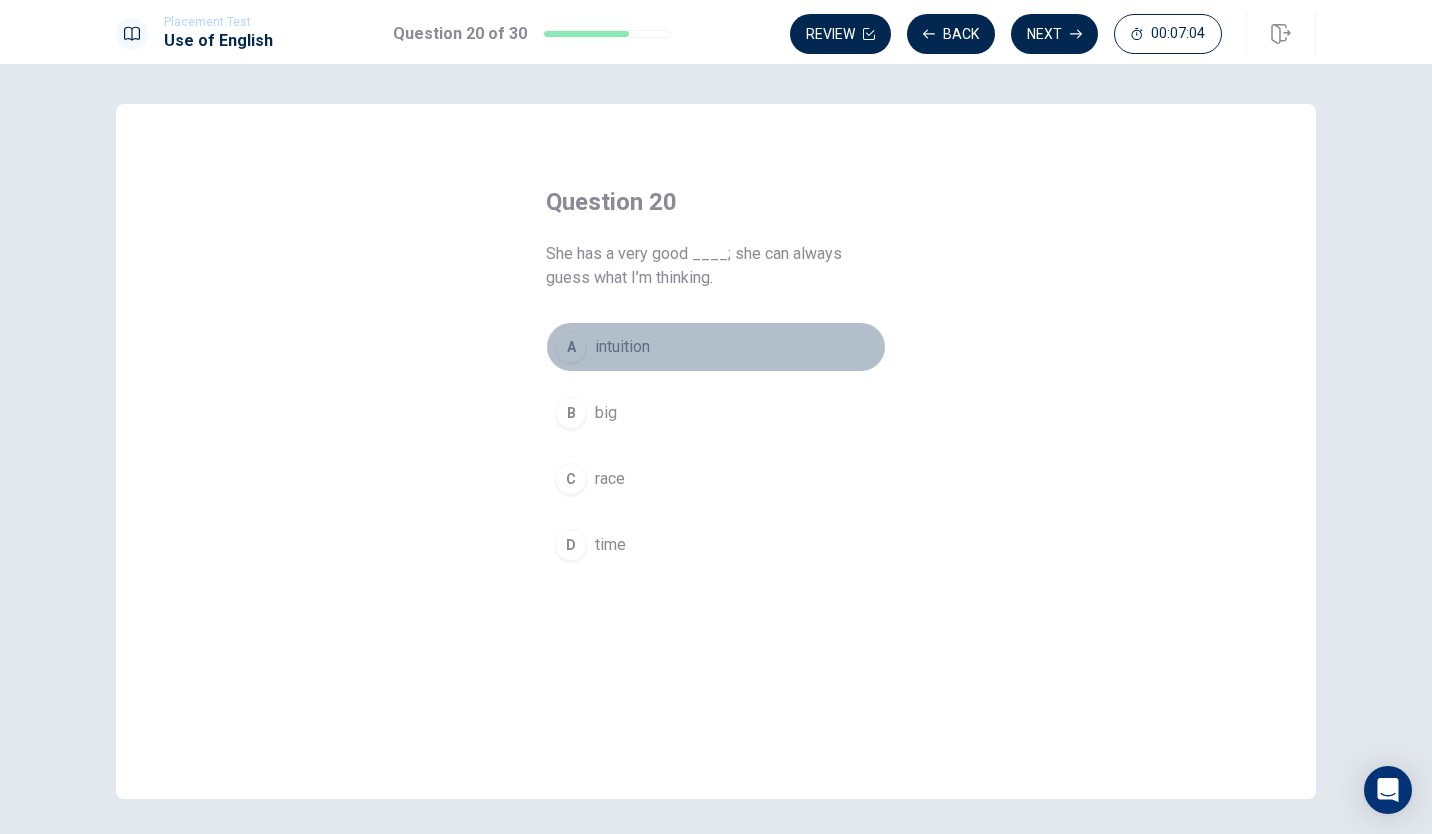 click on "A intuition" at bounding box center (716, 347) 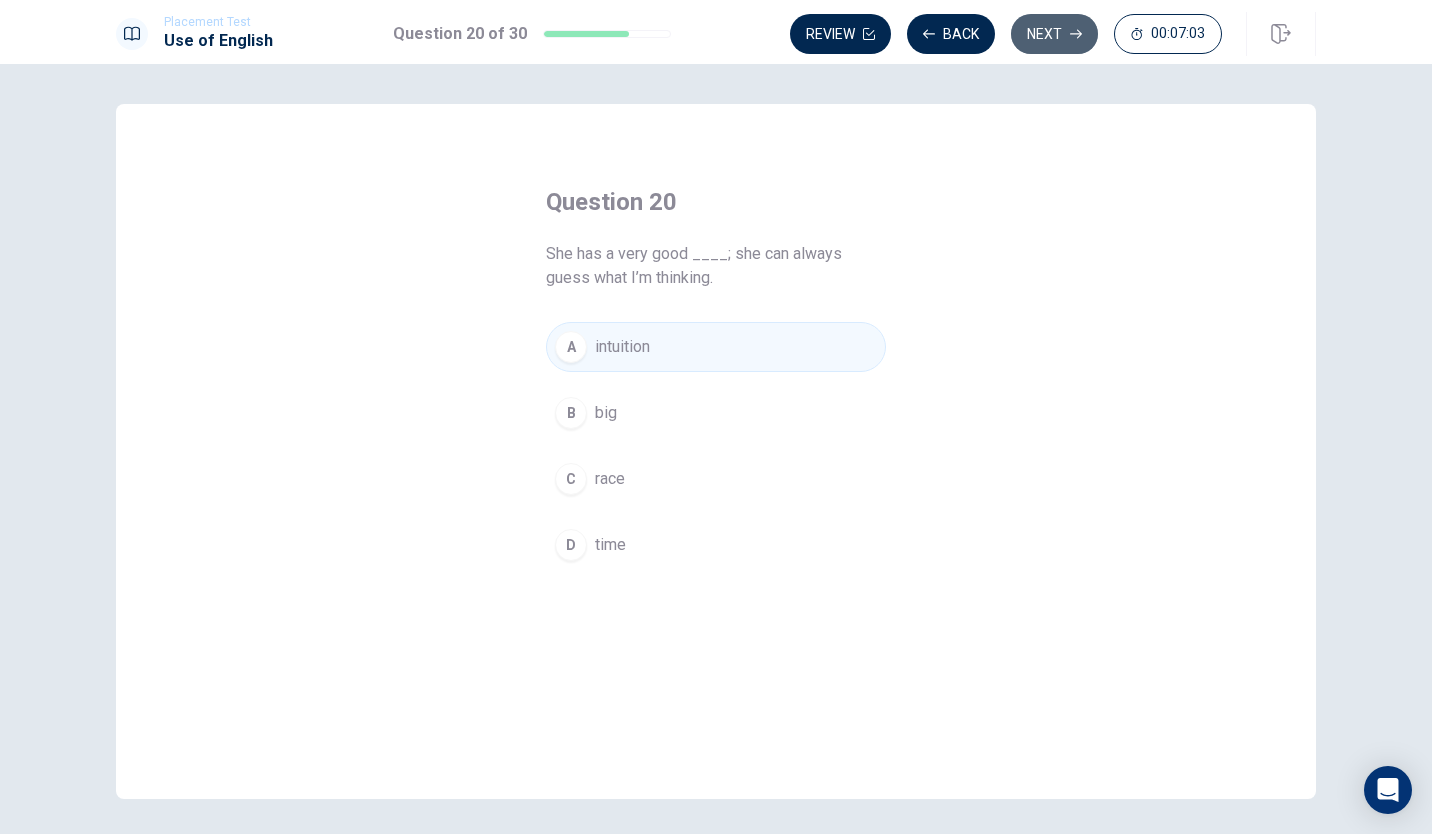 click on "Next" at bounding box center (1054, 34) 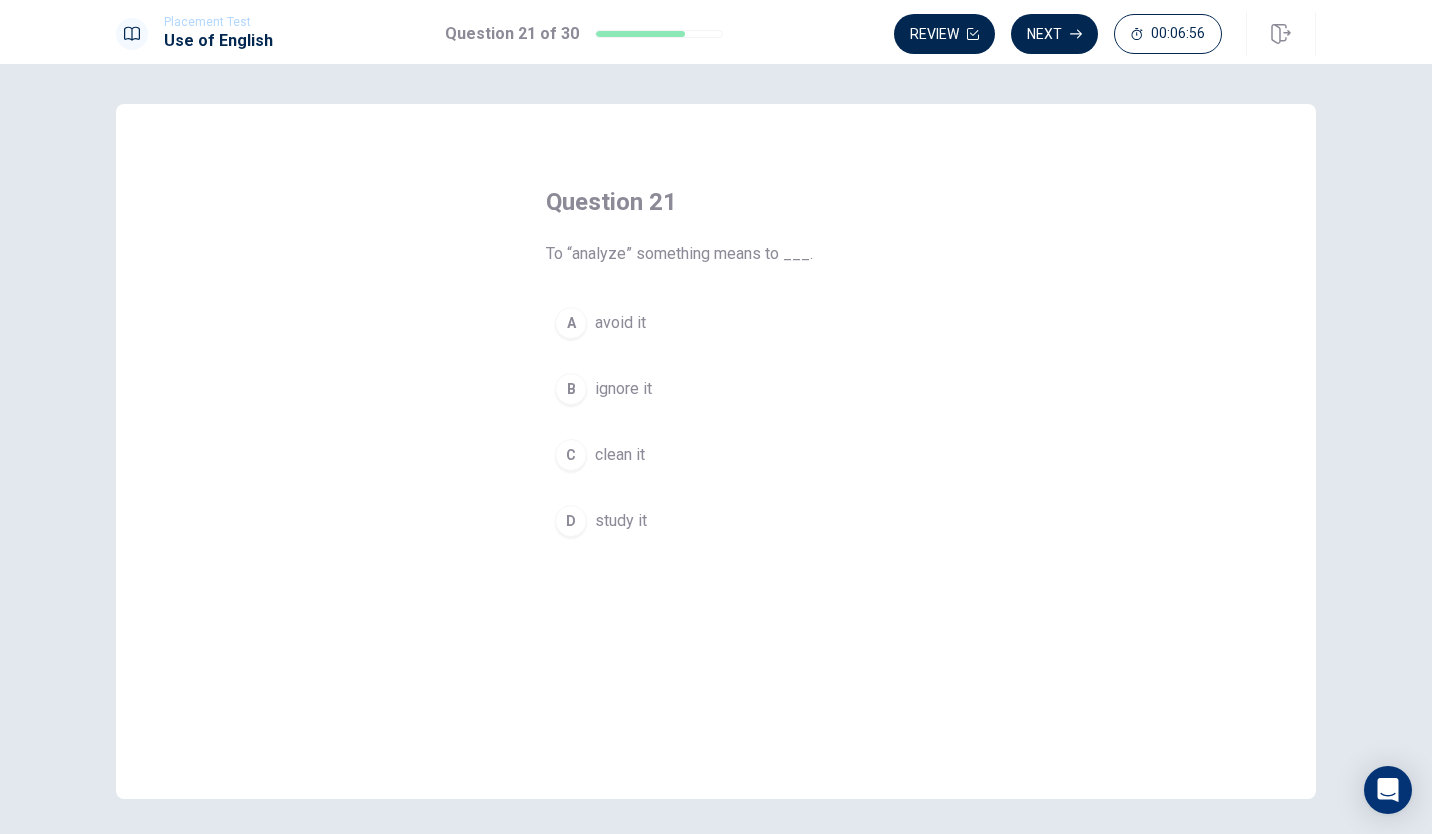 click on "study it" at bounding box center (621, 521) 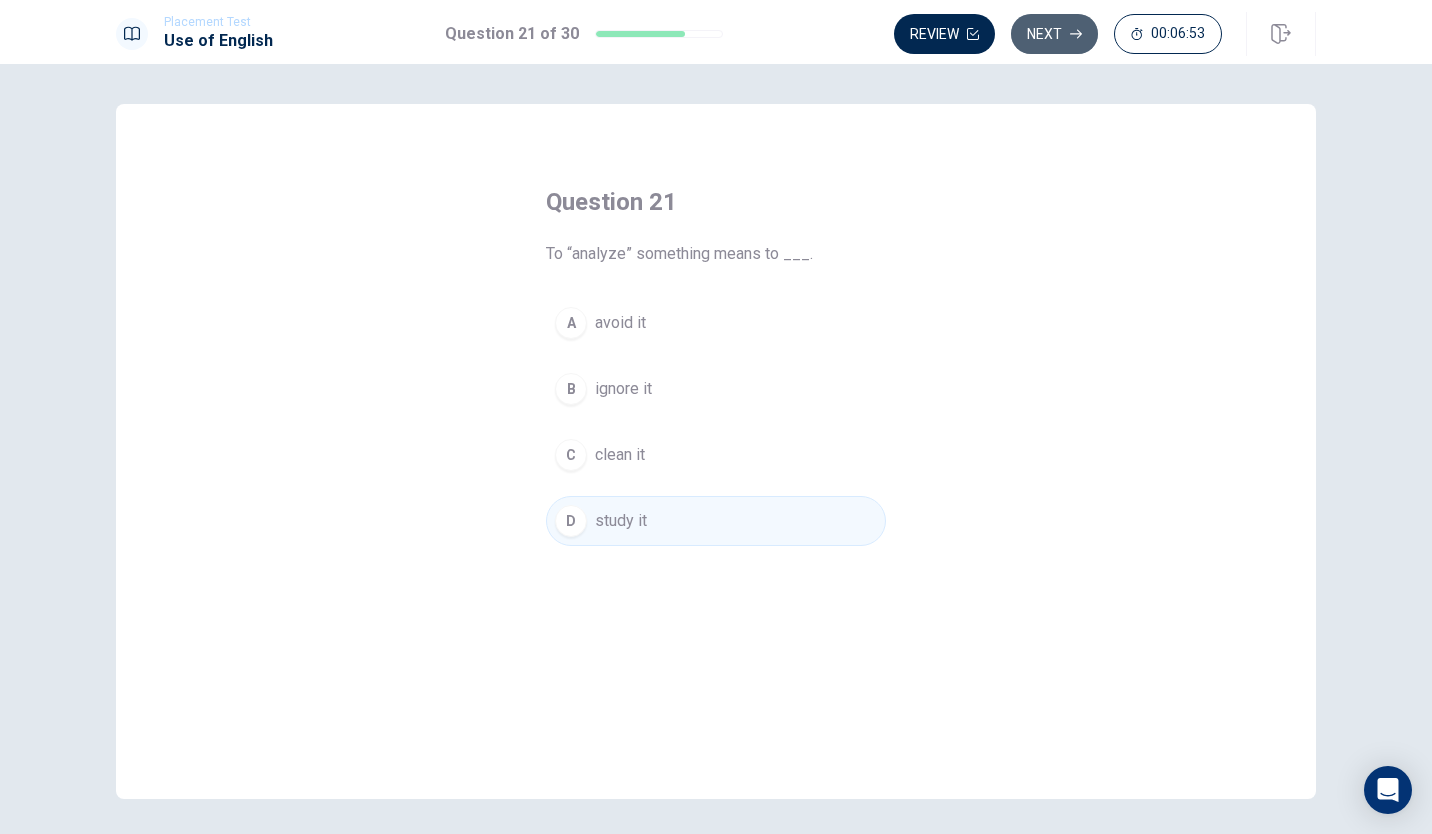 click on "Next" at bounding box center [1054, 34] 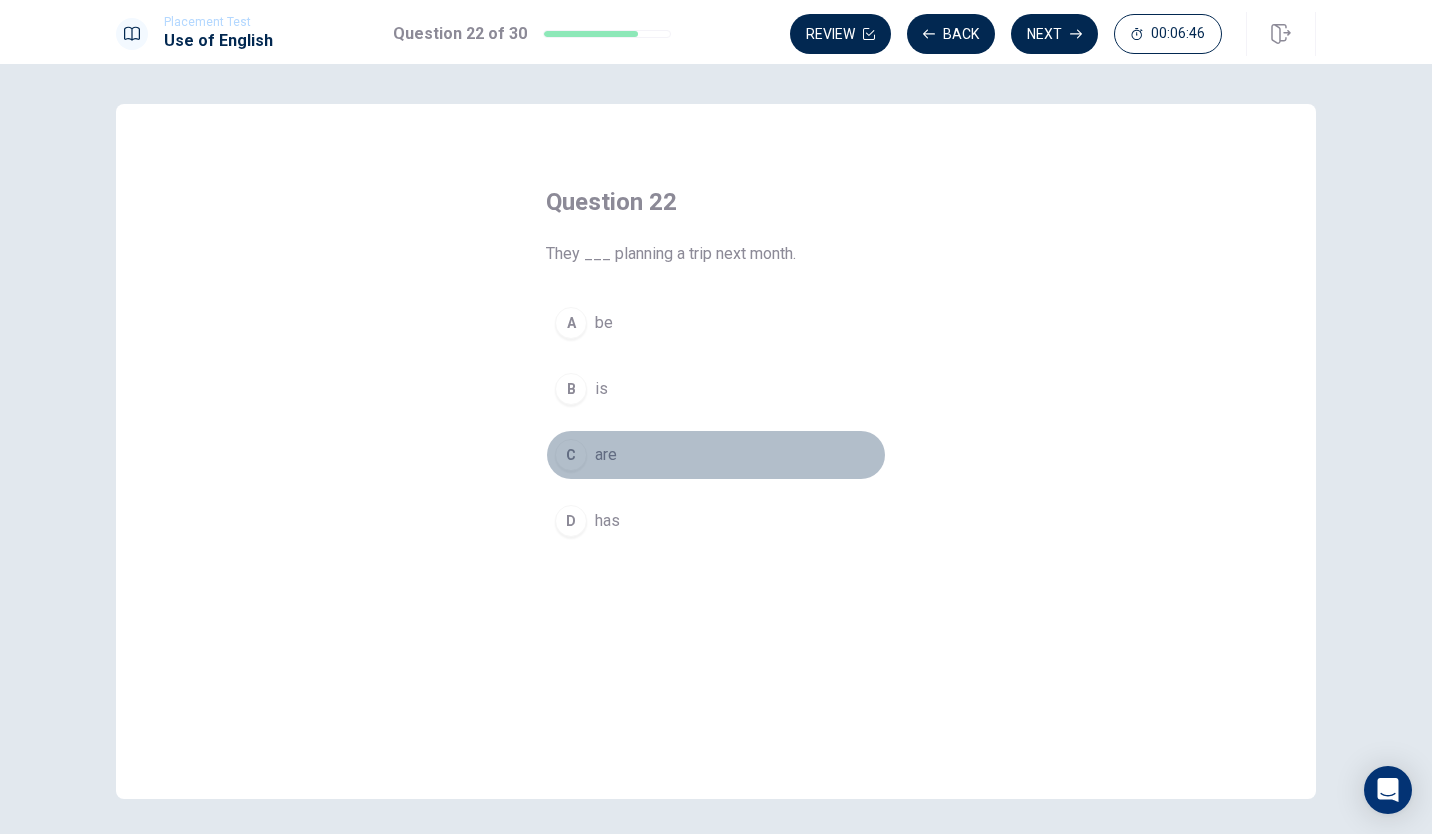 click on "C" at bounding box center [571, 455] 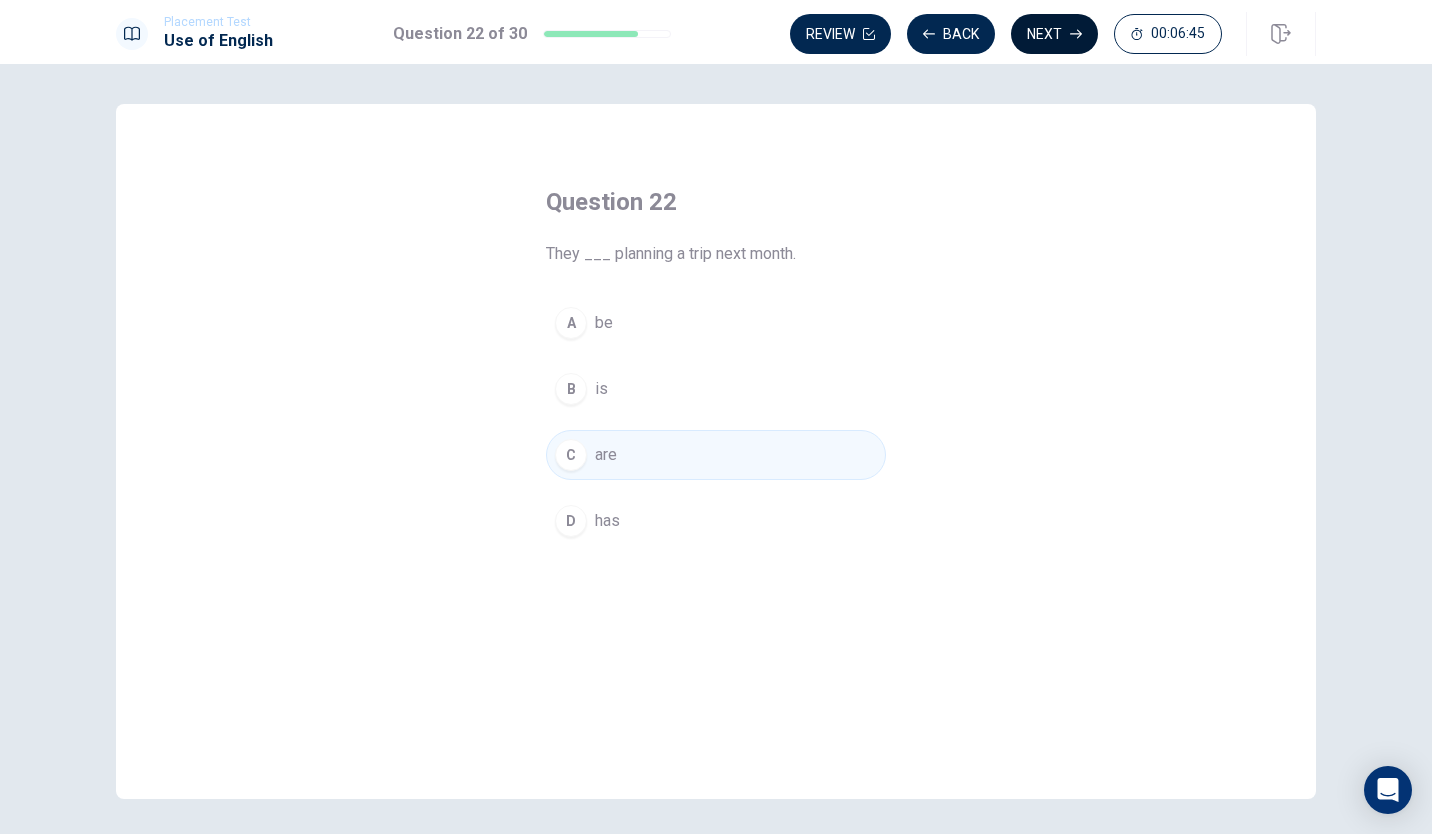 click on "Next" at bounding box center (1054, 34) 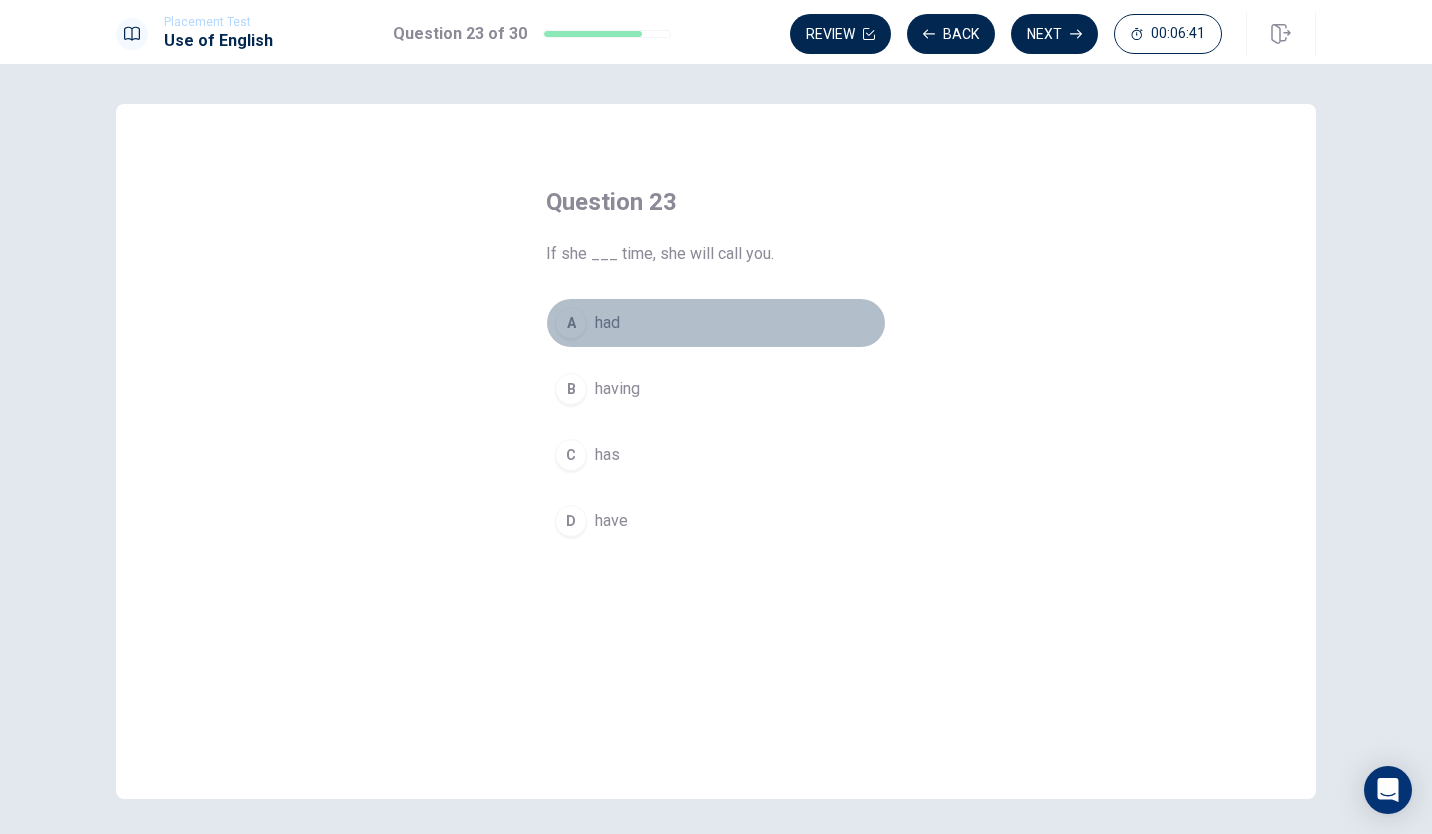 click on "had" at bounding box center [607, 323] 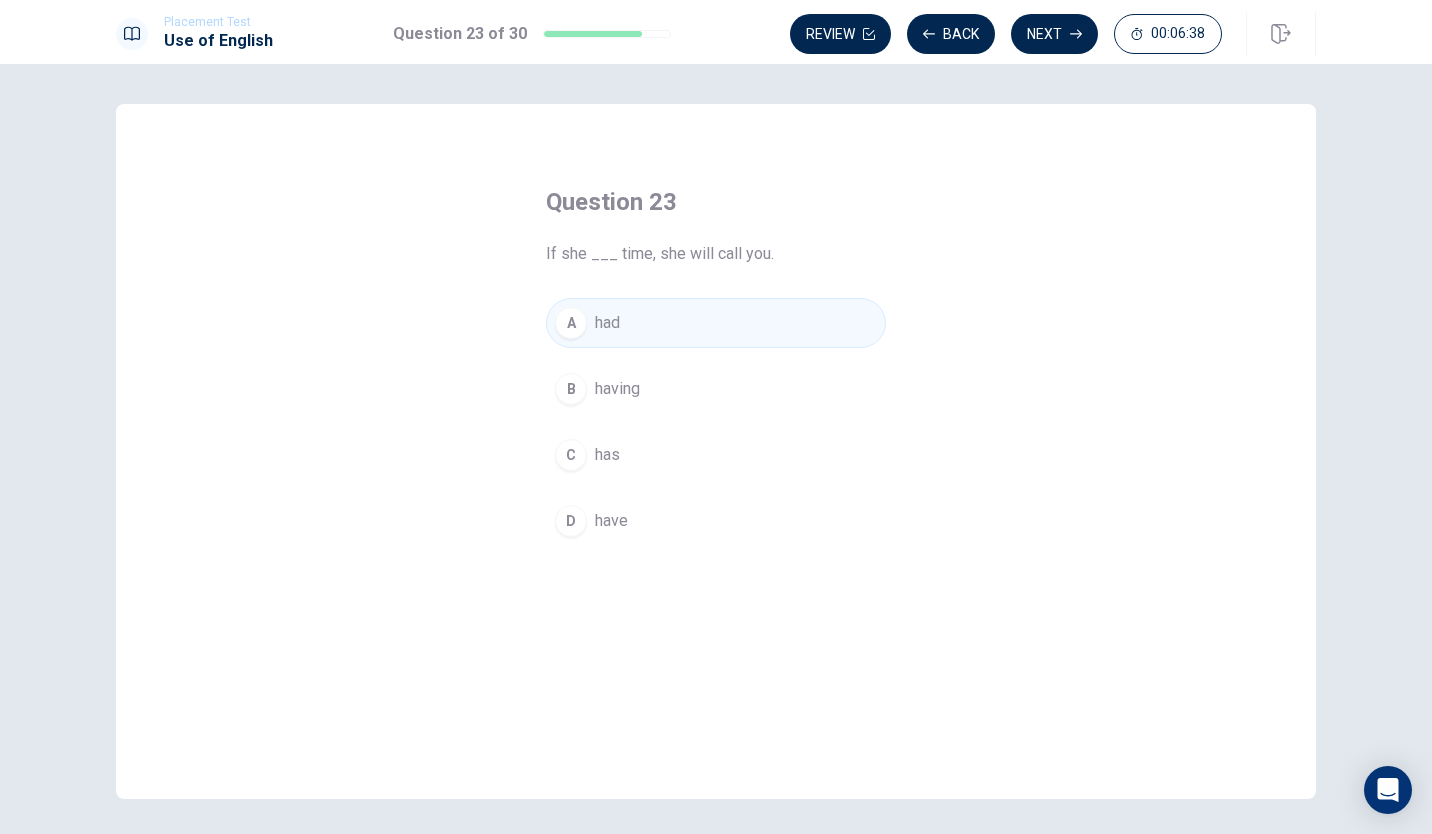 click on "has" at bounding box center (607, 455) 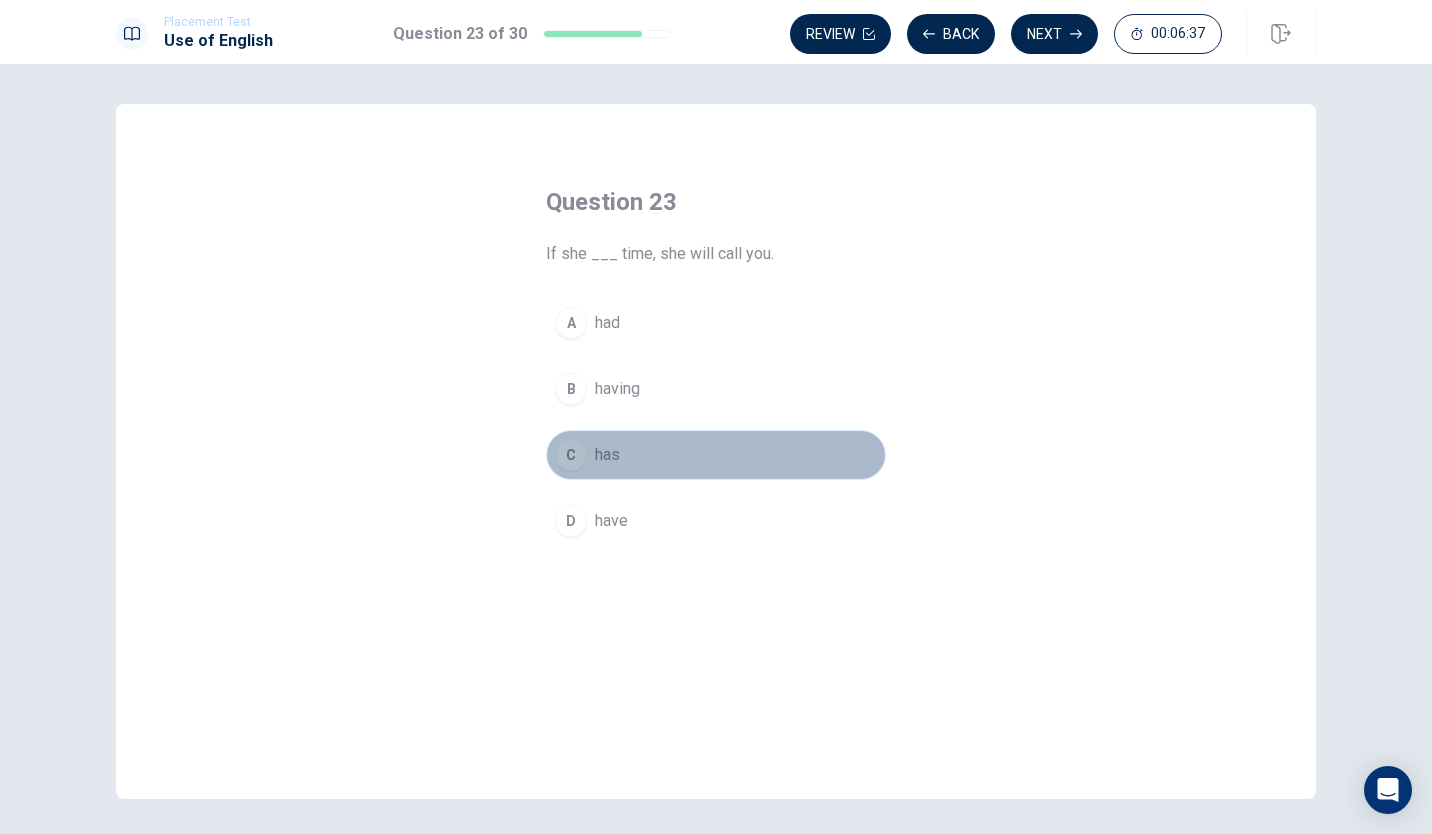 click on "has" at bounding box center (607, 455) 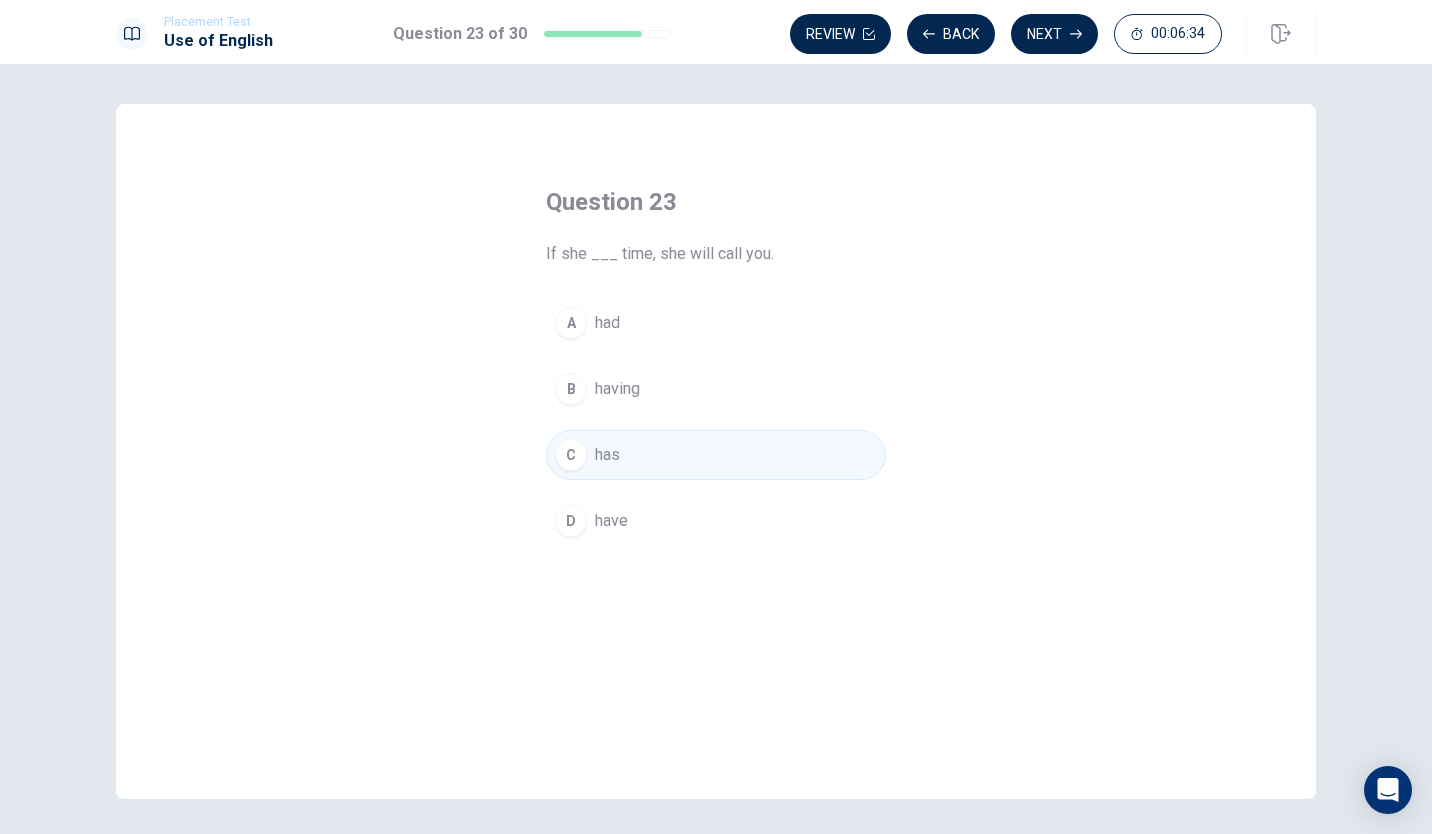 click on "Next" at bounding box center (1054, 34) 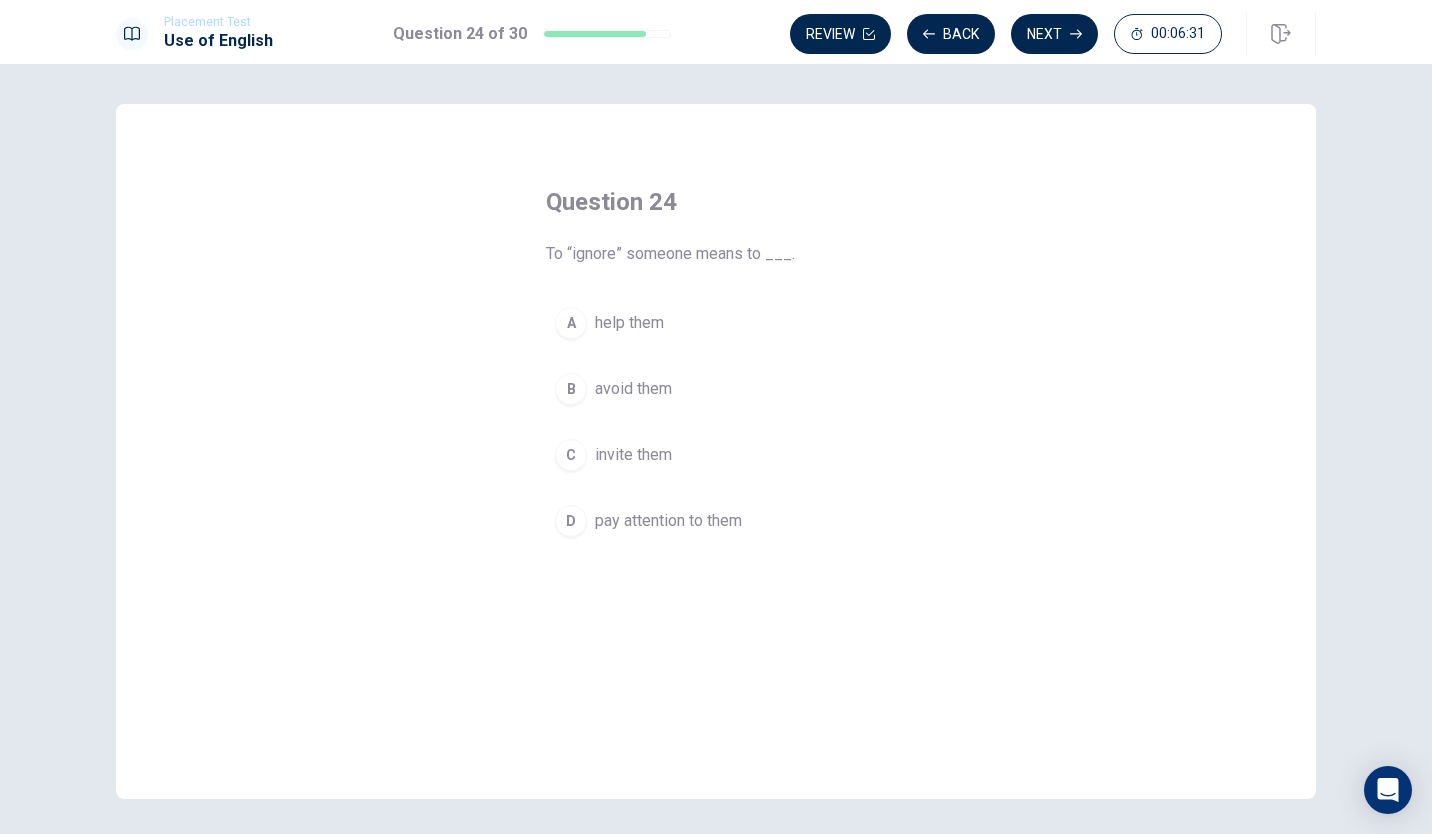 click on "avoid them" at bounding box center [633, 389] 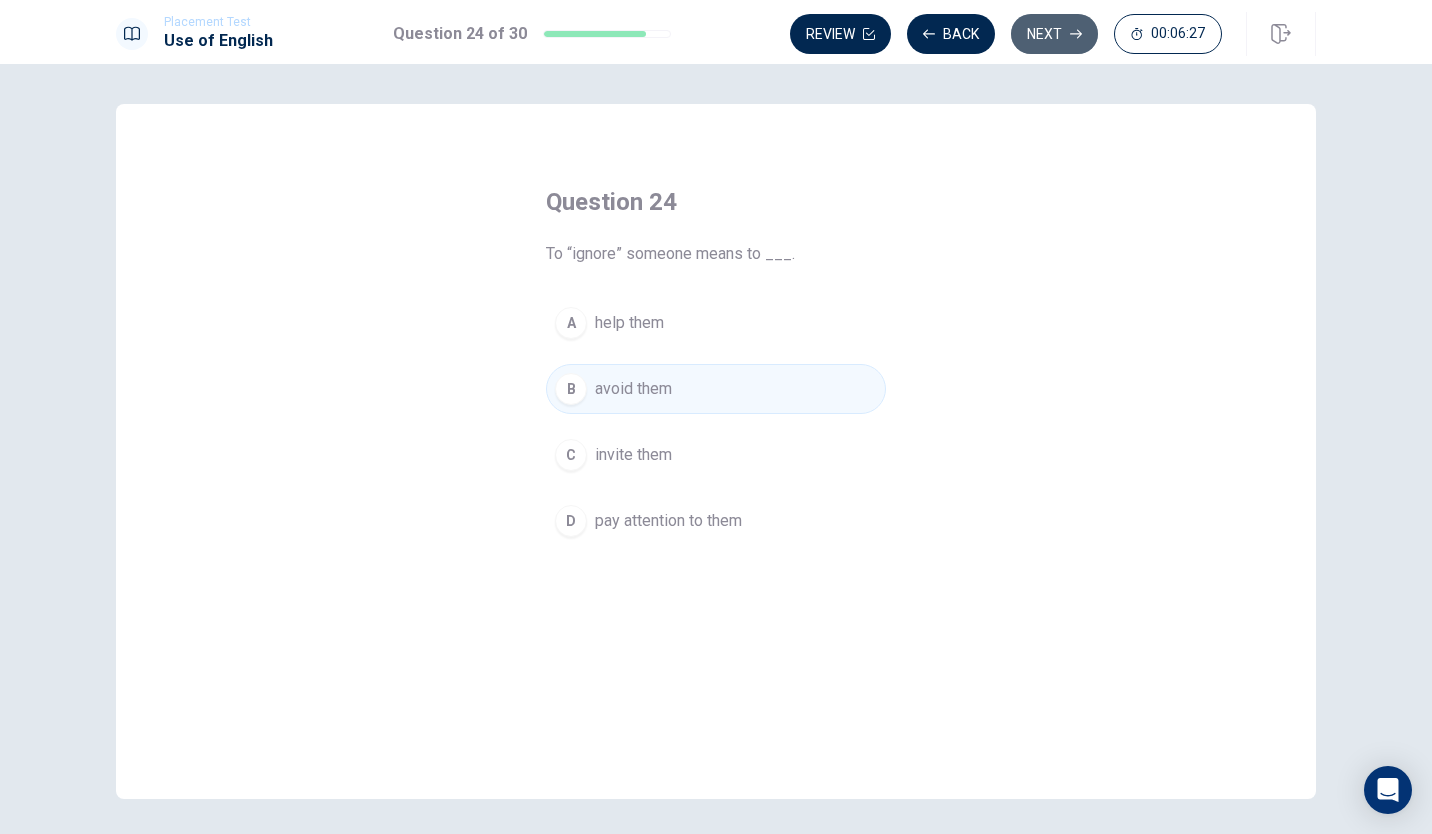 click 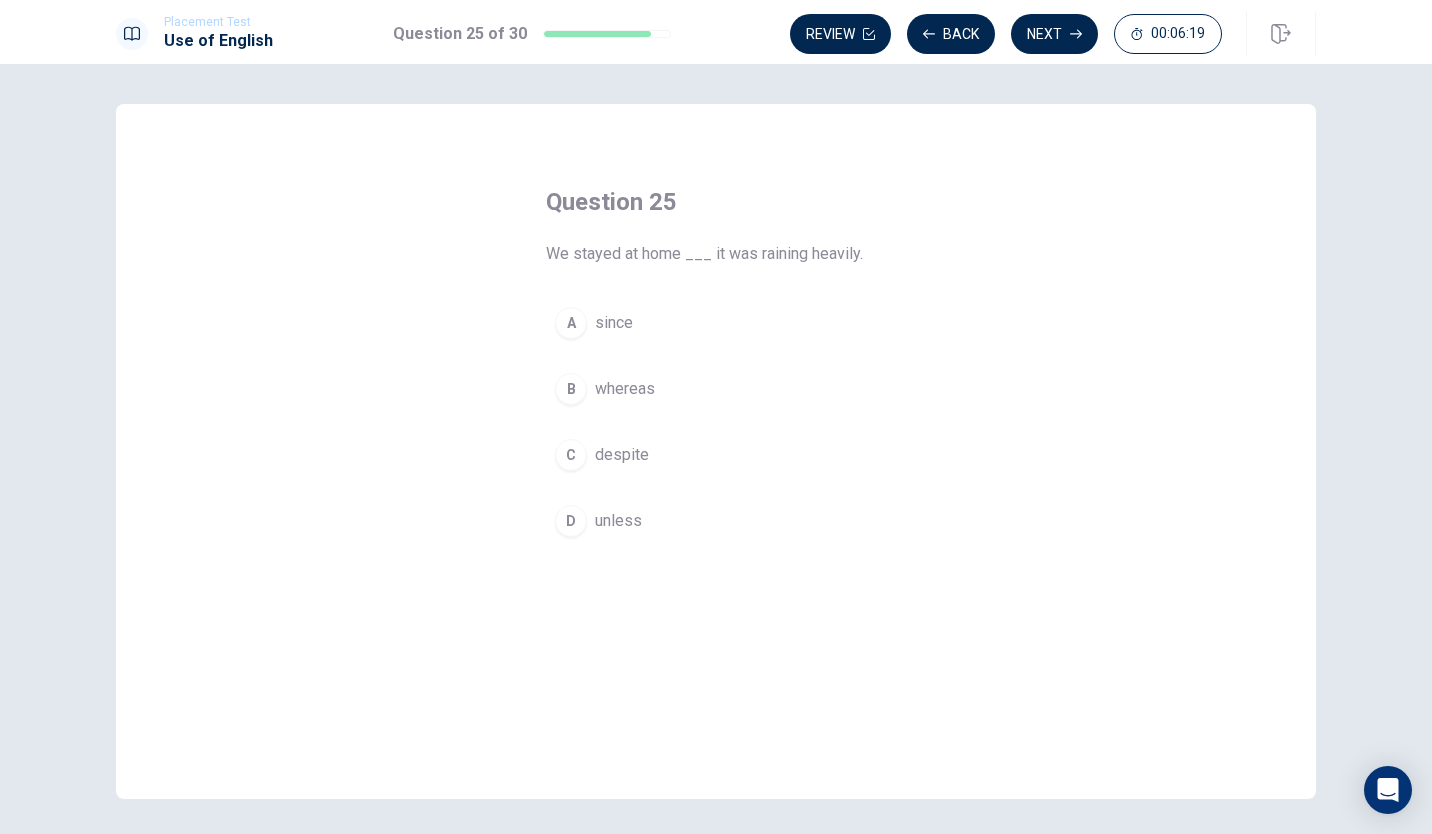 click on "since" at bounding box center [614, 323] 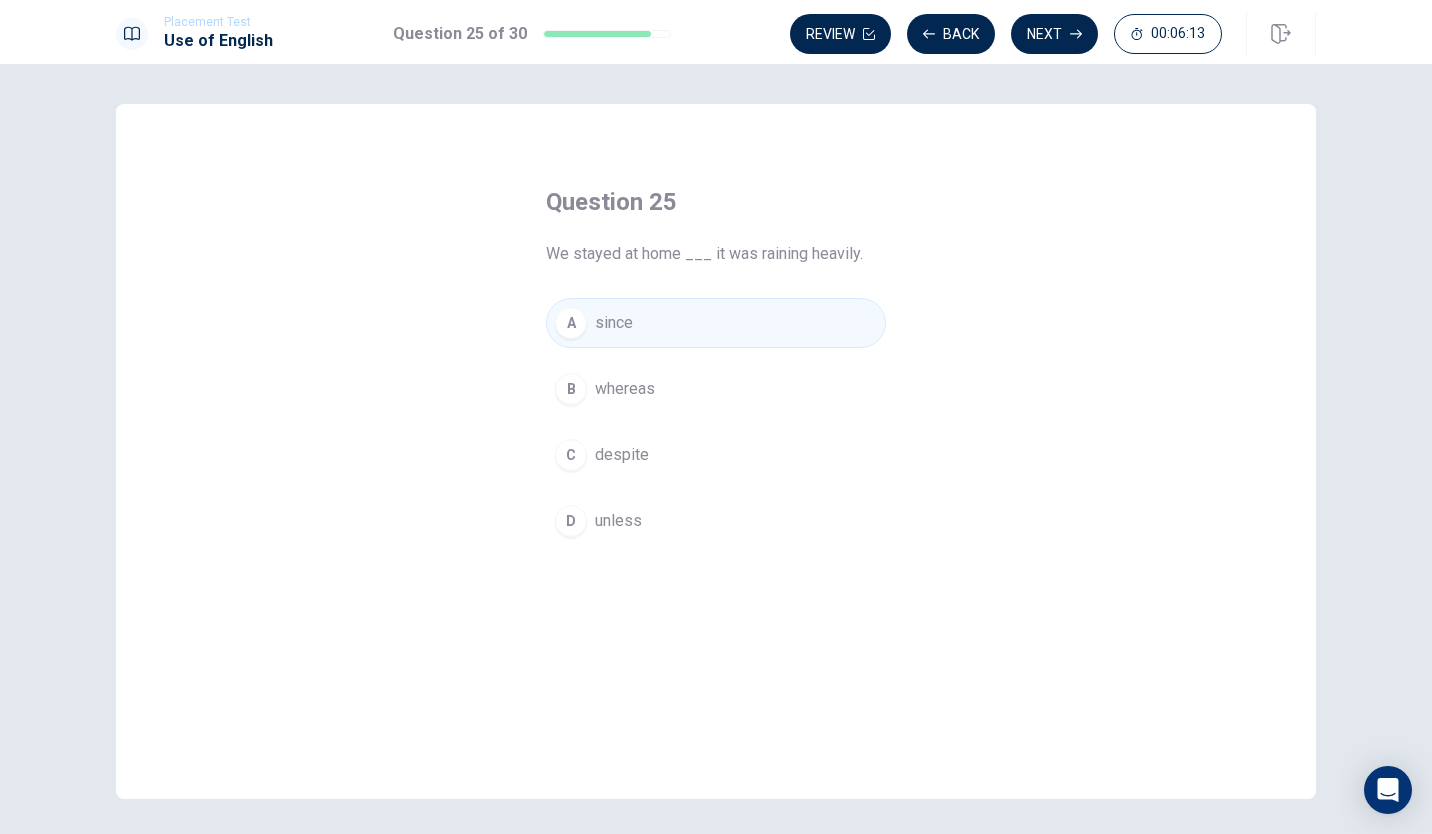 click on "despite" at bounding box center (622, 455) 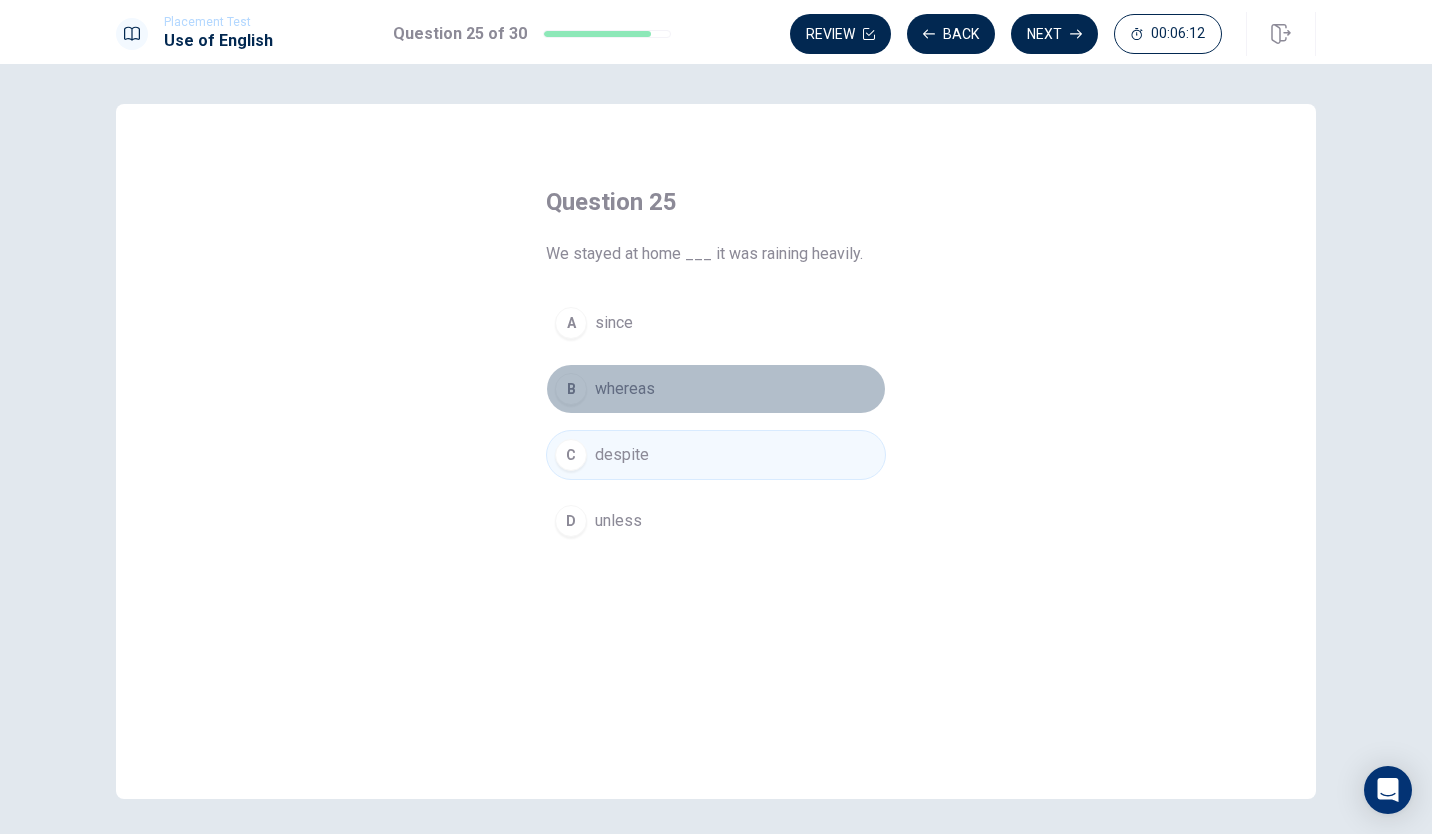 click on "A since
B whereas
C despite D unless" at bounding box center (716, 422) 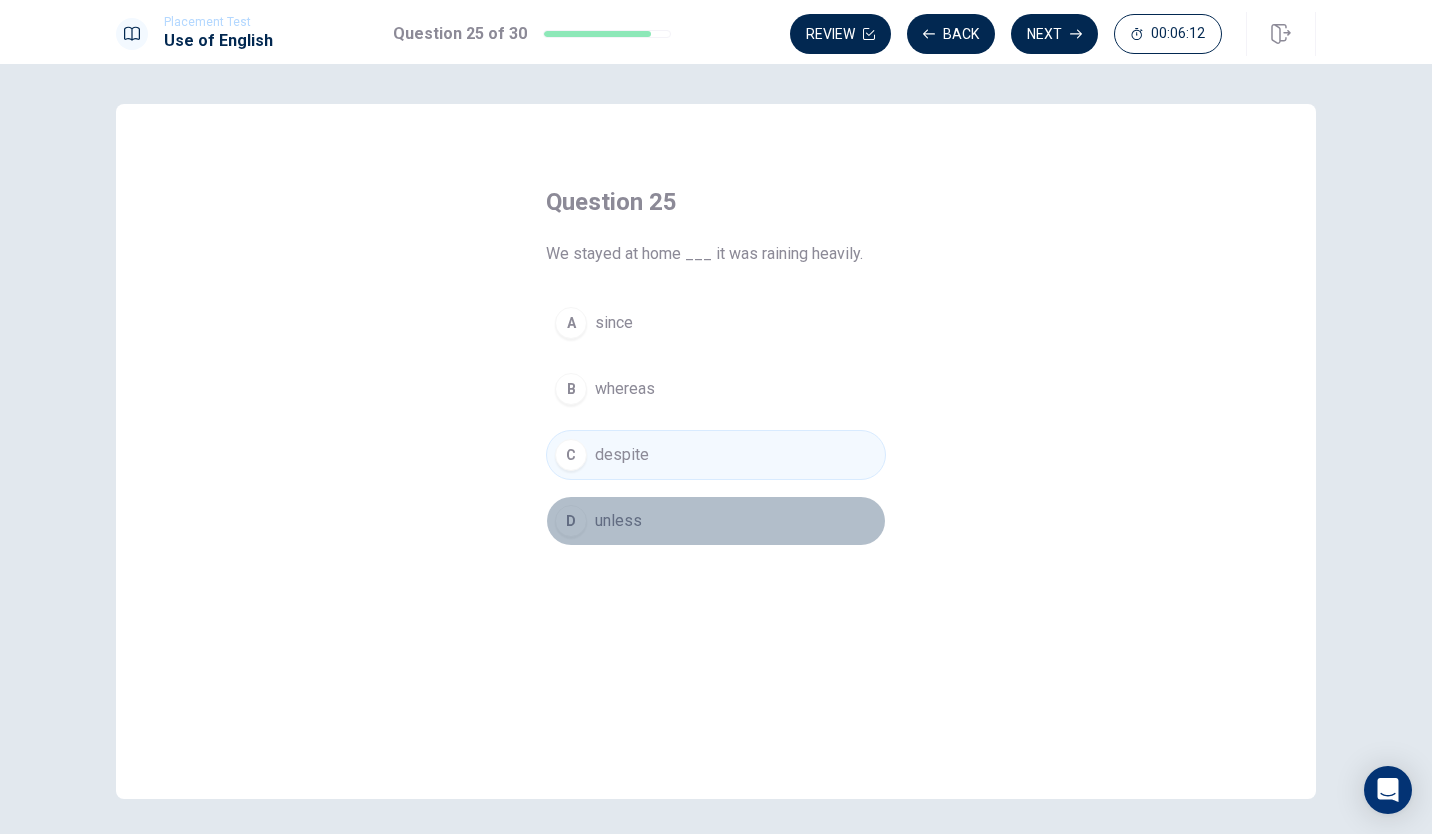 click on "D unless" at bounding box center [716, 521] 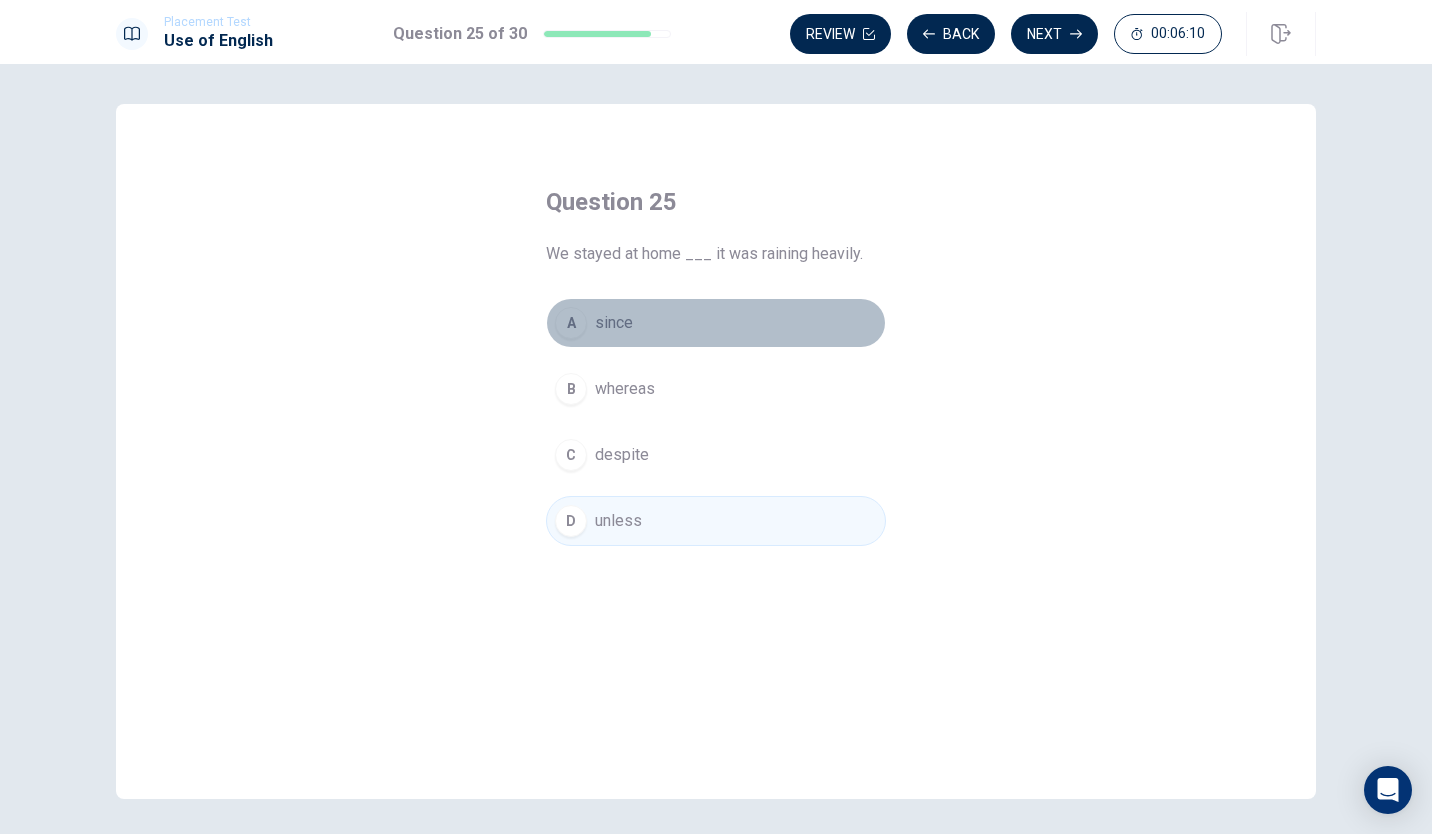 click on "since" at bounding box center (614, 323) 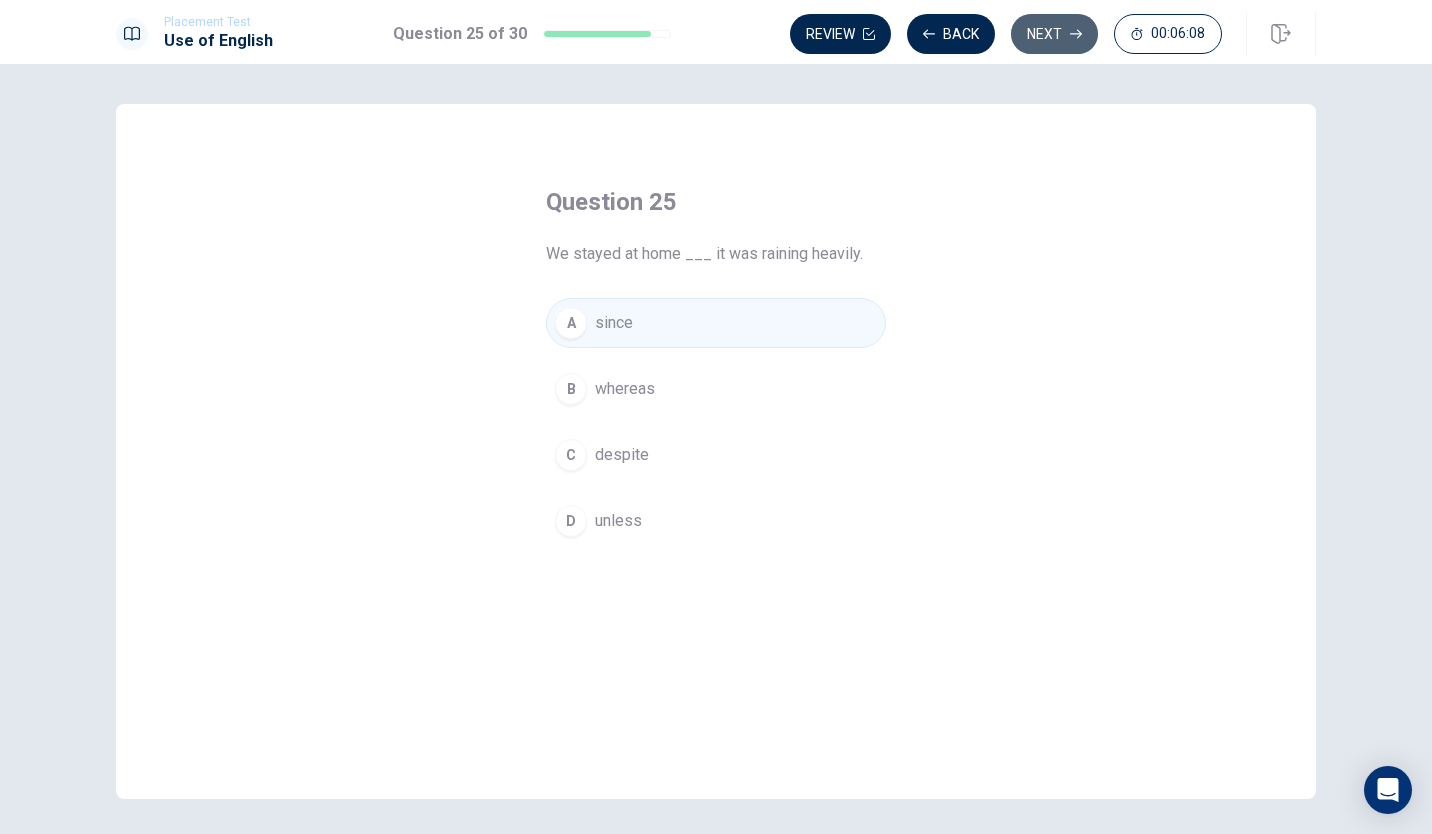 click on "Next" at bounding box center [1054, 34] 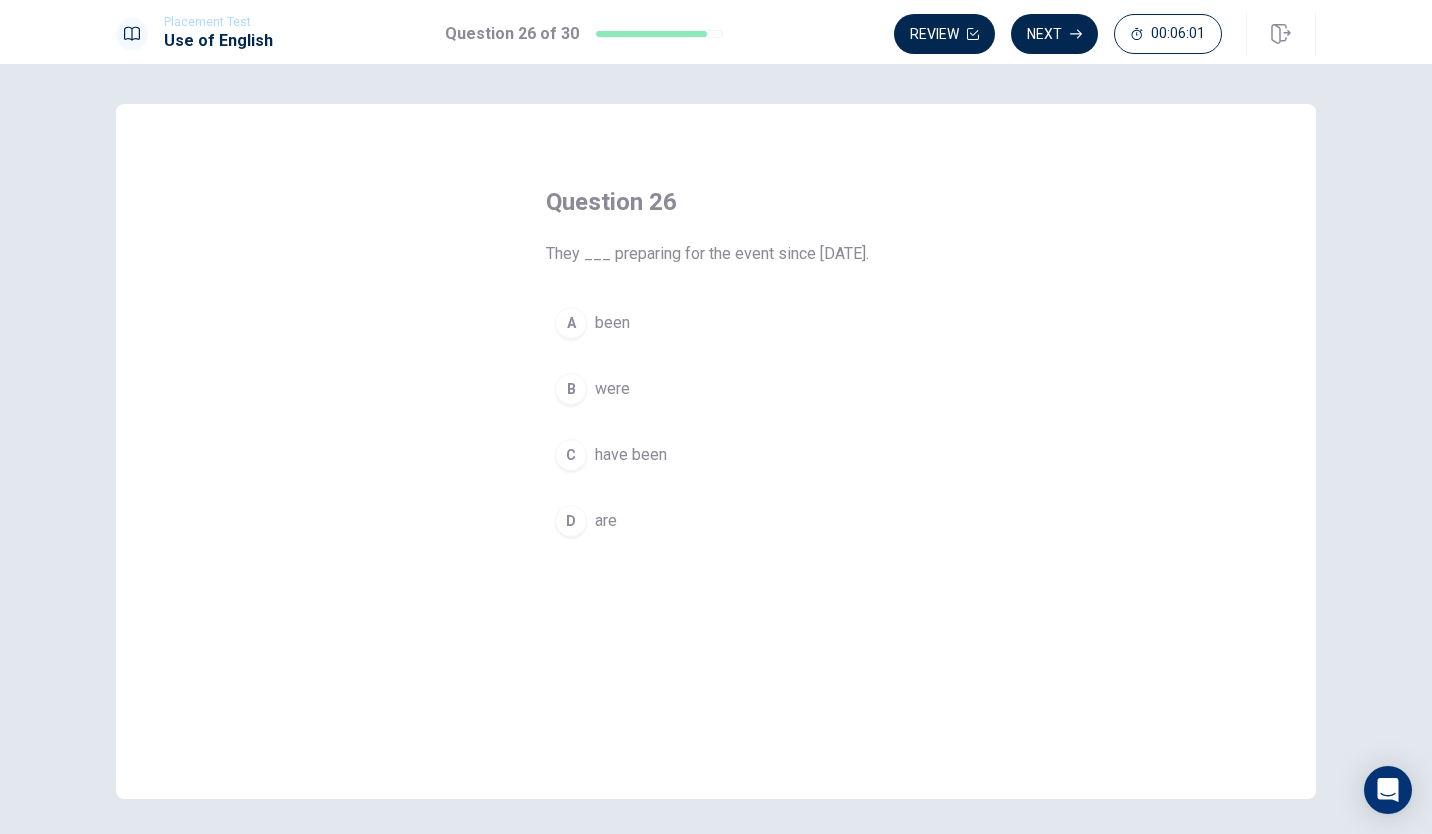 click on "C have been" at bounding box center (716, 455) 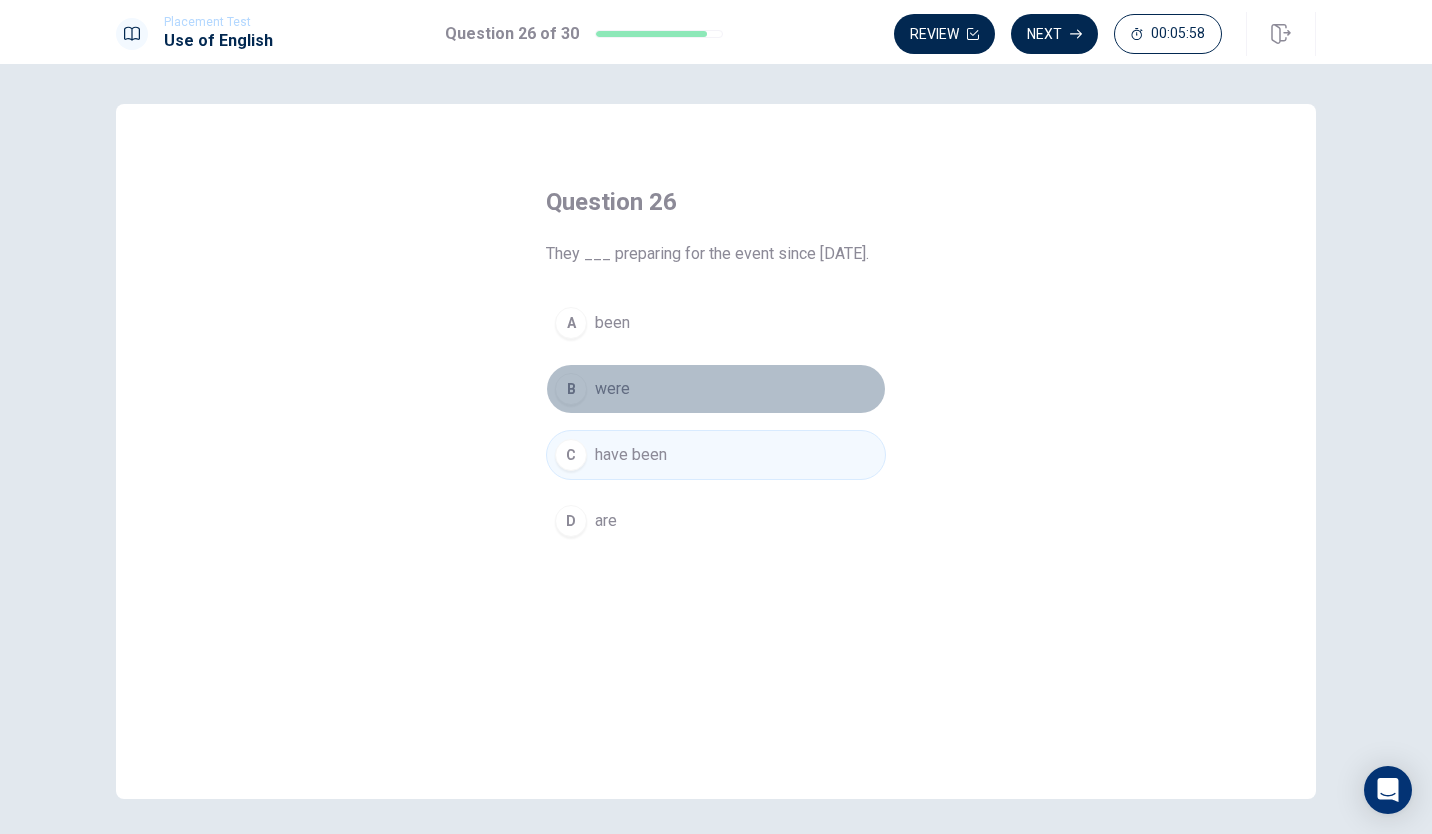 click on "B were" at bounding box center [716, 389] 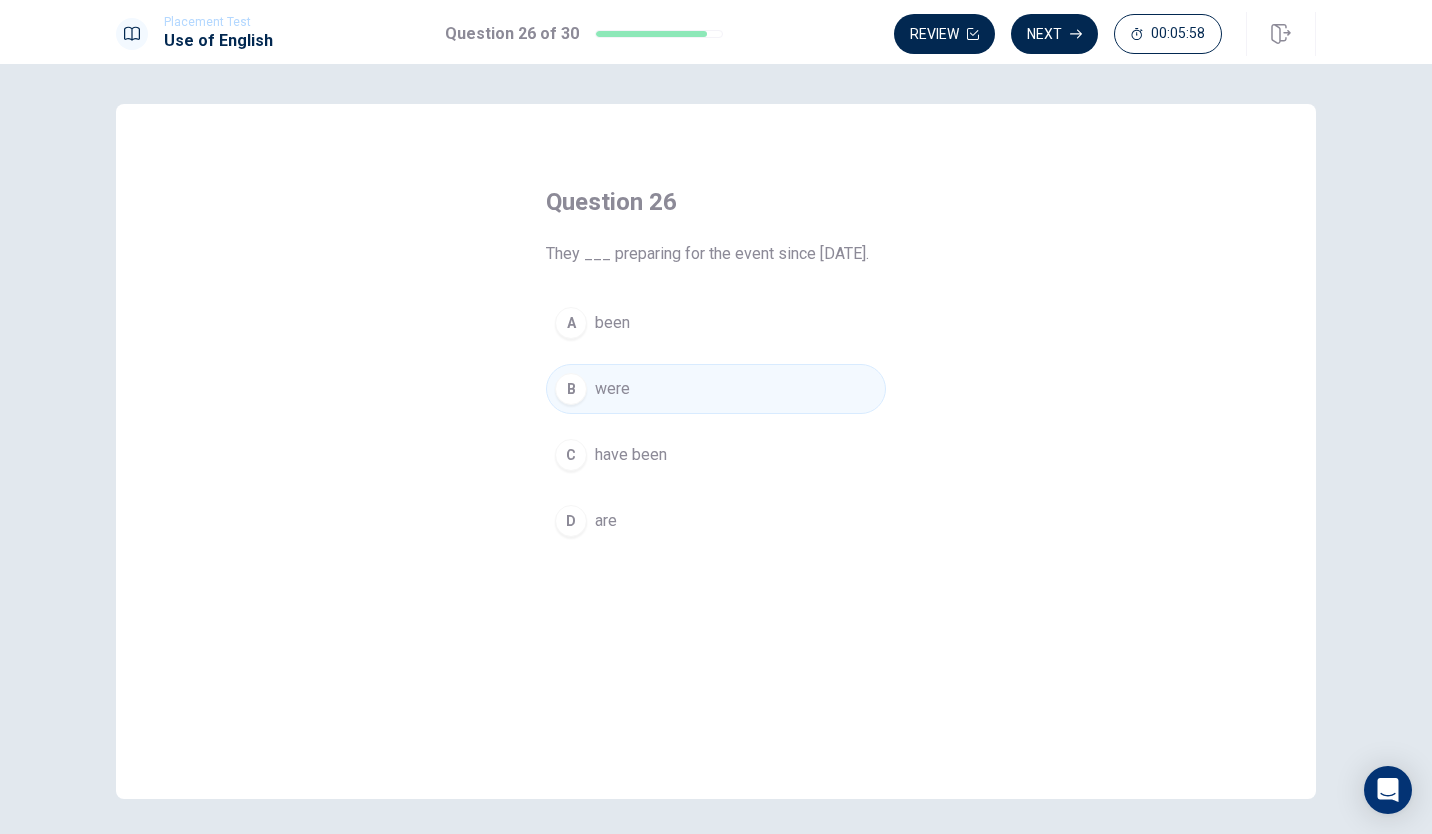 click on "have been" at bounding box center (631, 455) 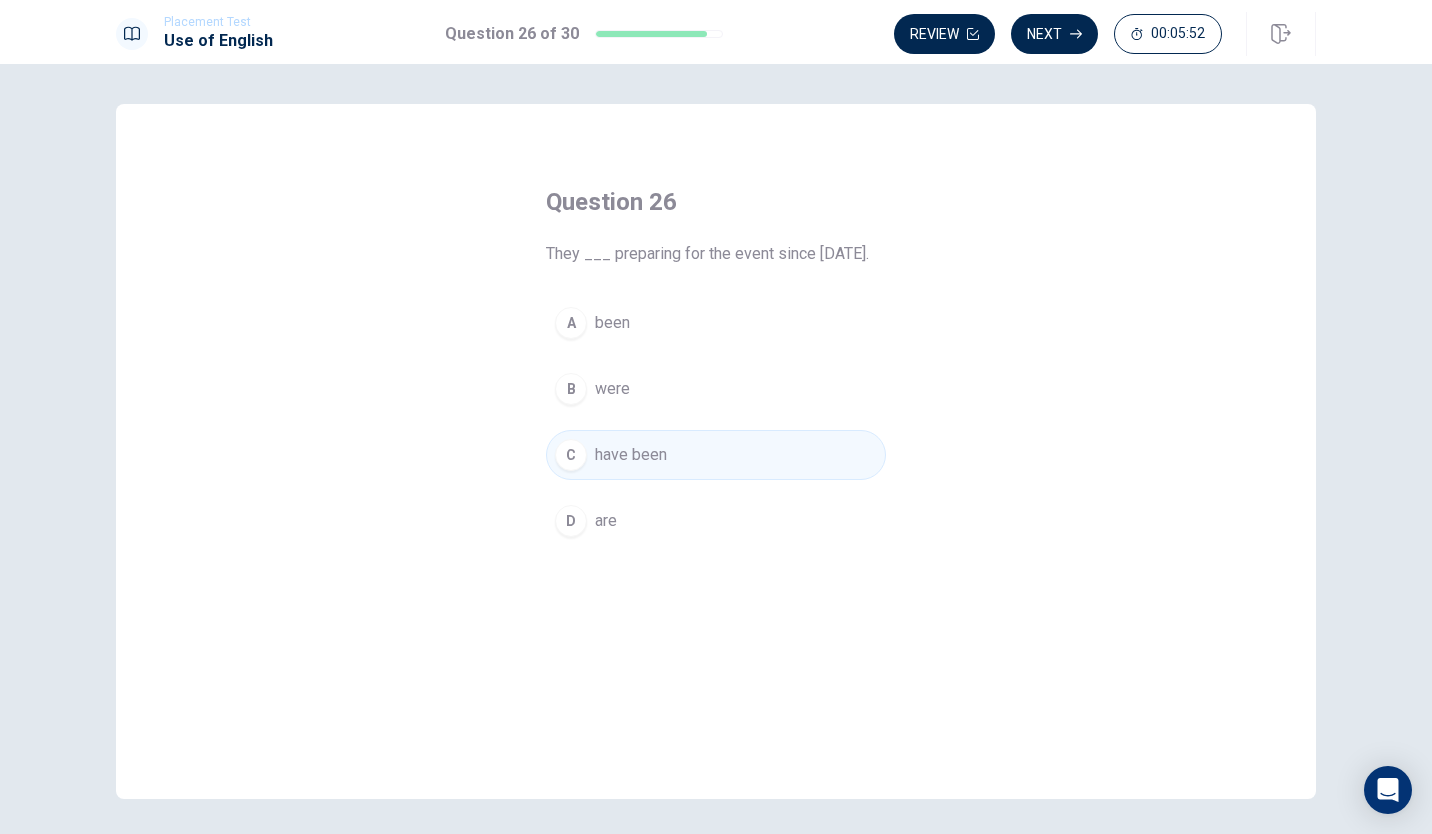 click on "Next" at bounding box center [1054, 34] 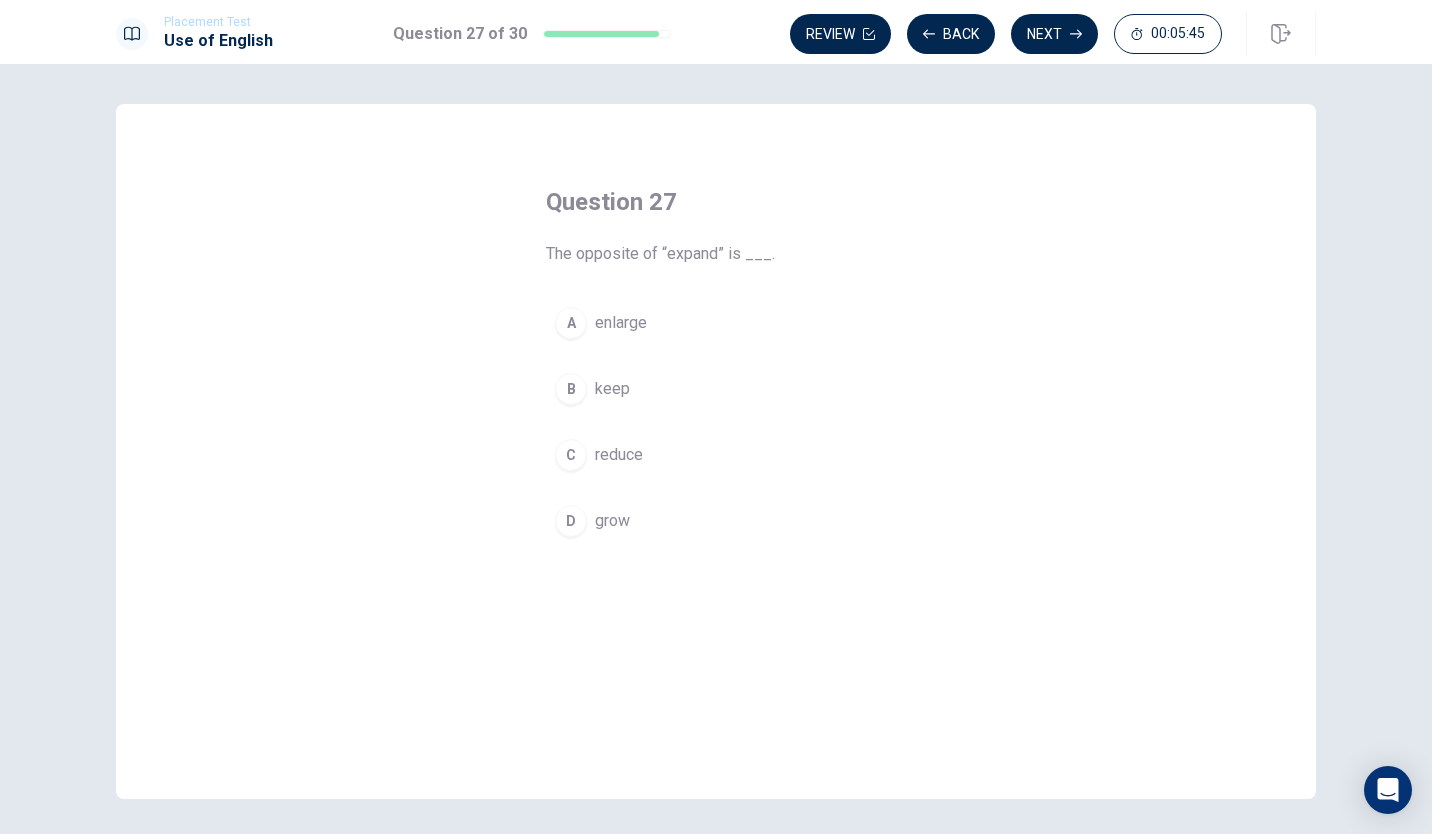 click on "reduce" at bounding box center [619, 455] 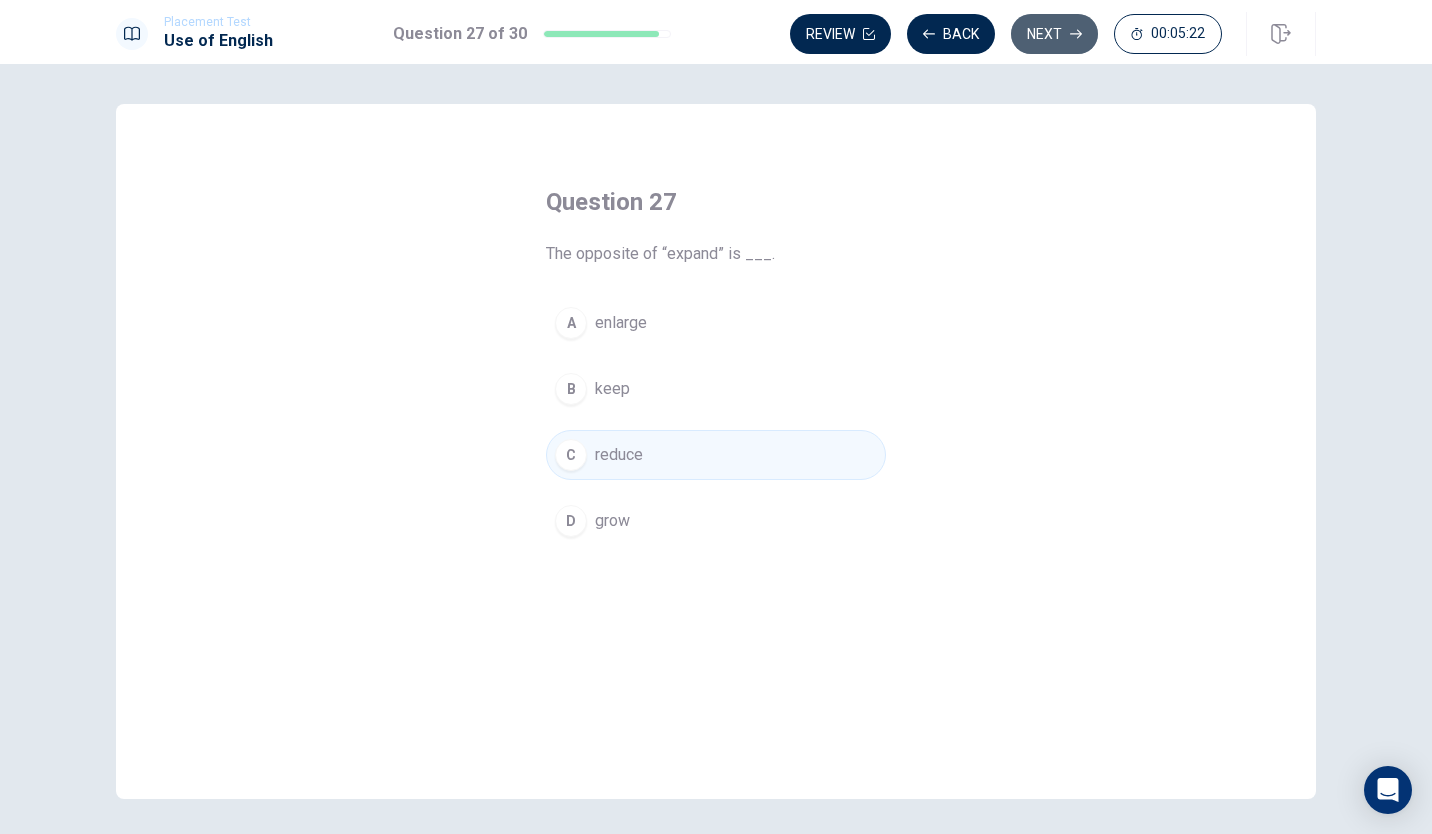 click 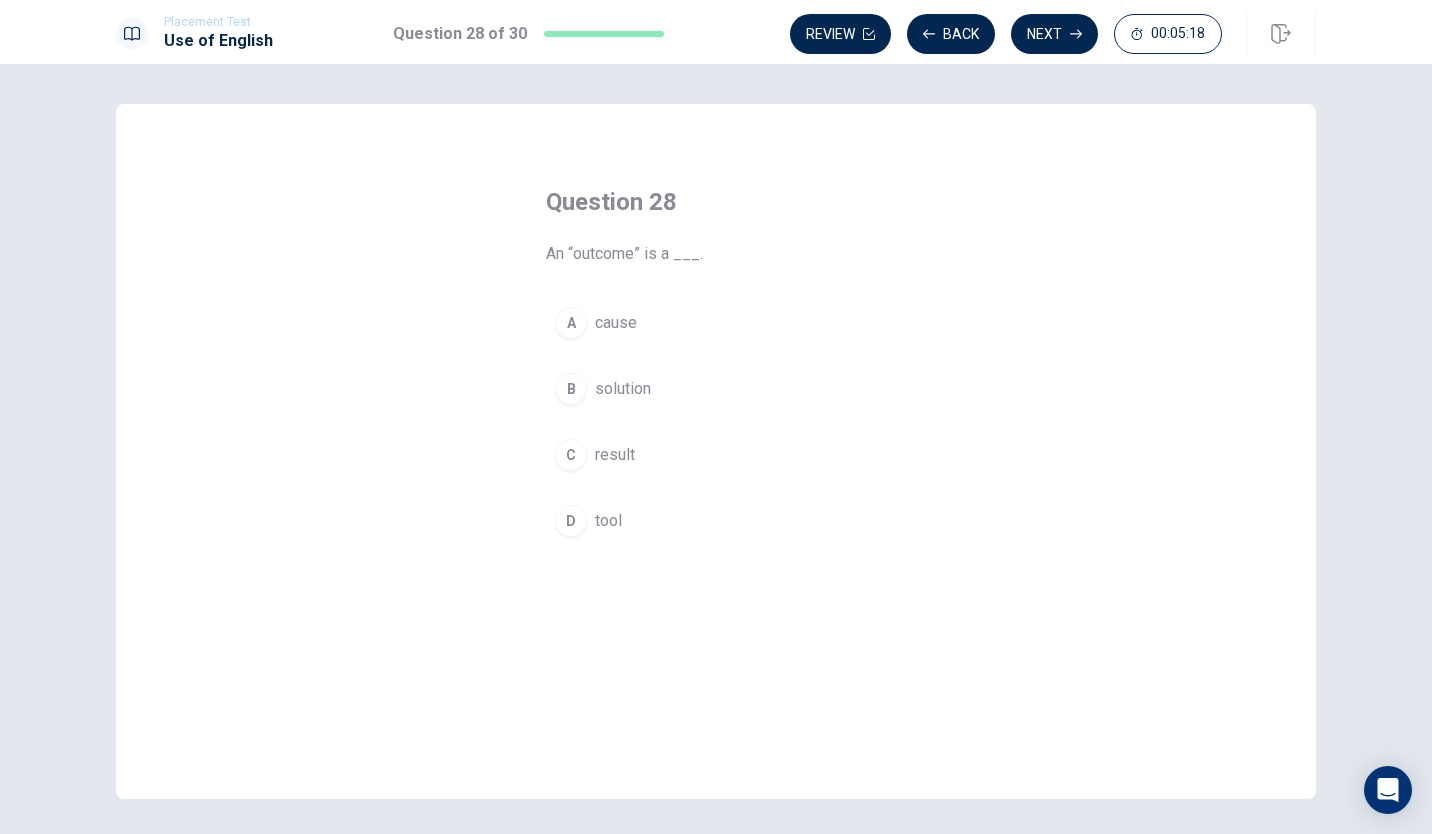 click on "A cause" at bounding box center [716, 323] 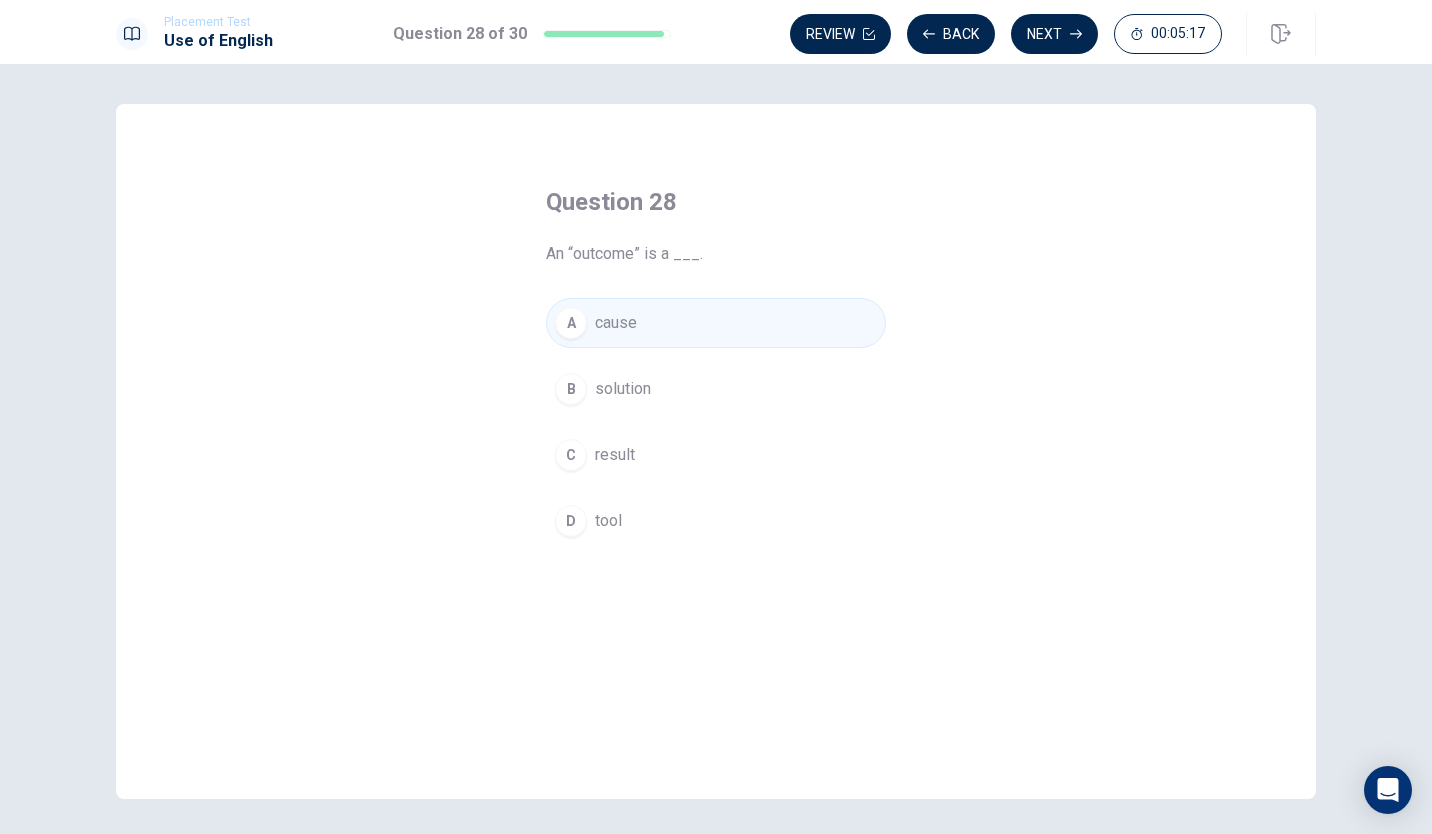 click on "C result" at bounding box center [716, 455] 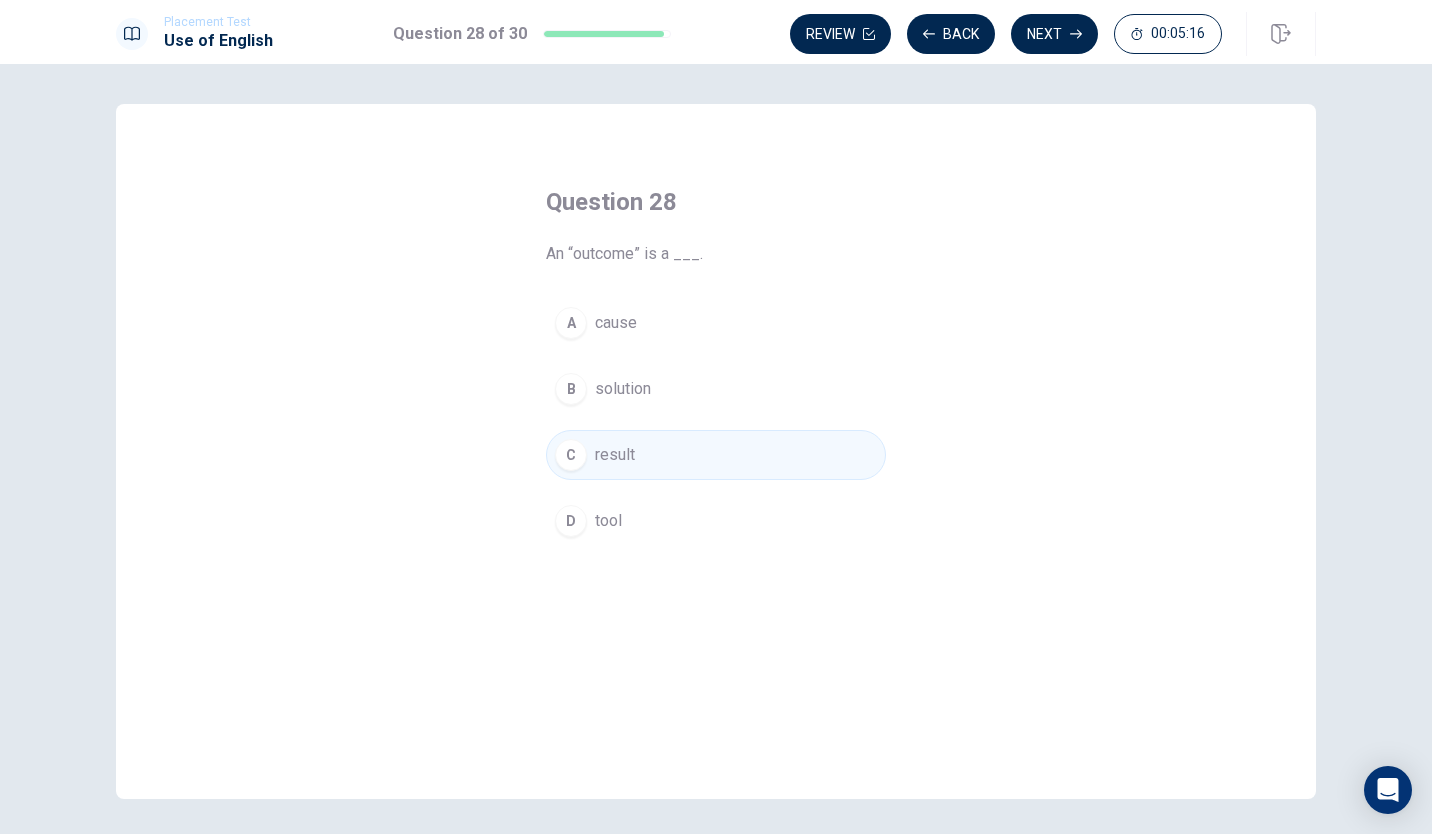 click on "Placement Test   Use of English Question 28 of 30 Review Back Next 00:05:16" at bounding box center (716, 32) 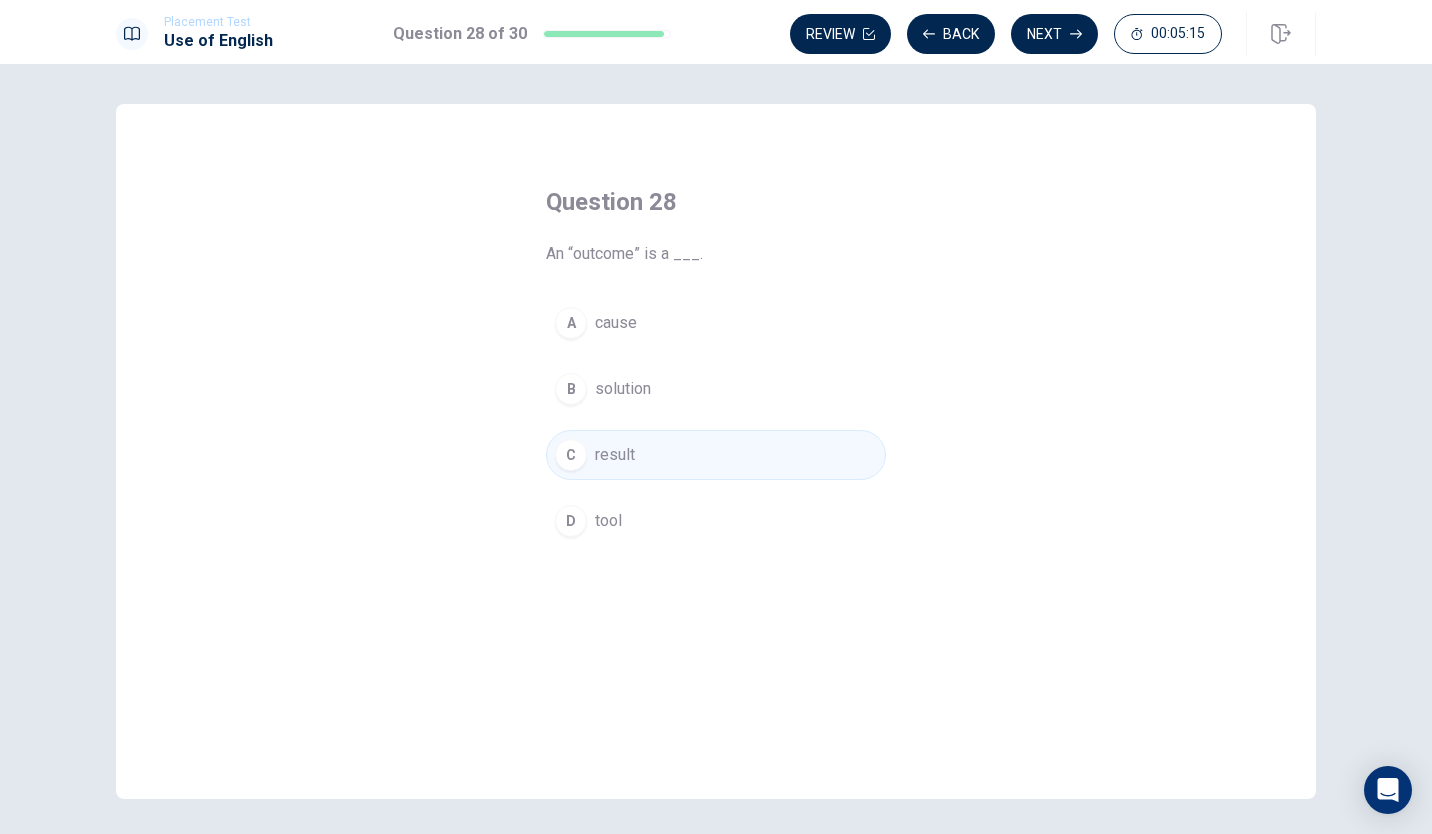 click on "Next" at bounding box center [1054, 34] 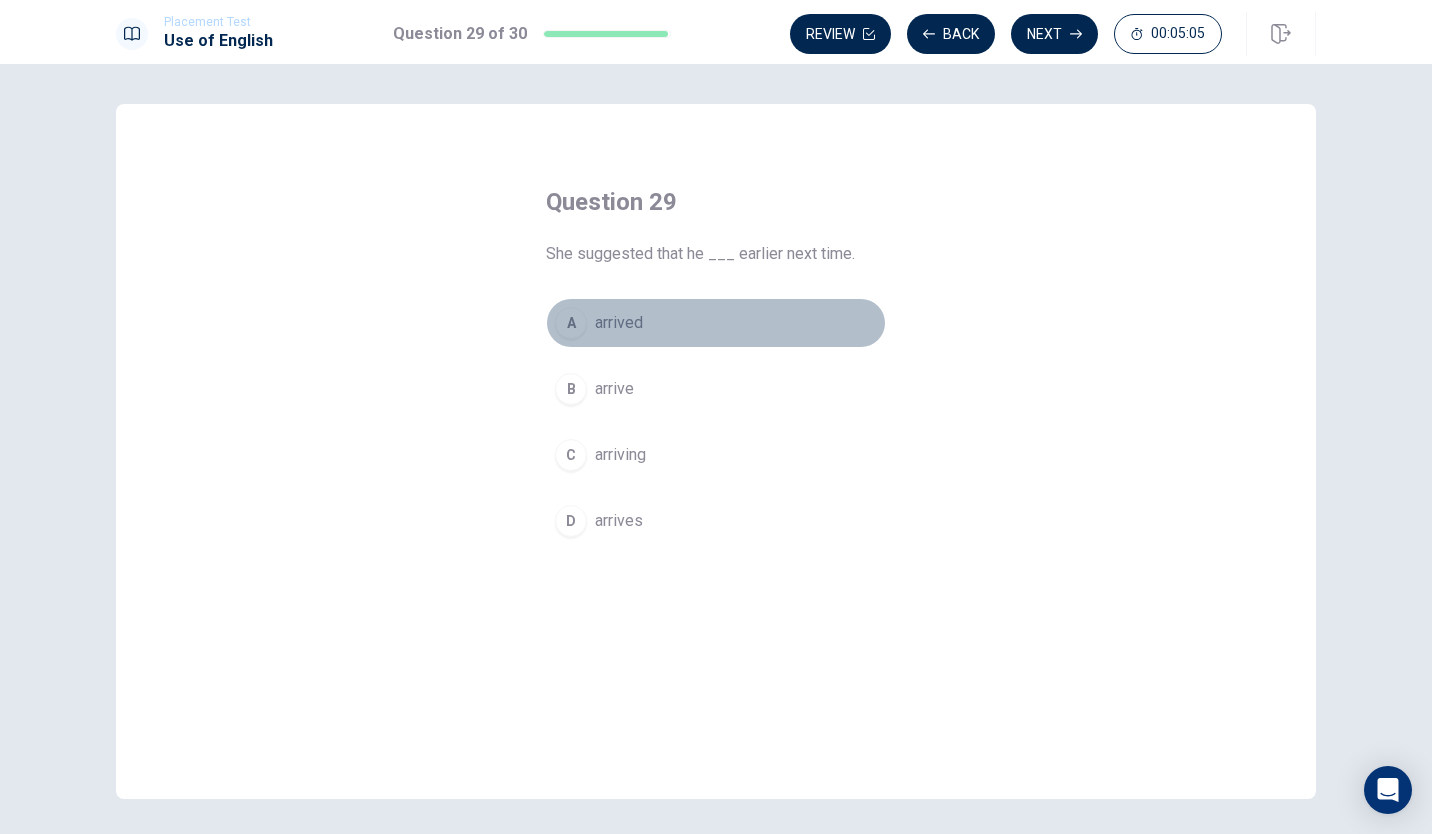 click on "arrived" at bounding box center [619, 323] 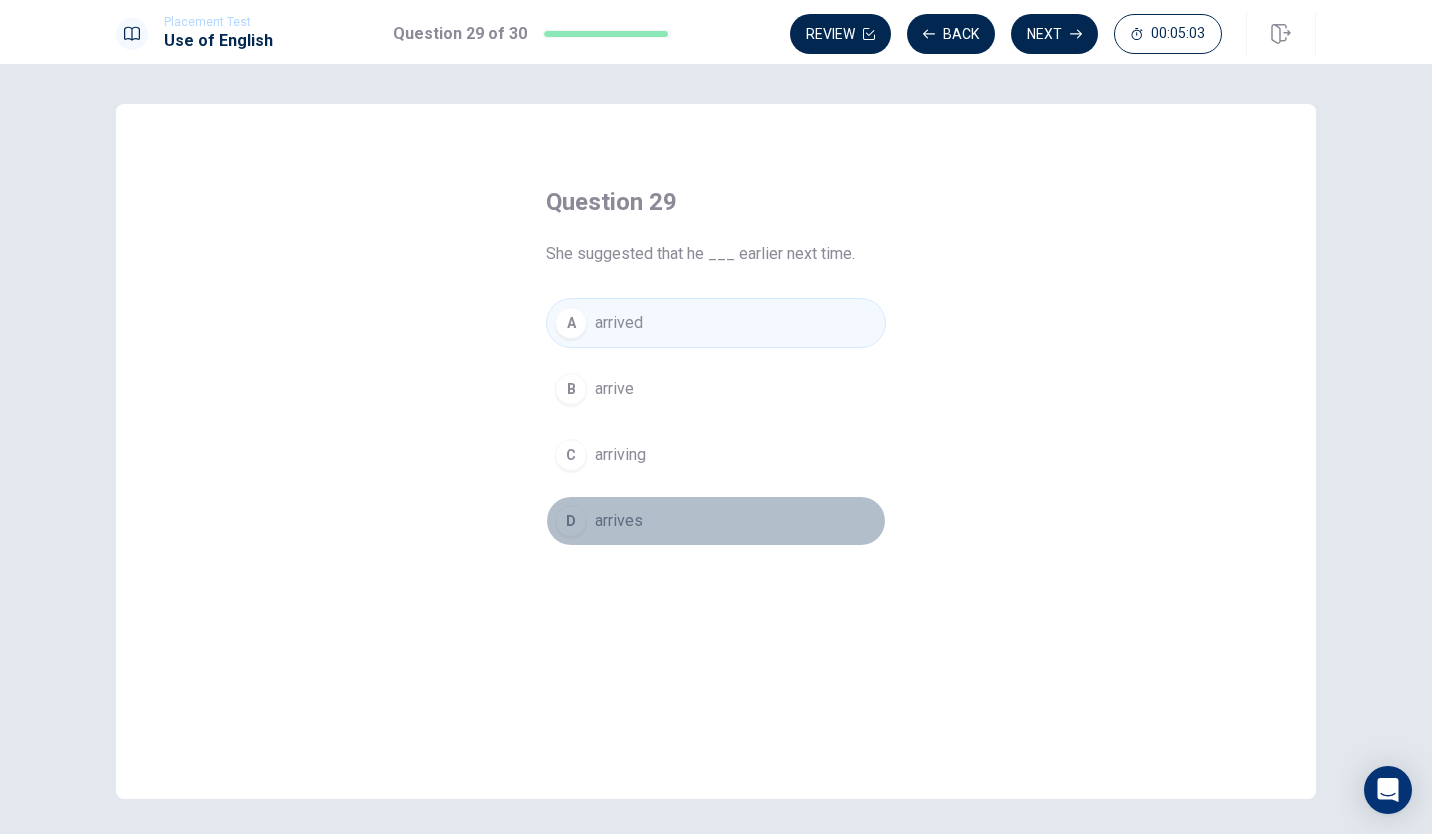 click on "D arrives" at bounding box center [716, 521] 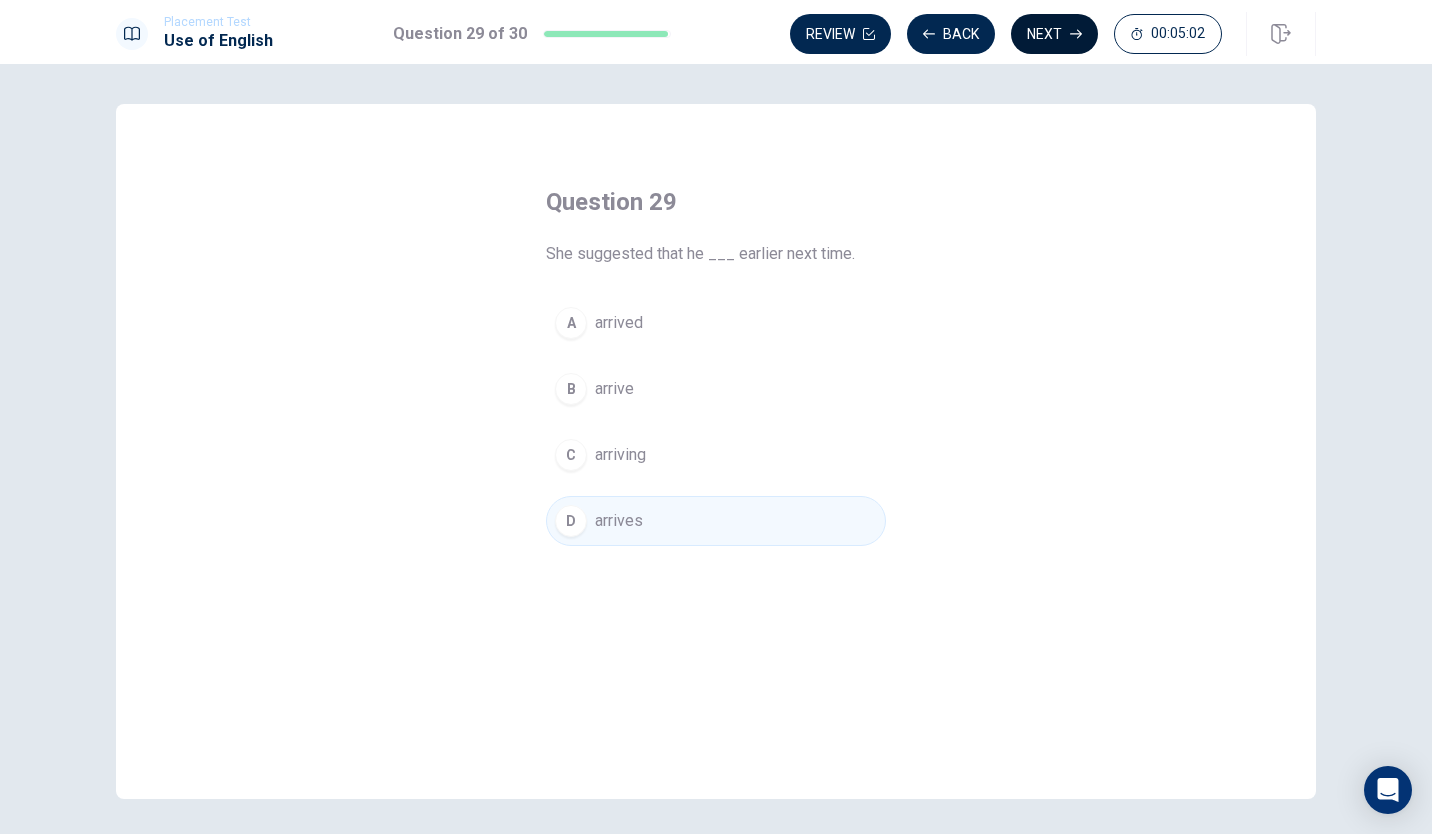 click on "Next" at bounding box center [1054, 34] 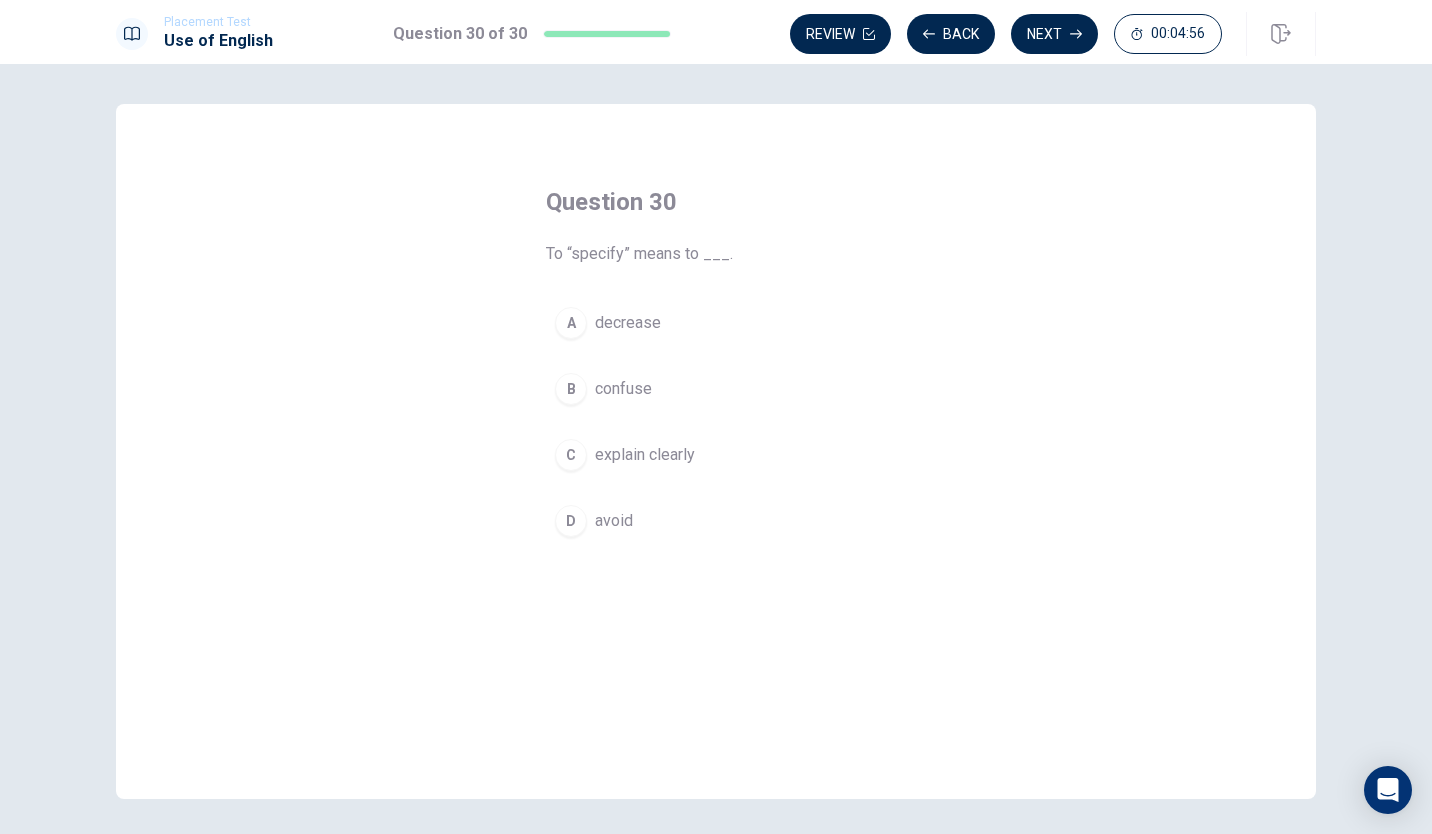 drag, startPoint x: 638, startPoint y: 470, endPoint x: 632, endPoint y: 455, distance: 16.155495 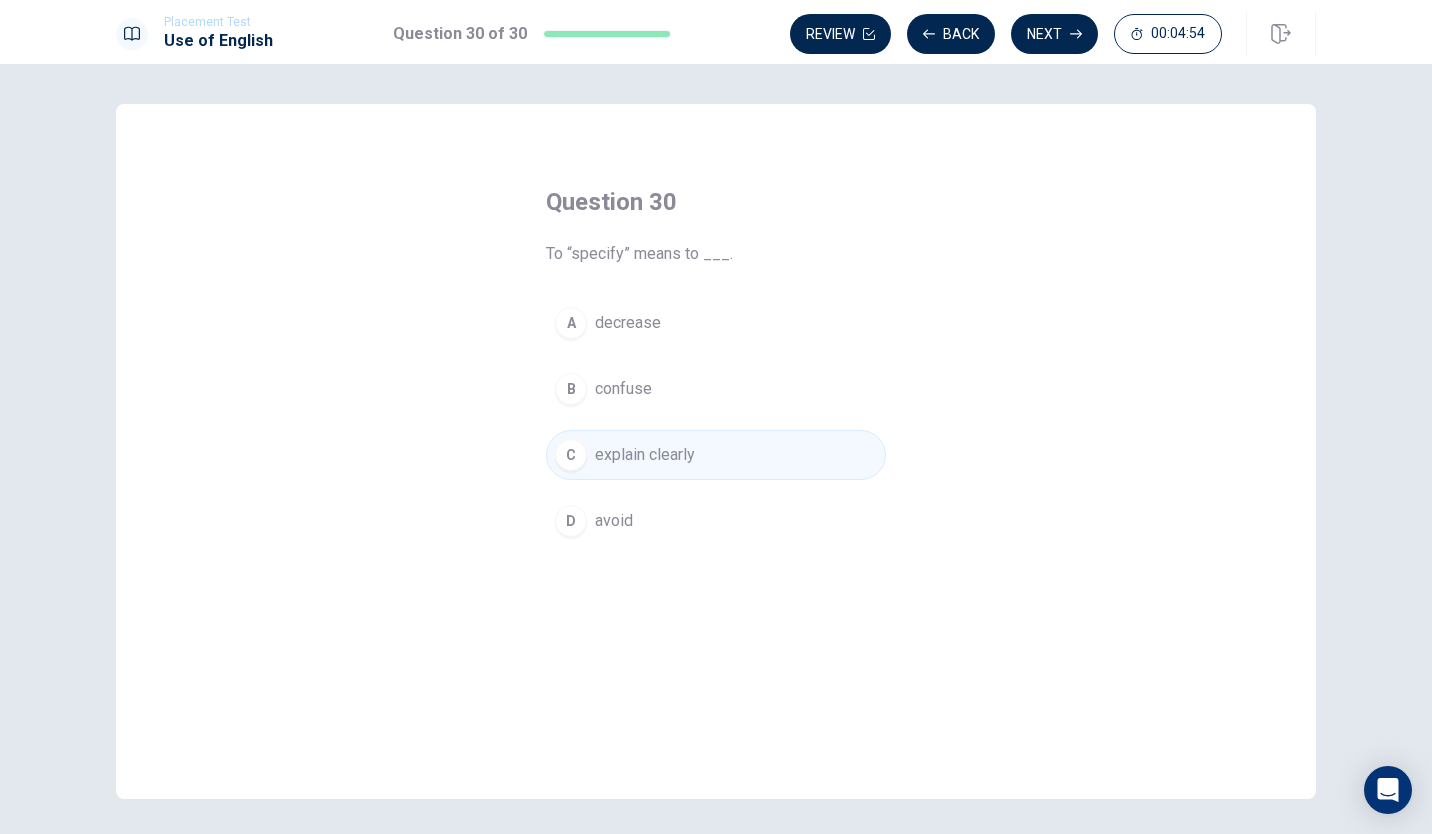 click on "Placement Test   Use of English Question 30 of 30 Review Back Next 00:04:54" at bounding box center [716, 32] 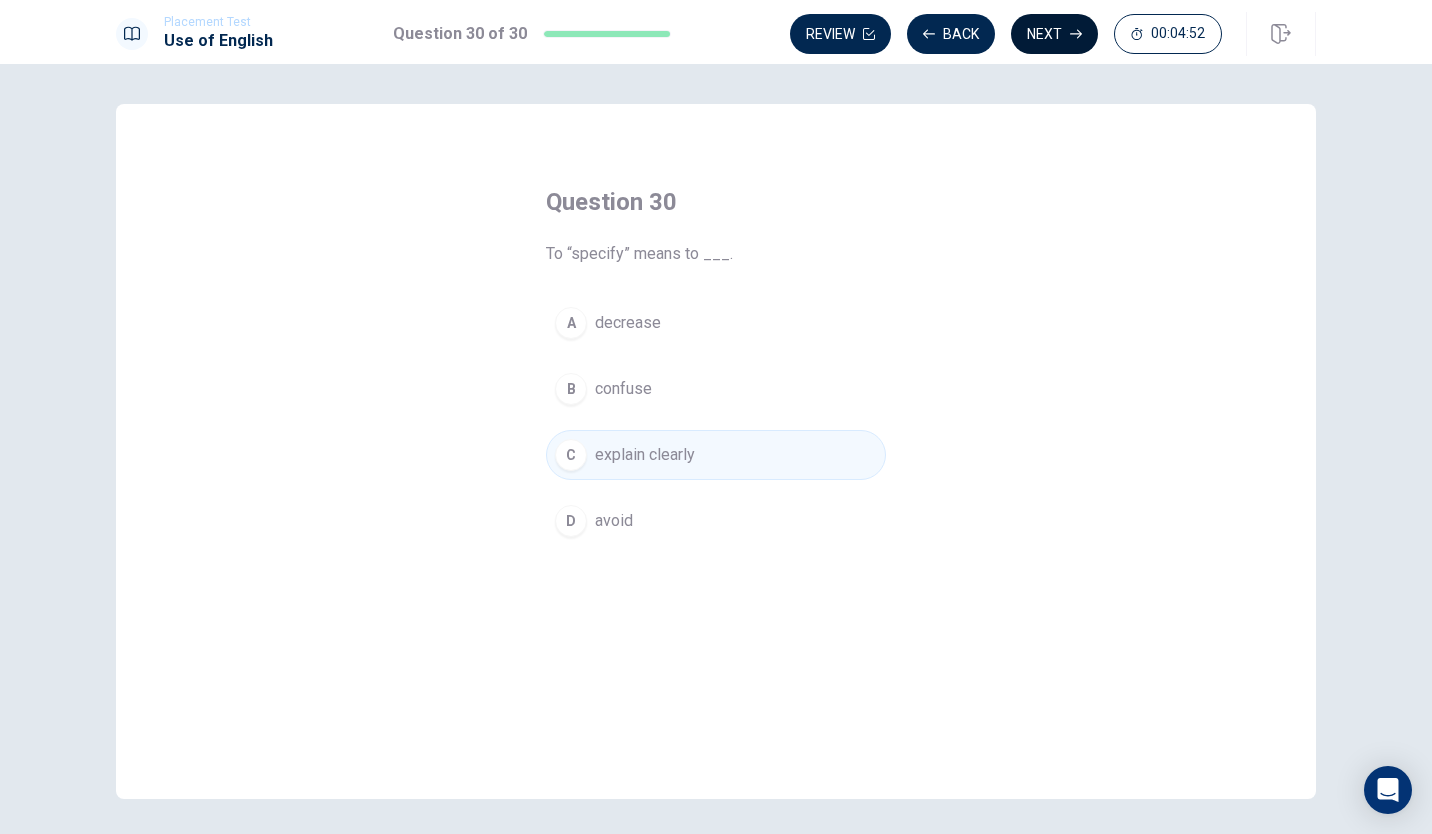 click on "Next" at bounding box center [1054, 34] 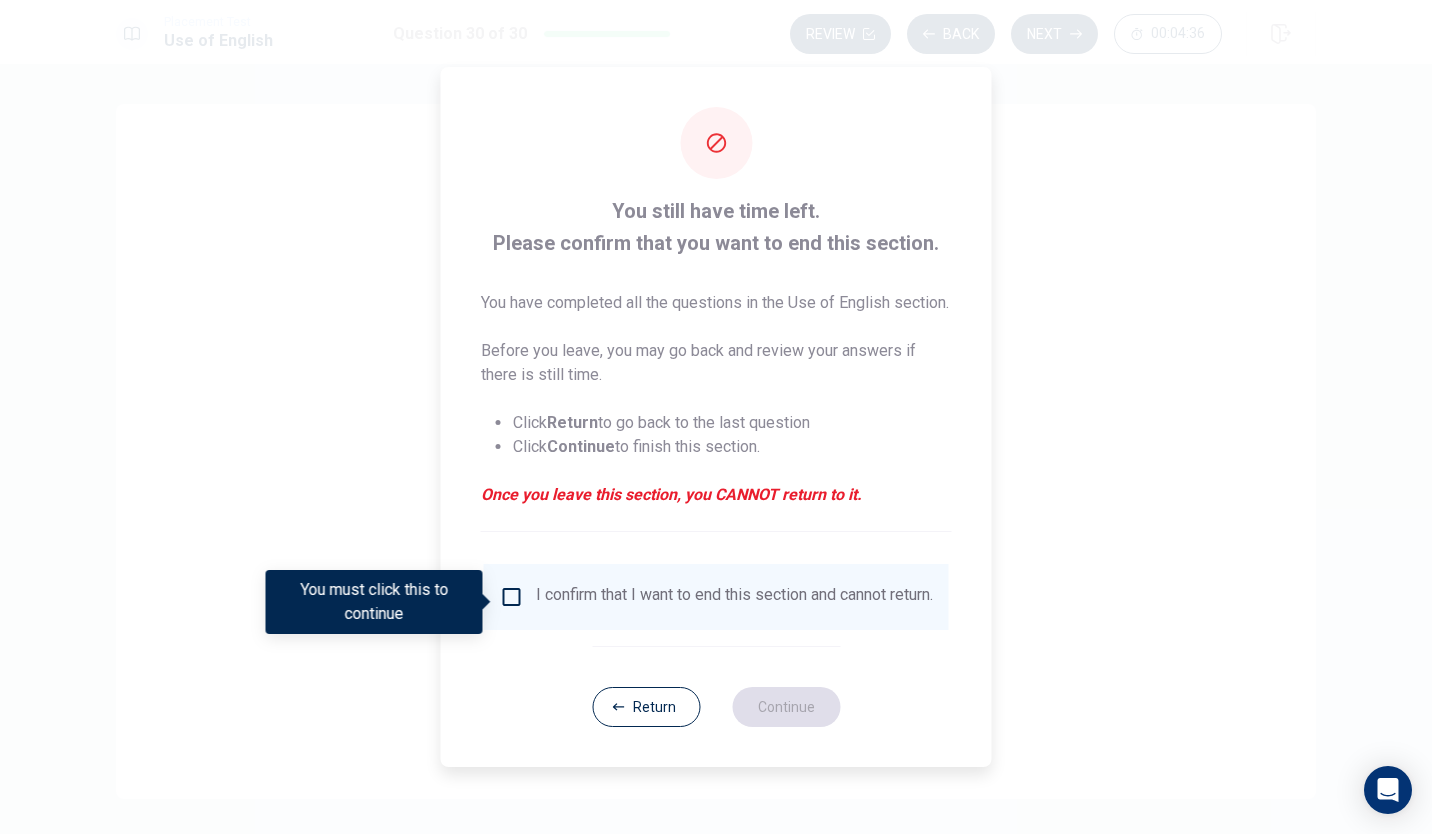 click on "I confirm that I want to end this section and cannot return." at bounding box center (734, 597) 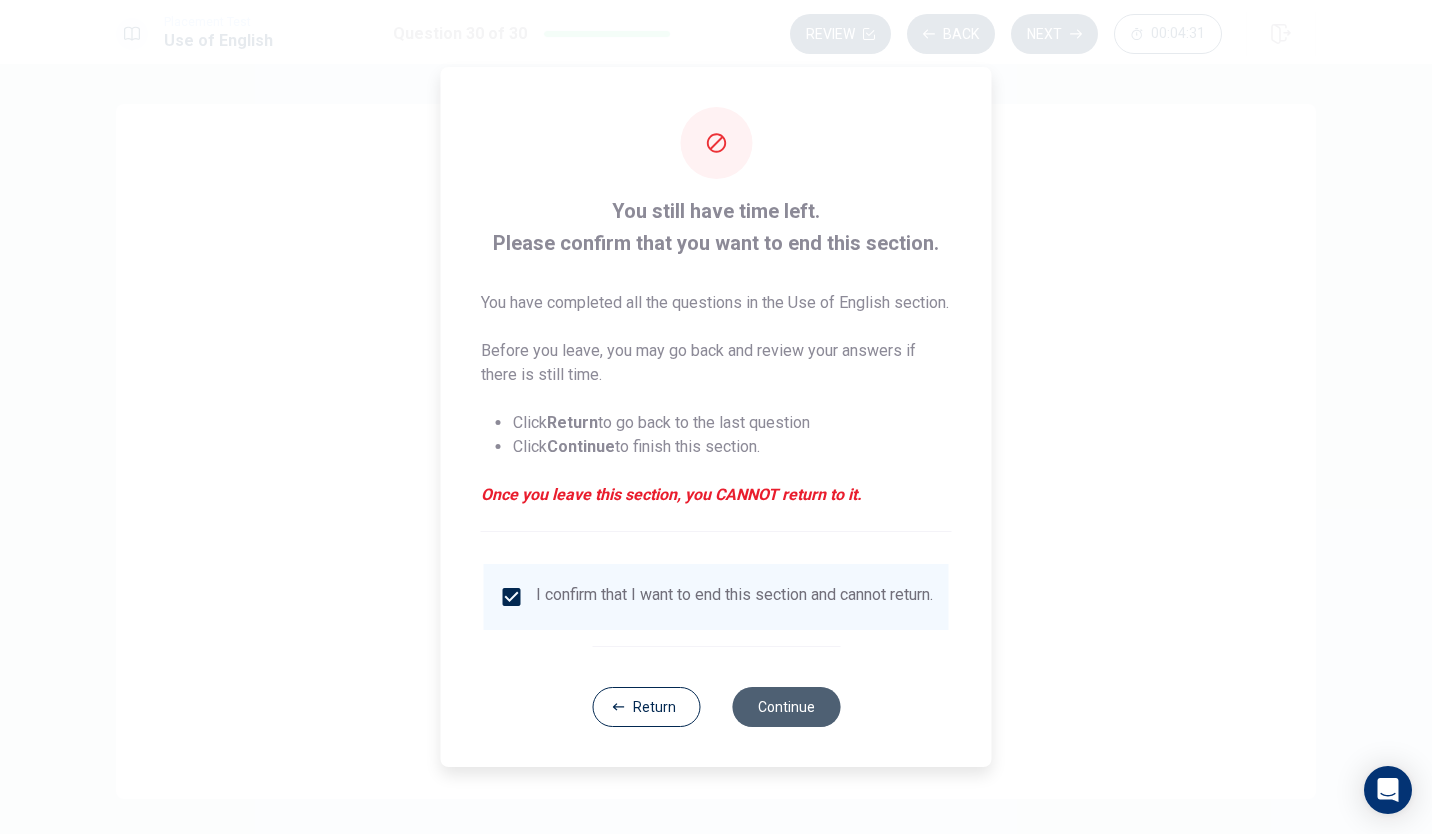 click on "Continue" at bounding box center [786, 707] 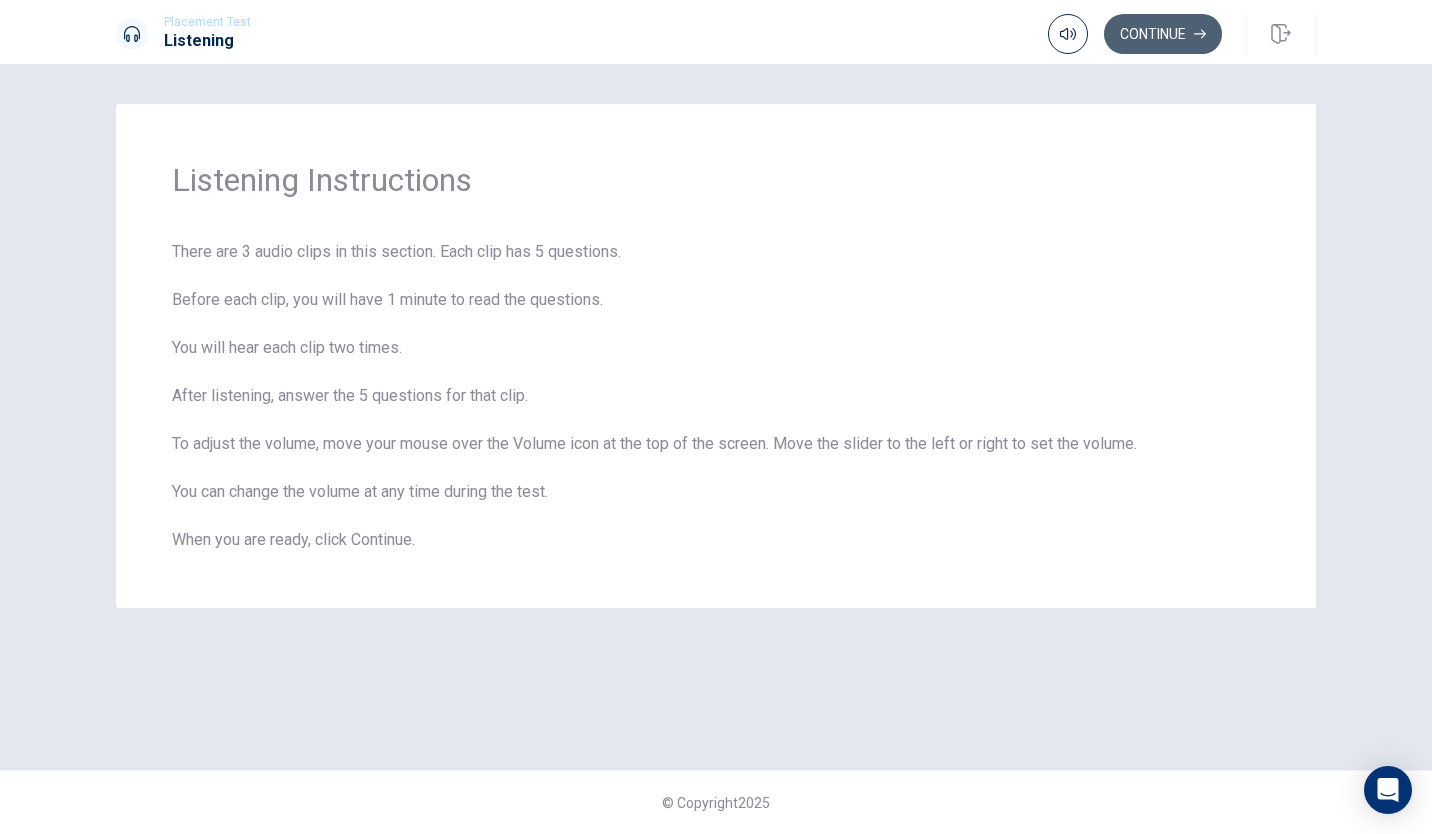 click on "Continue" at bounding box center [1163, 34] 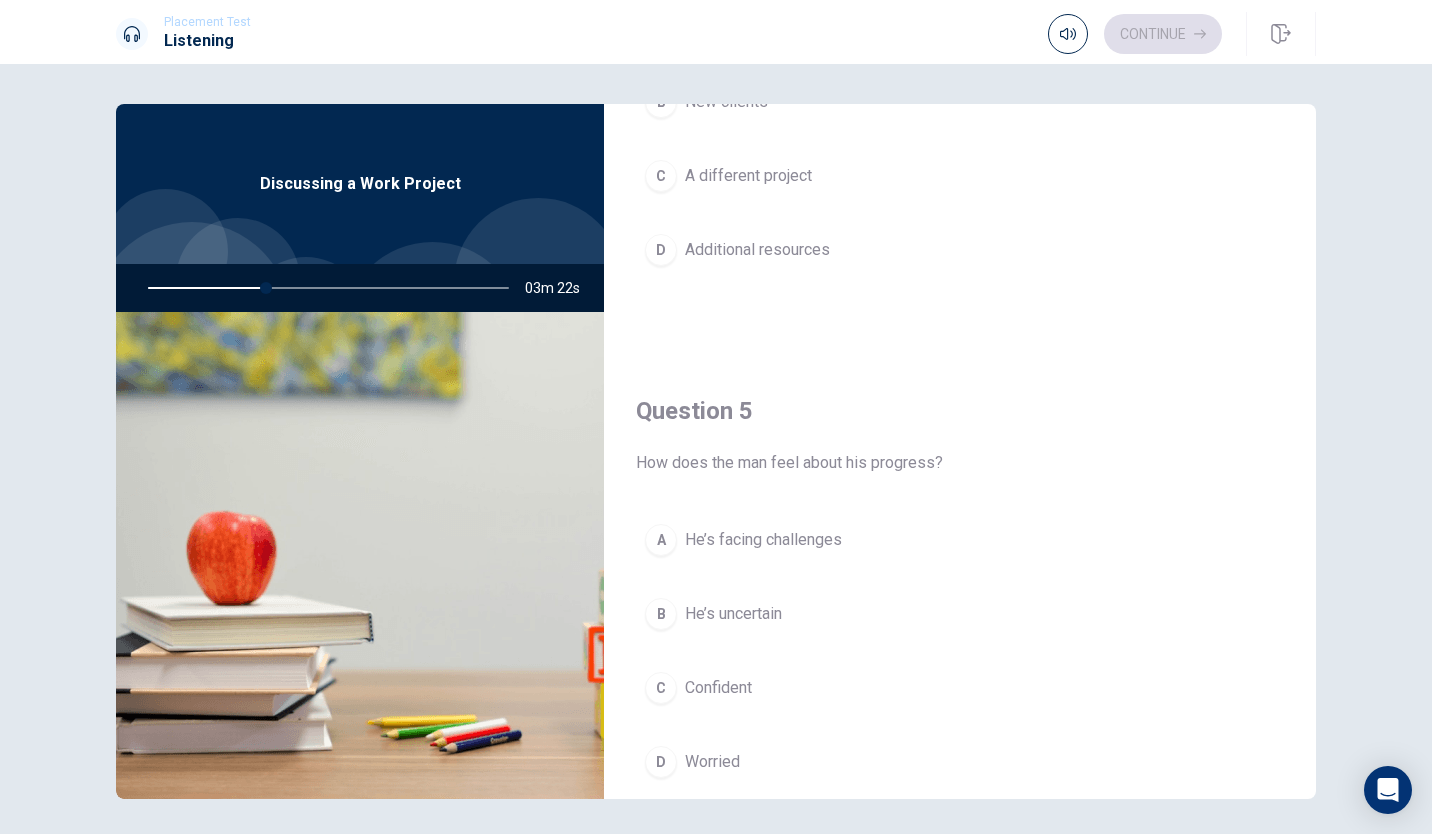 scroll, scrollTop: 1865, scrollLeft: 0, axis: vertical 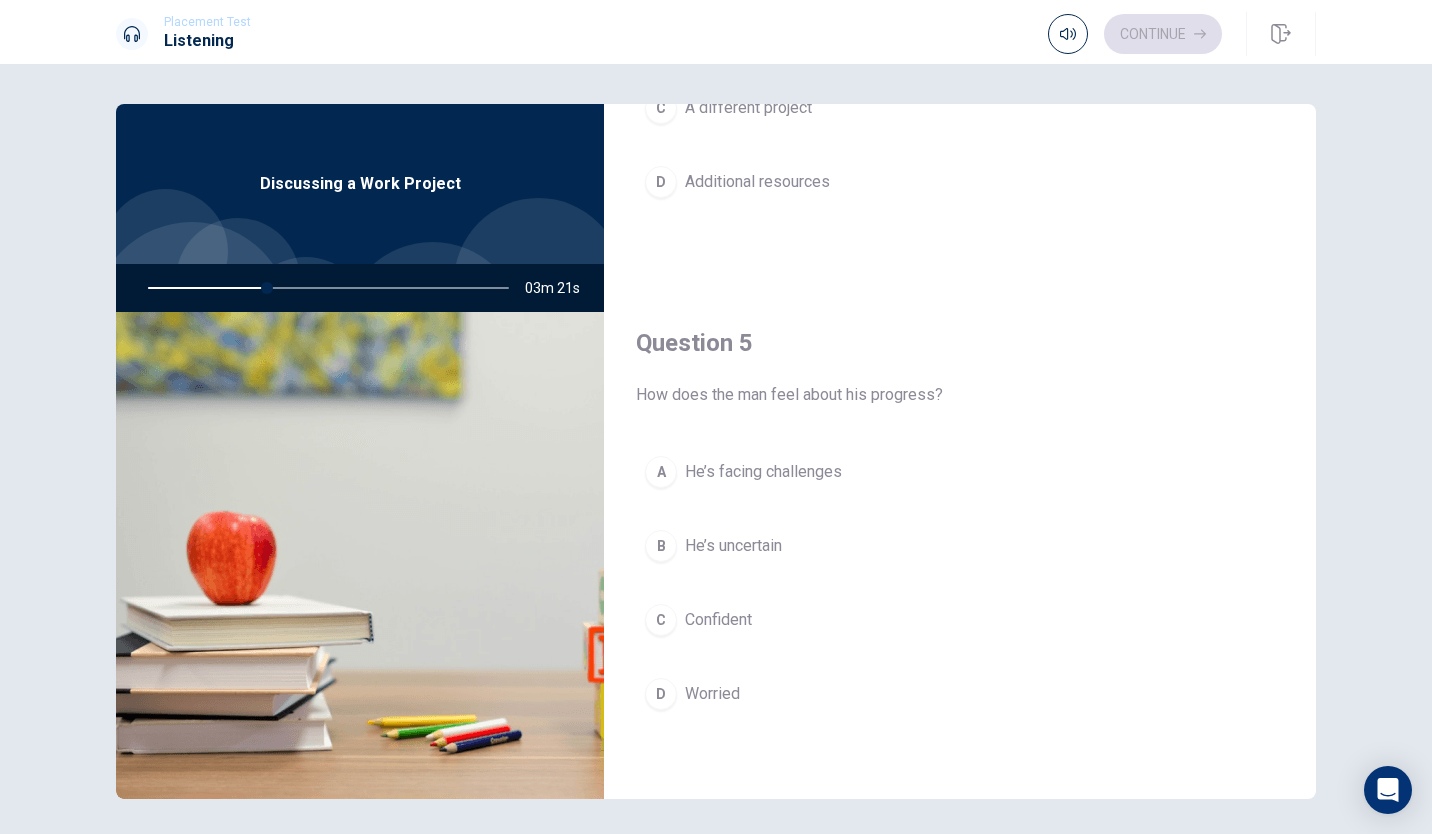 click on "He’s facing challenges" at bounding box center [763, 472] 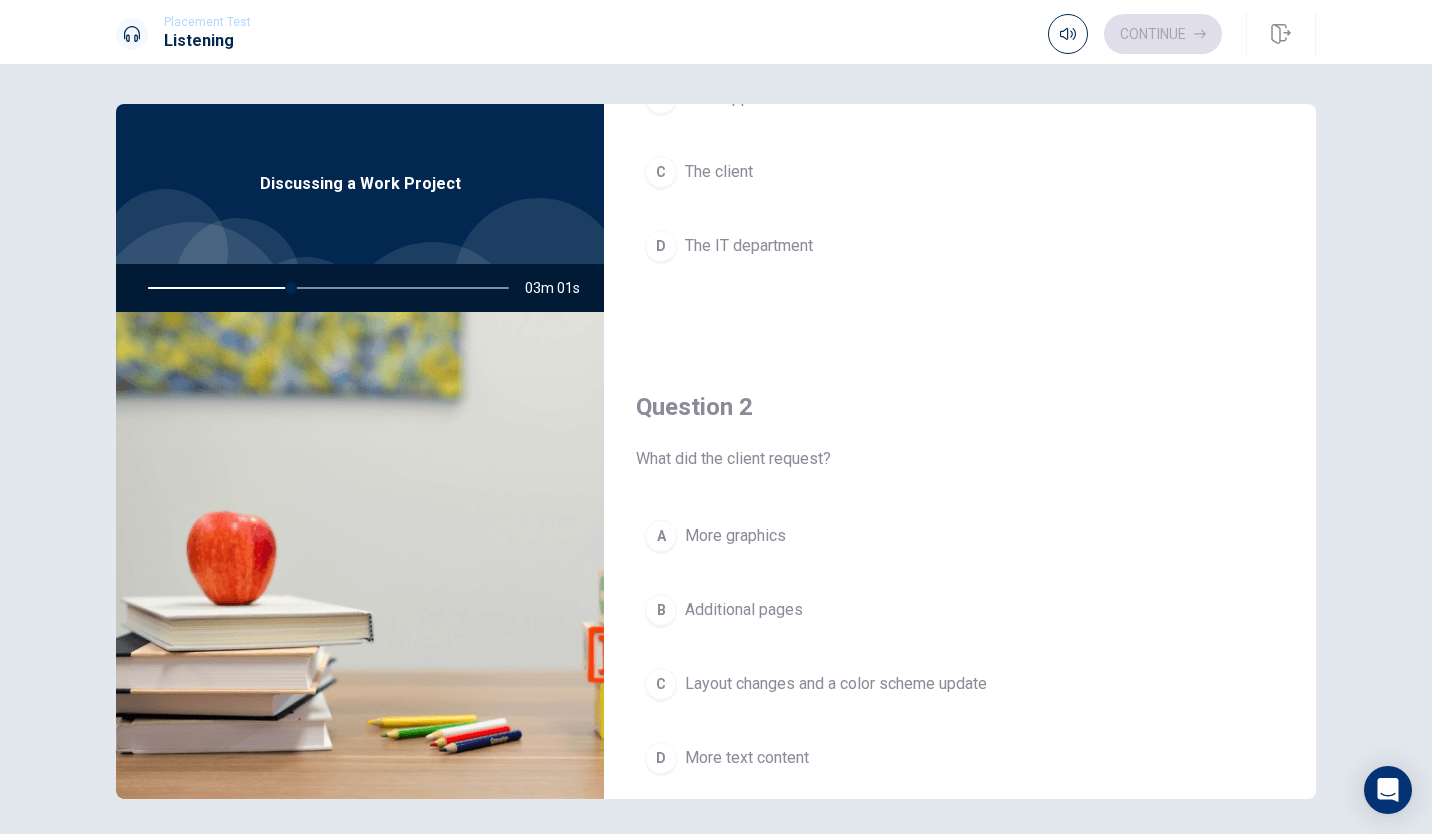 scroll, scrollTop: 0, scrollLeft: 0, axis: both 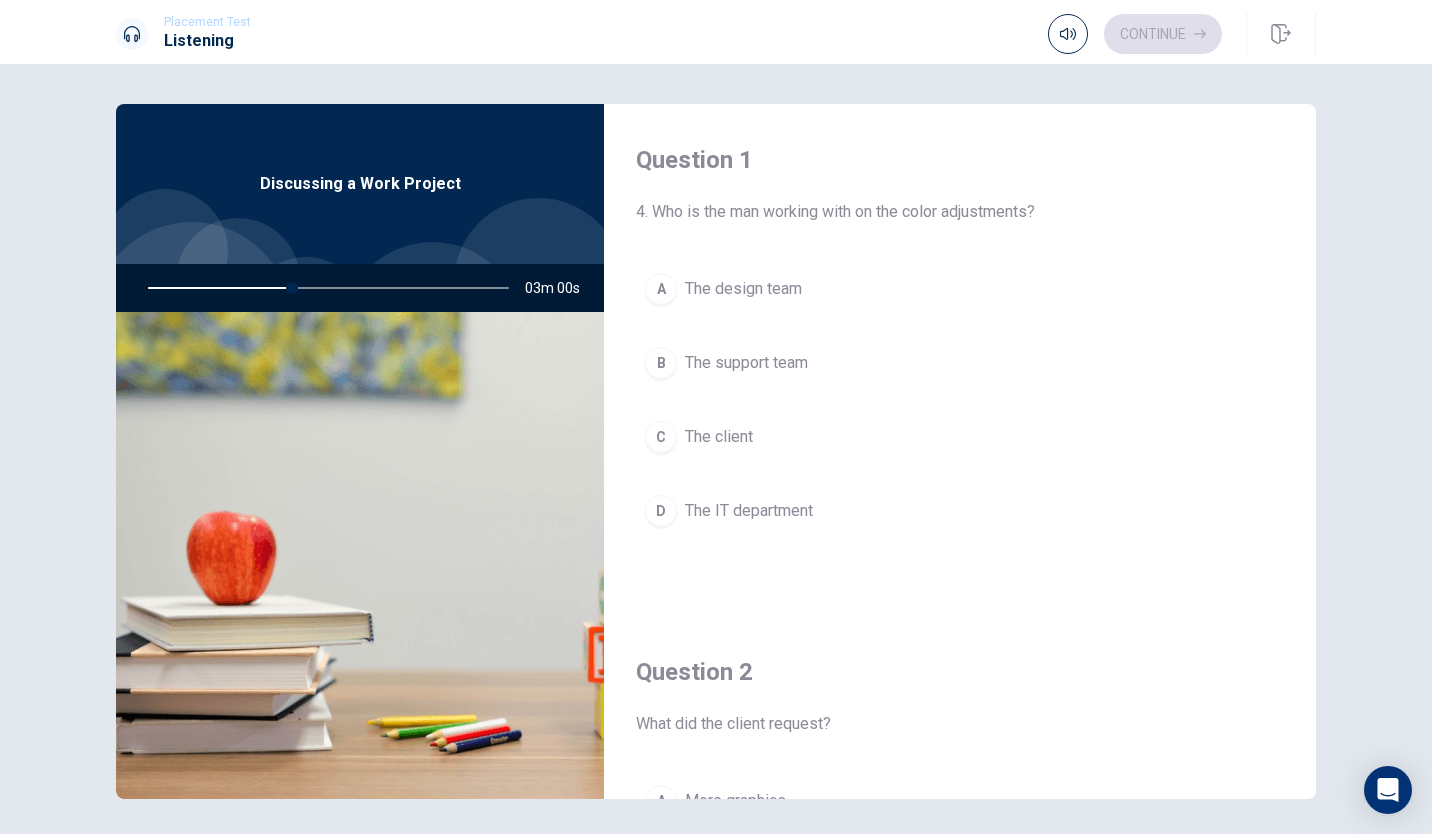 click on "A The design team B The support team C The client D The IT department" at bounding box center (960, 420) 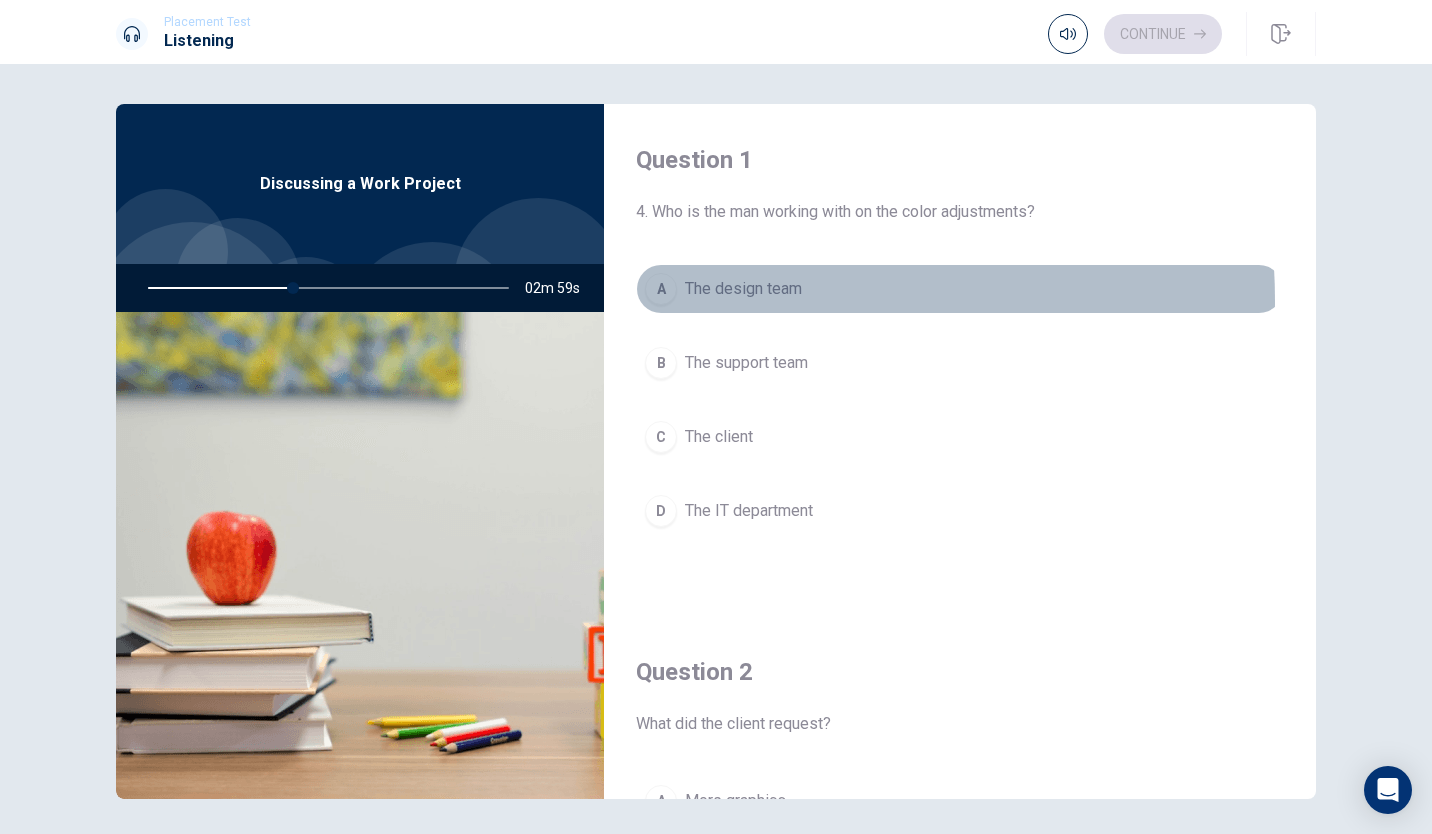 click on "A The design team" at bounding box center [960, 289] 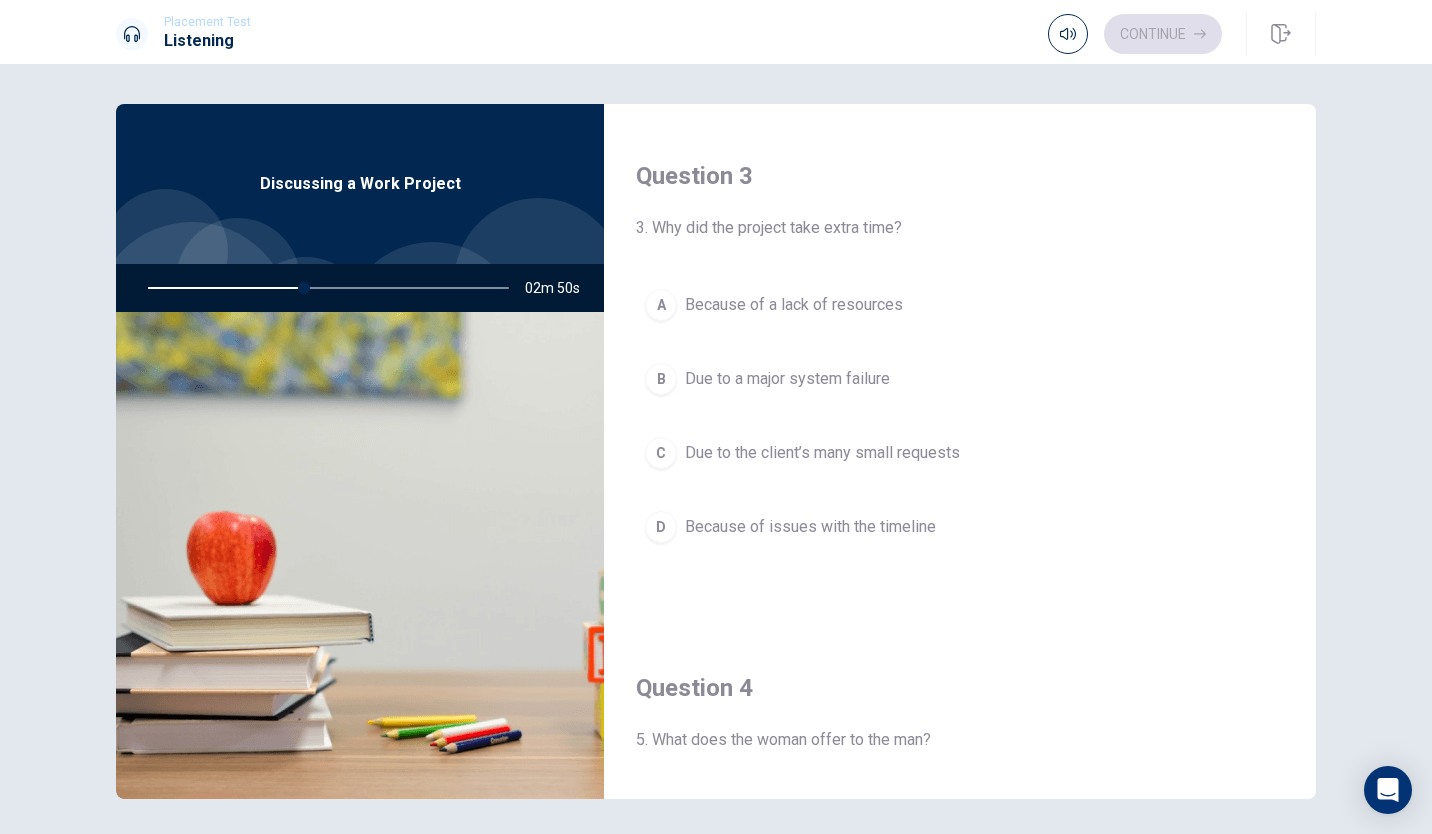 scroll, scrollTop: 1000, scrollLeft: 0, axis: vertical 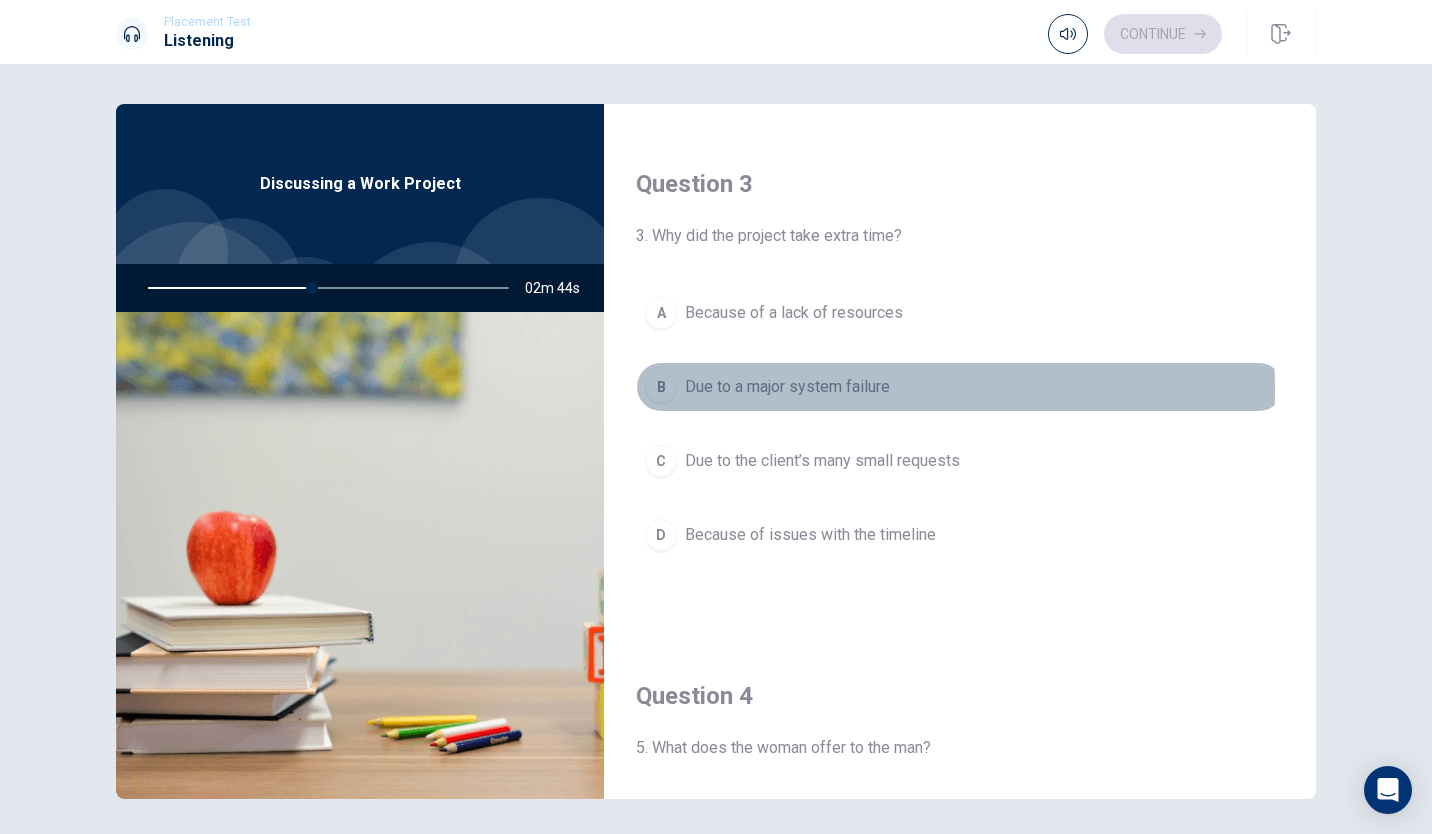 click on "Due to a major system failure" at bounding box center (787, 387) 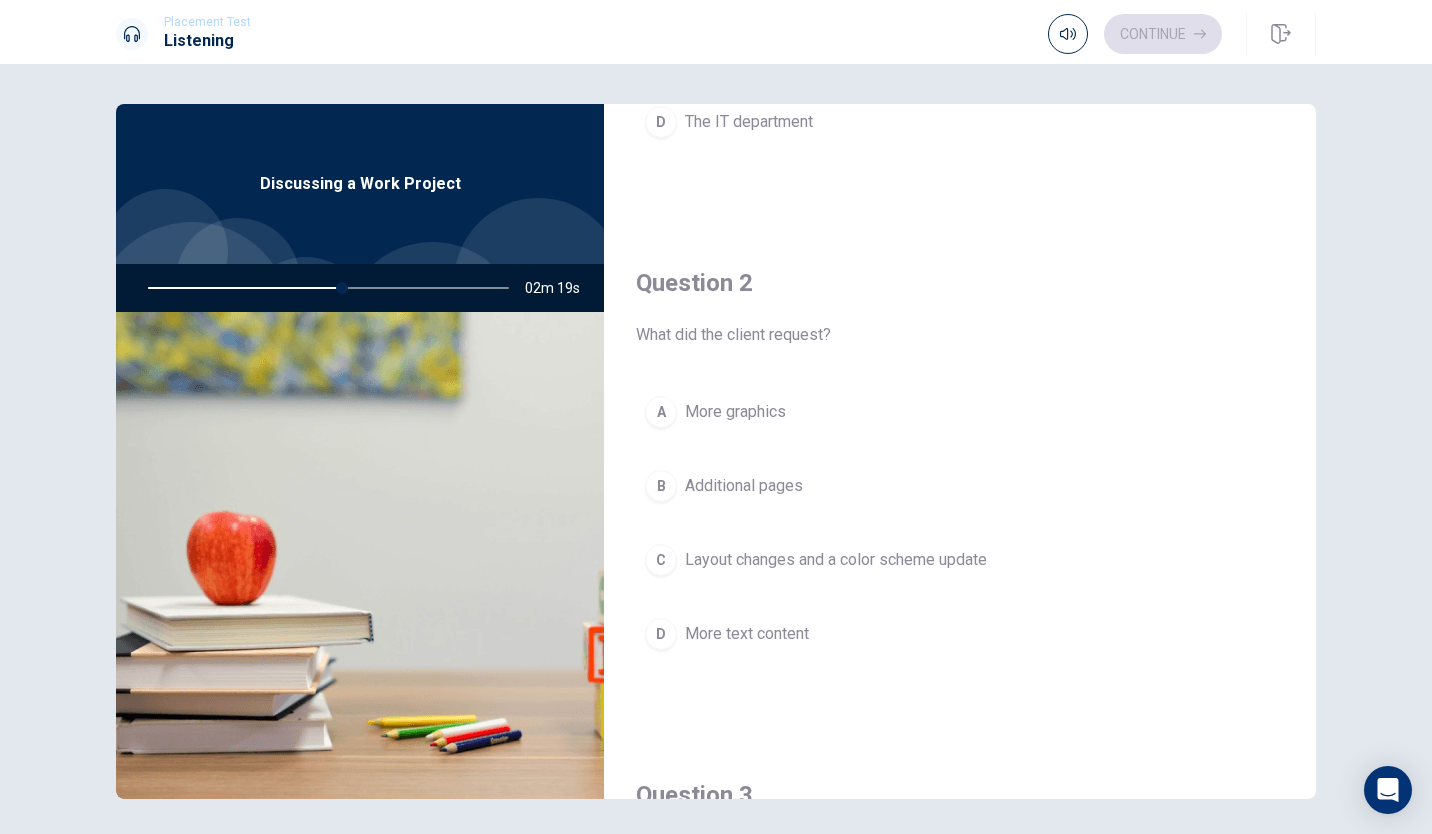 scroll, scrollTop: 465, scrollLeft: 0, axis: vertical 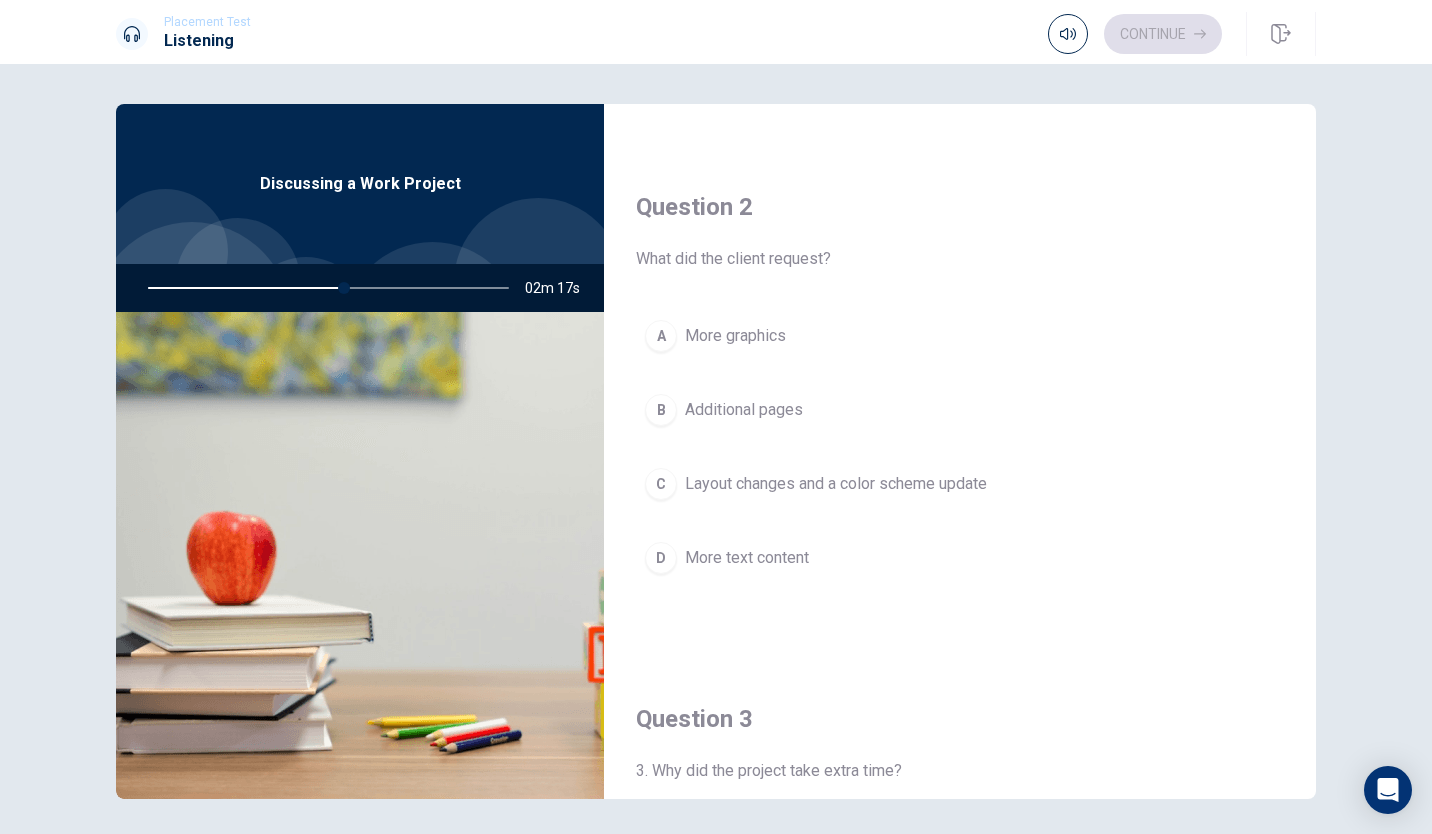 click on "C Layout changes and a color scheme update" at bounding box center [960, 484] 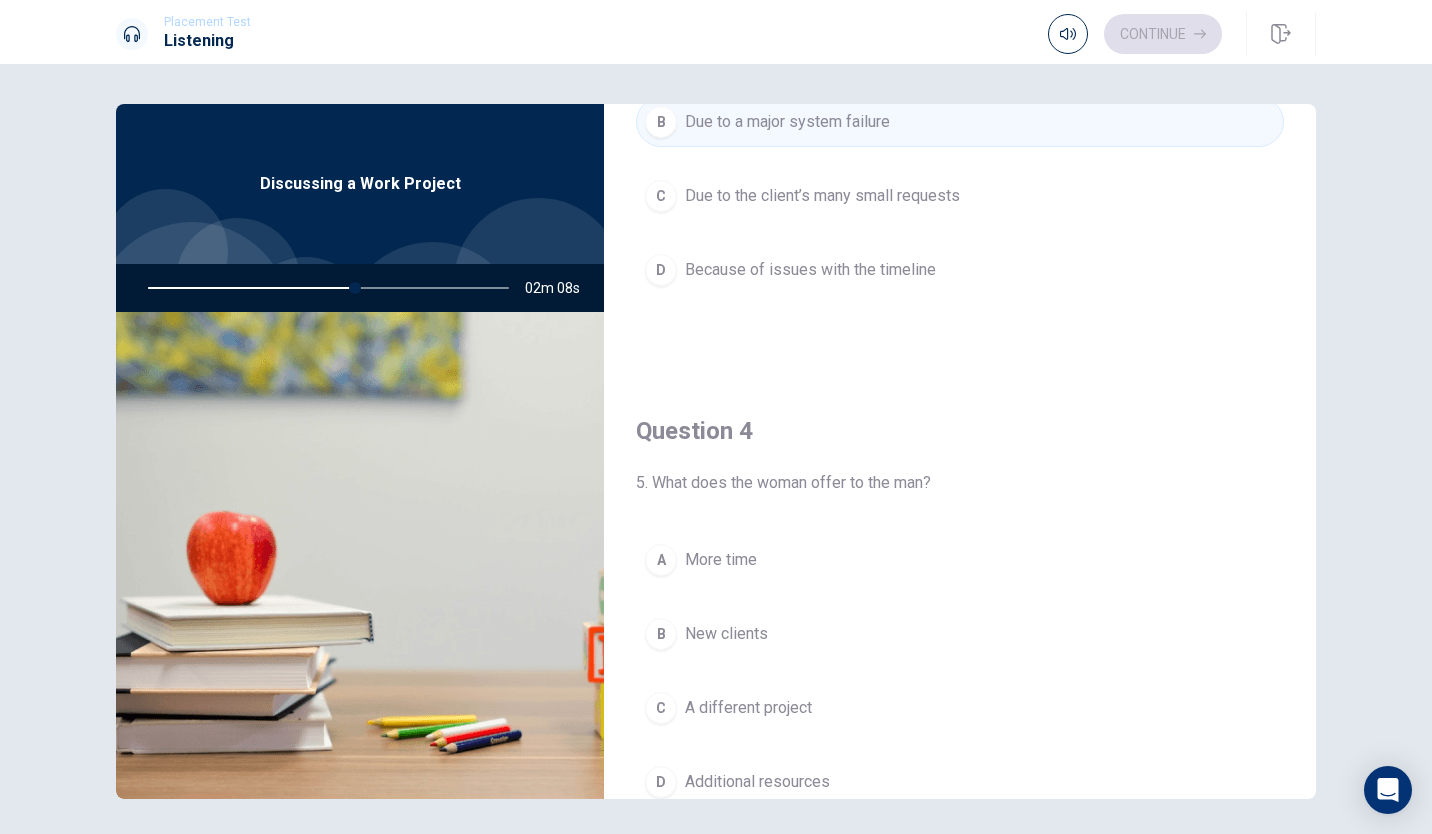 scroll, scrollTop: 1365, scrollLeft: 0, axis: vertical 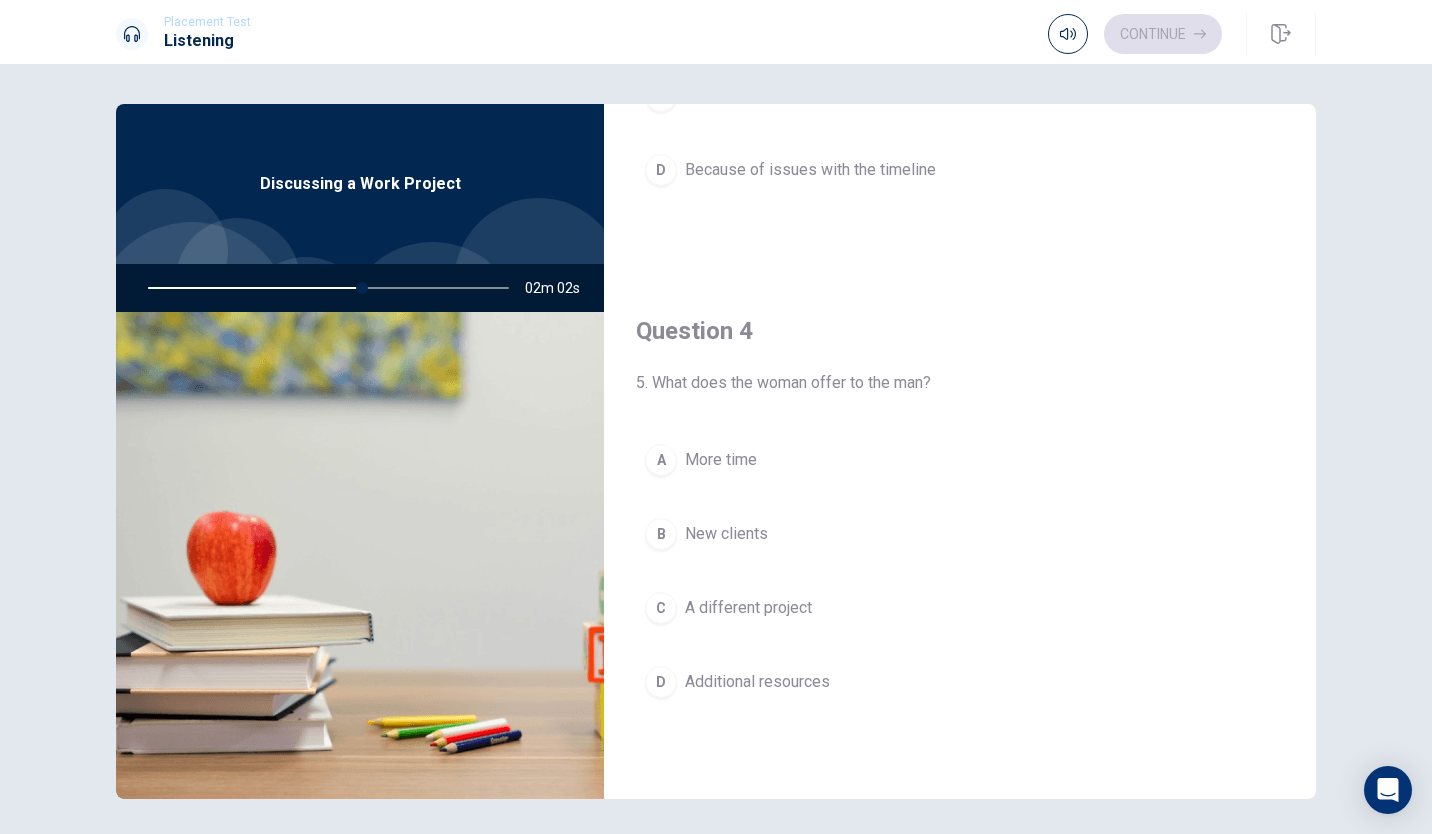 click on "Additional resources" at bounding box center (757, 682) 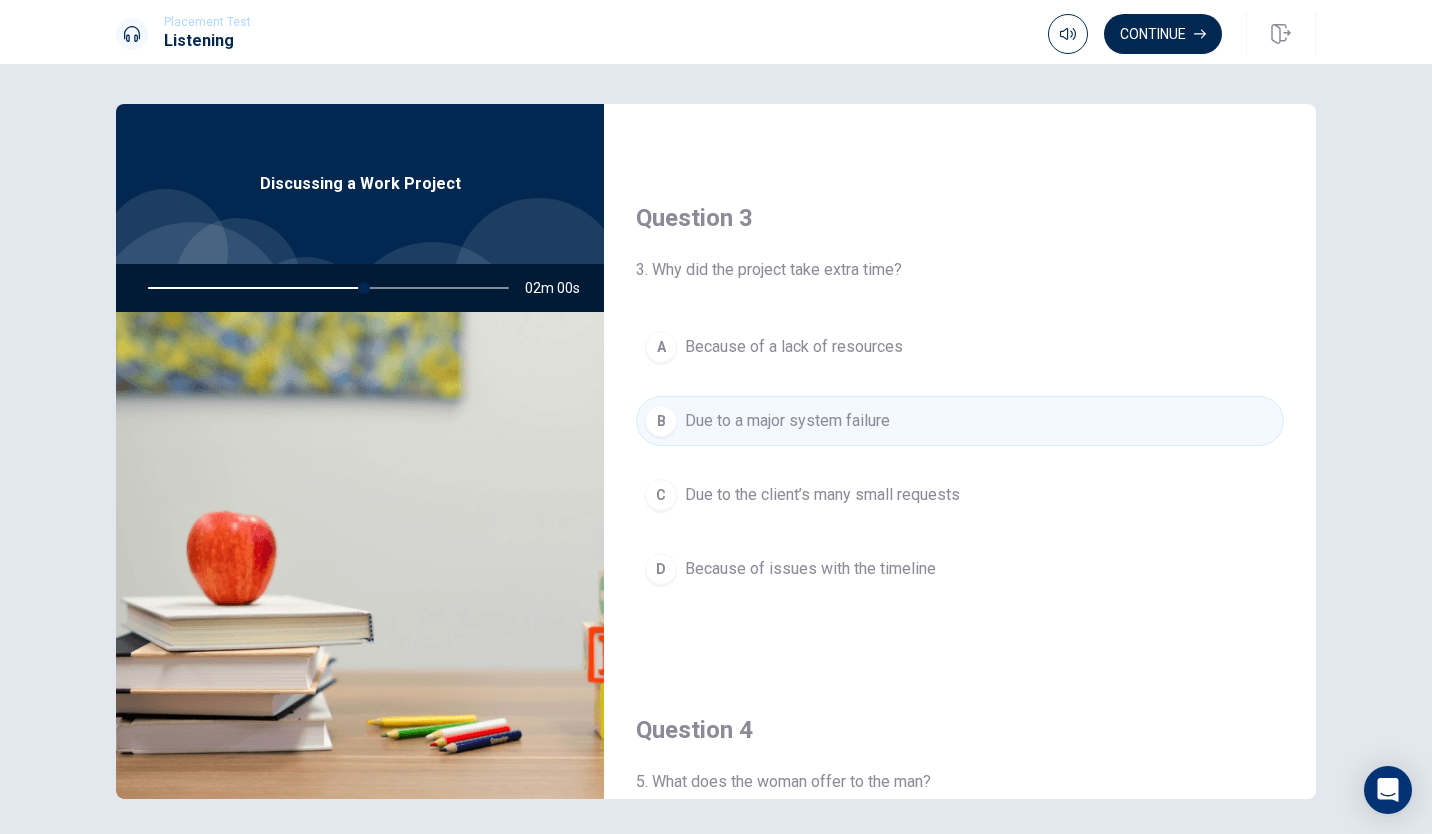 scroll, scrollTop: 965, scrollLeft: 0, axis: vertical 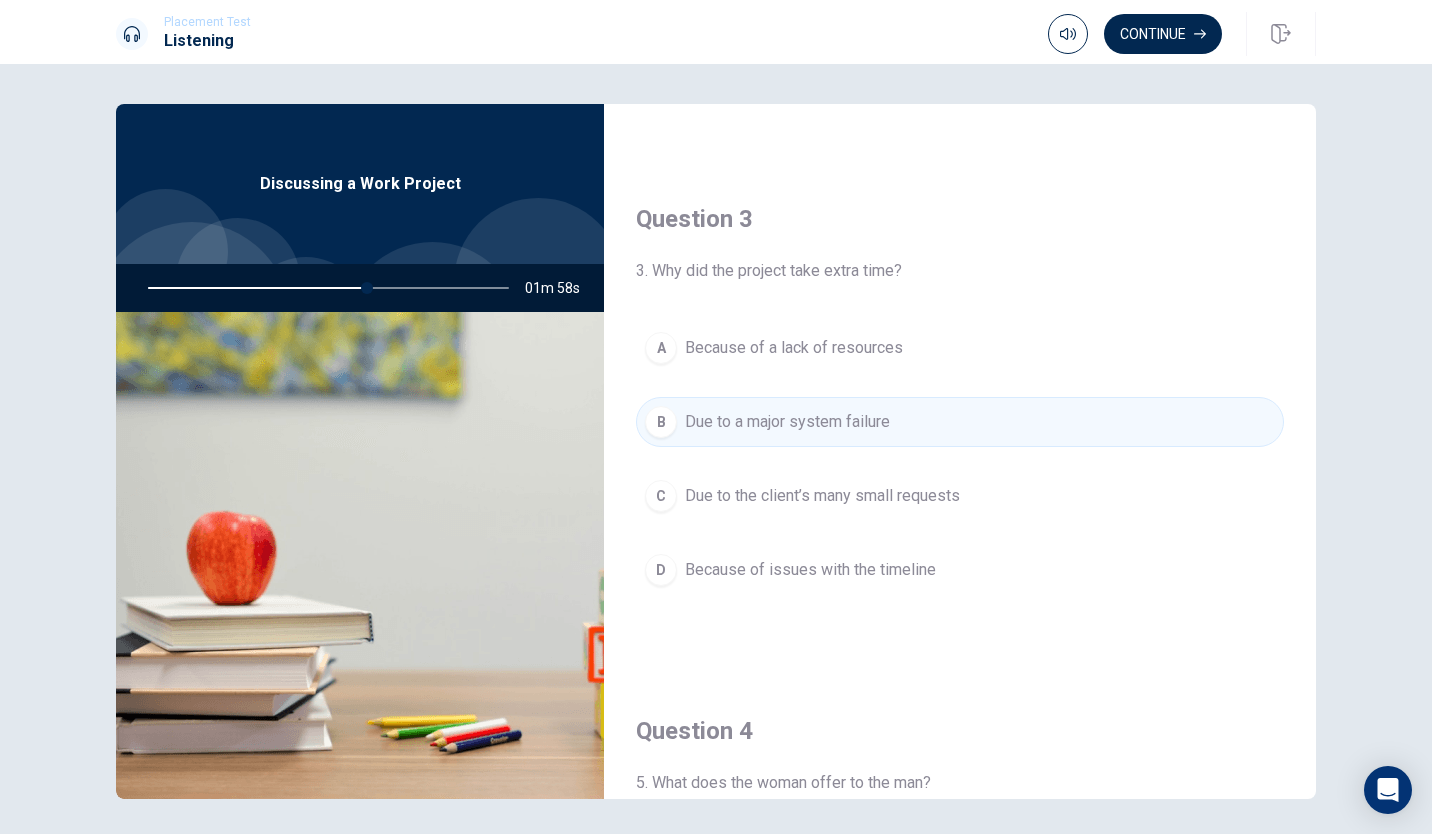 click on "C Due to the client’s many small requests" at bounding box center (960, 496) 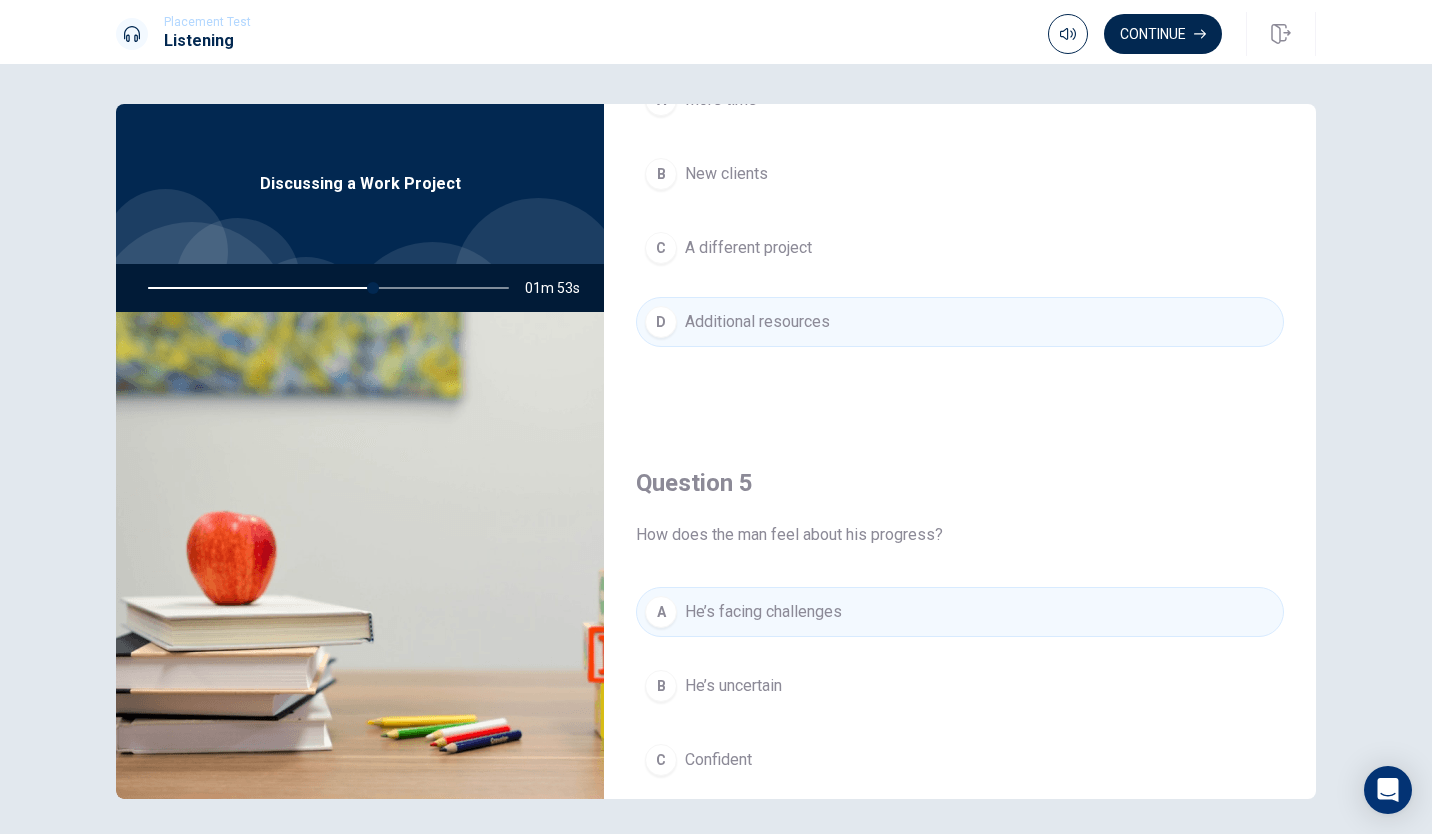 scroll, scrollTop: 1865, scrollLeft: 0, axis: vertical 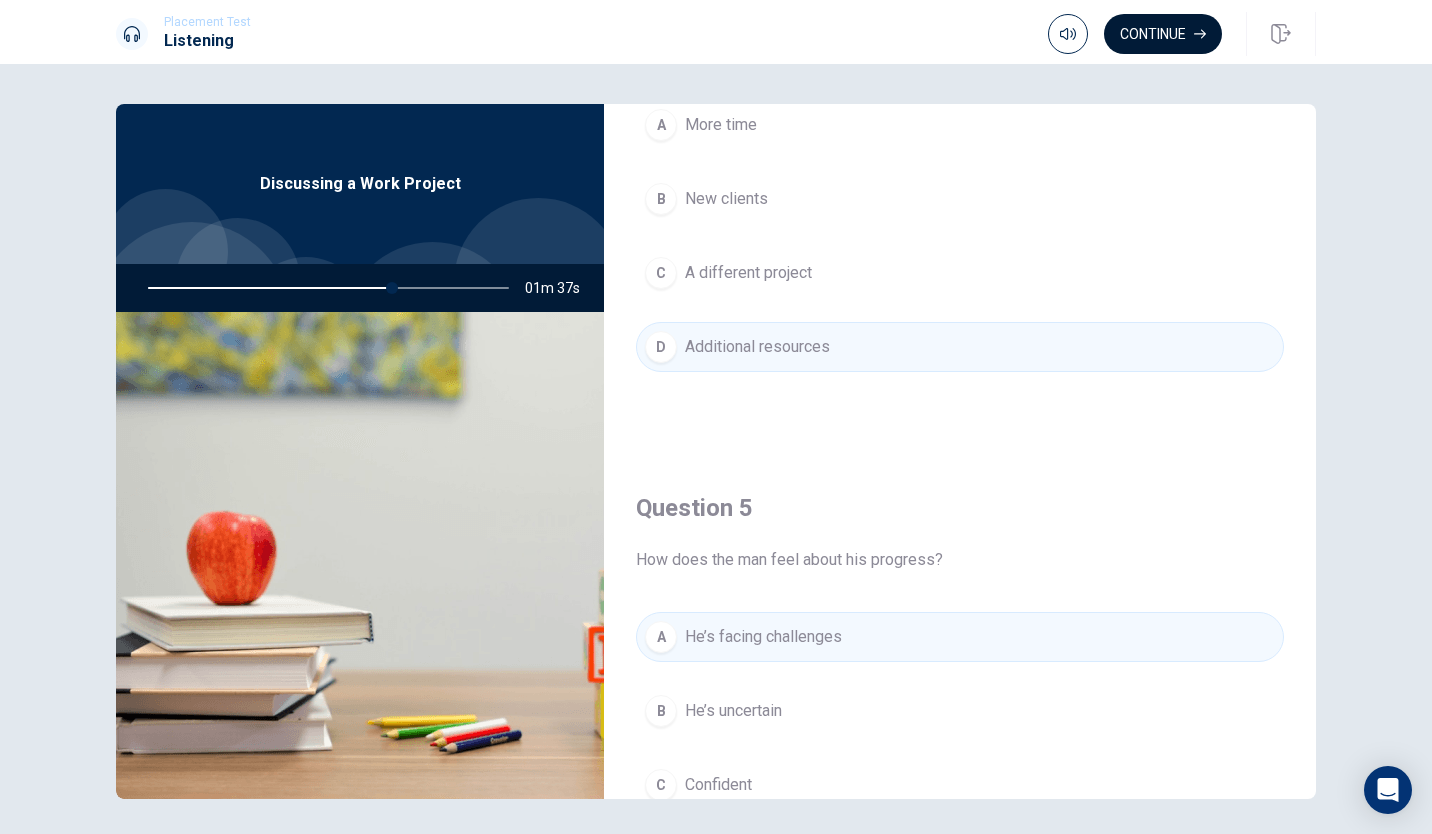 click on "Continue" at bounding box center (1163, 34) 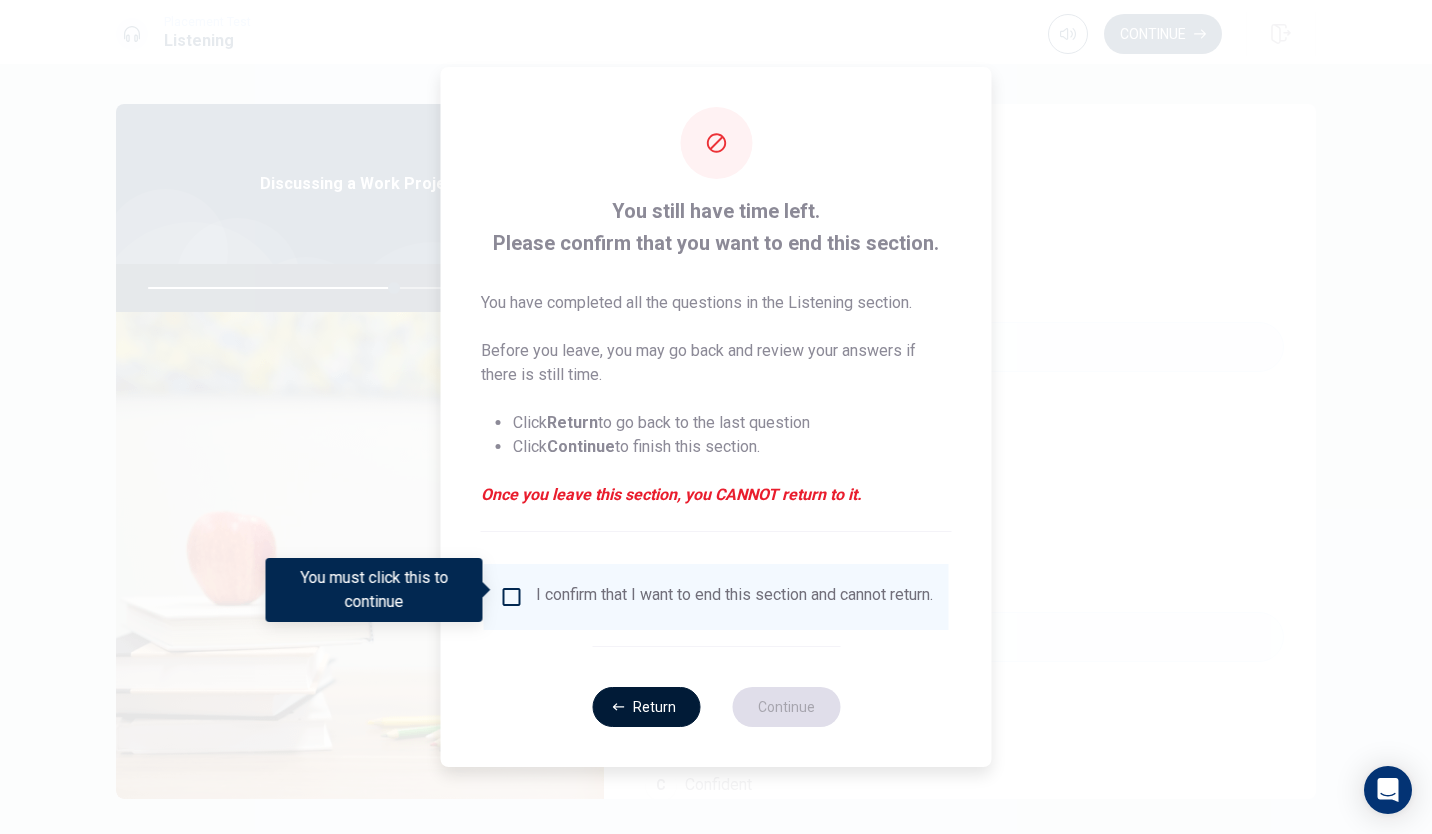 click on "Return" at bounding box center [646, 707] 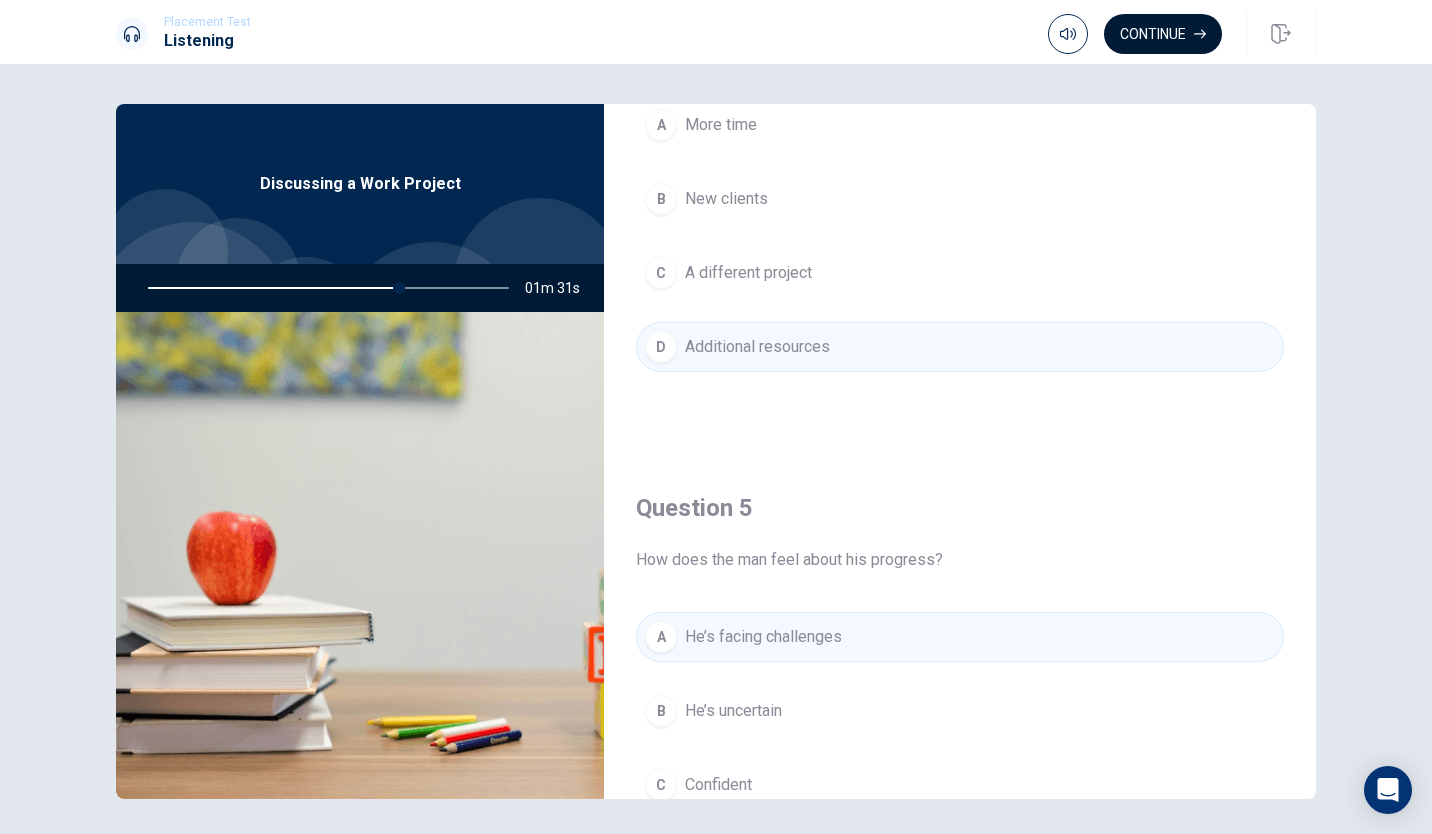 click on "Continue" at bounding box center (1163, 34) 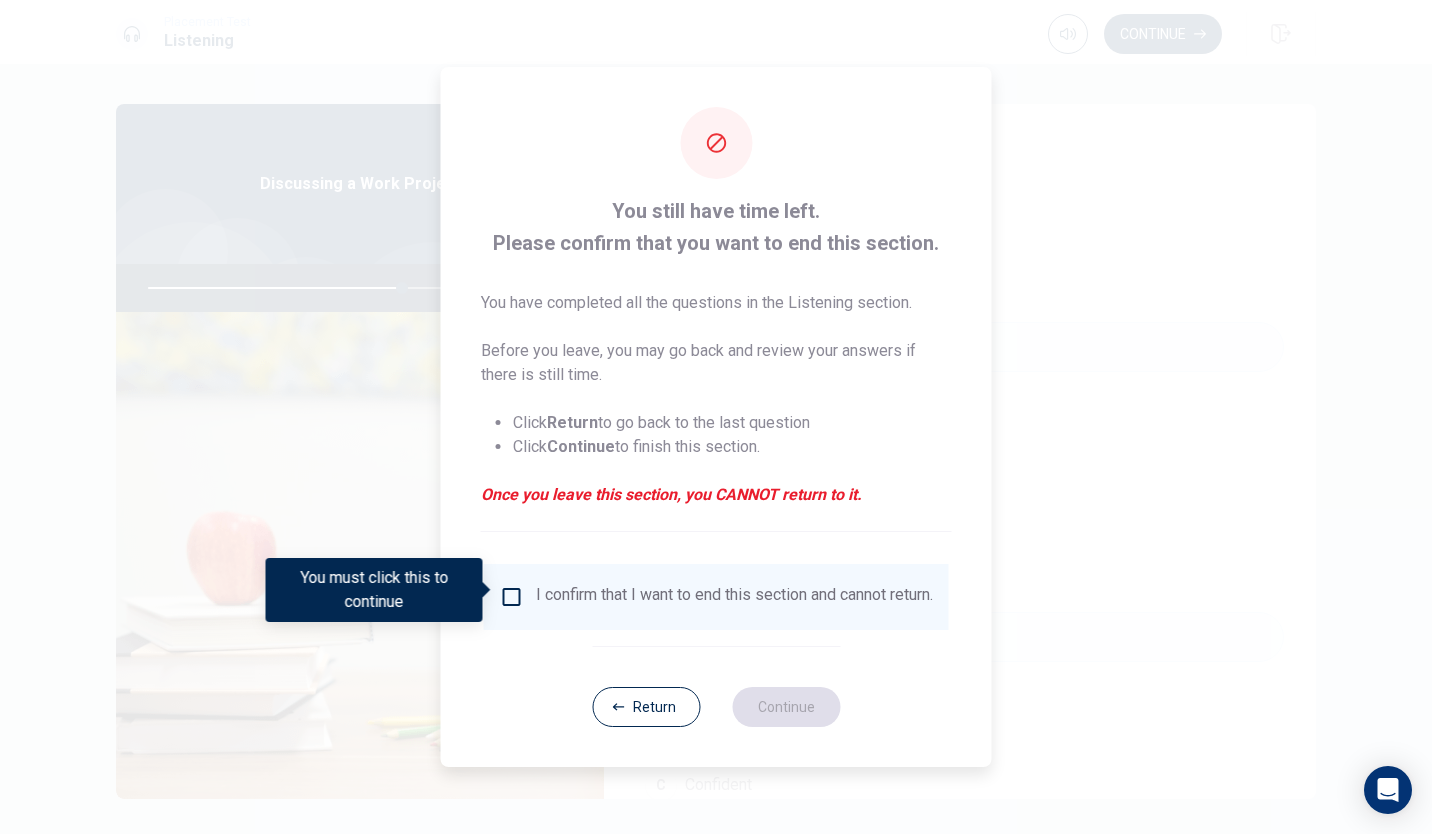 click on "You must click this to continue" at bounding box center [381, 590] 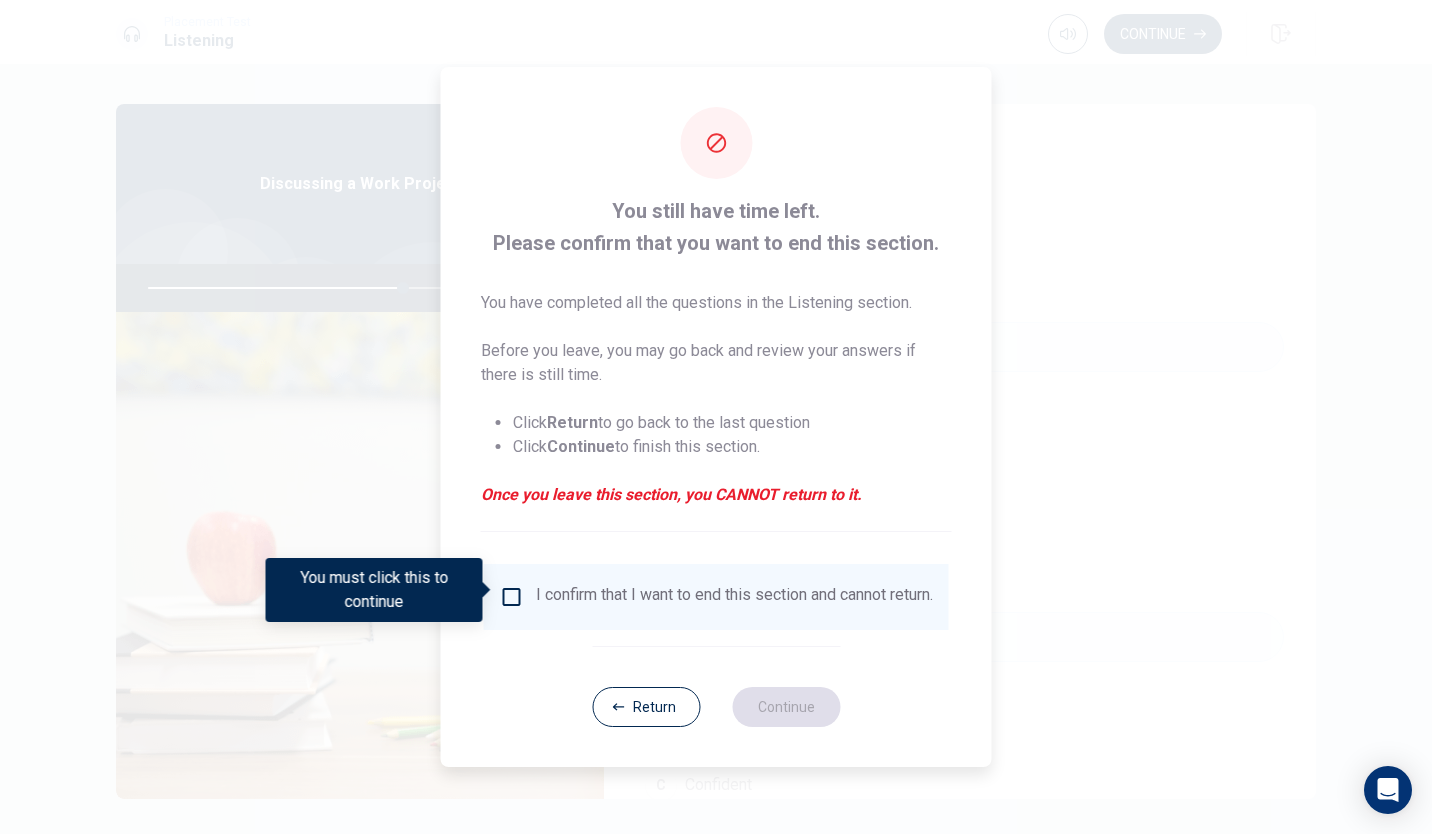 click on "I confirm that I want to end this section and cannot return." at bounding box center [716, 597] 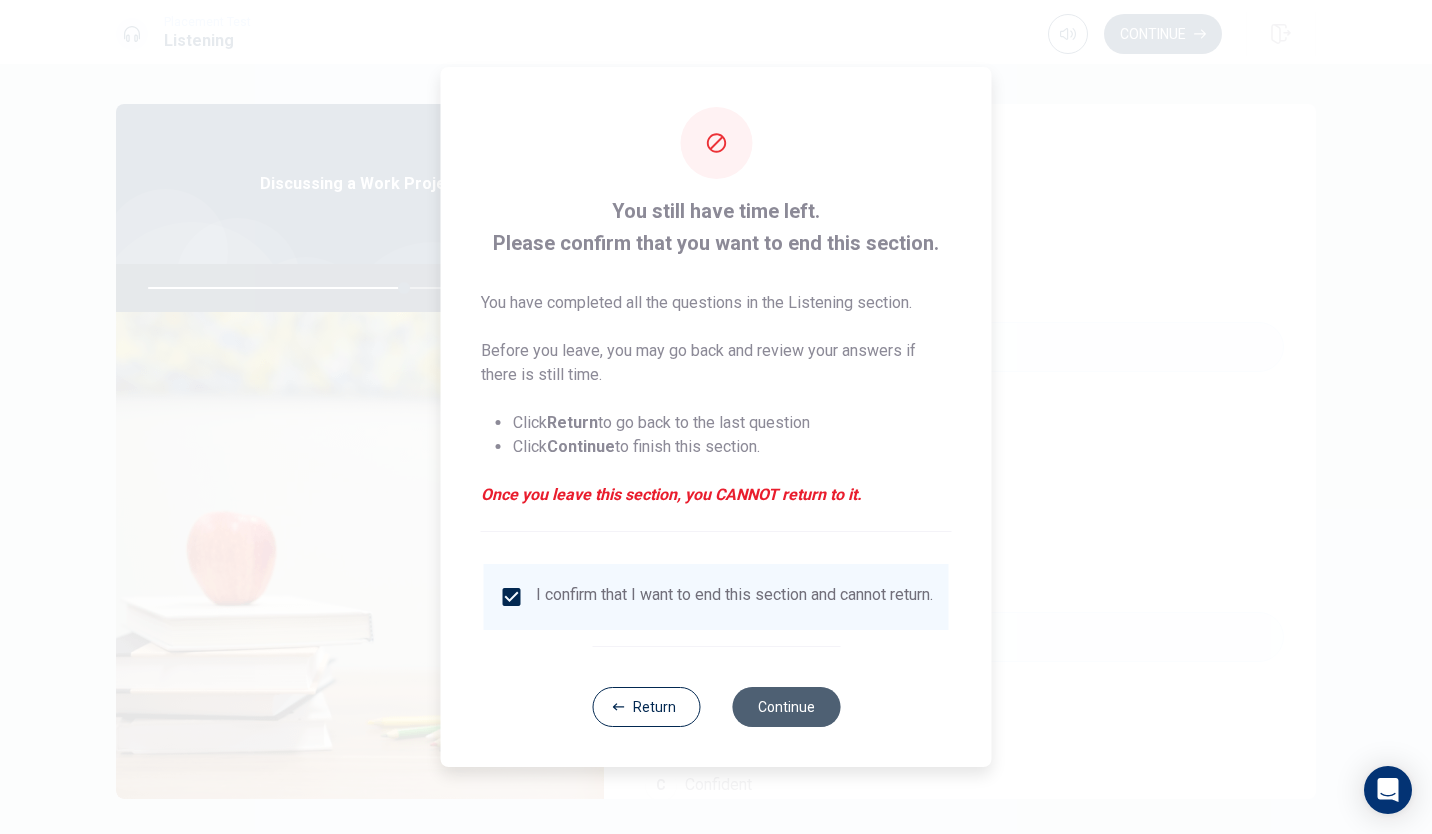 click on "Continue" at bounding box center [786, 707] 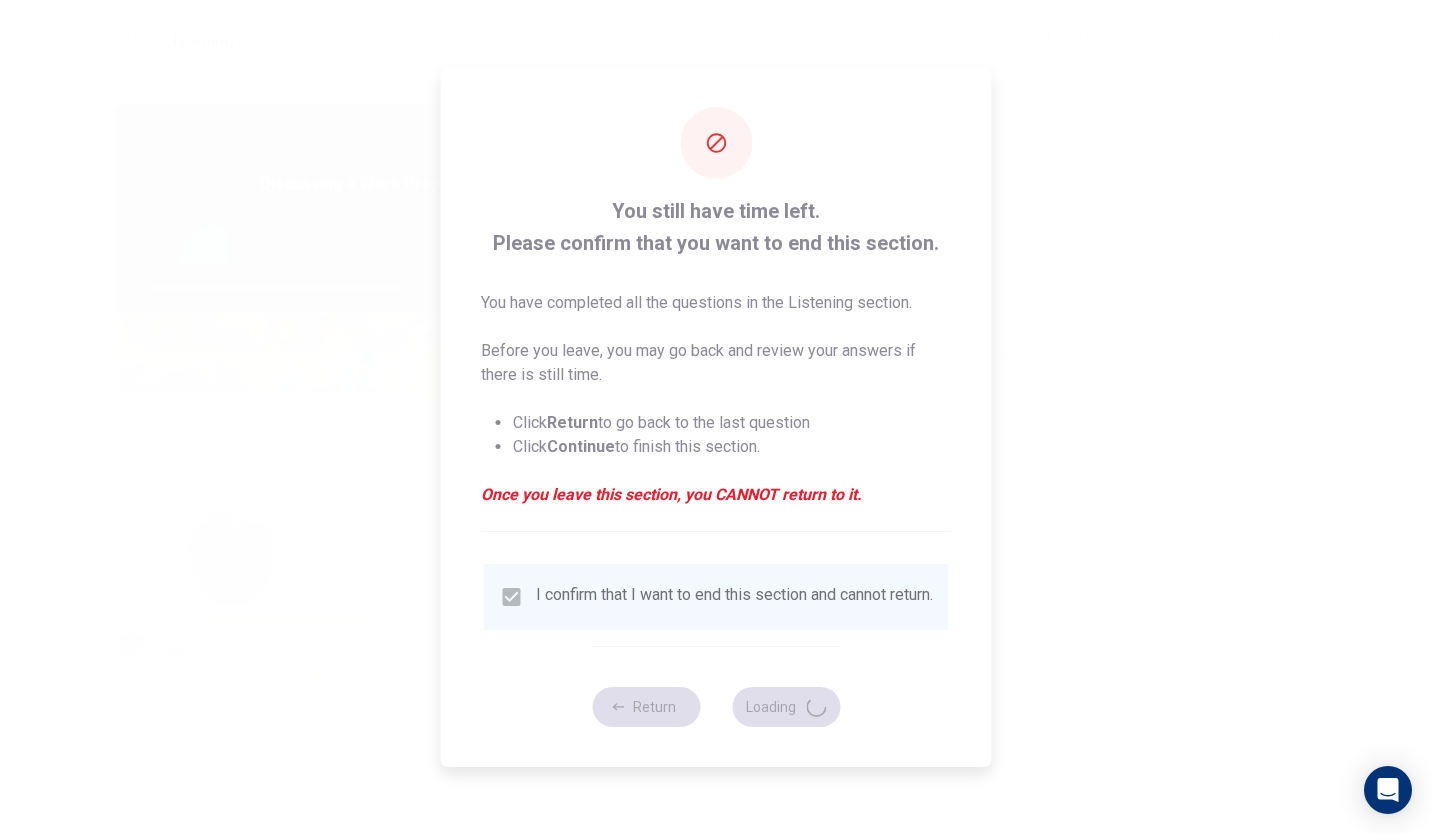 type on "72" 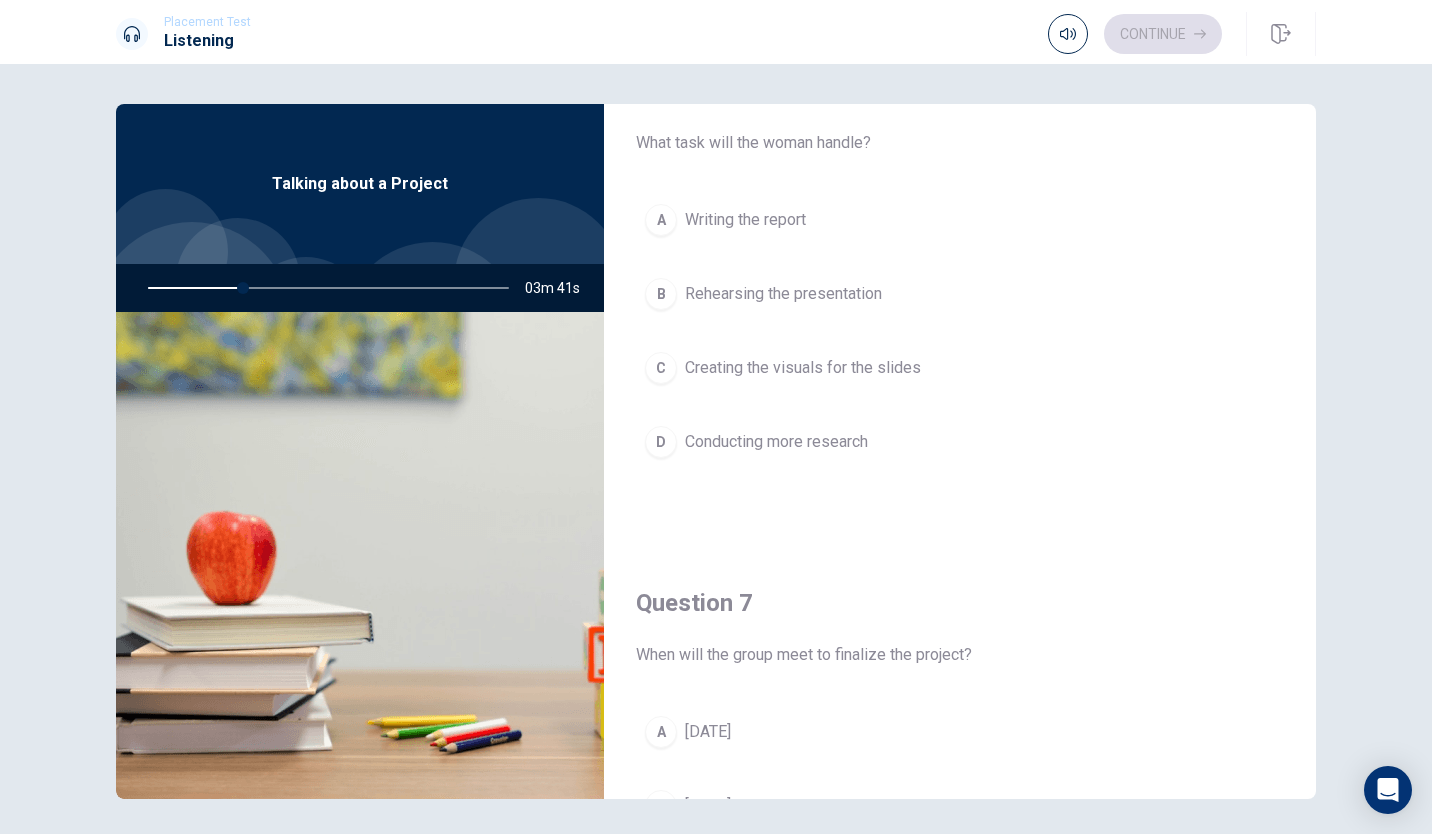 scroll, scrollTop: 0, scrollLeft: 0, axis: both 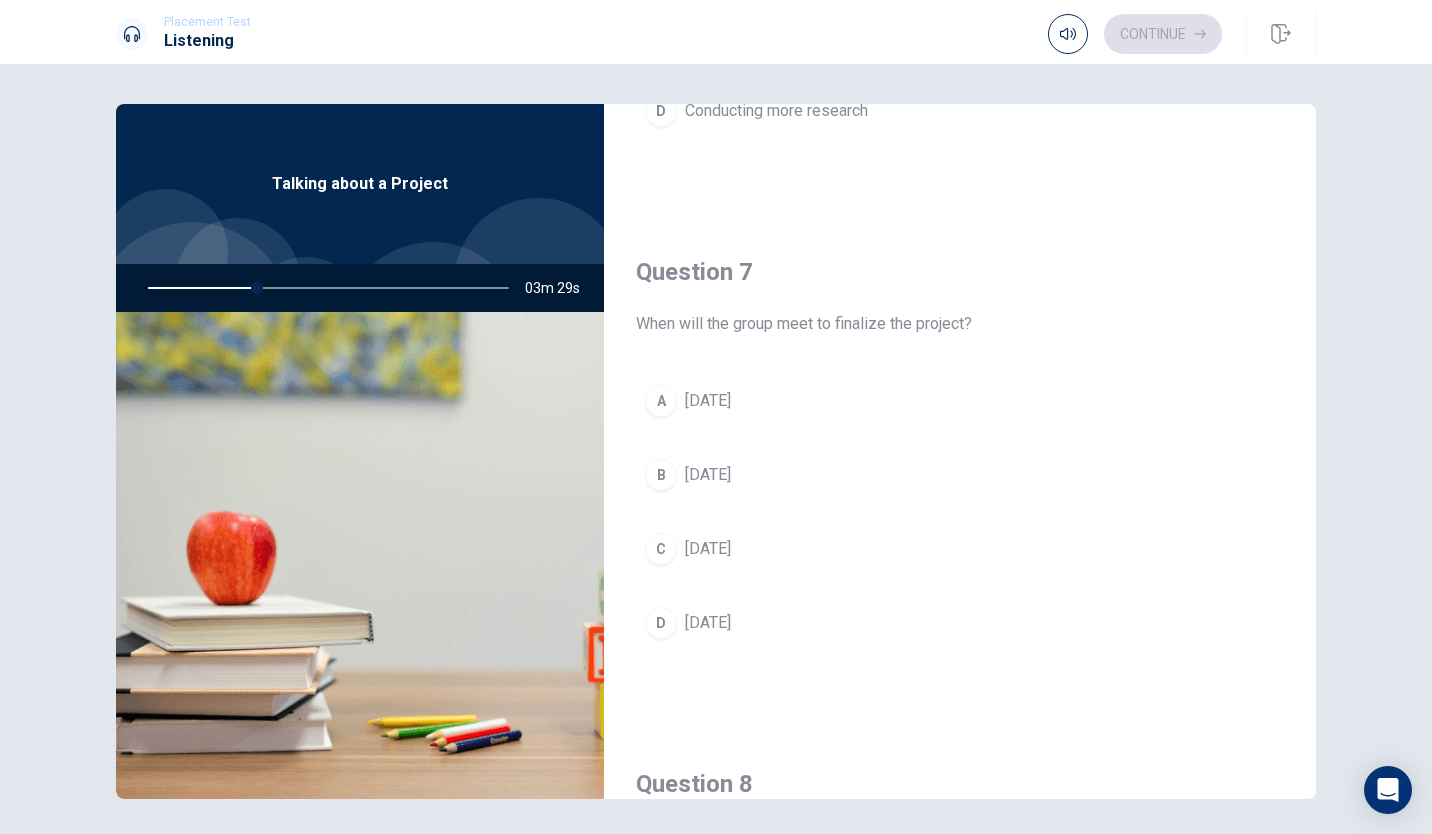 click on "C [DATE]" at bounding box center [960, 549] 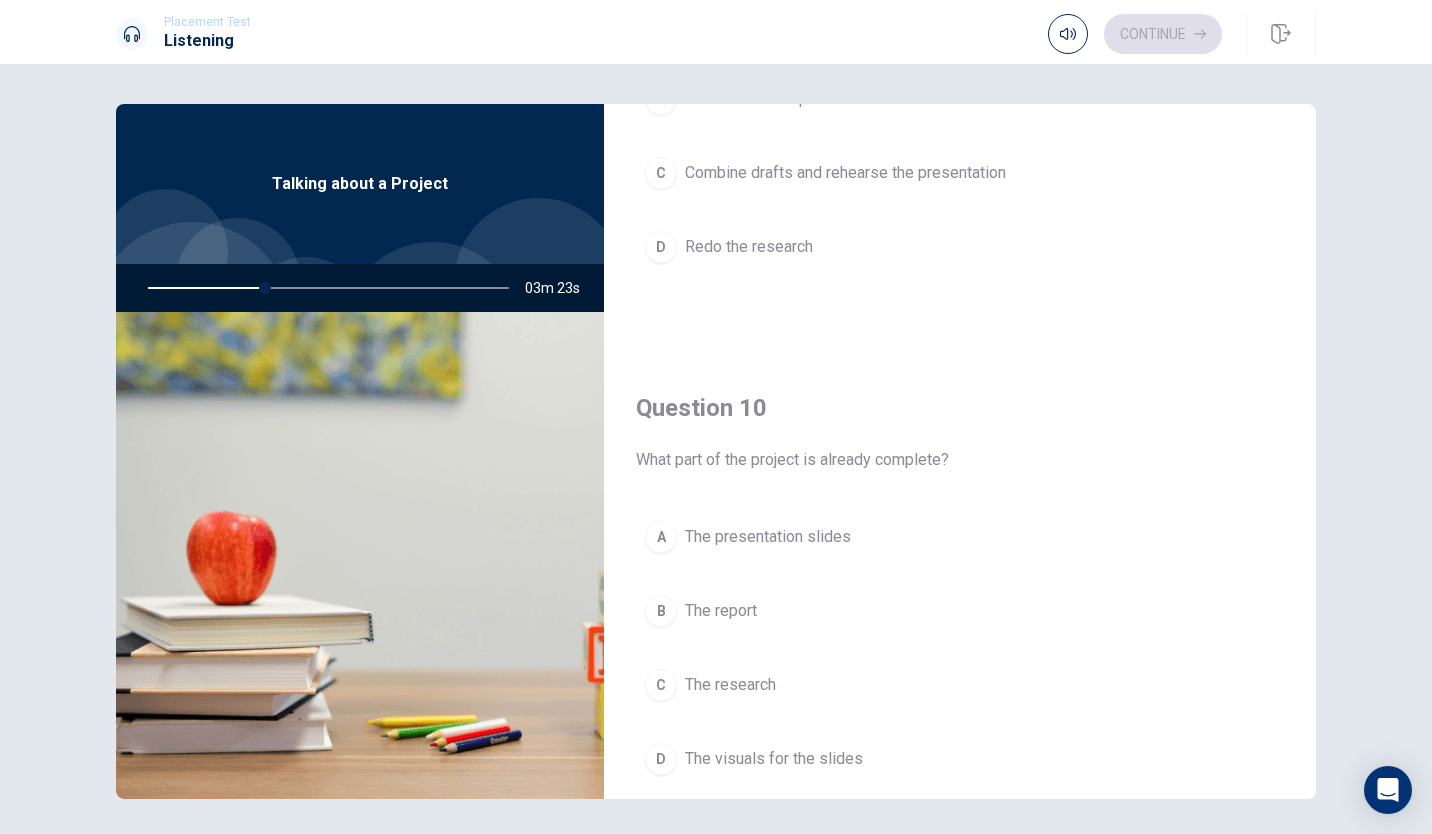 scroll, scrollTop: 1865, scrollLeft: 0, axis: vertical 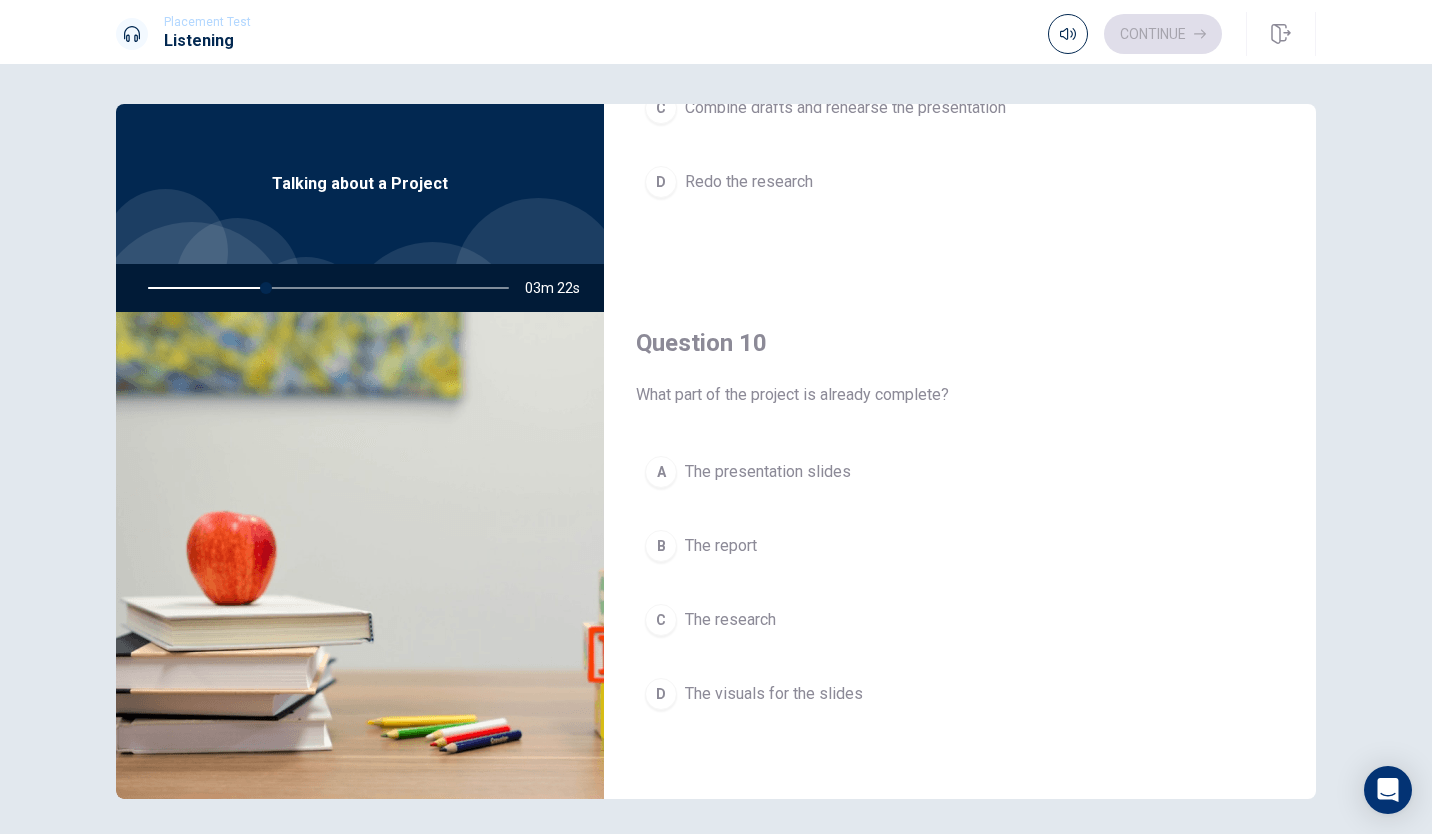 click on "A The presentation slides" at bounding box center (960, 472) 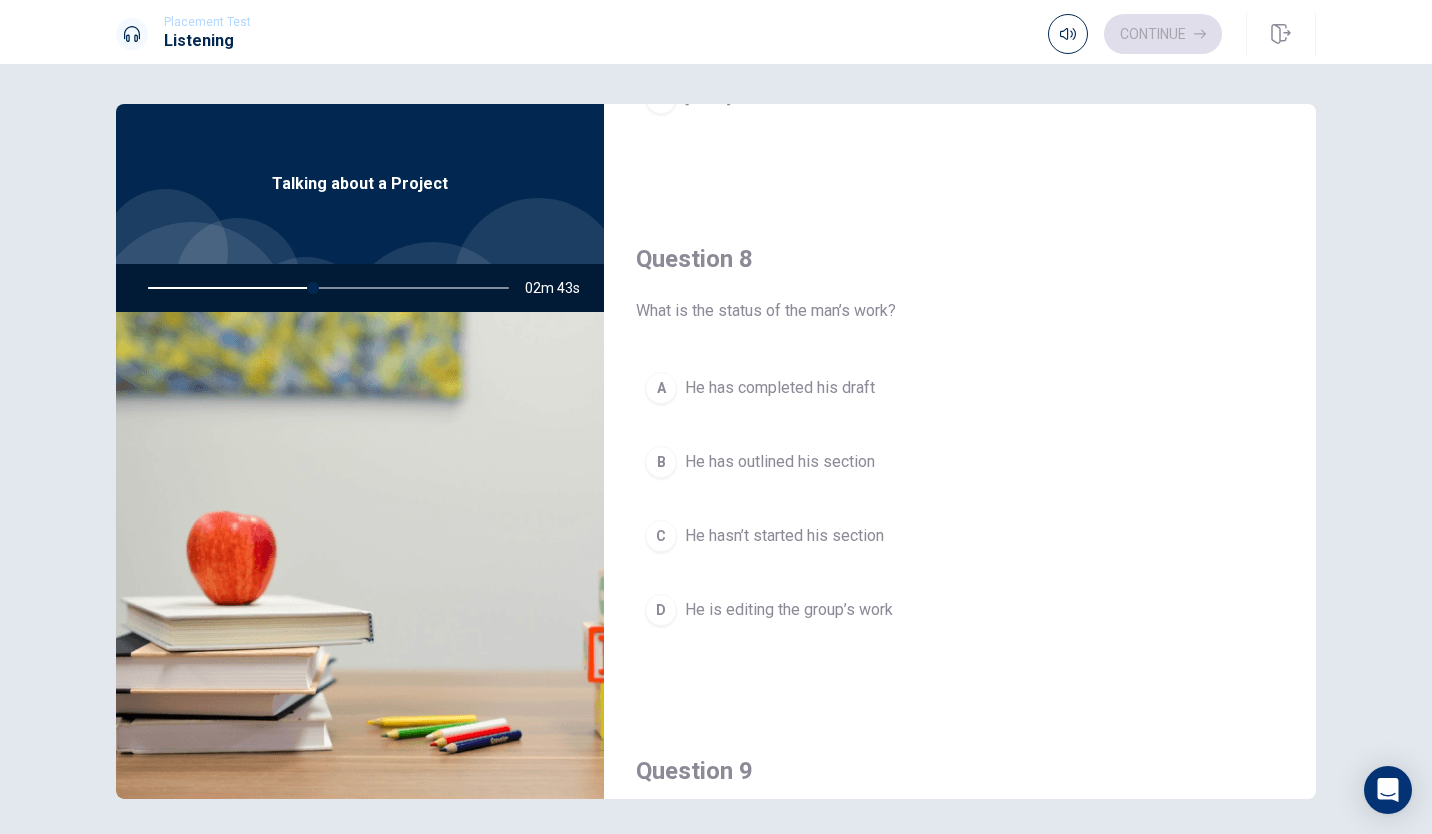 scroll, scrollTop: 1000, scrollLeft: 0, axis: vertical 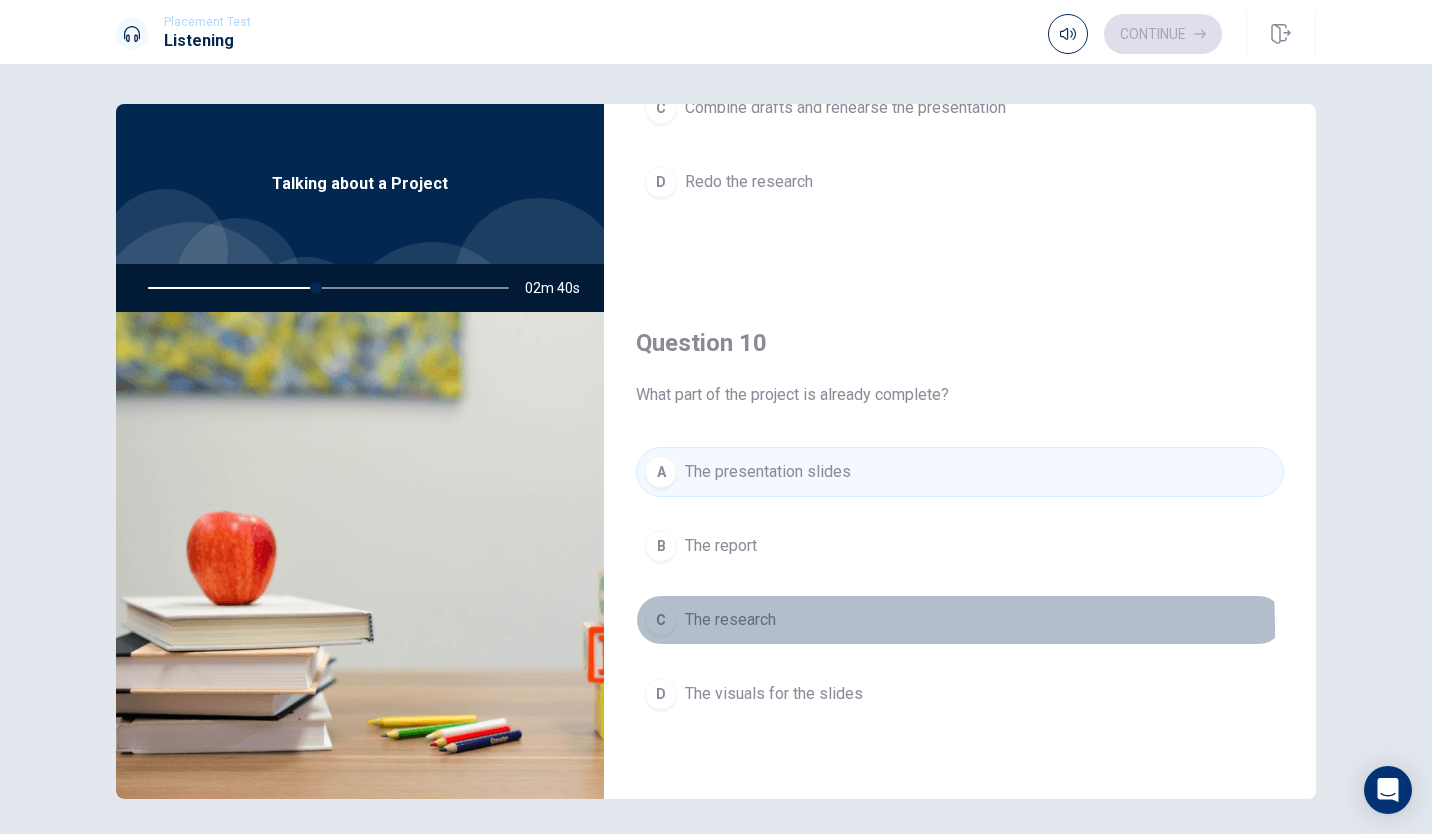 click on "The research" at bounding box center (730, 620) 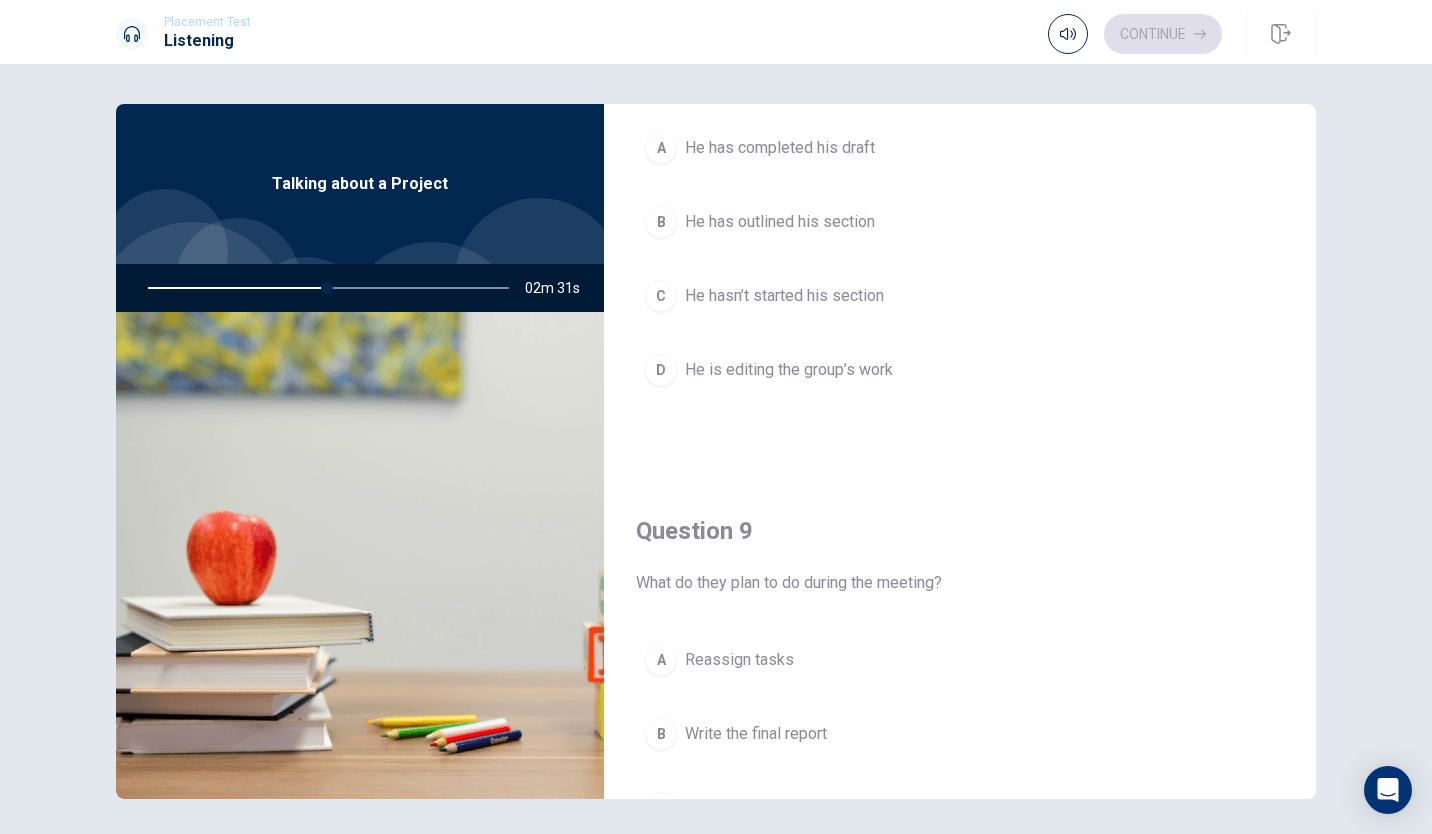 scroll, scrollTop: 965, scrollLeft: 0, axis: vertical 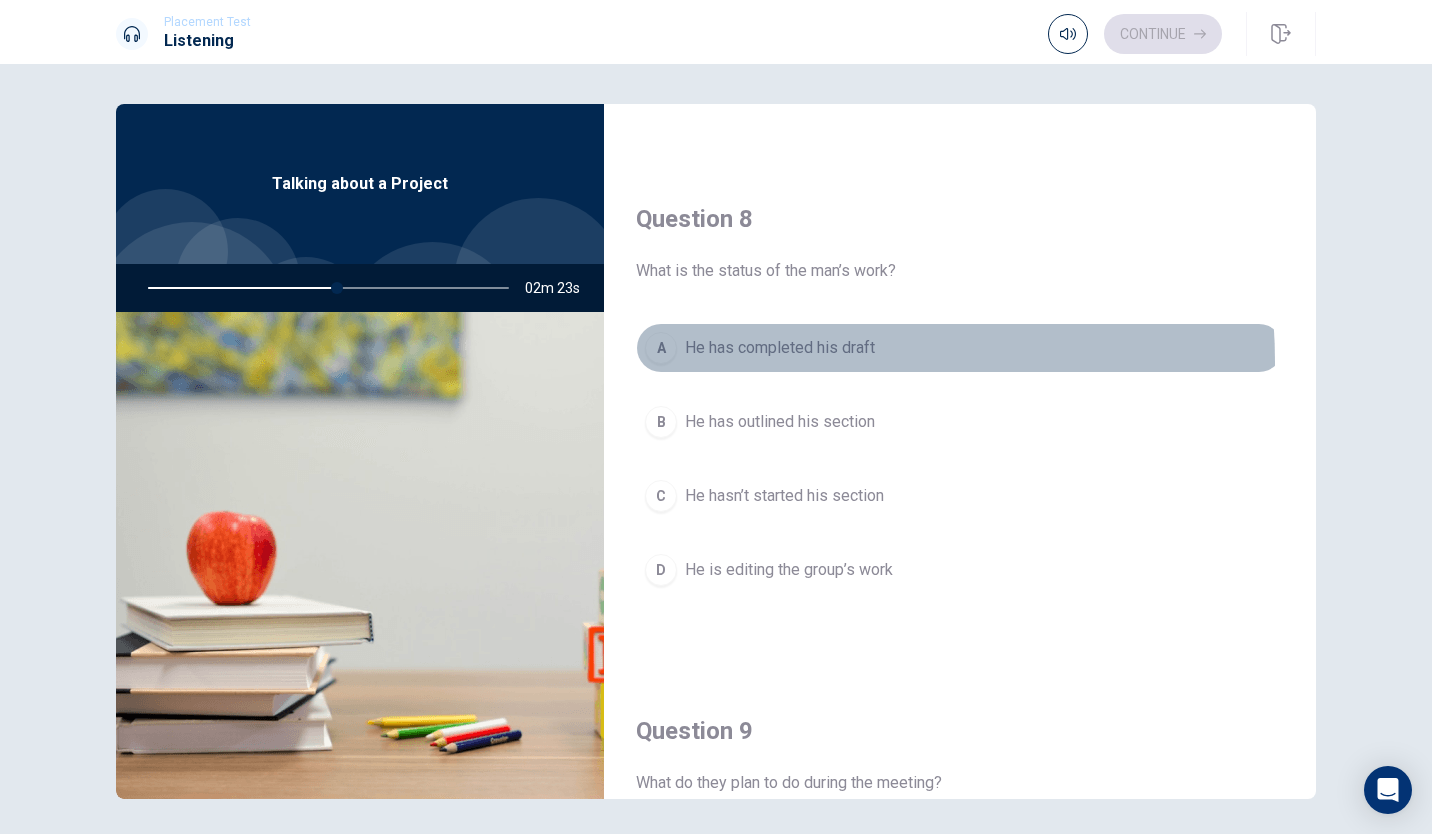 click on "A He has completed his draft" at bounding box center [960, 348] 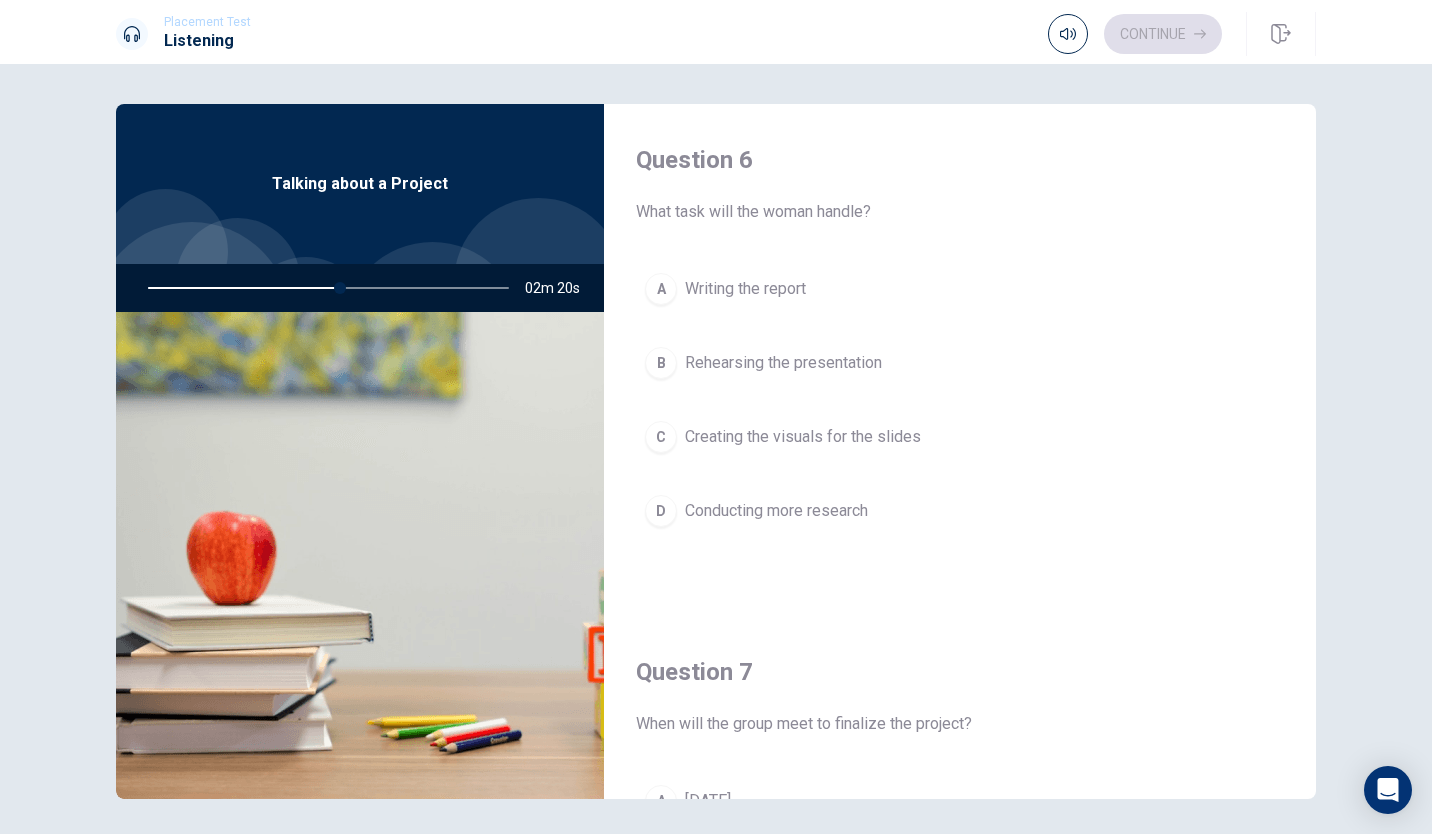 scroll, scrollTop: 0, scrollLeft: 0, axis: both 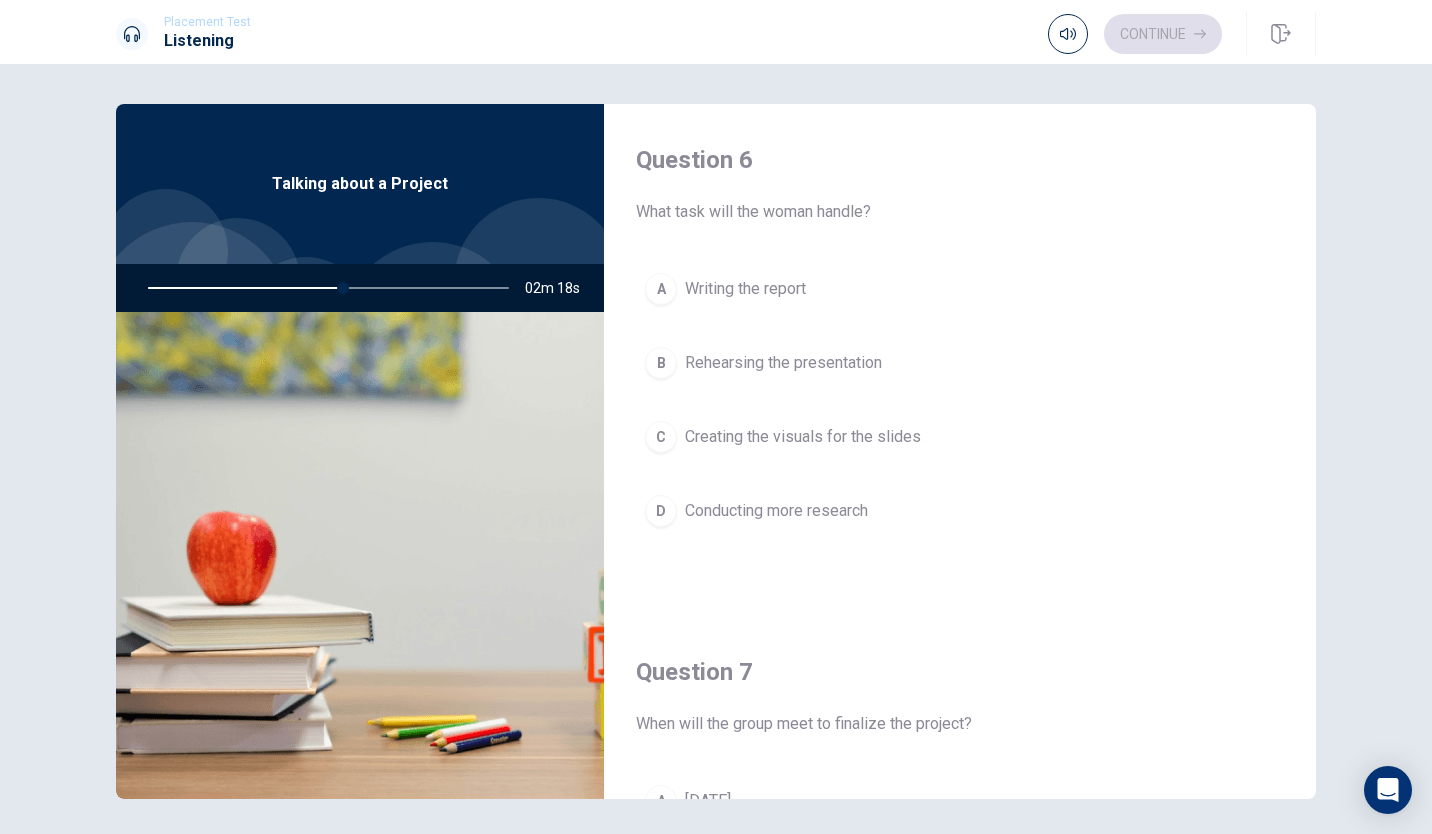 click on "B Rehearsing the presentation" at bounding box center [960, 363] 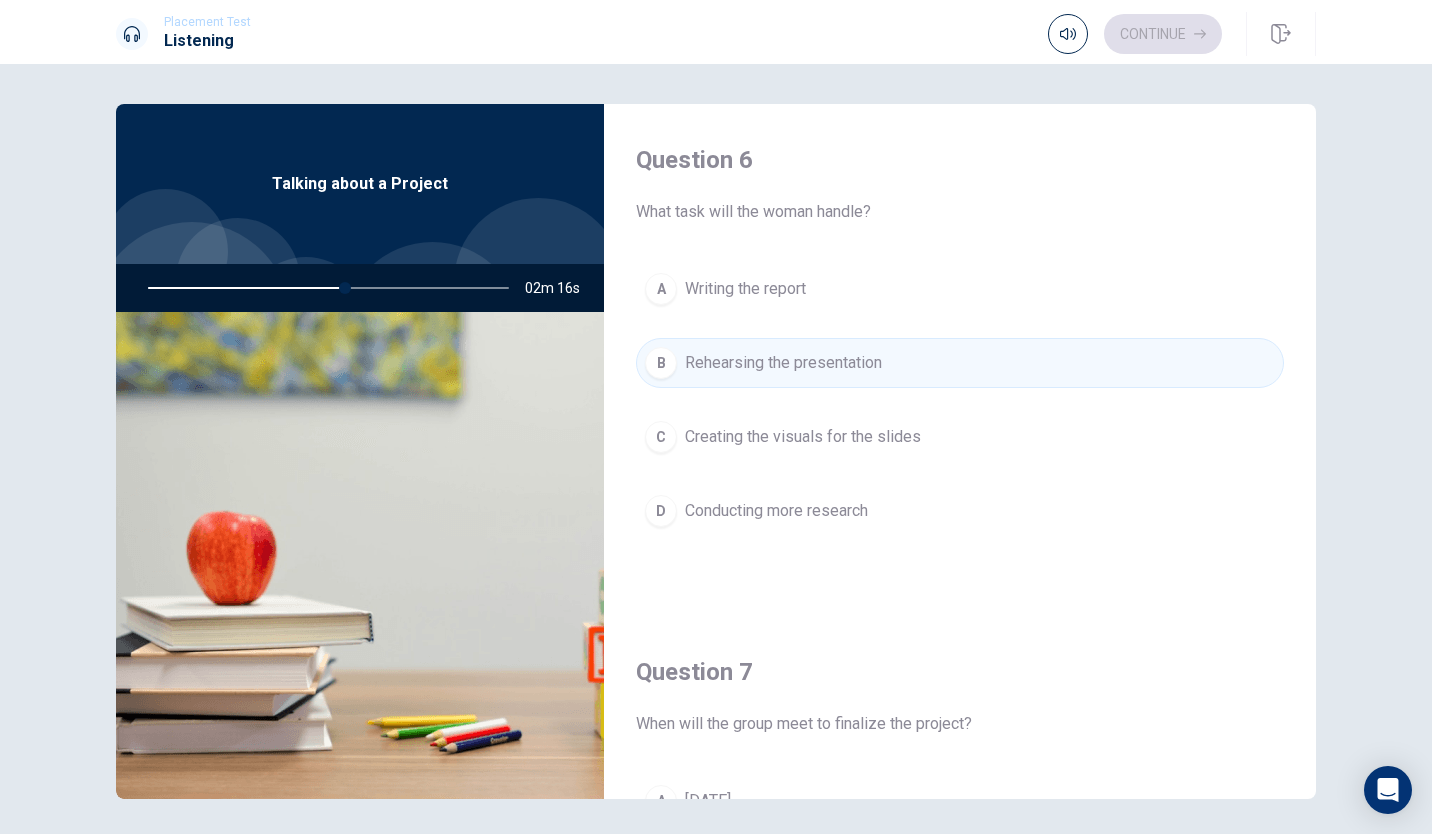 click on "Creating the visuals for the slides" at bounding box center [803, 437] 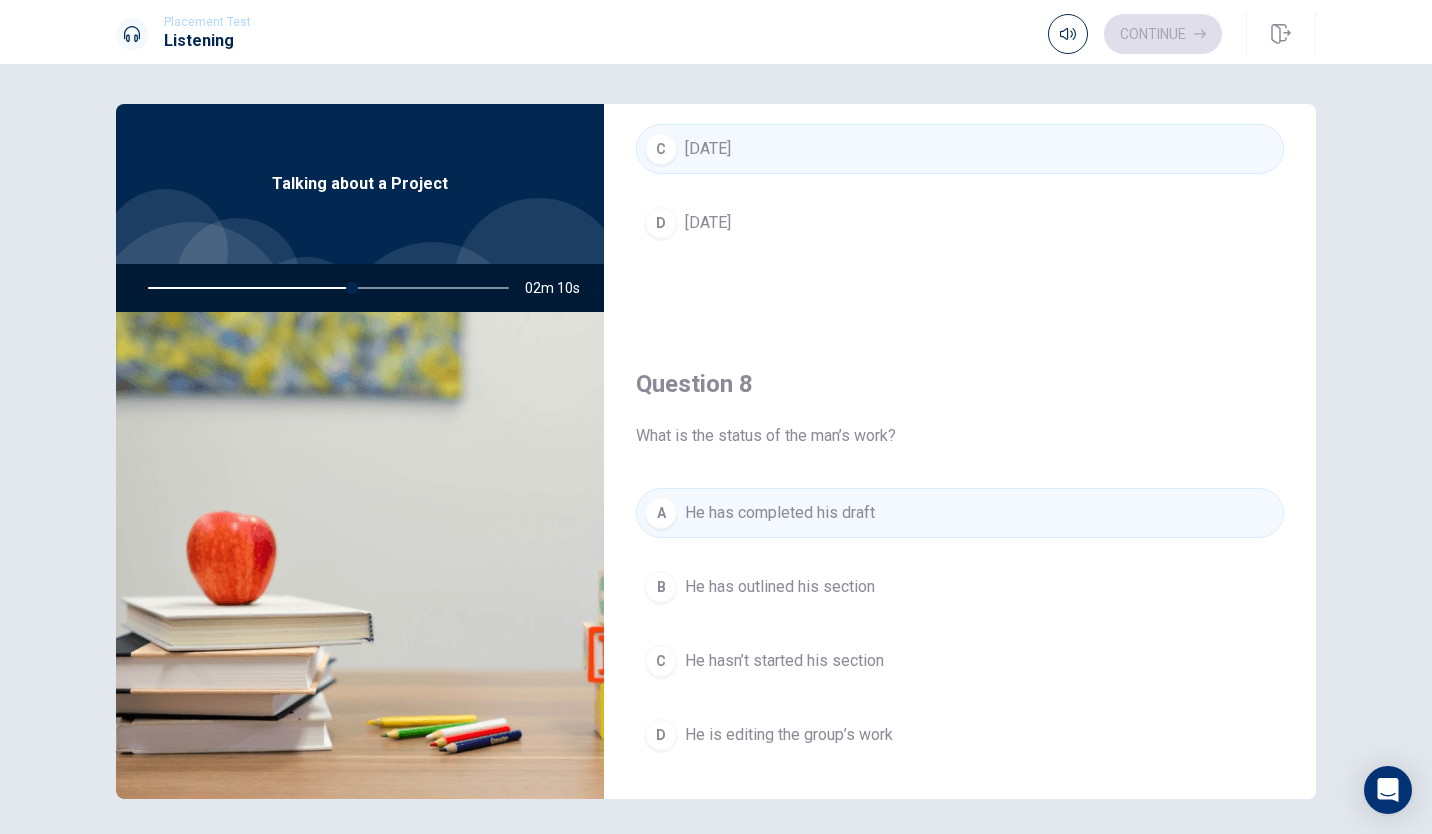 scroll, scrollTop: 500, scrollLeft: 0, axis: vertical 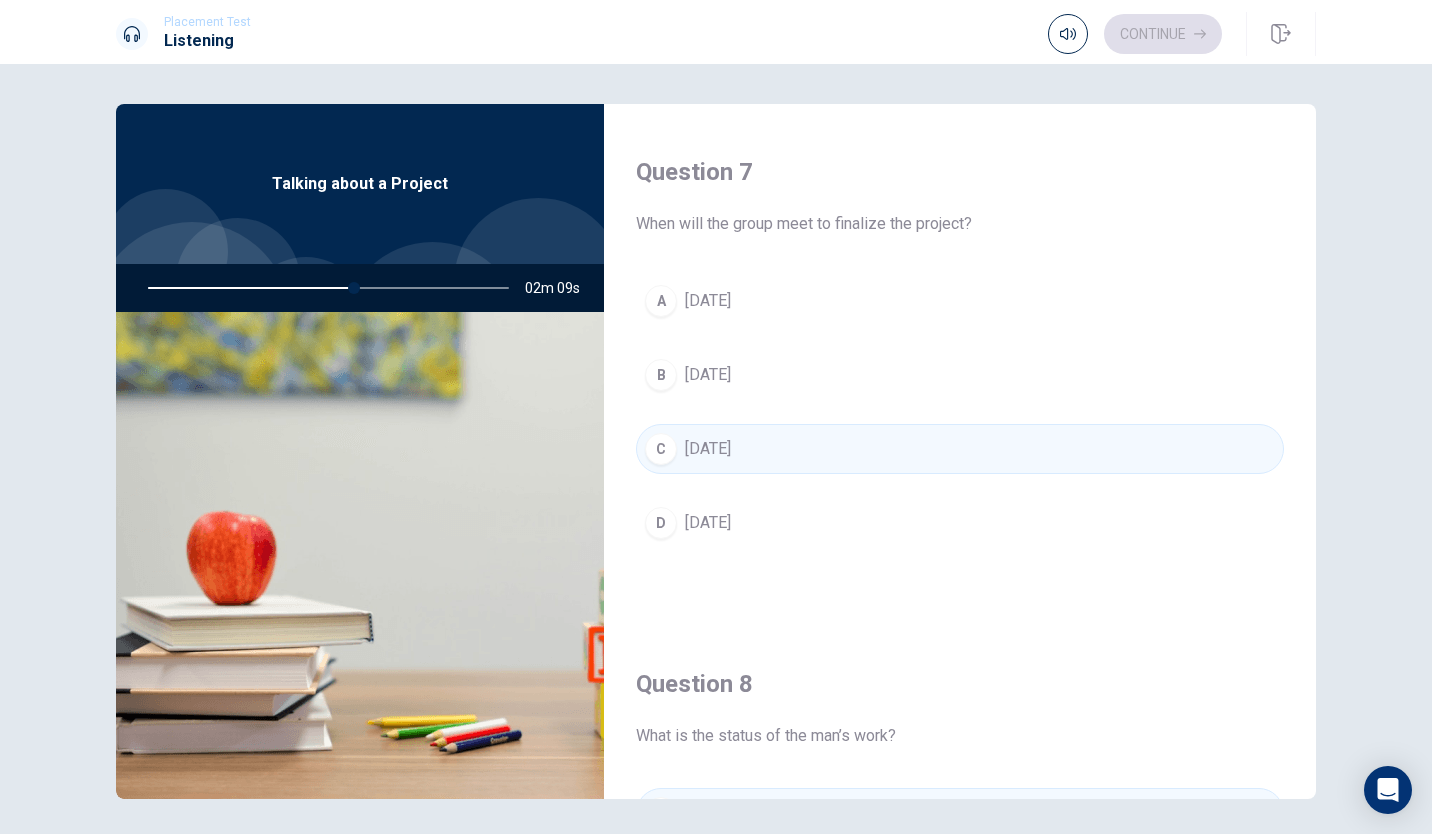 click on "A [DATE]" at bounding box center (960, 301) 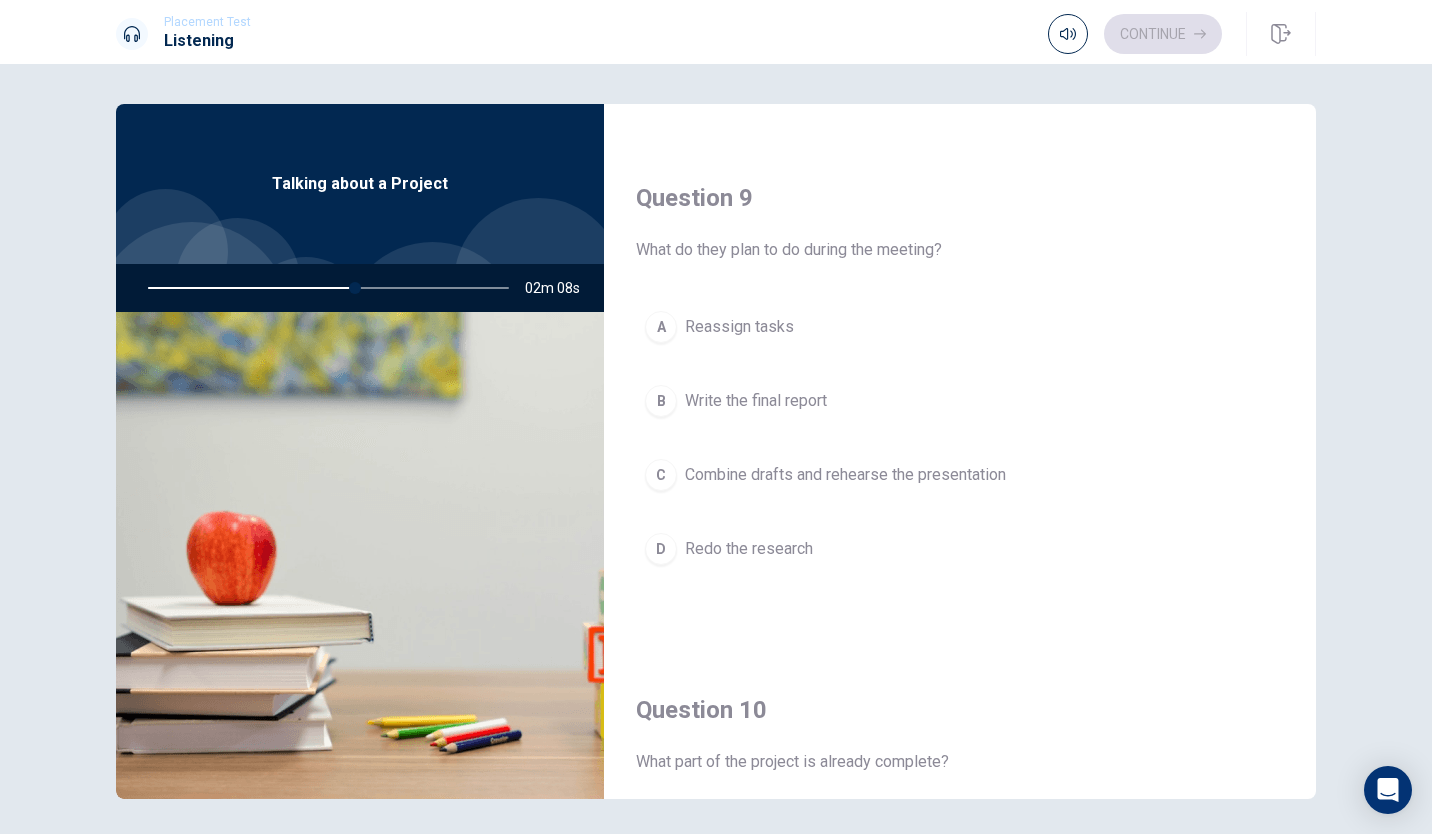 scroll, scrollTop: 1500, scrollLeft: 0, axis: vertical 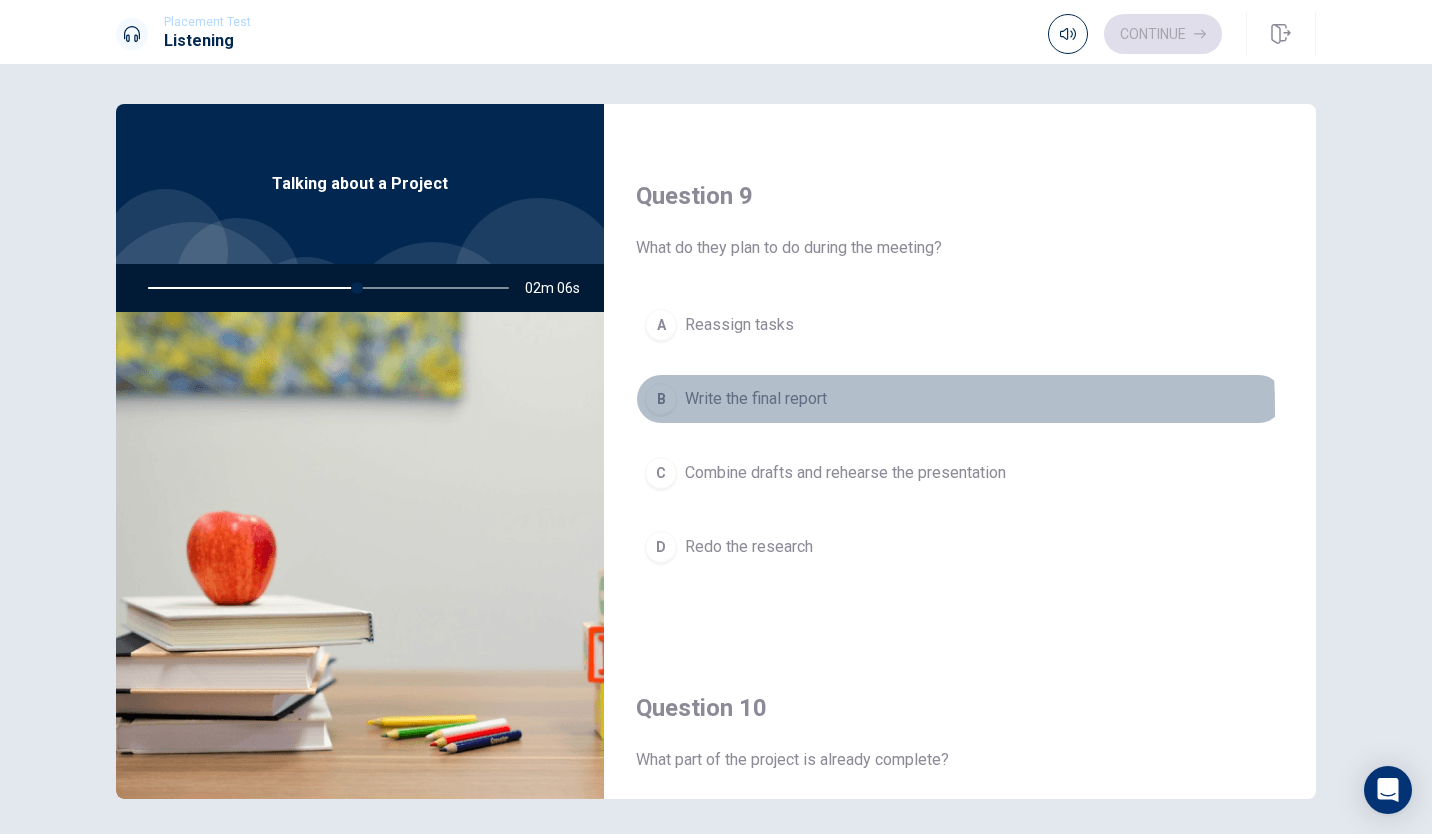 click on "Write the final report" at bounding box center (756, 399) 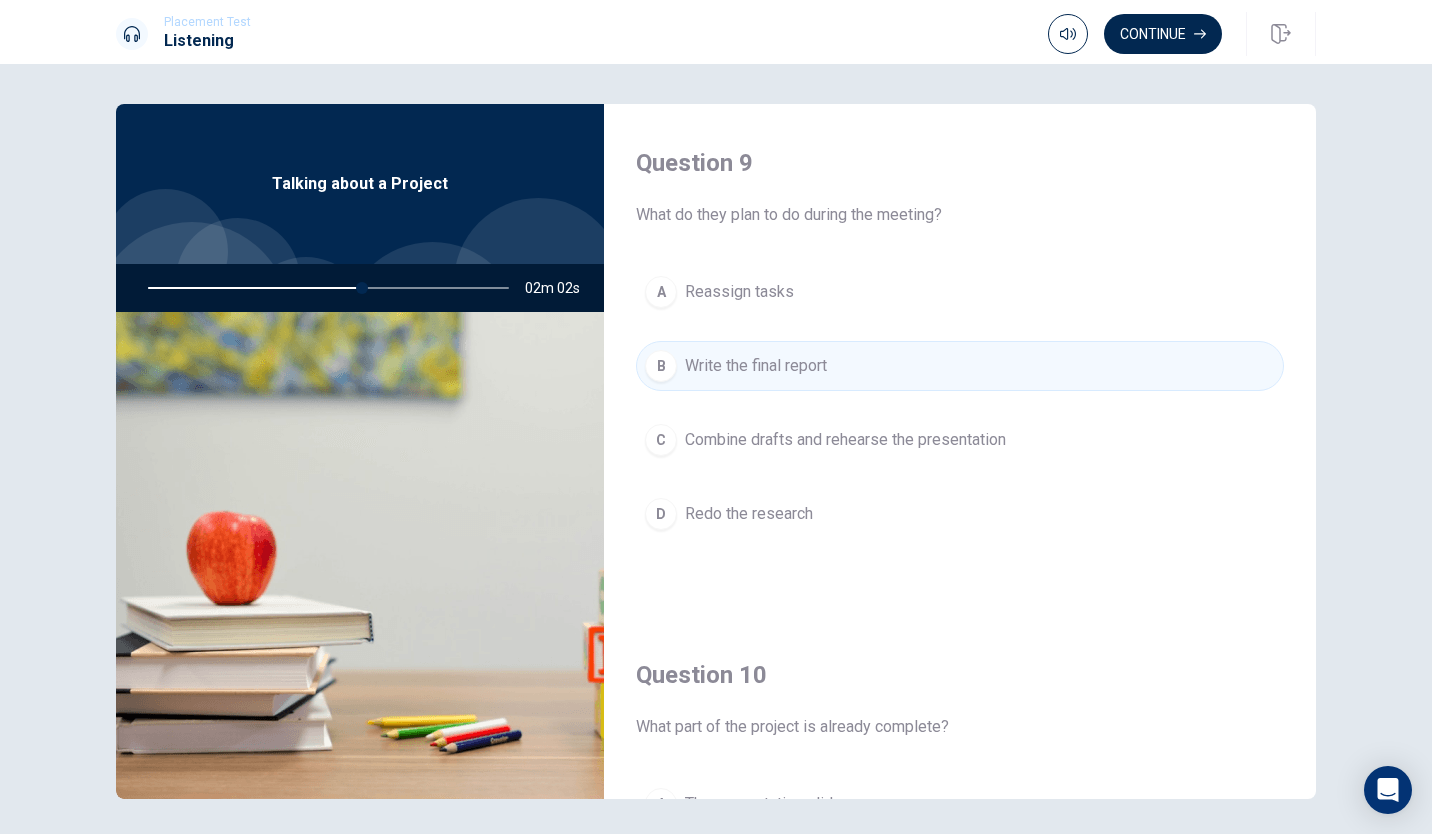 scroll, scrollTop: 1500, scrollLeft: 0, axis: vertical 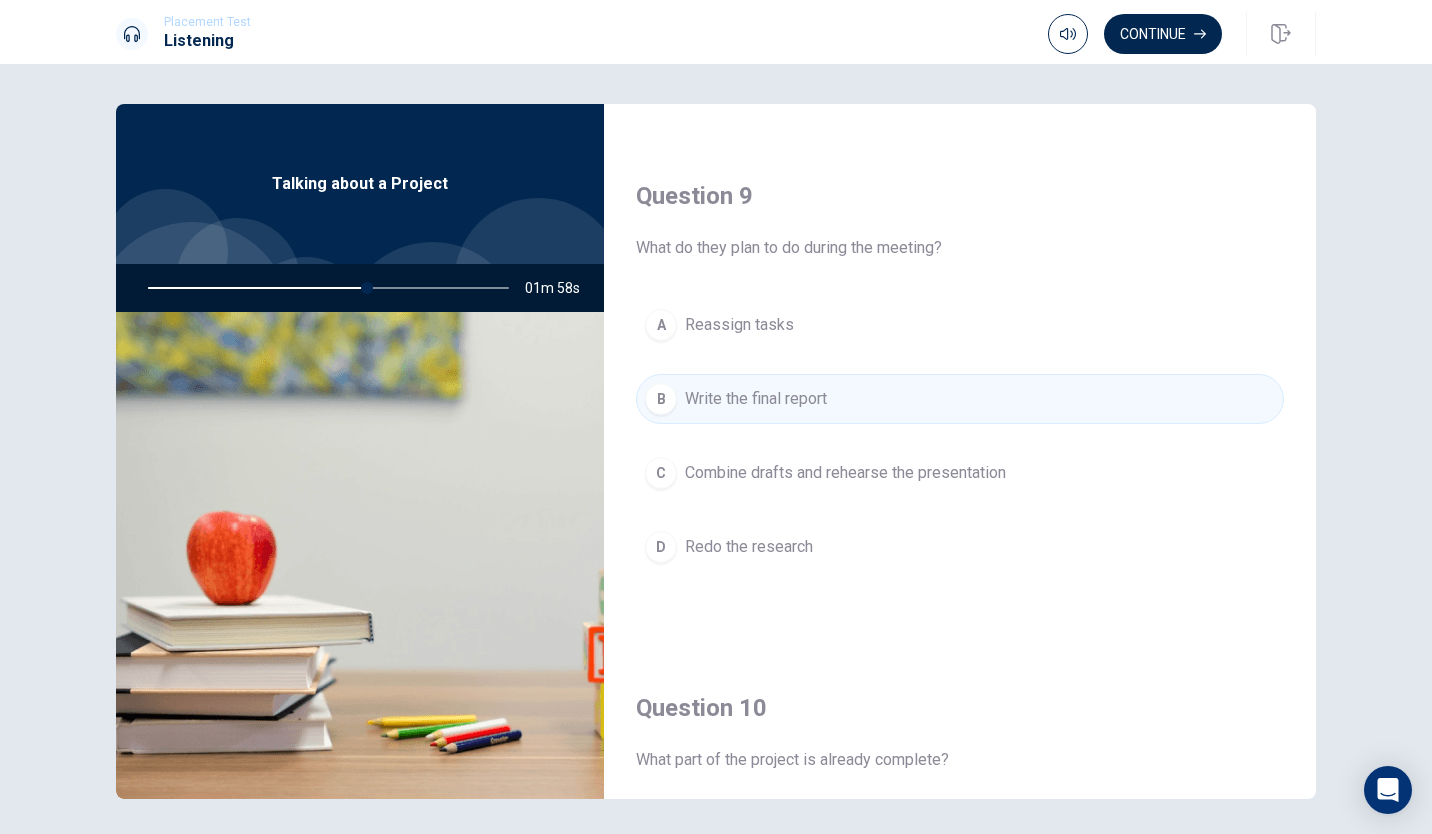 click on "Combine drafts and rehearse the presentation" at bounding box center (845, 473) 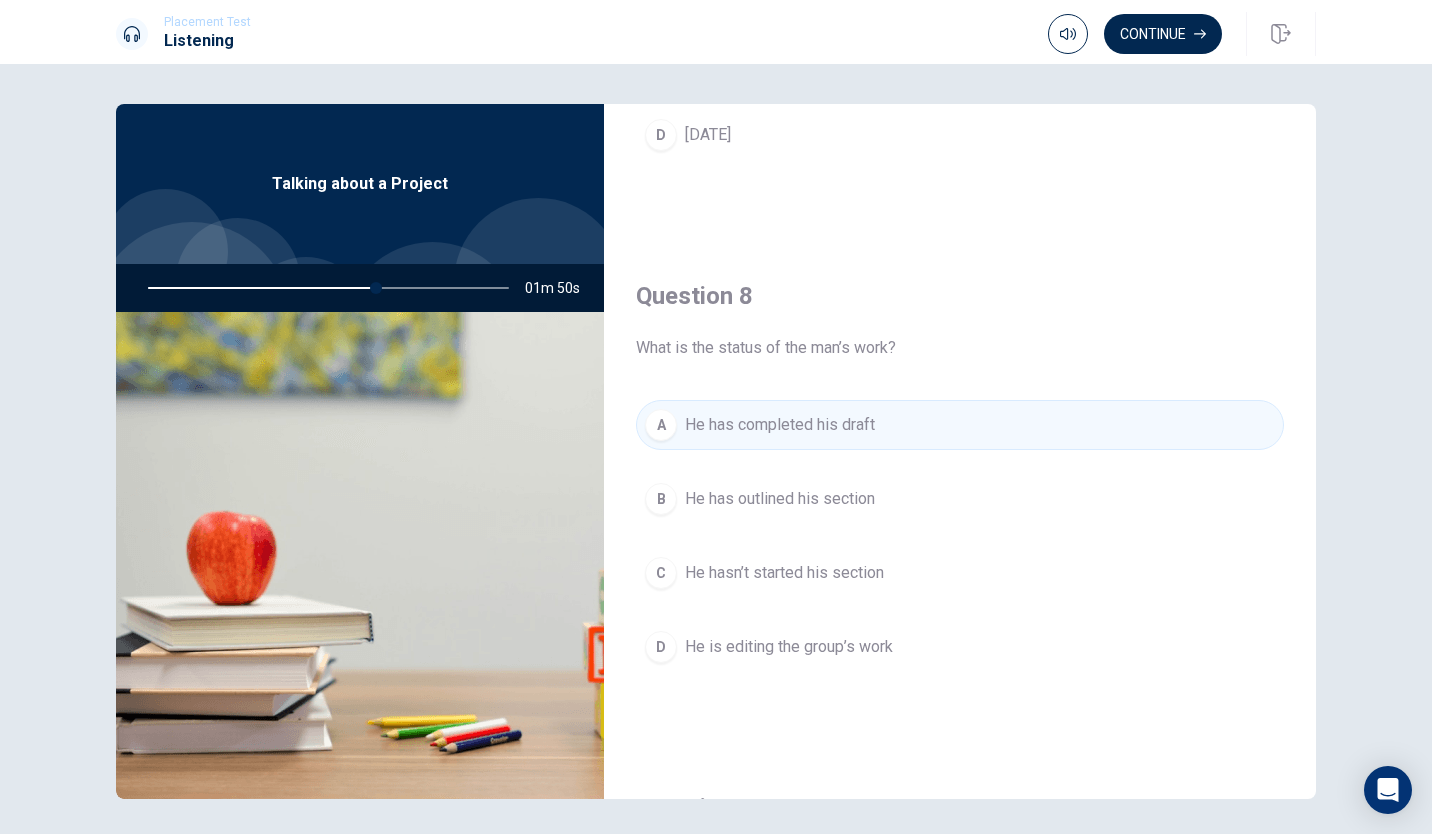 scroll, scrollTop: 865, scrollLeft: 0, axis: vertical 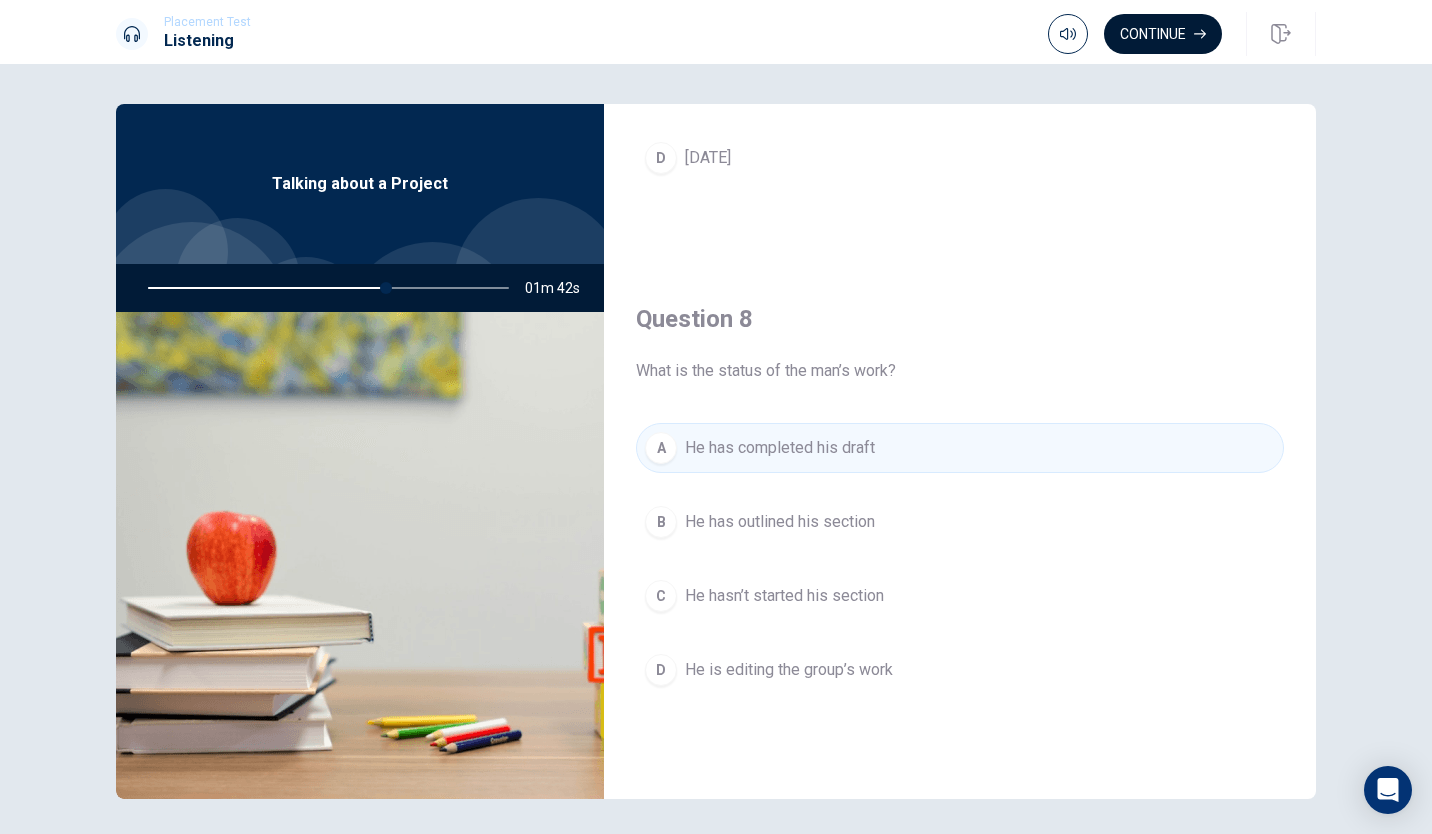 click on "Continue" at bounding box center [1163, 34] 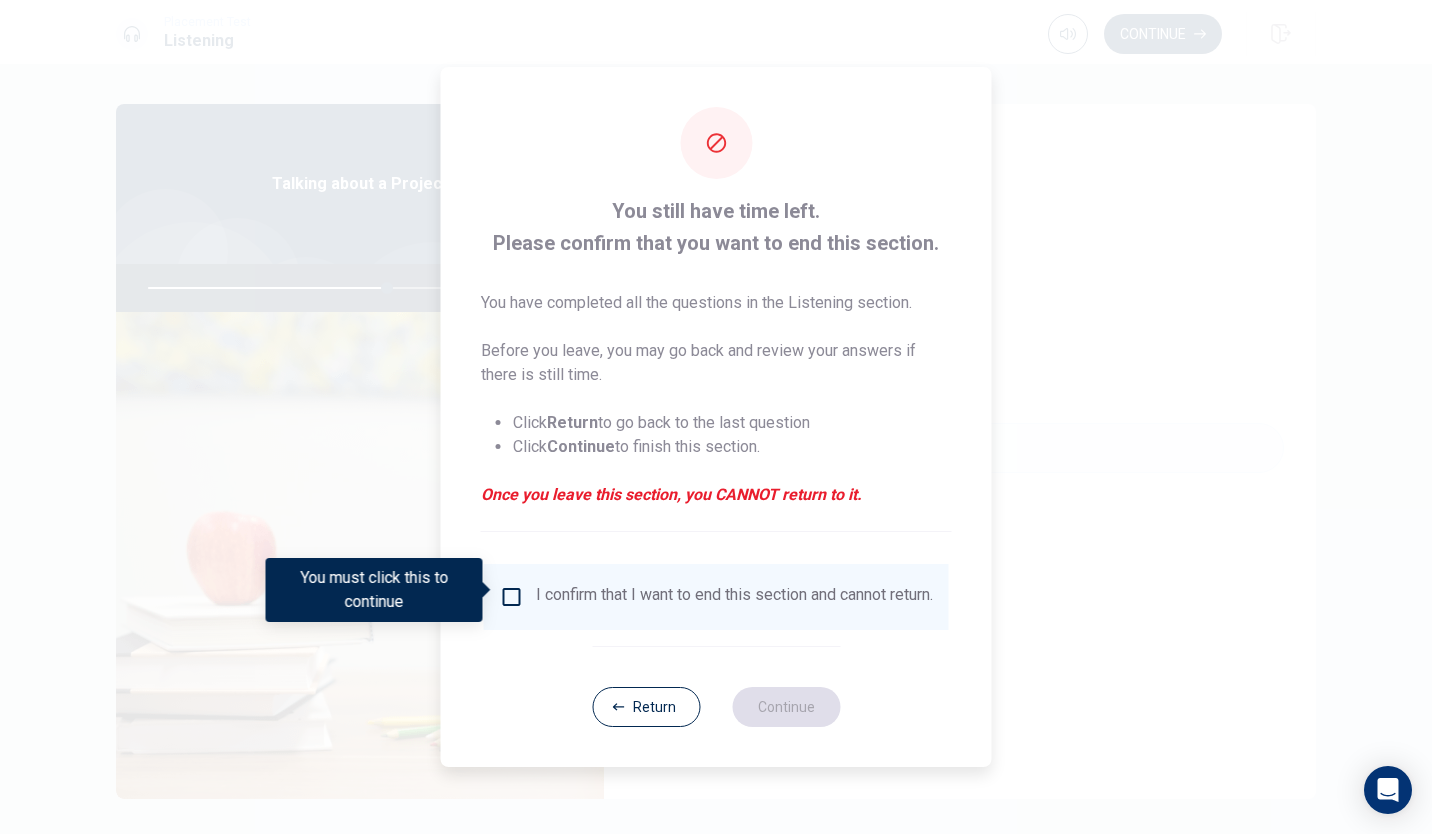 click at bounding box center [512, 597] 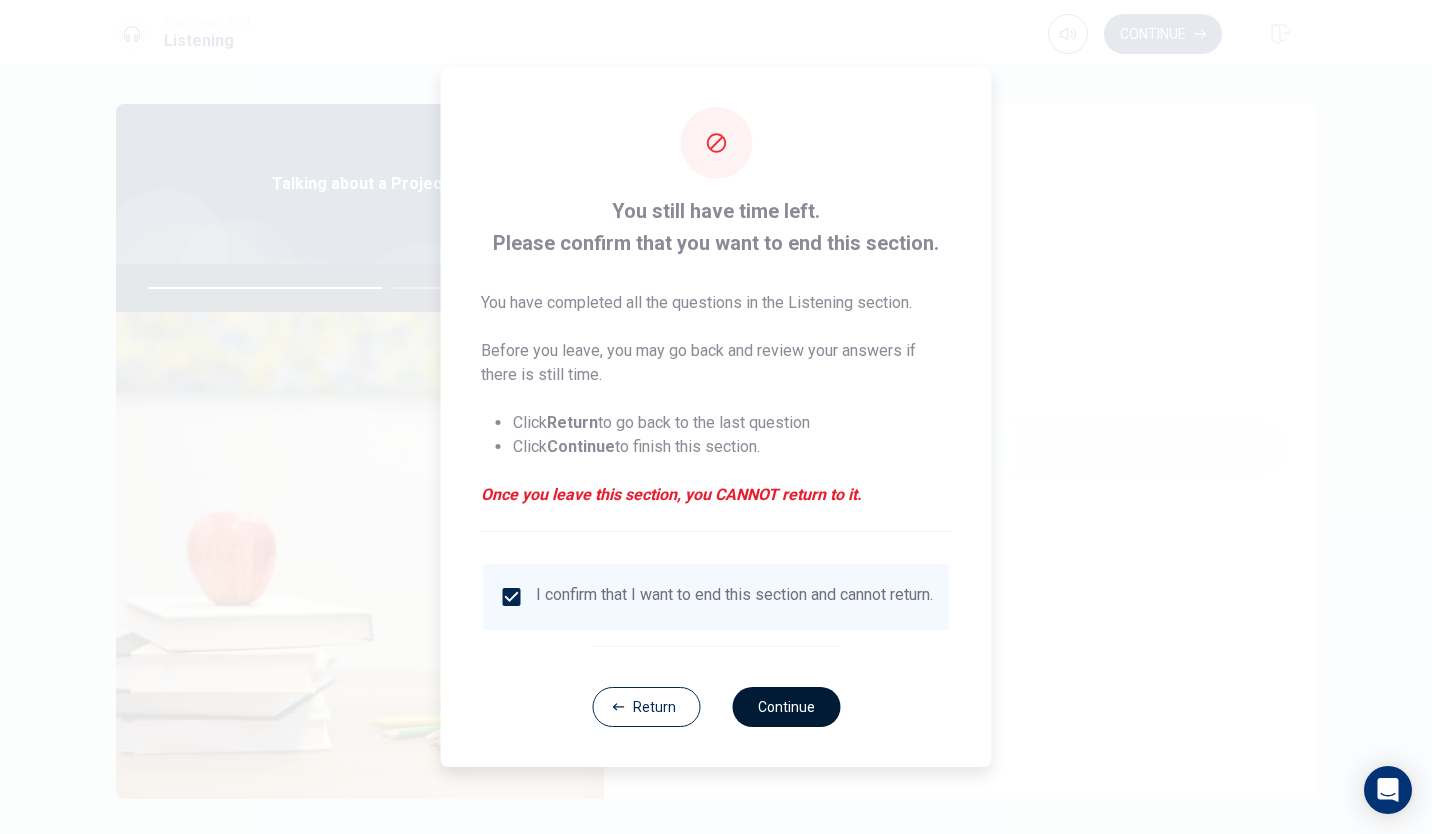 click on "Continue" at bounding box center [786, 707] 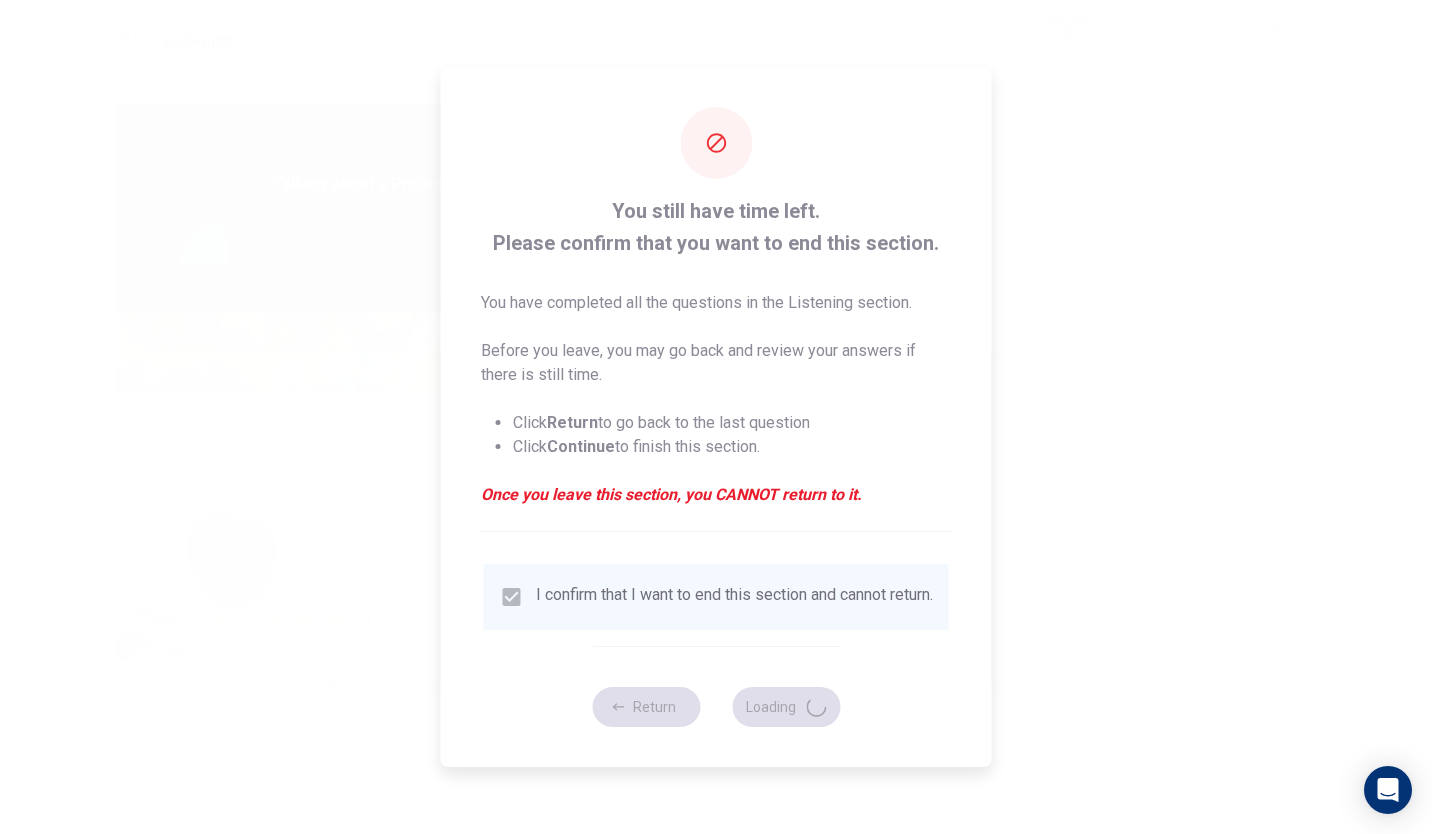 type on "68" 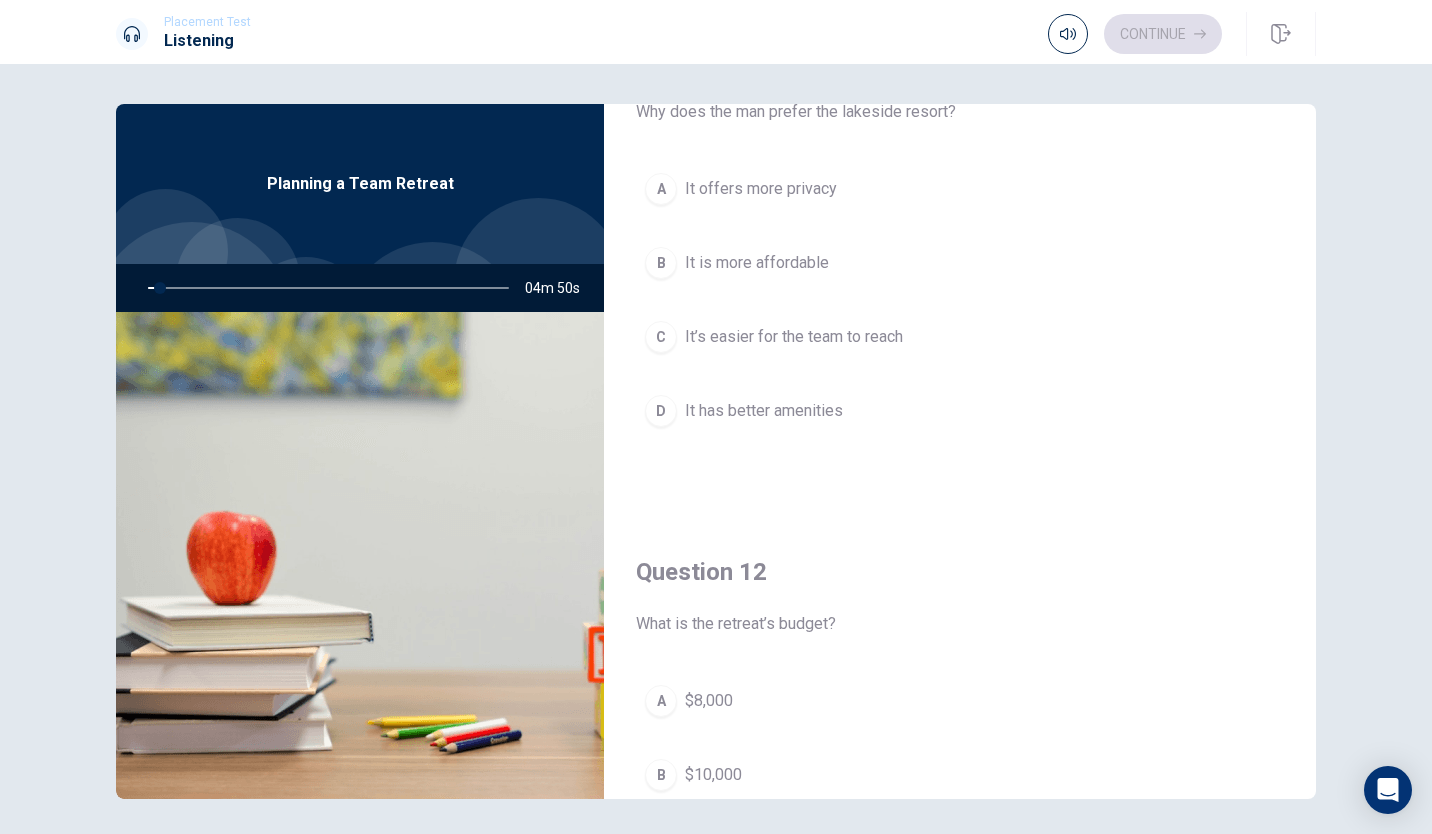 scroll, scrollTop: 0, scrollLeft: 0, axis: both 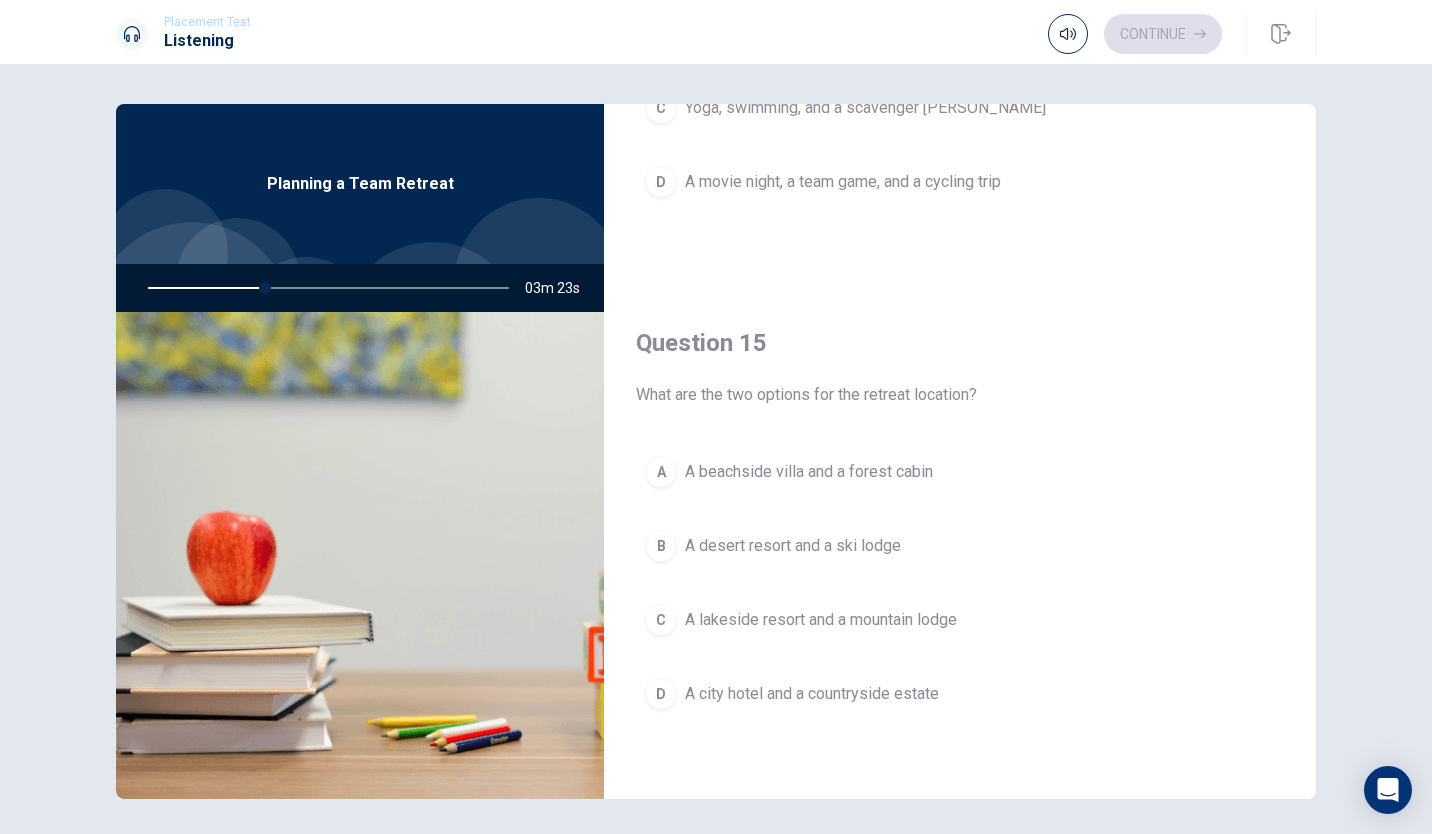 click on "C A lakeside resort and a mountain lodge" at bounding box center [960, 620] 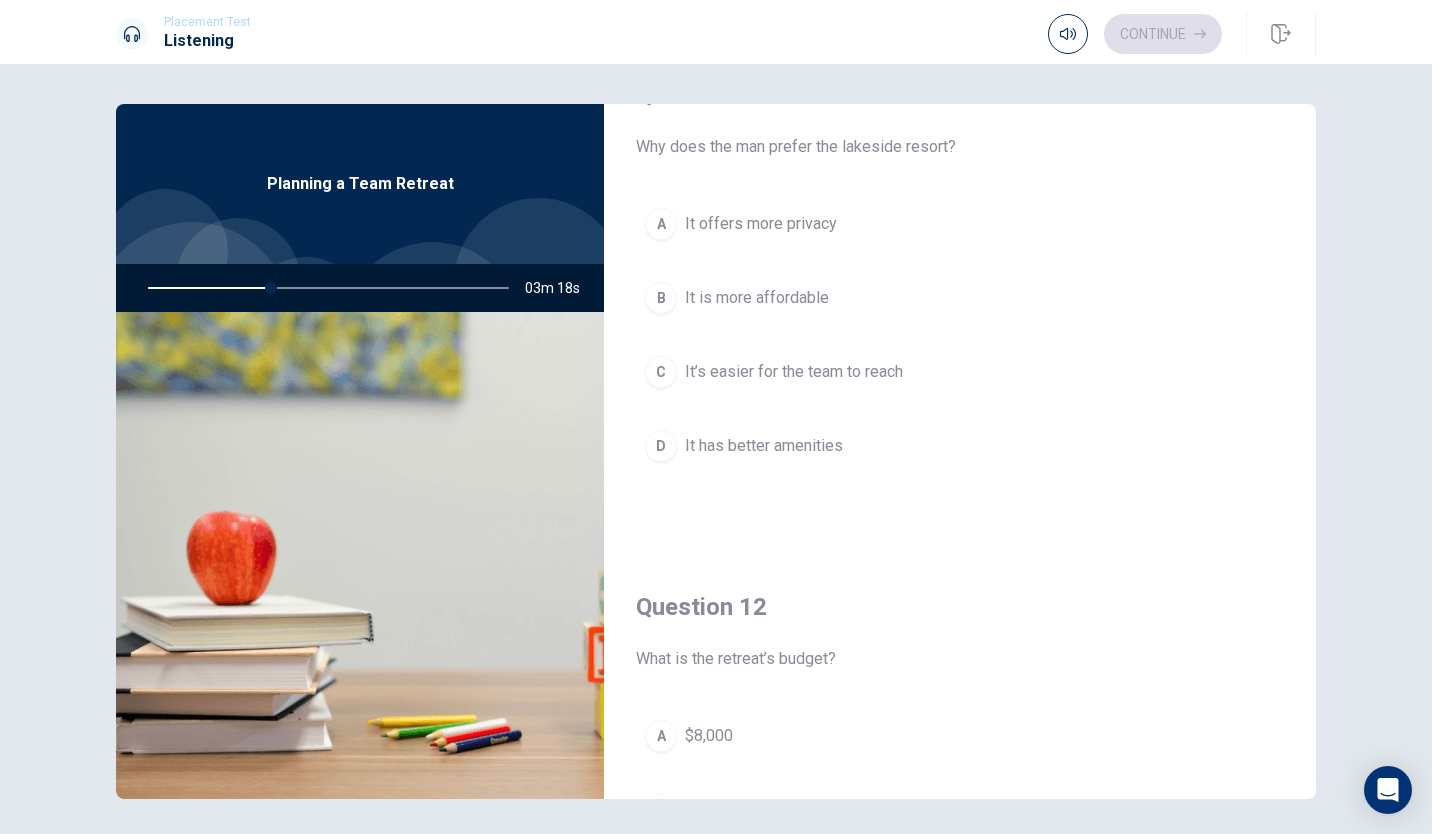scroll, scrollTop: 0, scrollLeft: 0, axis: both 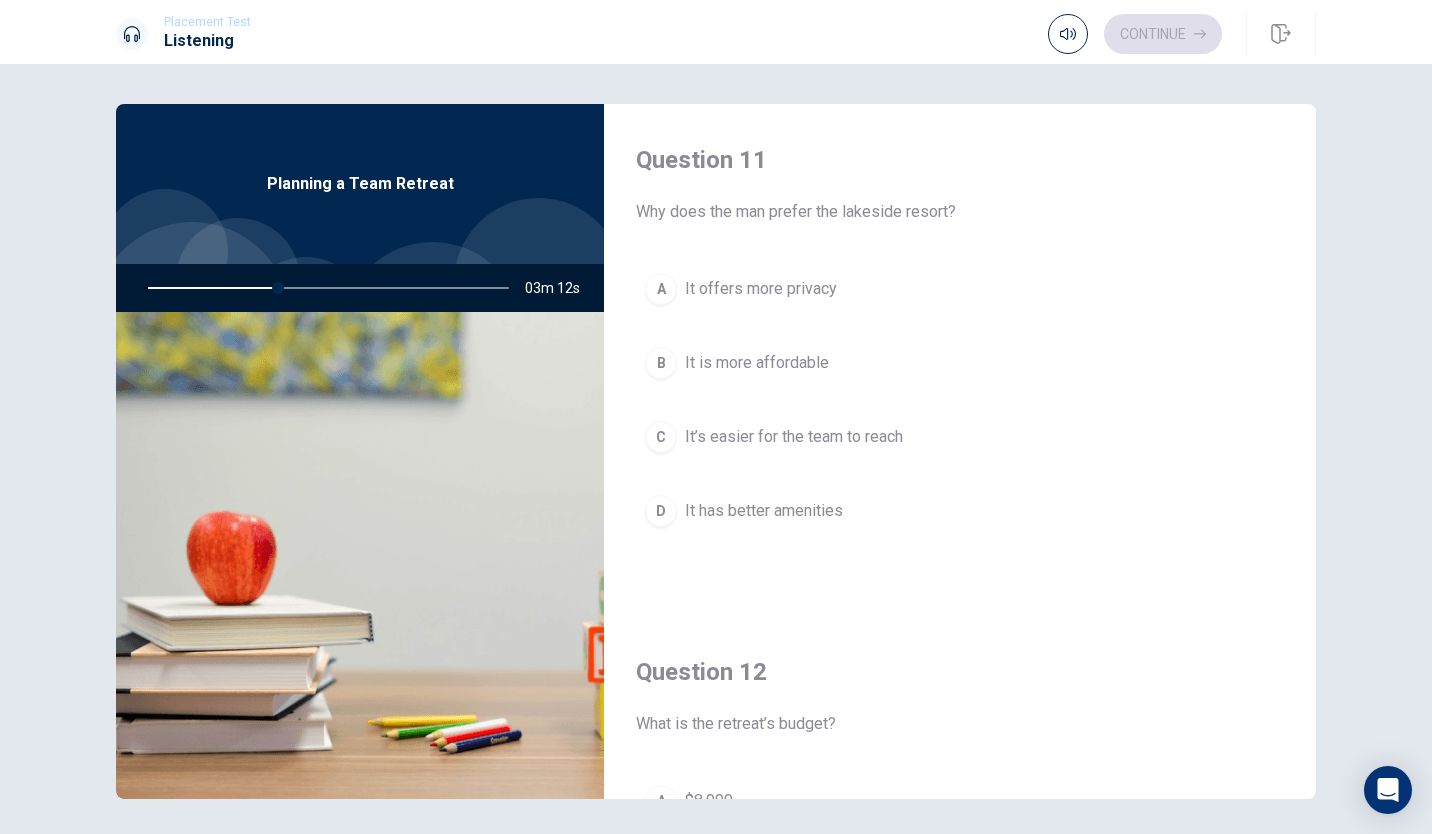 click on "C It’s easier for the team to reach" at bounding box center (960, 437) 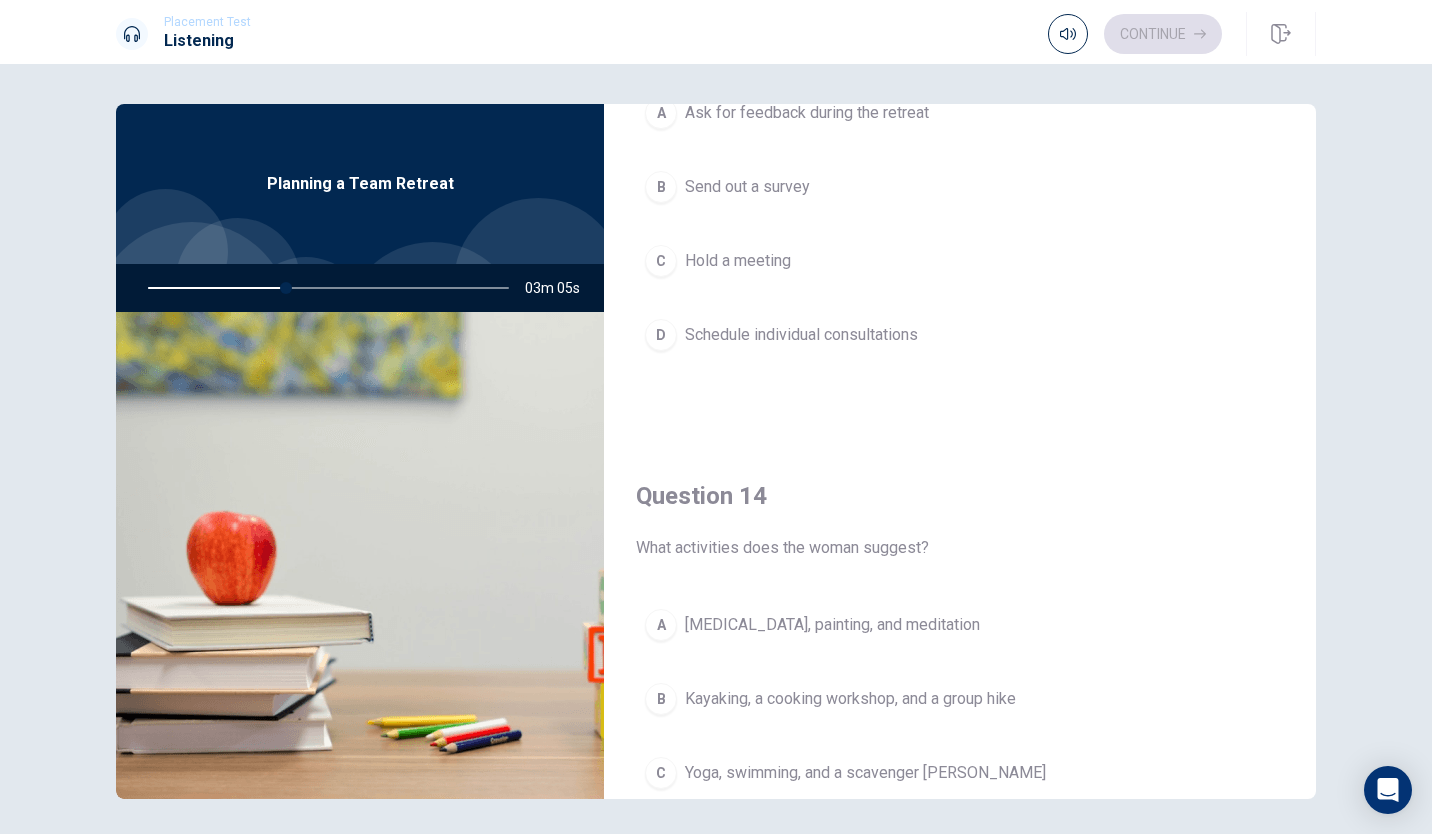 scroll, scrollTop: 1400, scrollLeft: 0, axis: vertical 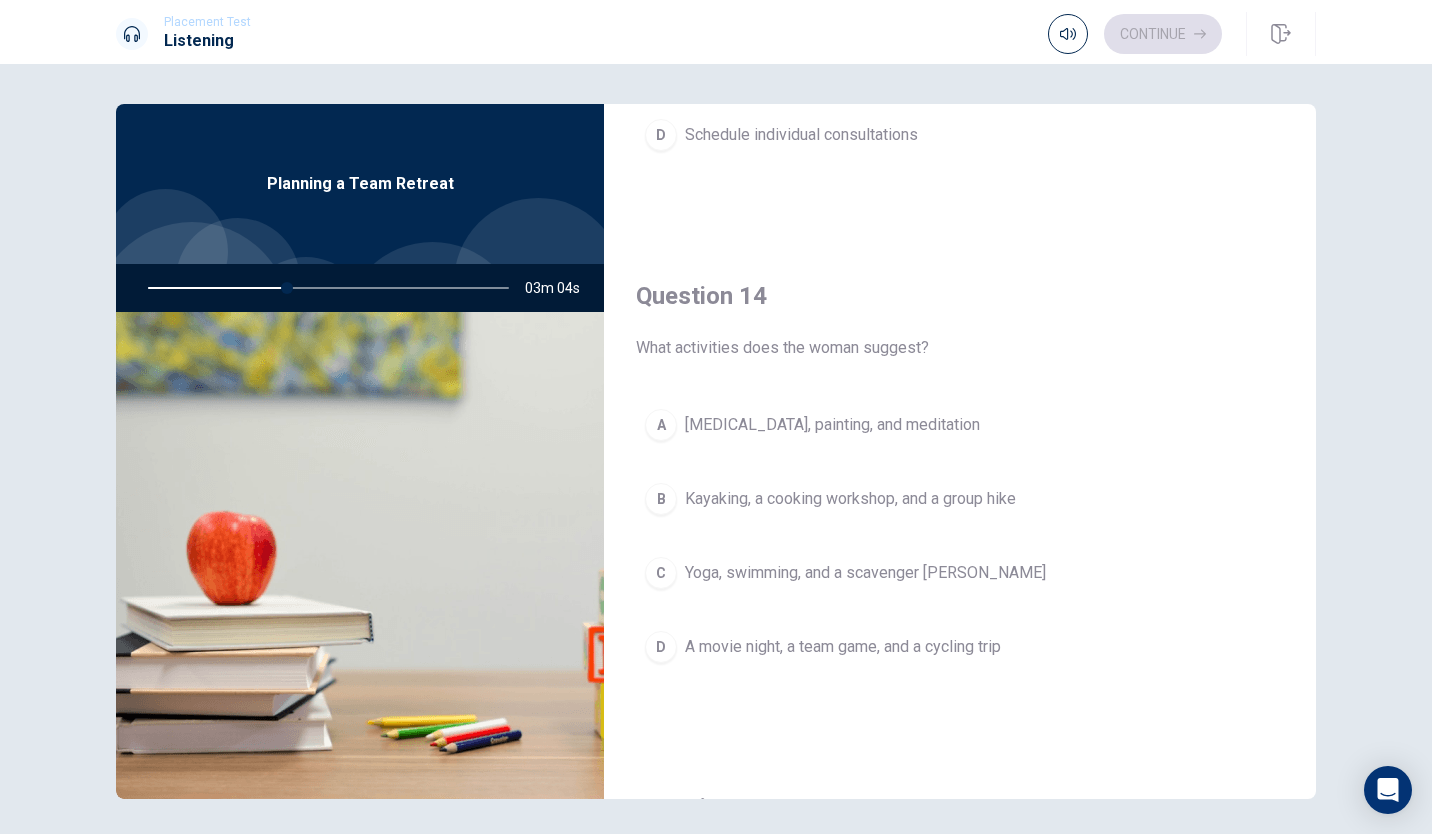 click on "Kayaking, a cooking workshop, and a group hike" at bounding box center [850, 499] 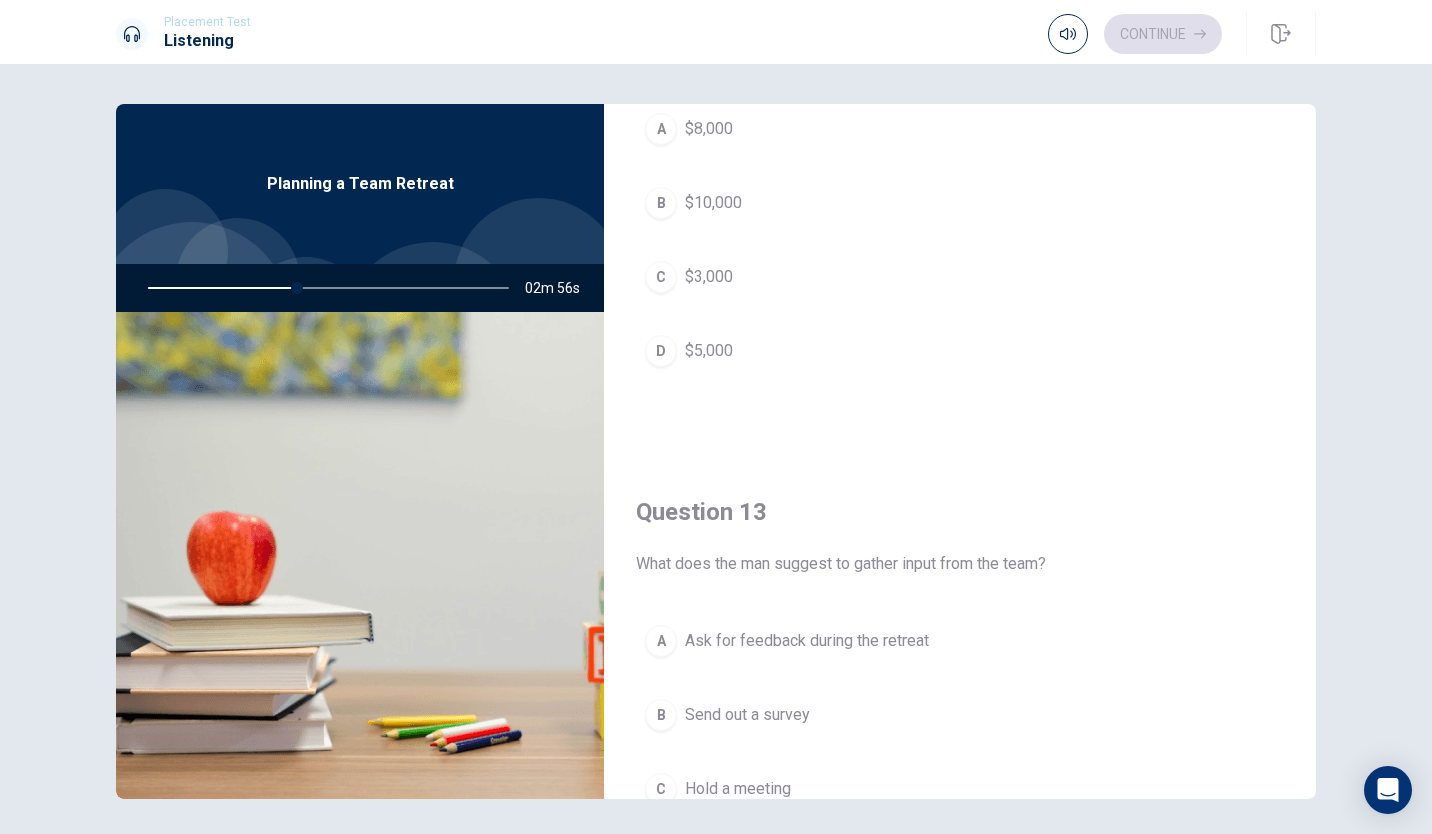 scroll, scrollTop: 600, scrollLeft: 0, axis: vertical 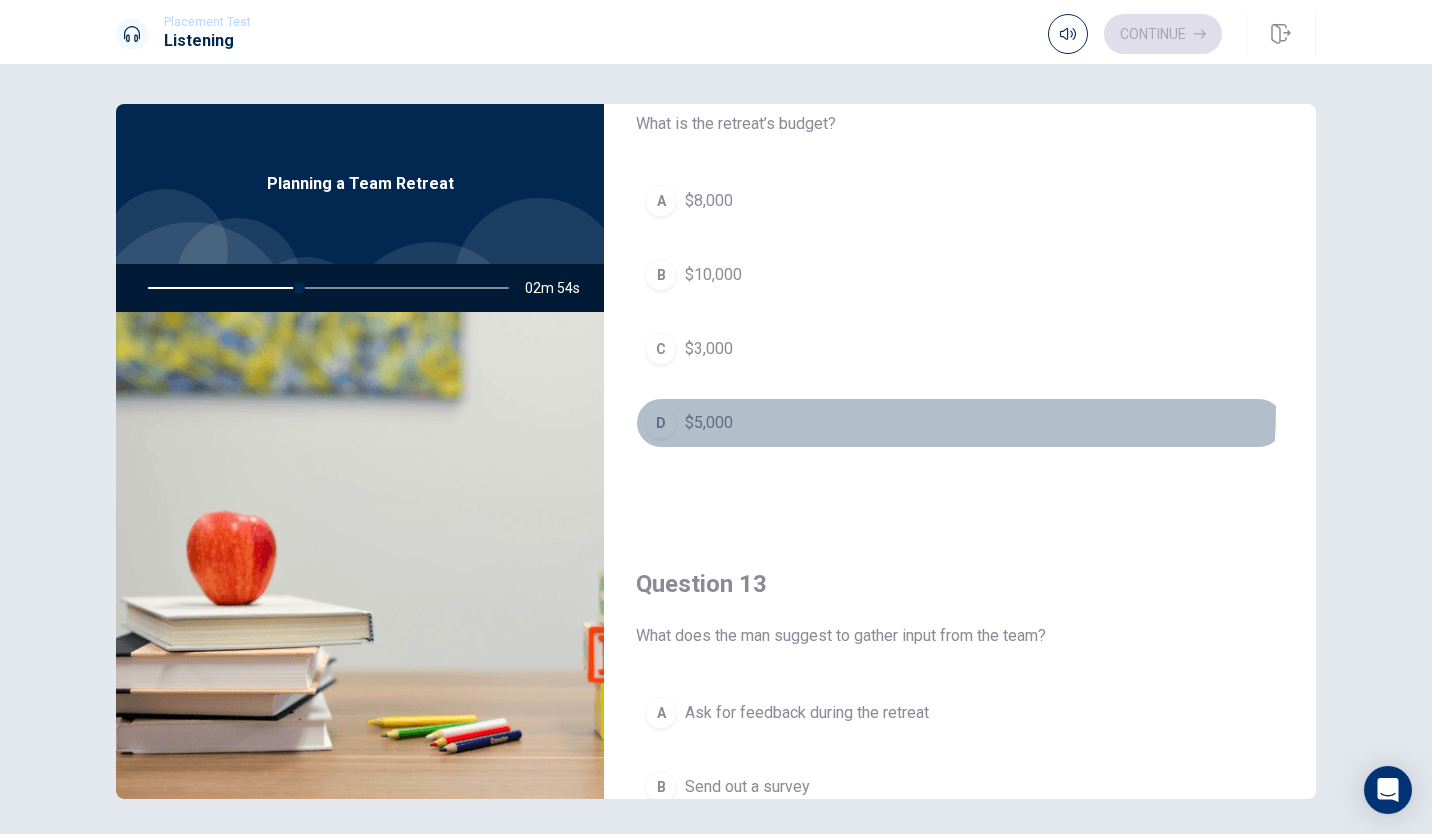 click on "D $5,000" at bounding box center (960, 423) 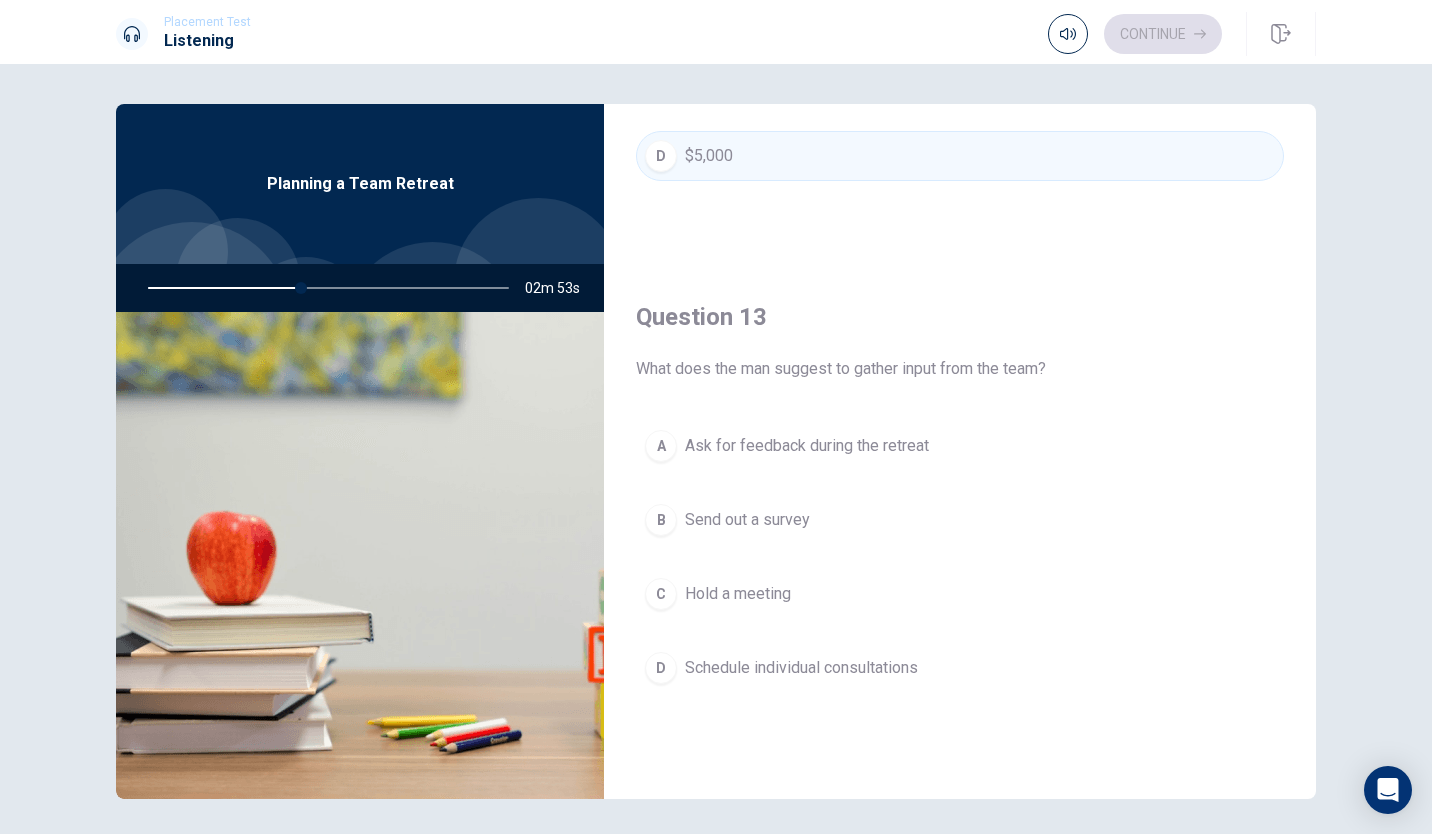scroll, scrollTop: 900, scrollLeft: 0, axis: vertical 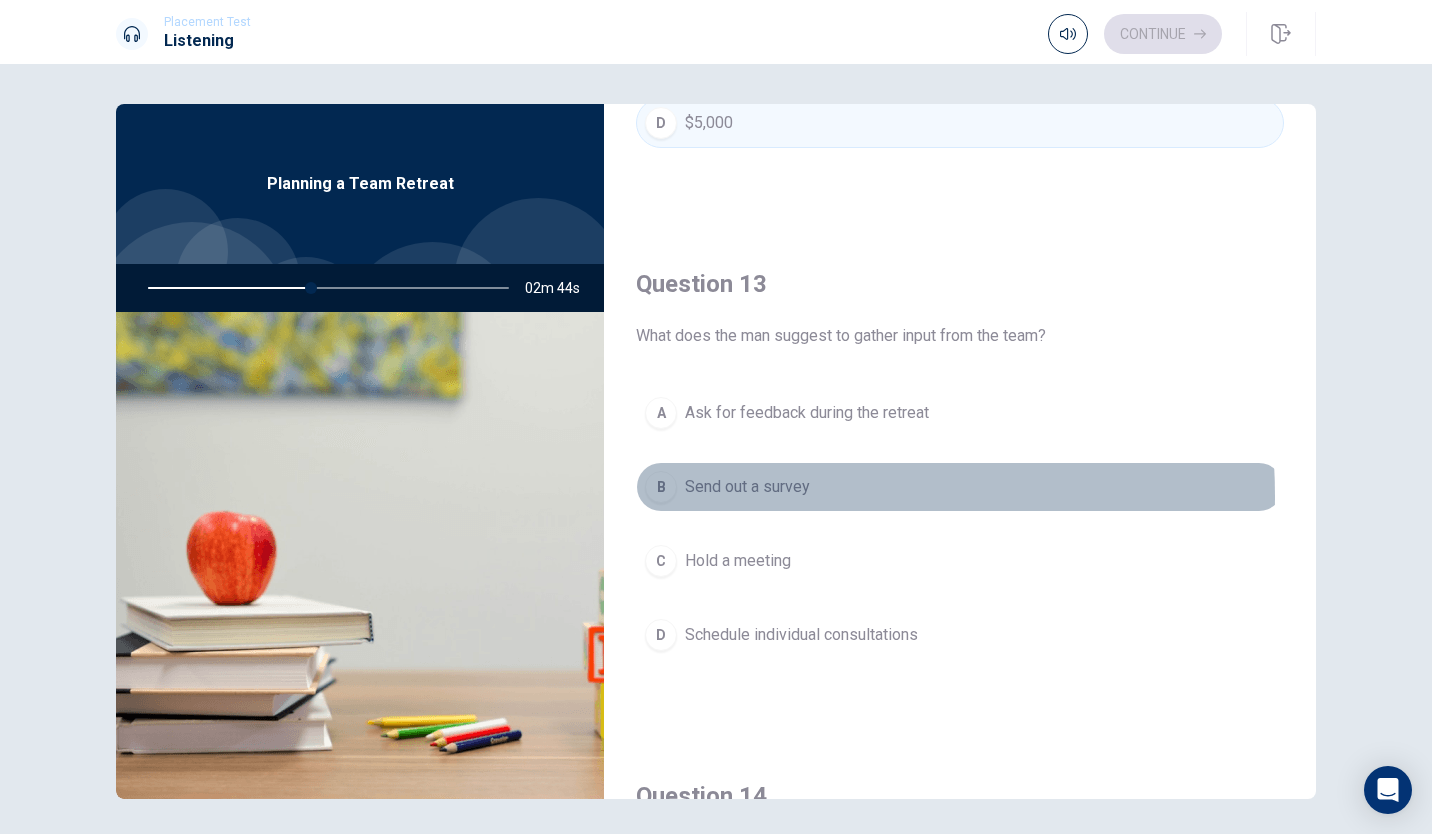 click on "Send out a survey" at bounding box center [747, 487] 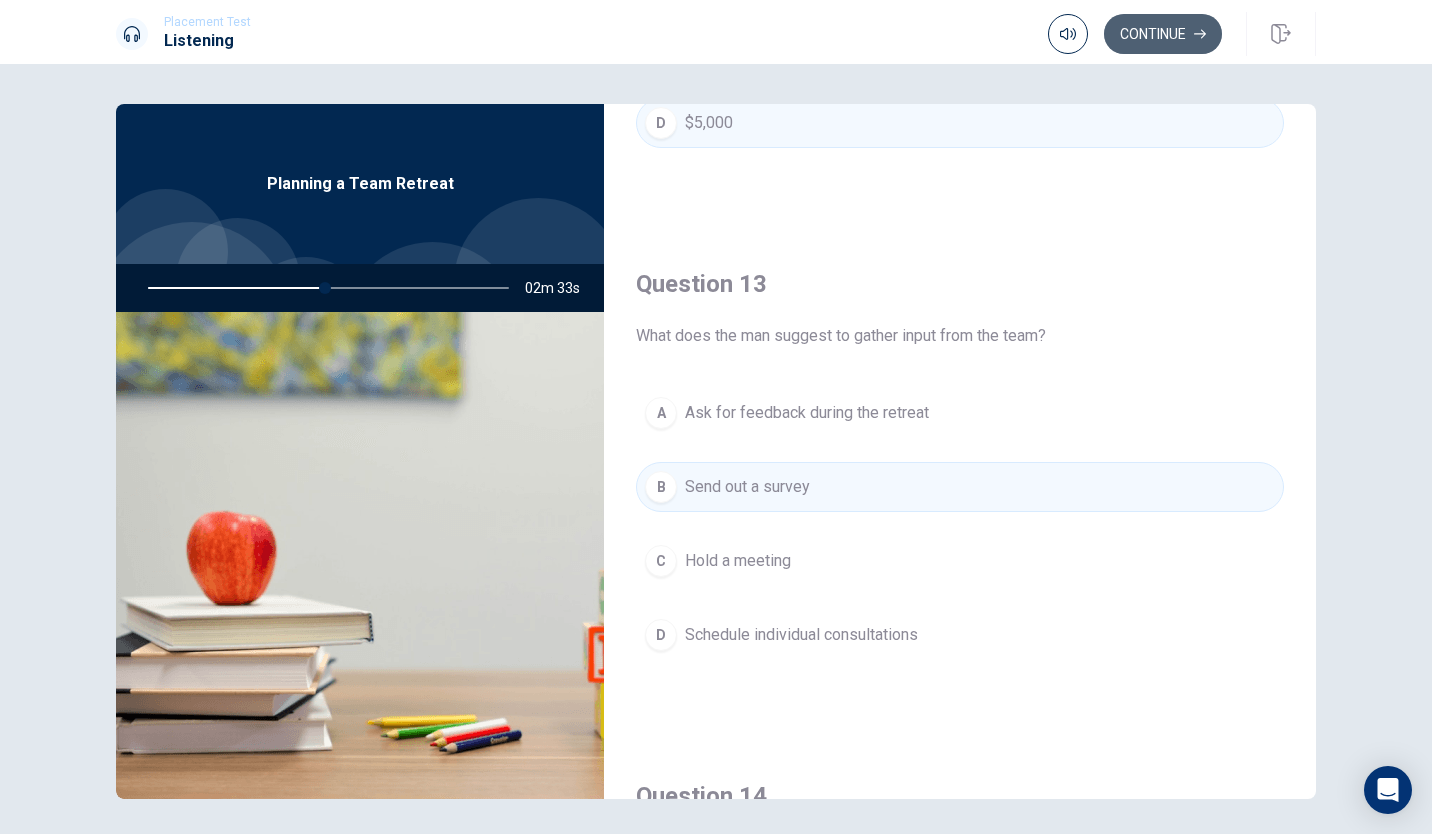 click on "Continue" at bounding box center (1163, 34) 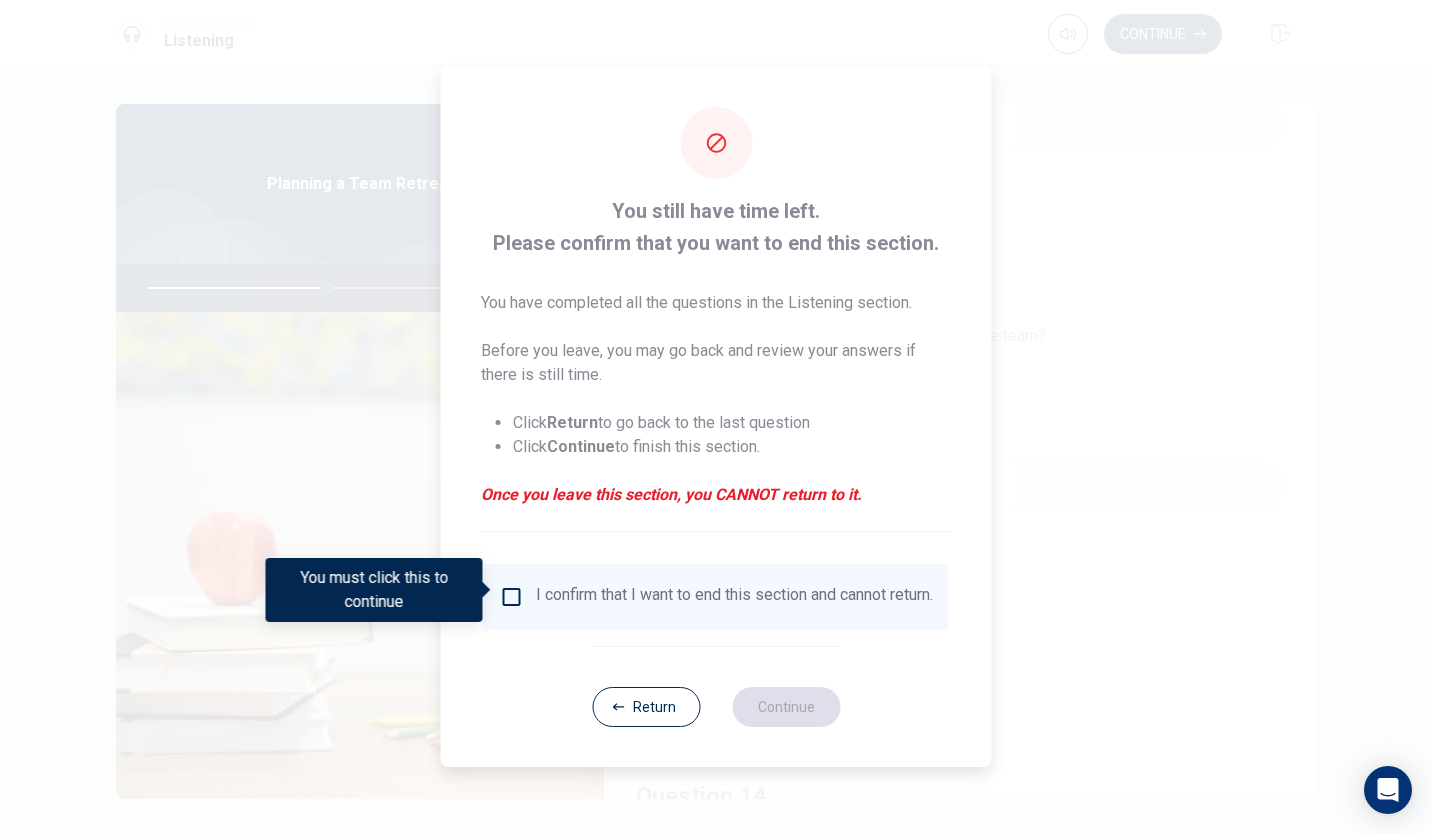 click at bounding box center [512, 597] 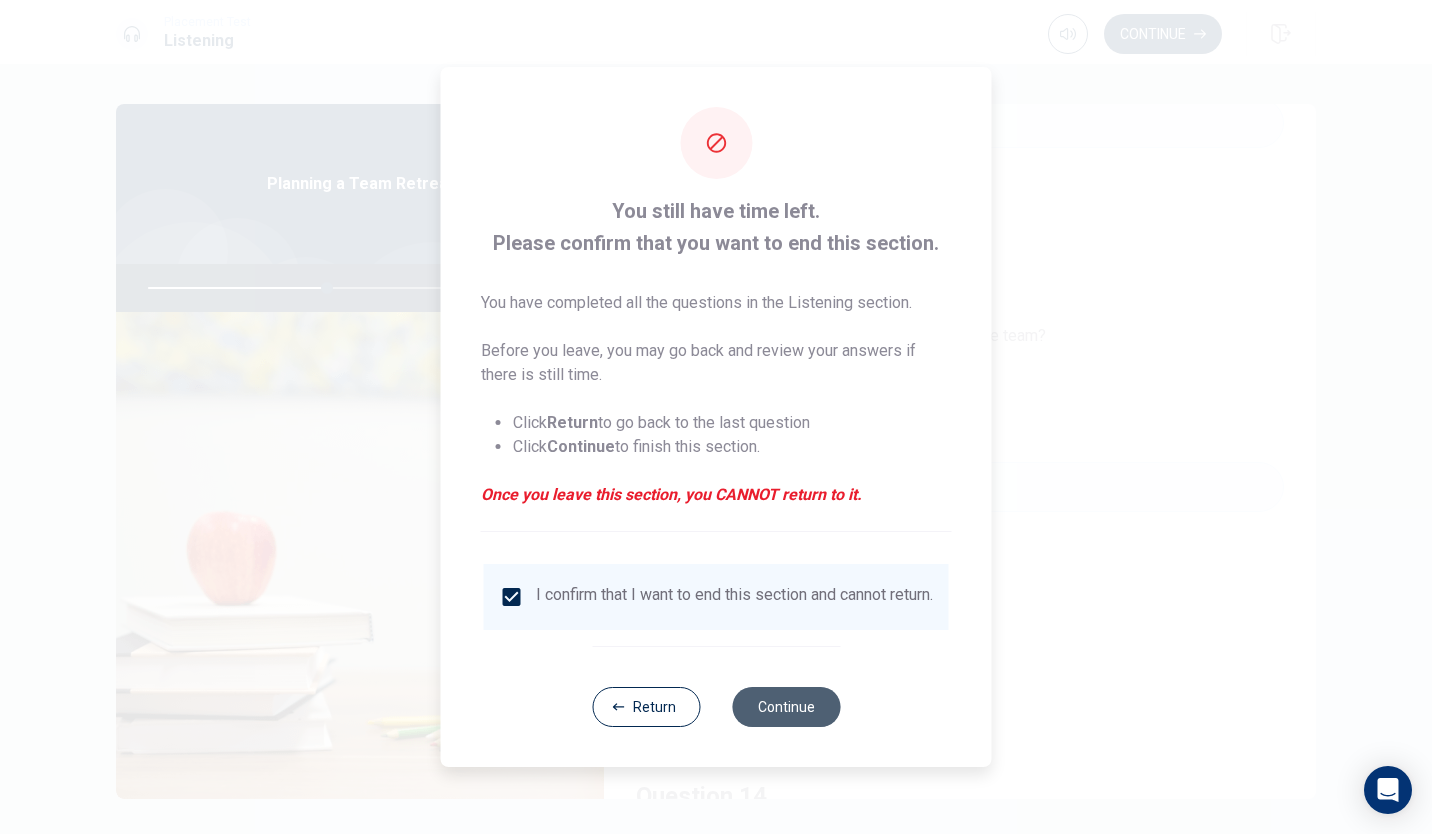 click on "Continue" at bounding box center [786, 707] 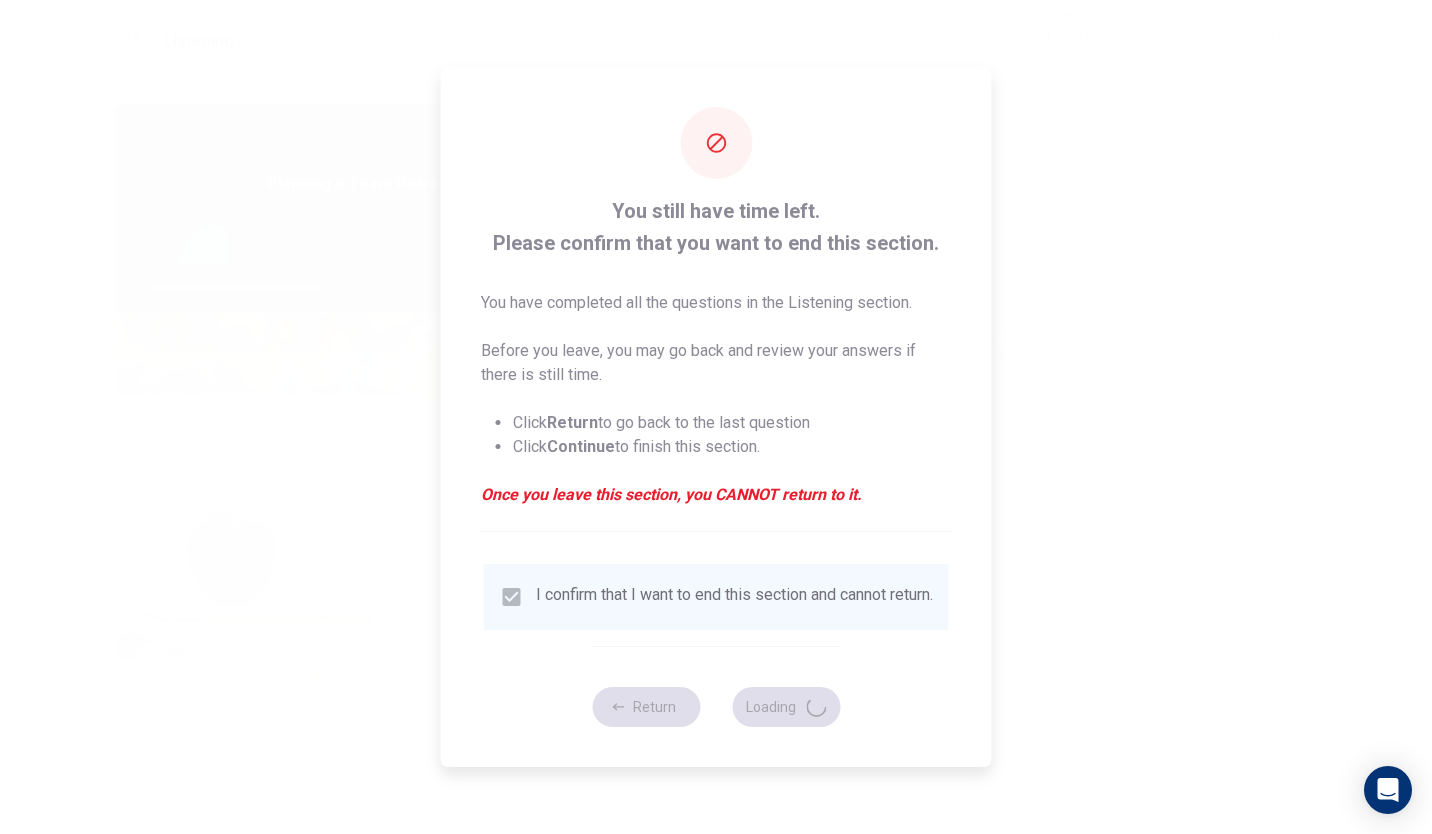 type on "50" 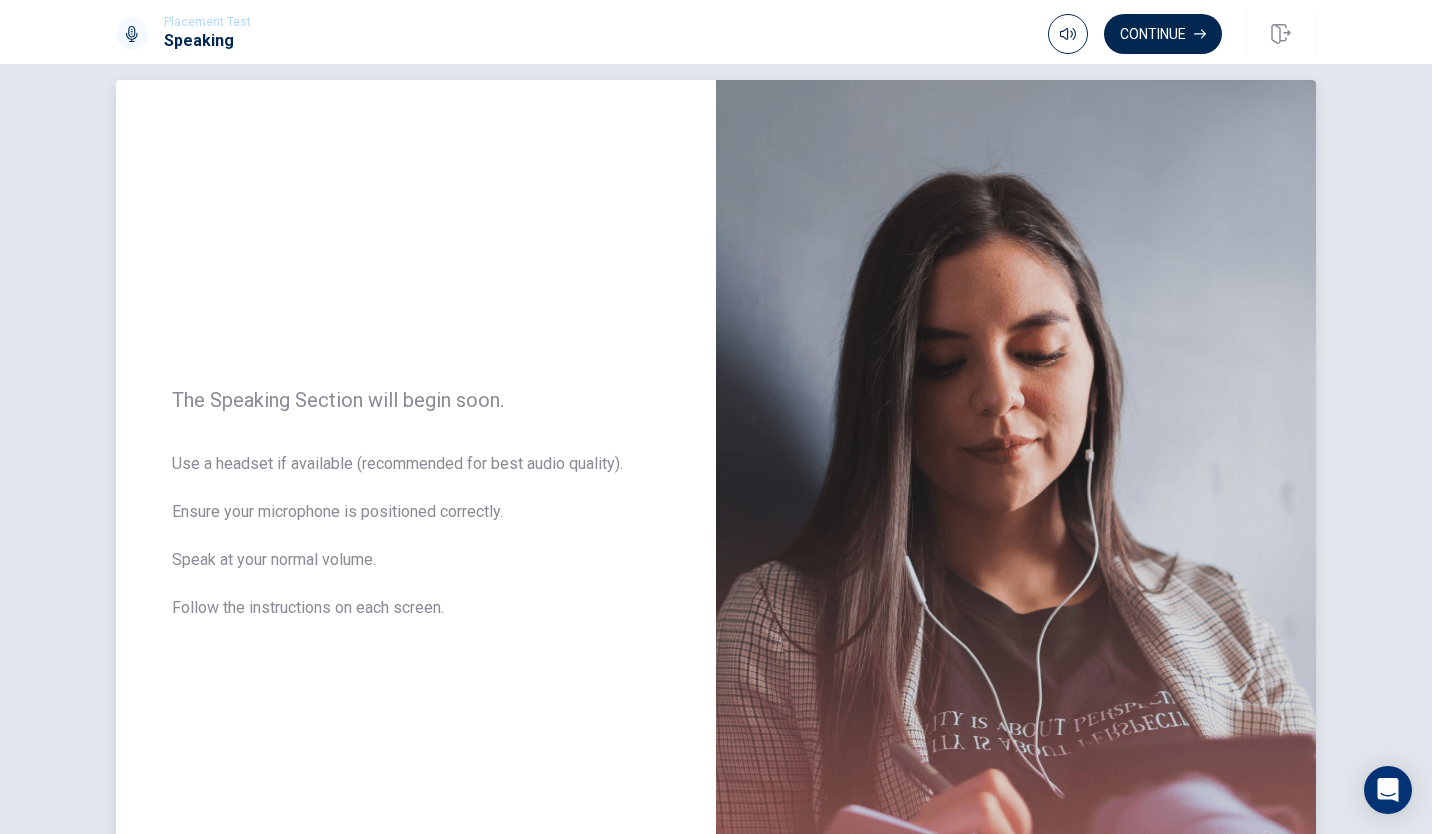 scroll, scrollTop: 0, scrollLeft: 0, axis: both 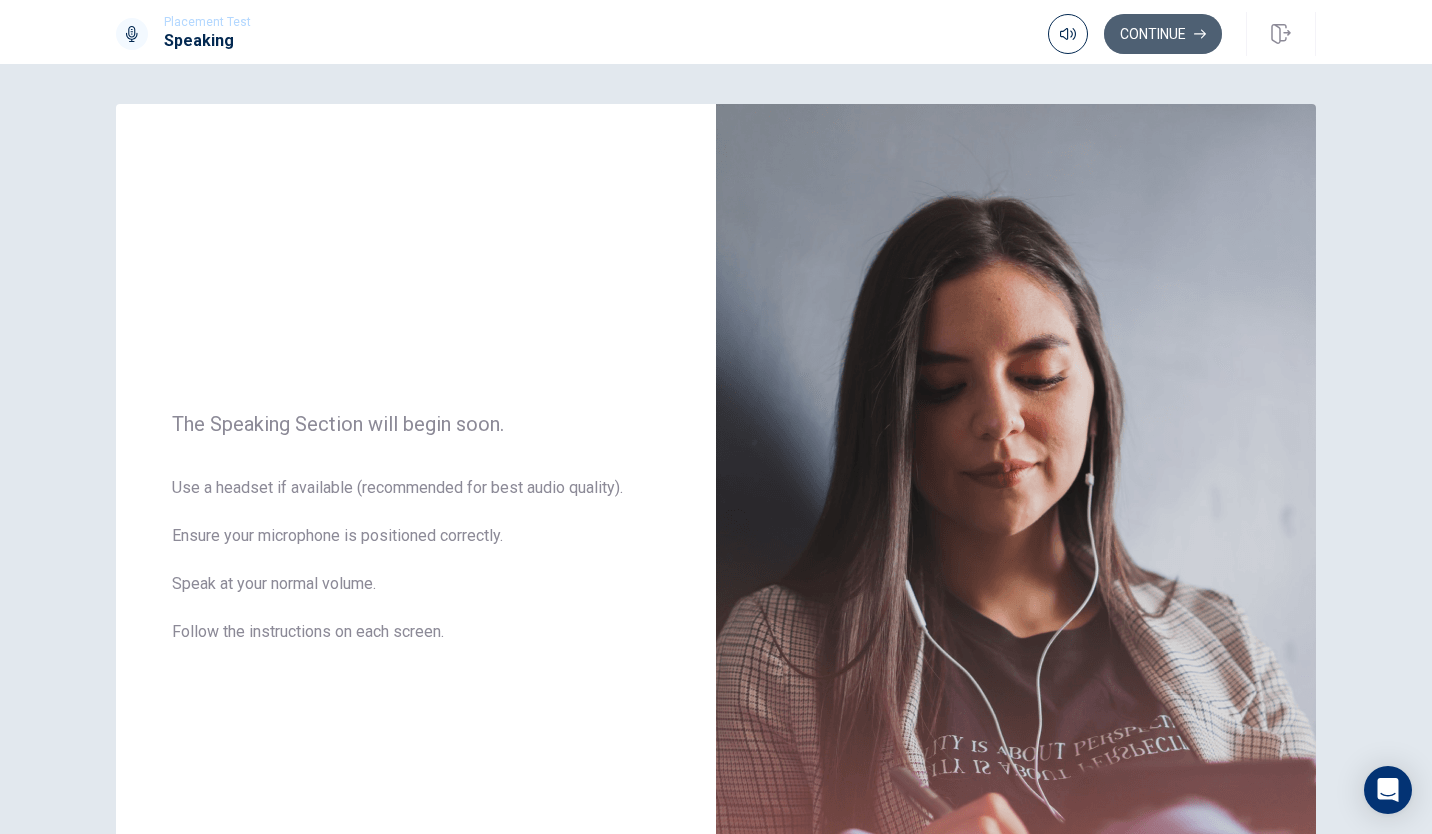 click on "Continue" at bounding box center (1163, 34) 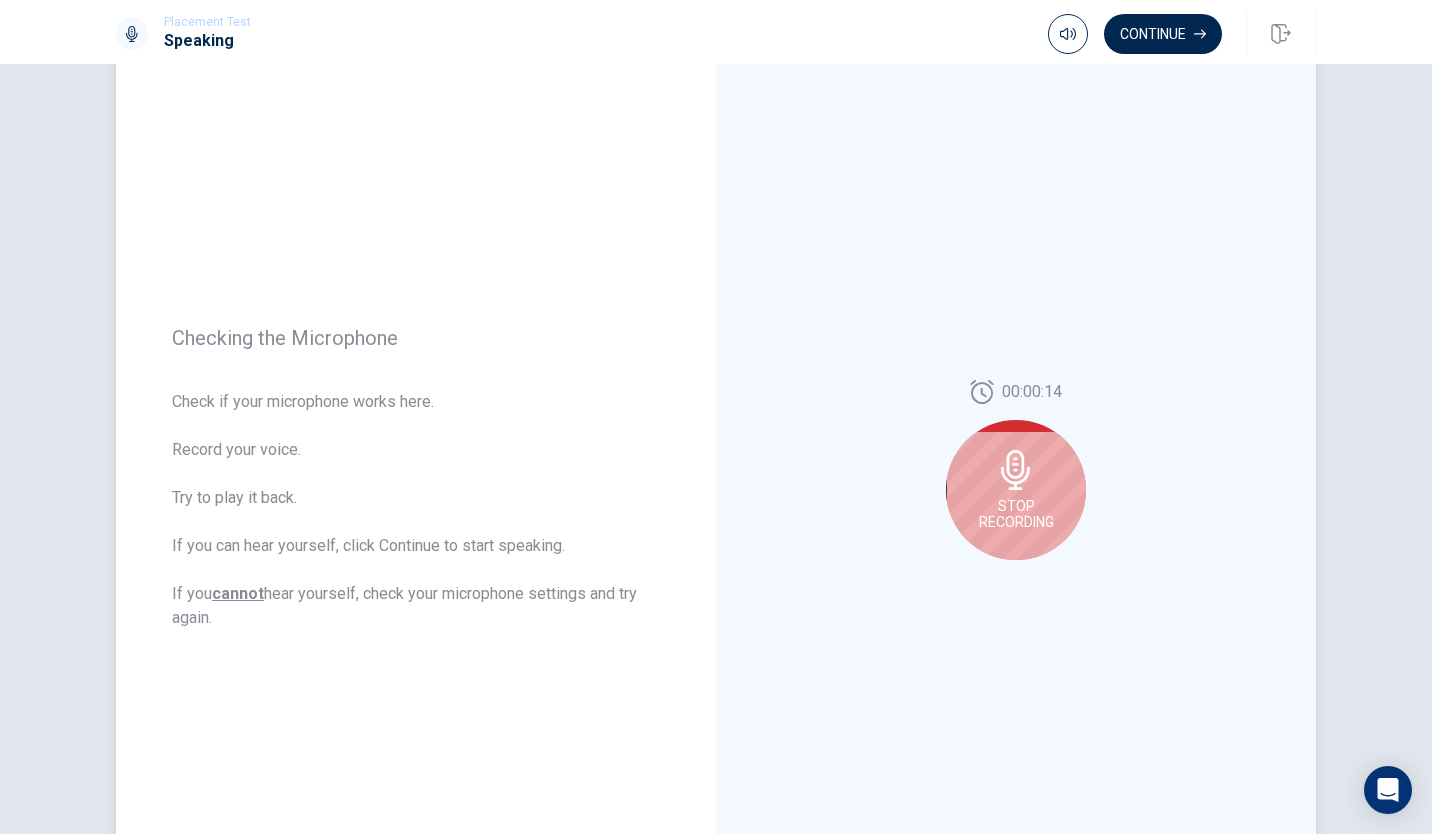 scroll, scrollTop: 100, scrollLeft: 0, axis: vertical 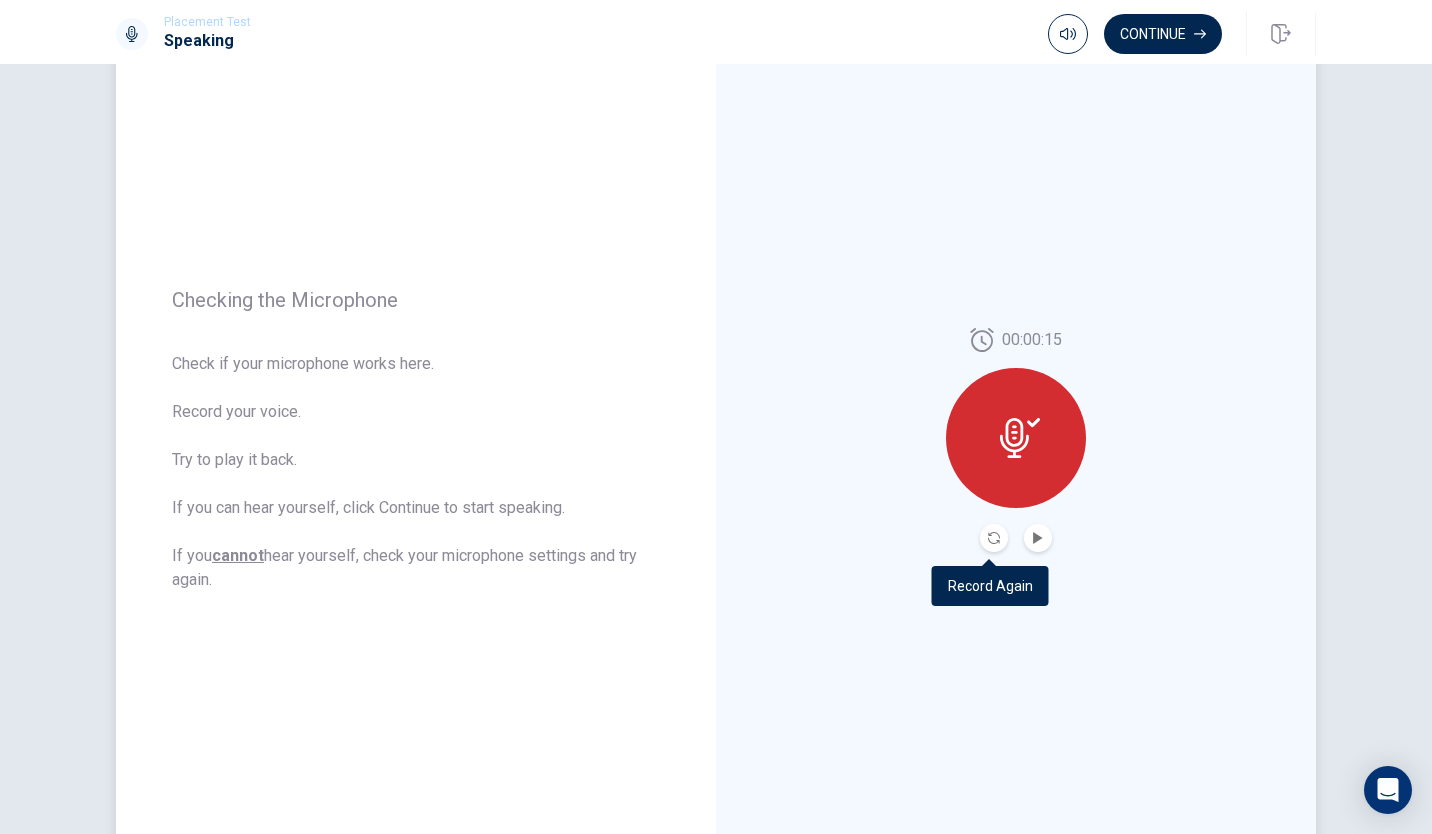click at bounding box center [994, 538] 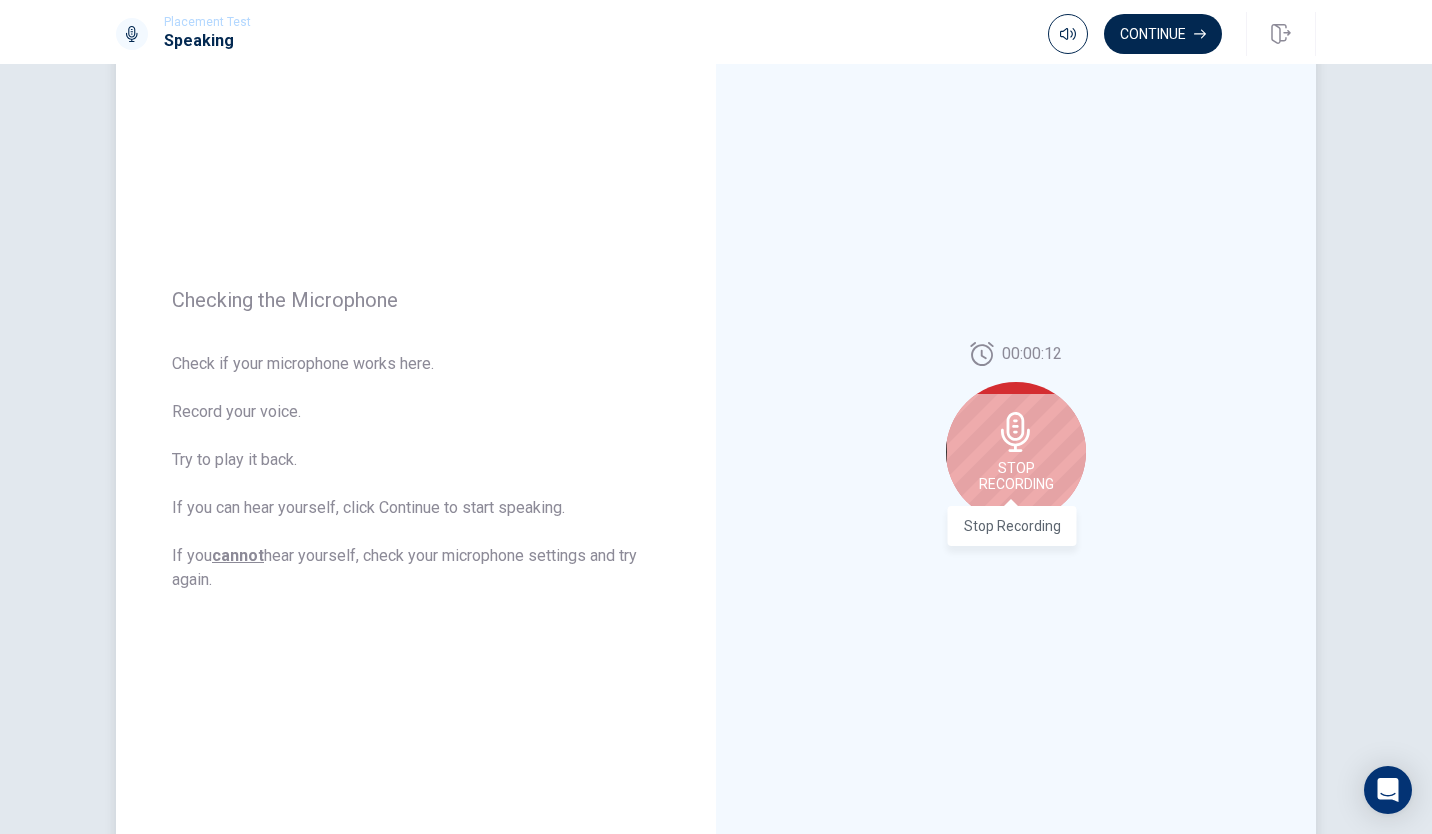 click on "Stop   Recording" at bounding box center [1016, 476] 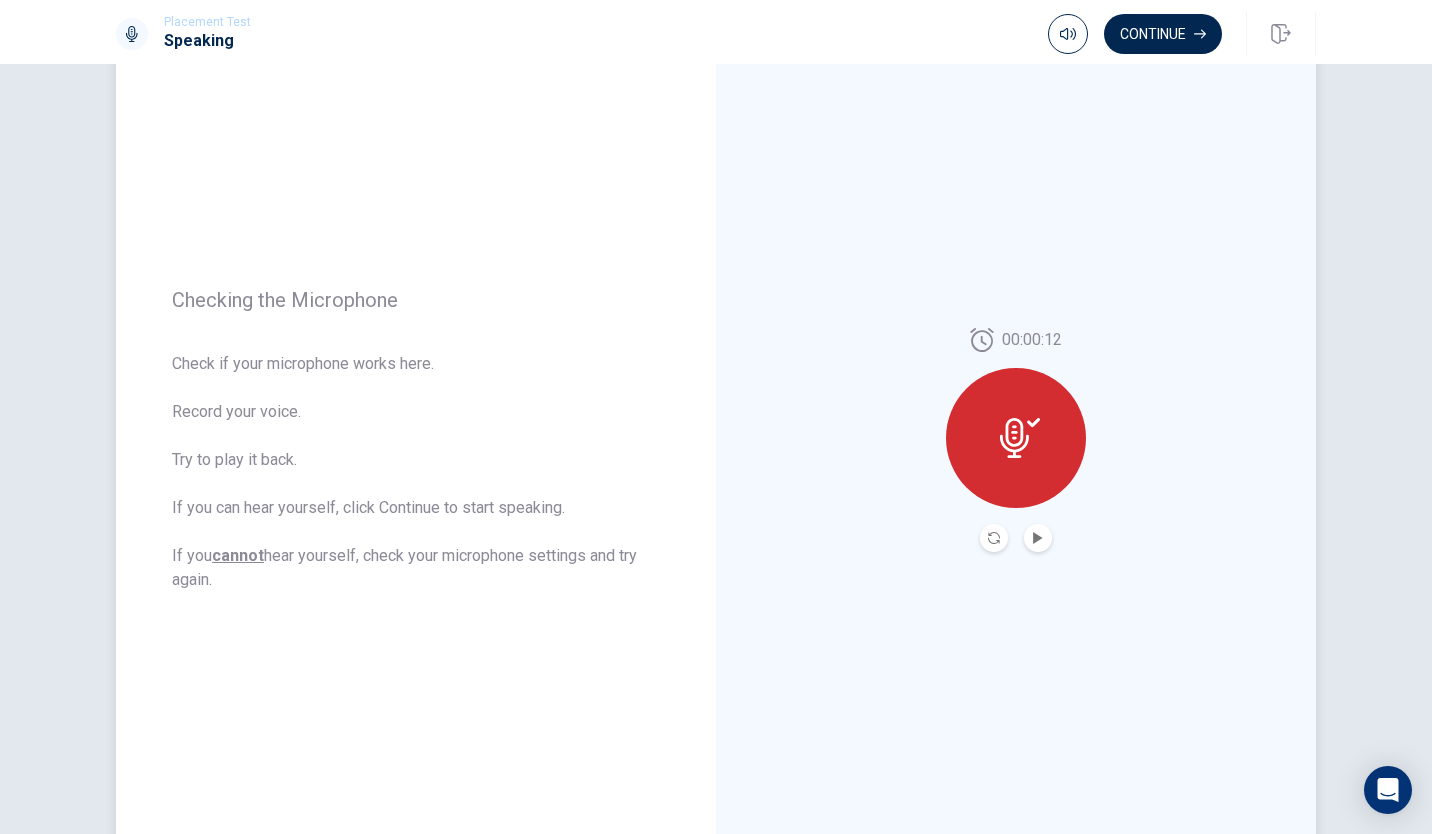 click at bounding box center [1038, 538] 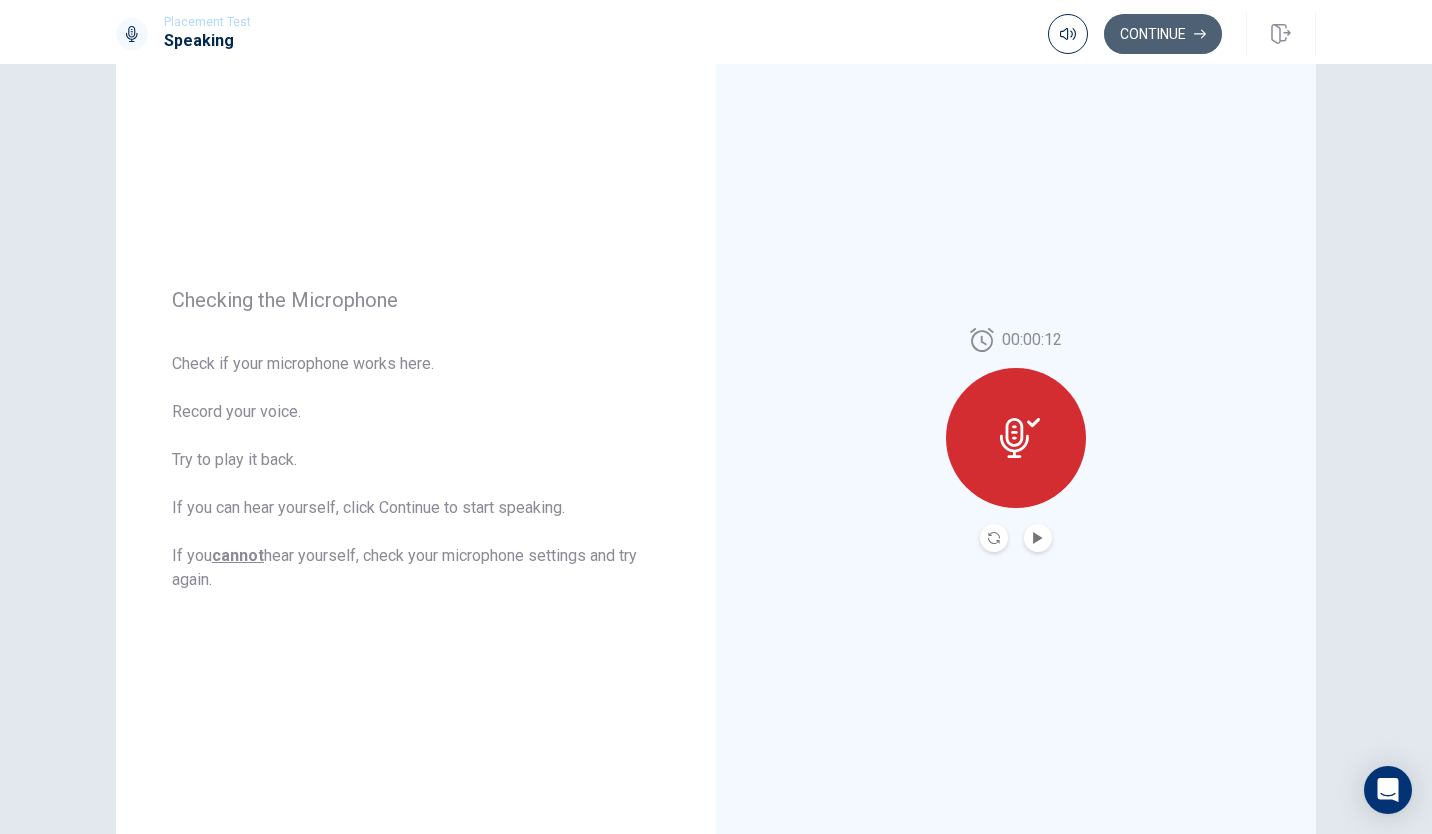 click on "Continue" at bounding box center [1163, 34] 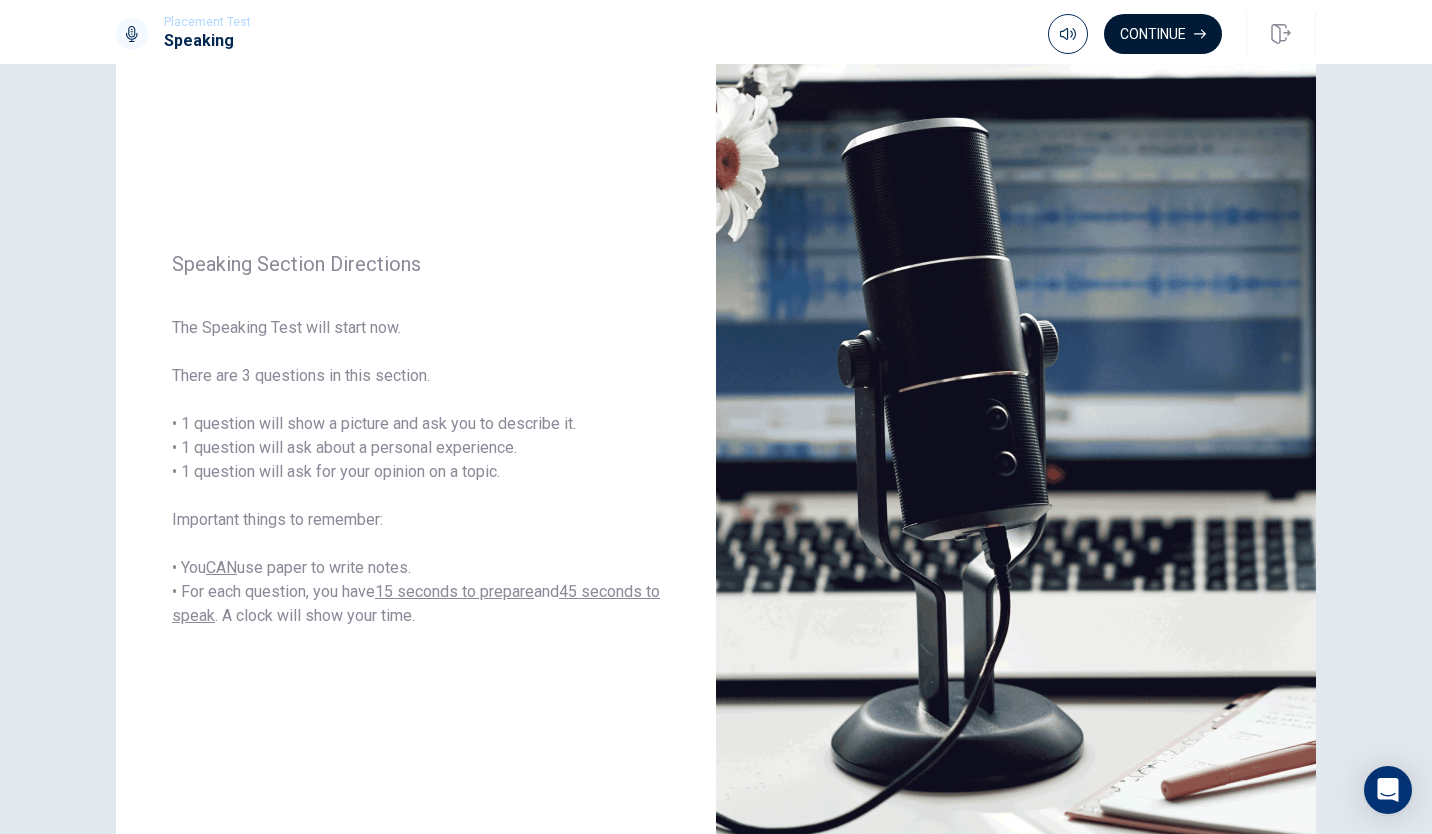 click on "Continue" at bounding box center [1163, 34] 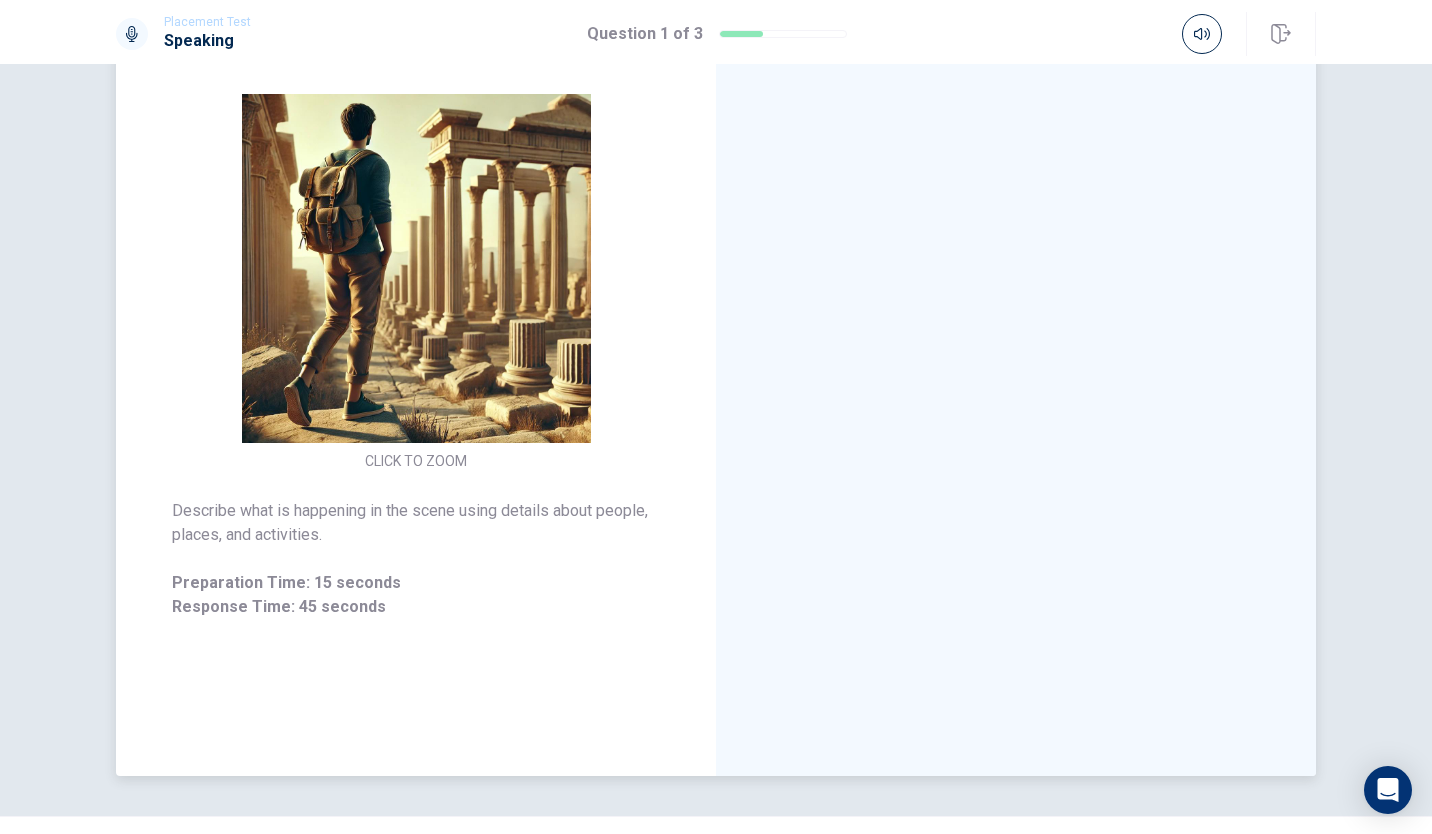 scroll, scrollTop: 100, scrollLeft: 0, axis: vertical 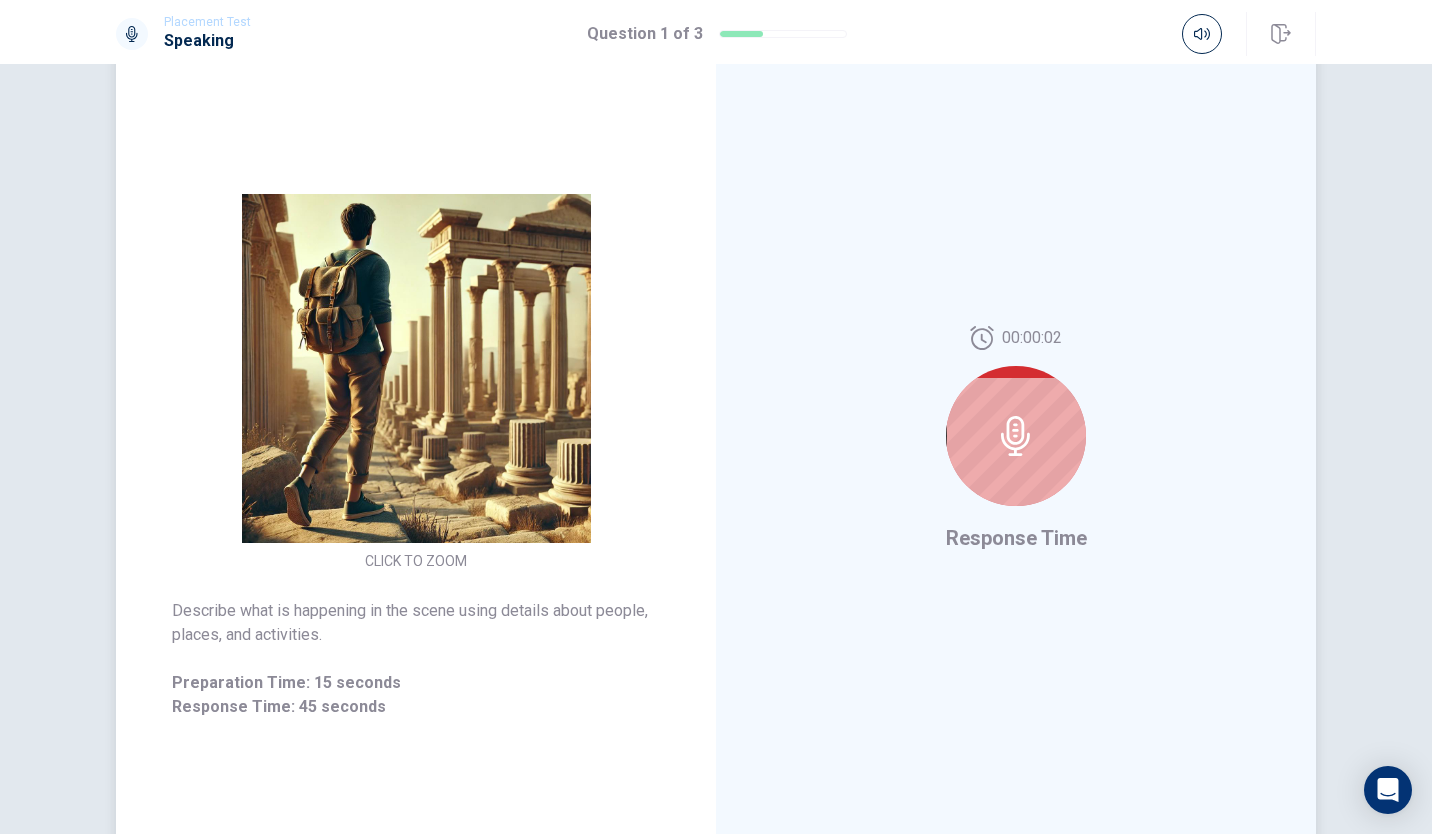 click 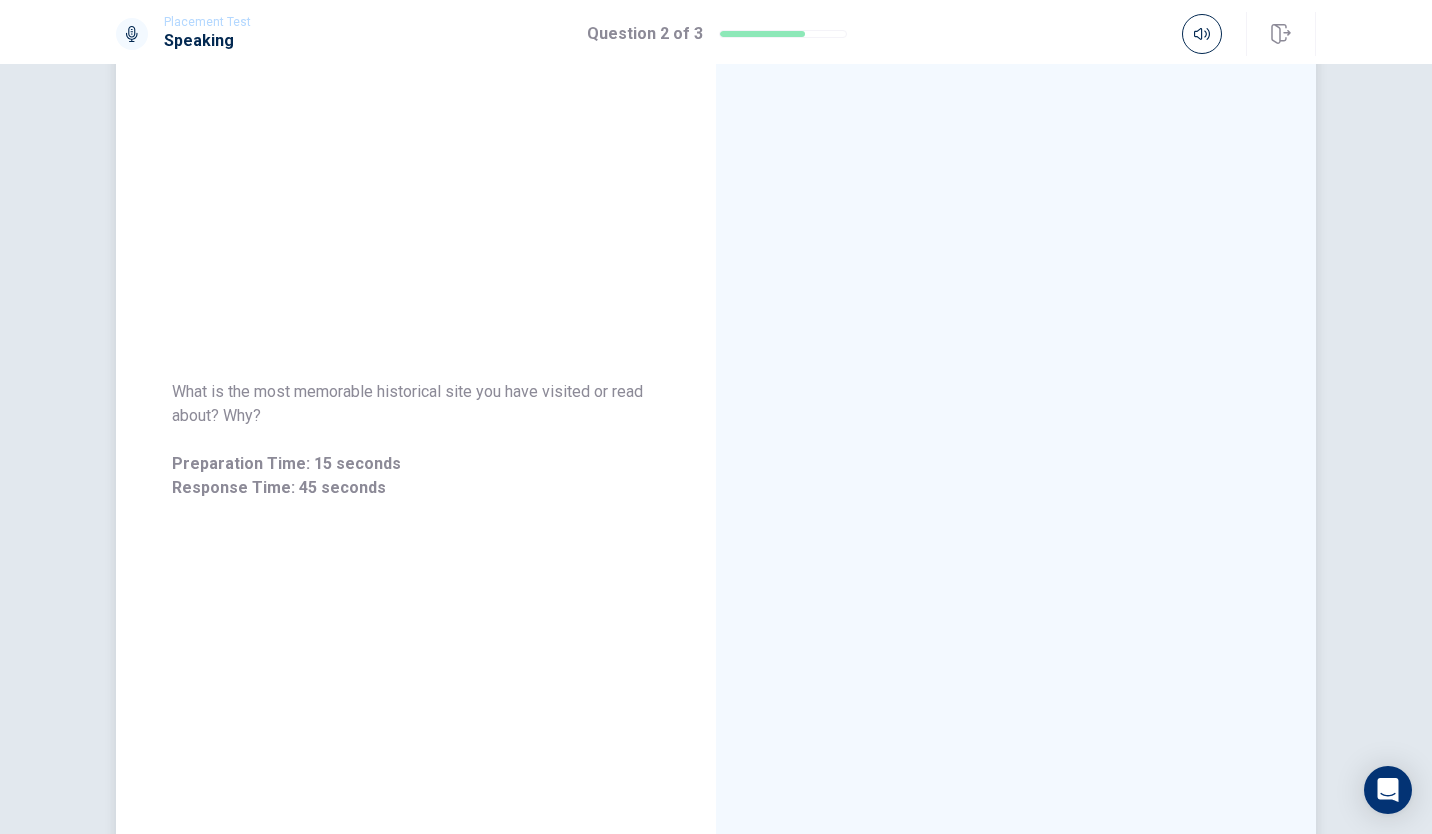 scroll, scrollTop: 0, scrollLeft: 0, axis: both 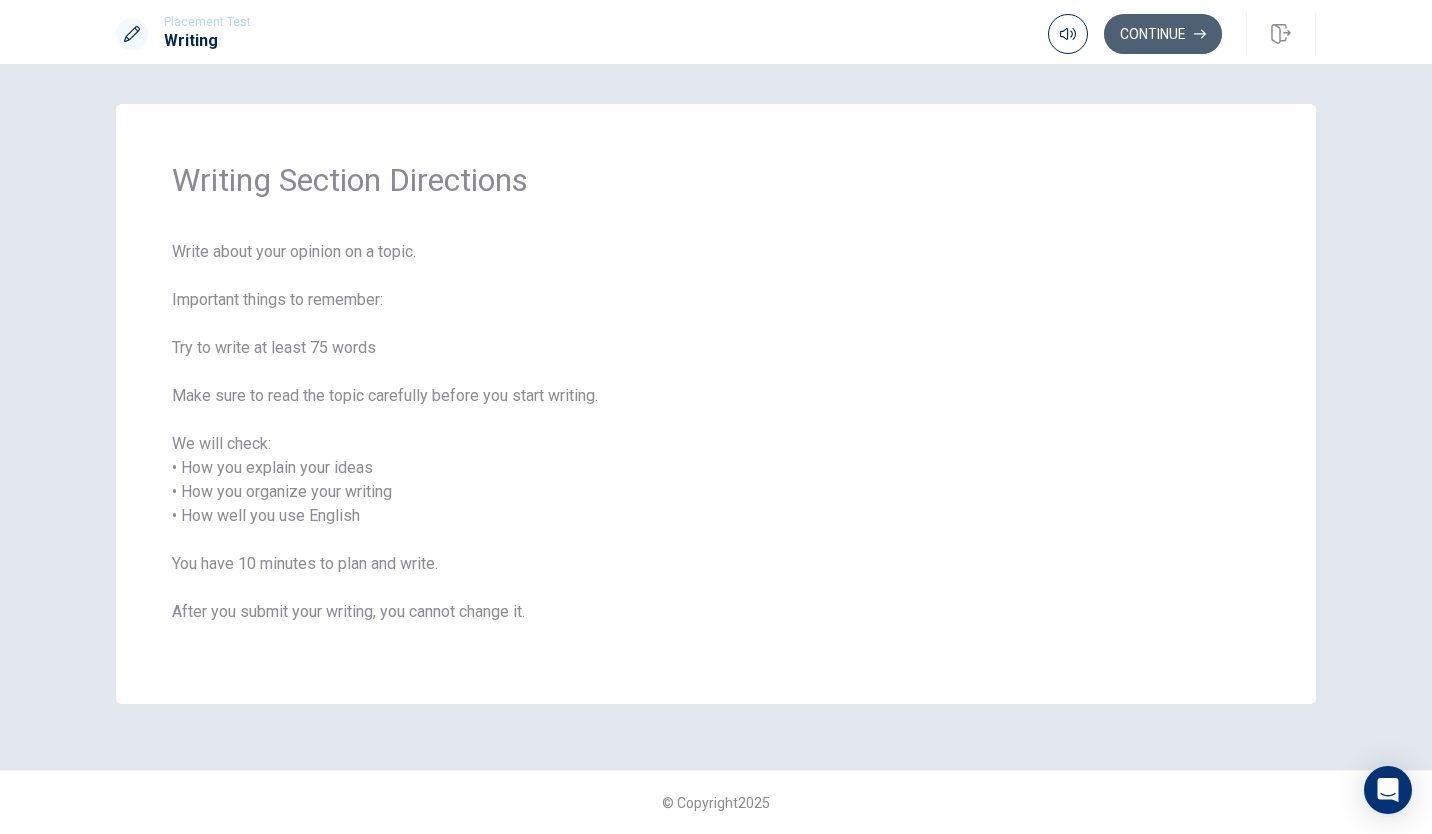 click on "Continue" at bounding box center [1163, 34] 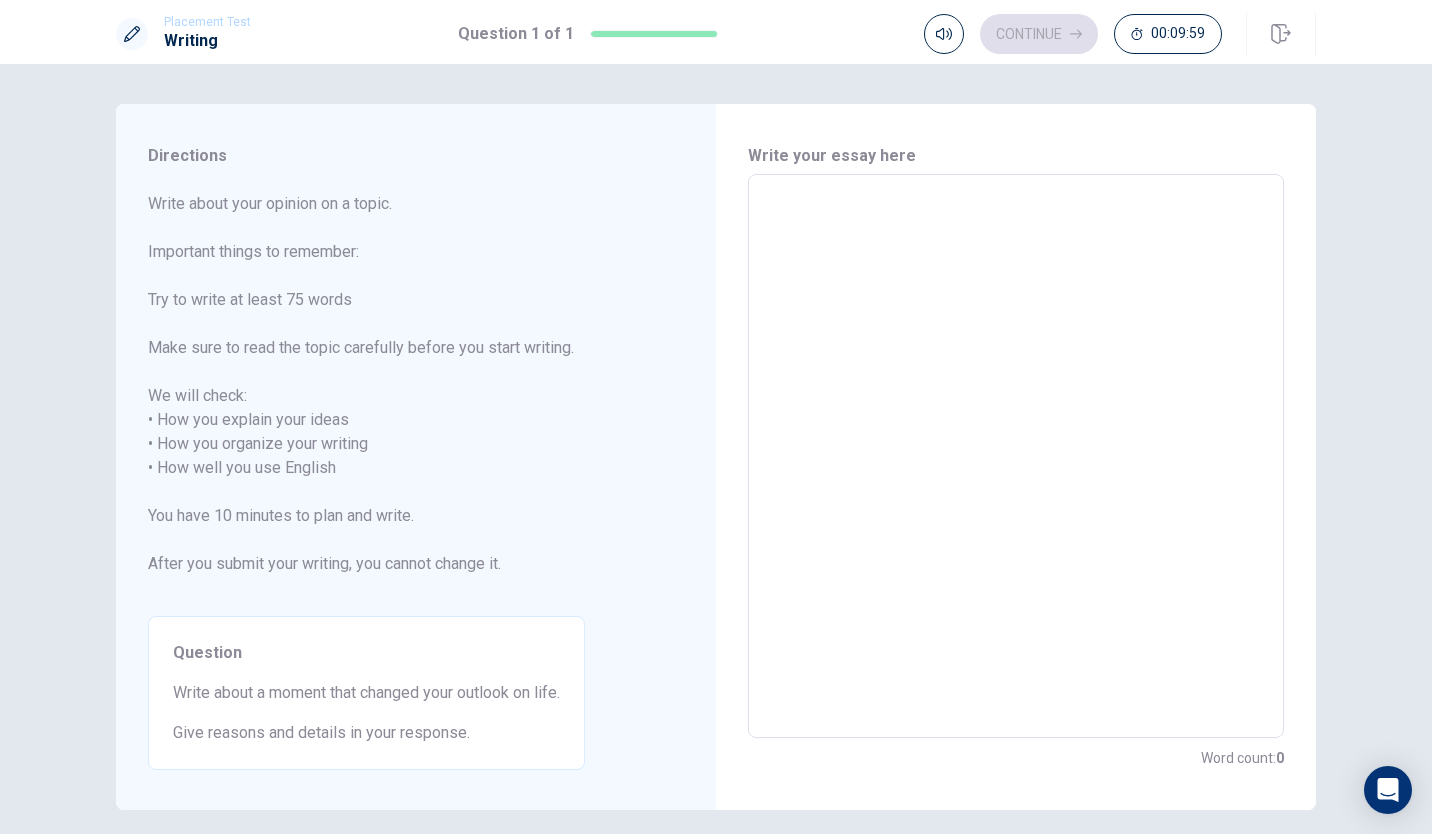 click at bounding box center [1016, 456] 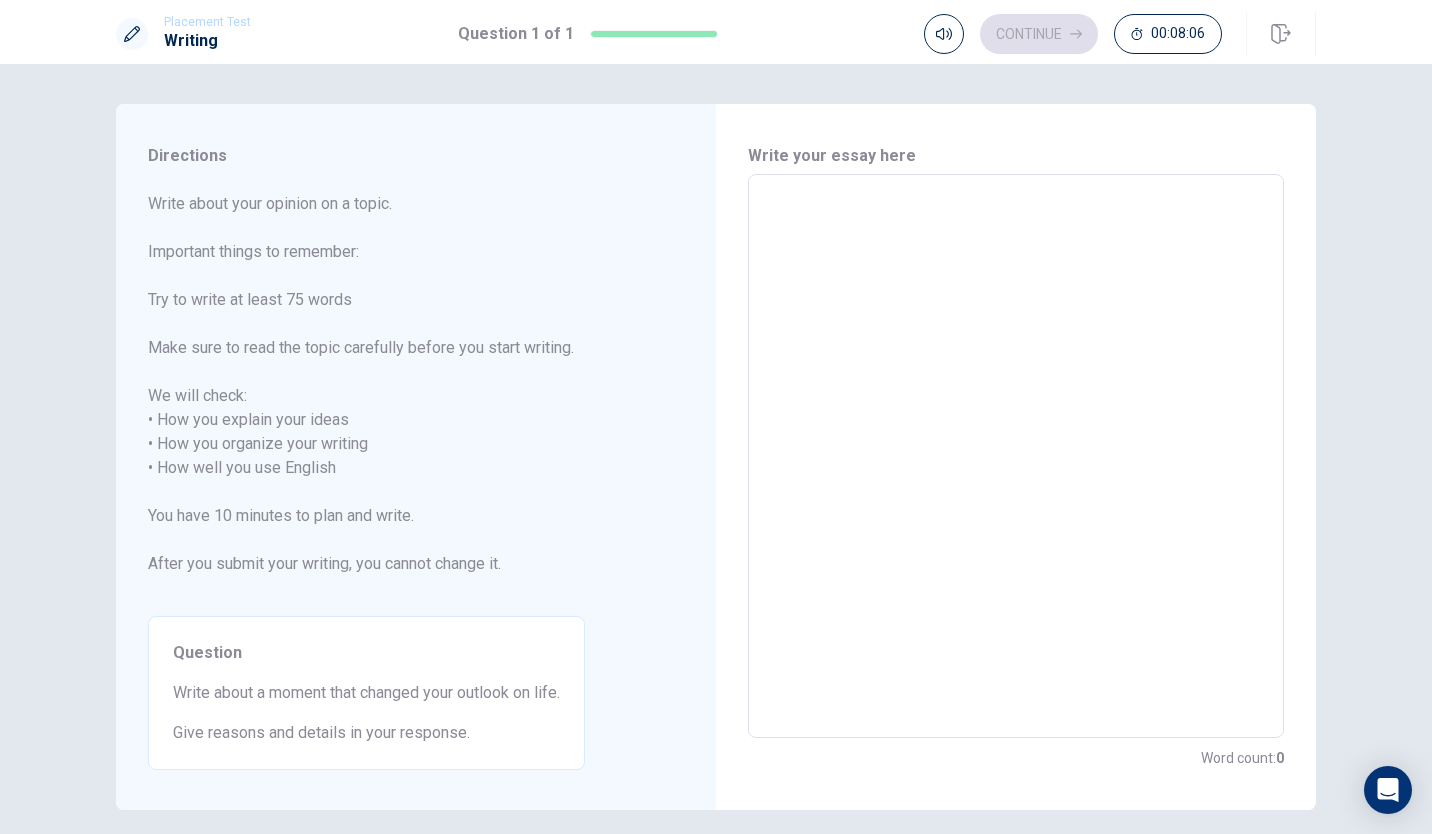 type on "t" 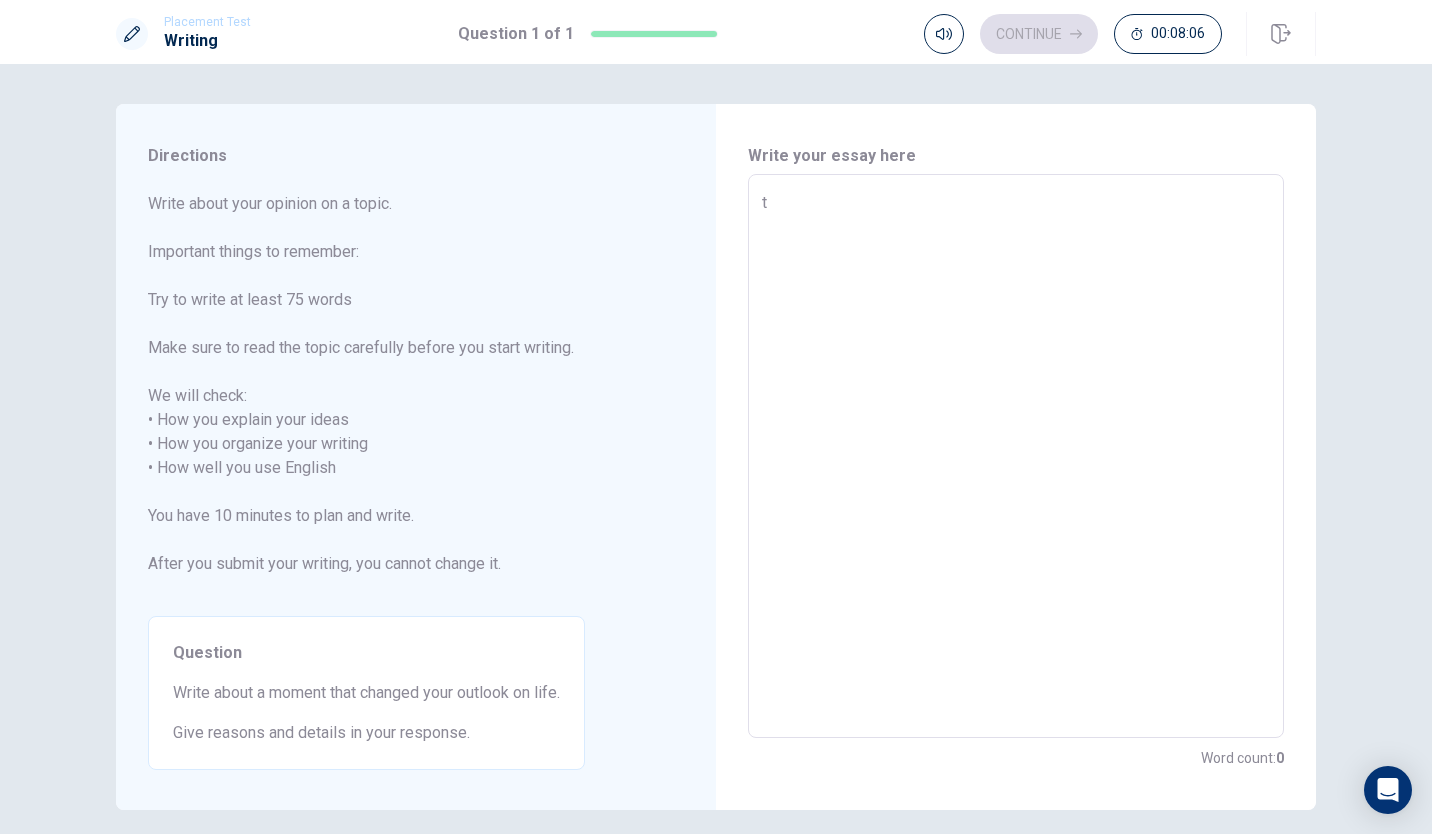 type on "x" 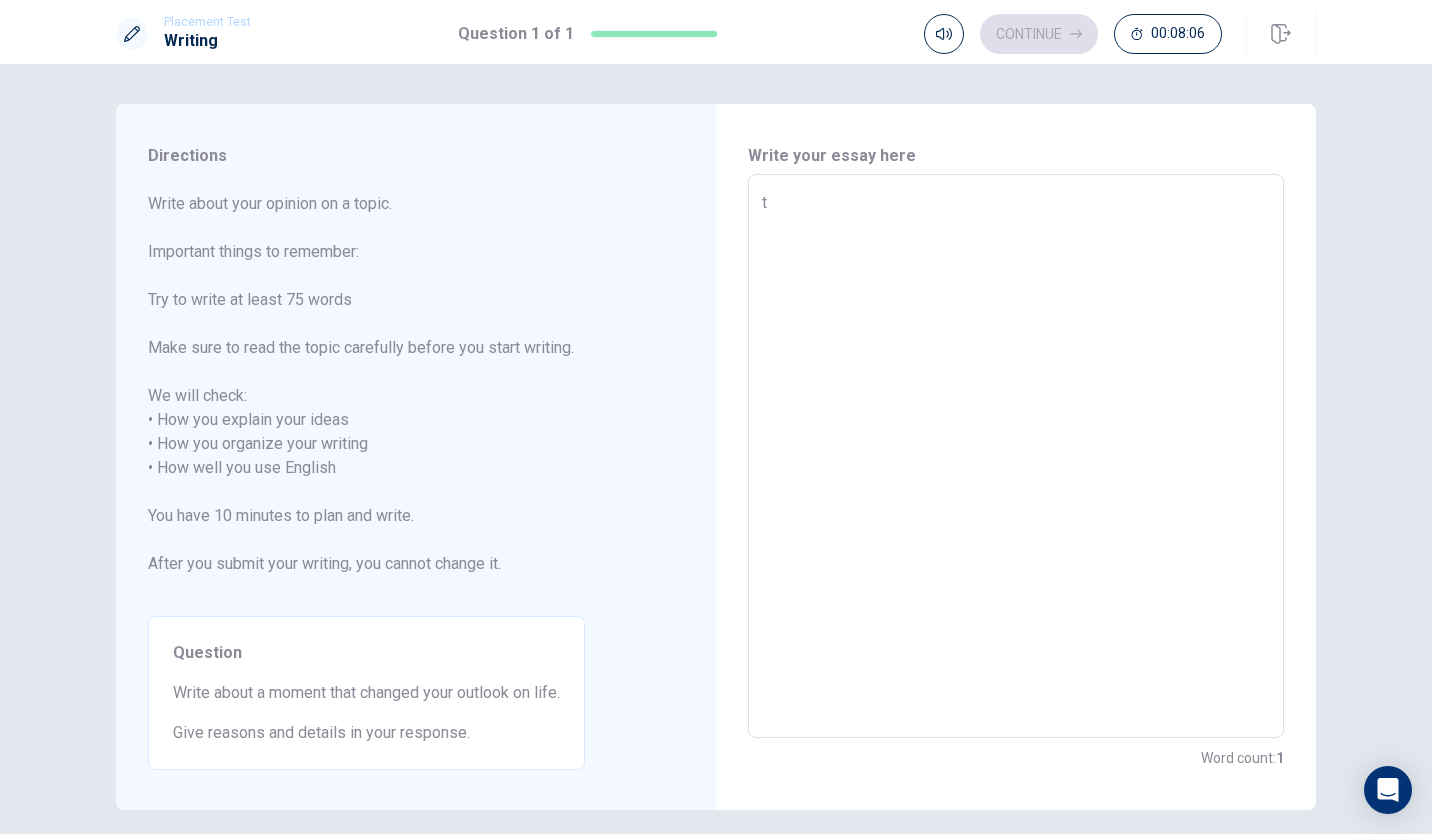 type on "th" 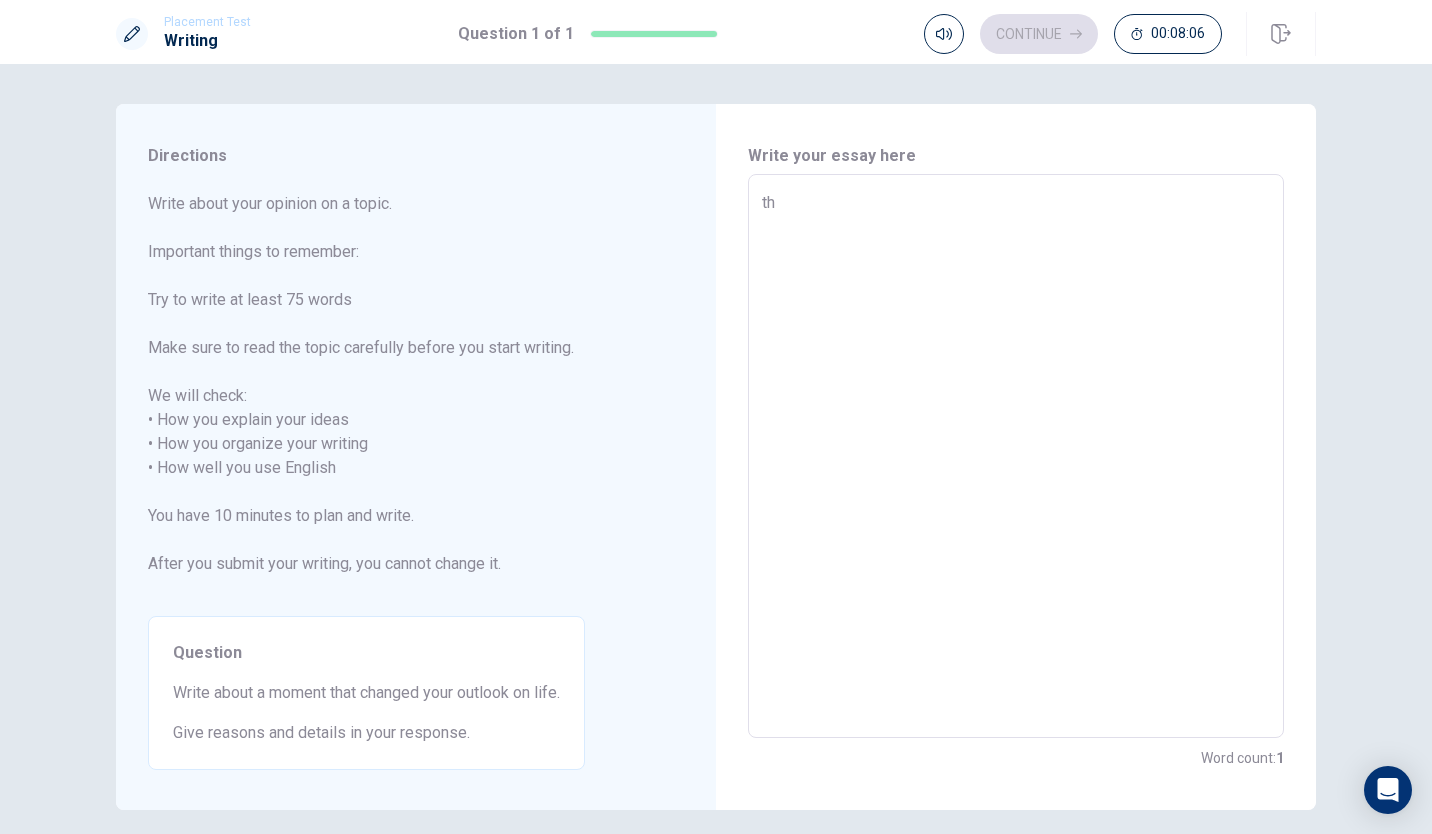type on "x" 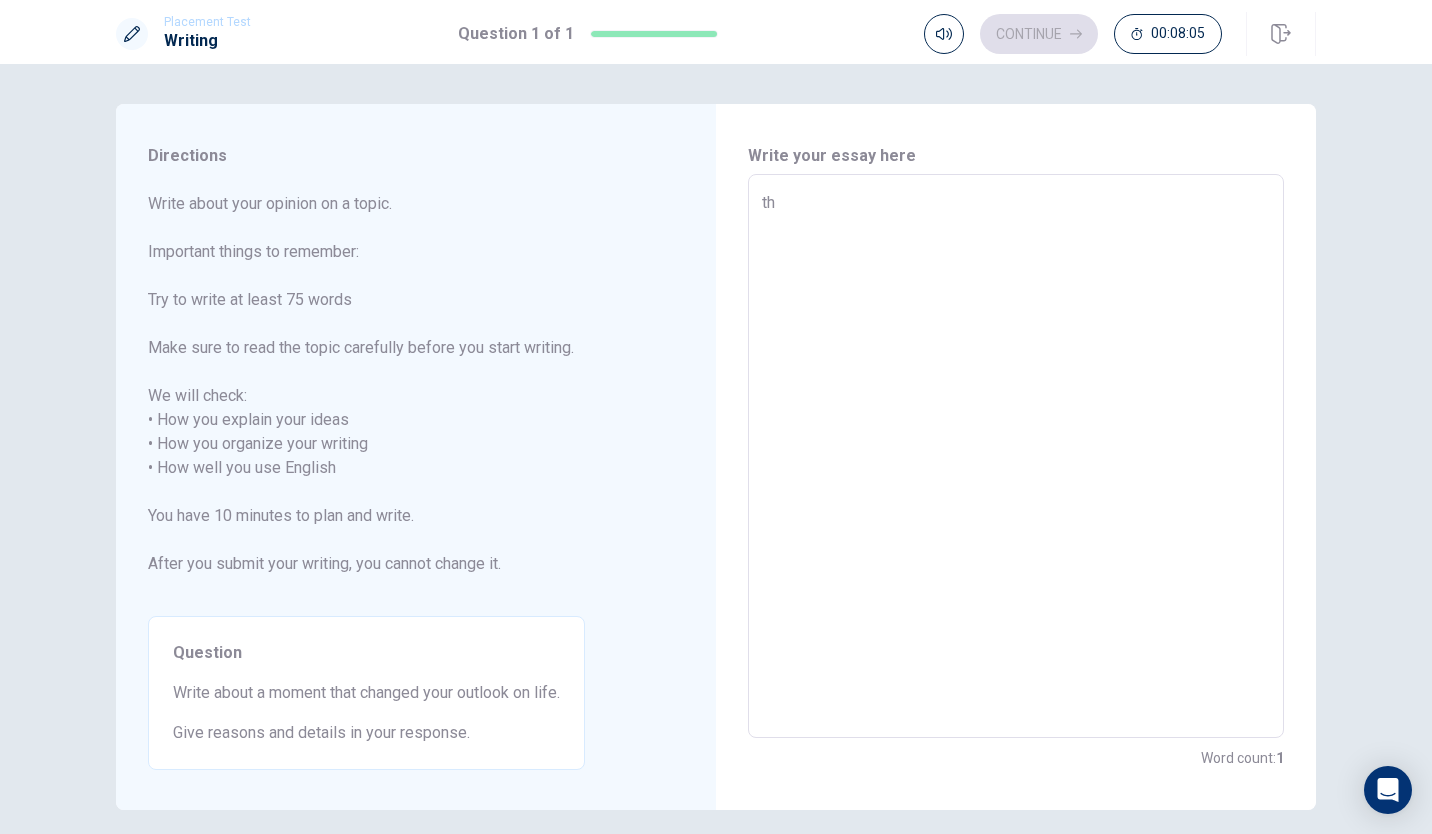 type on "the" 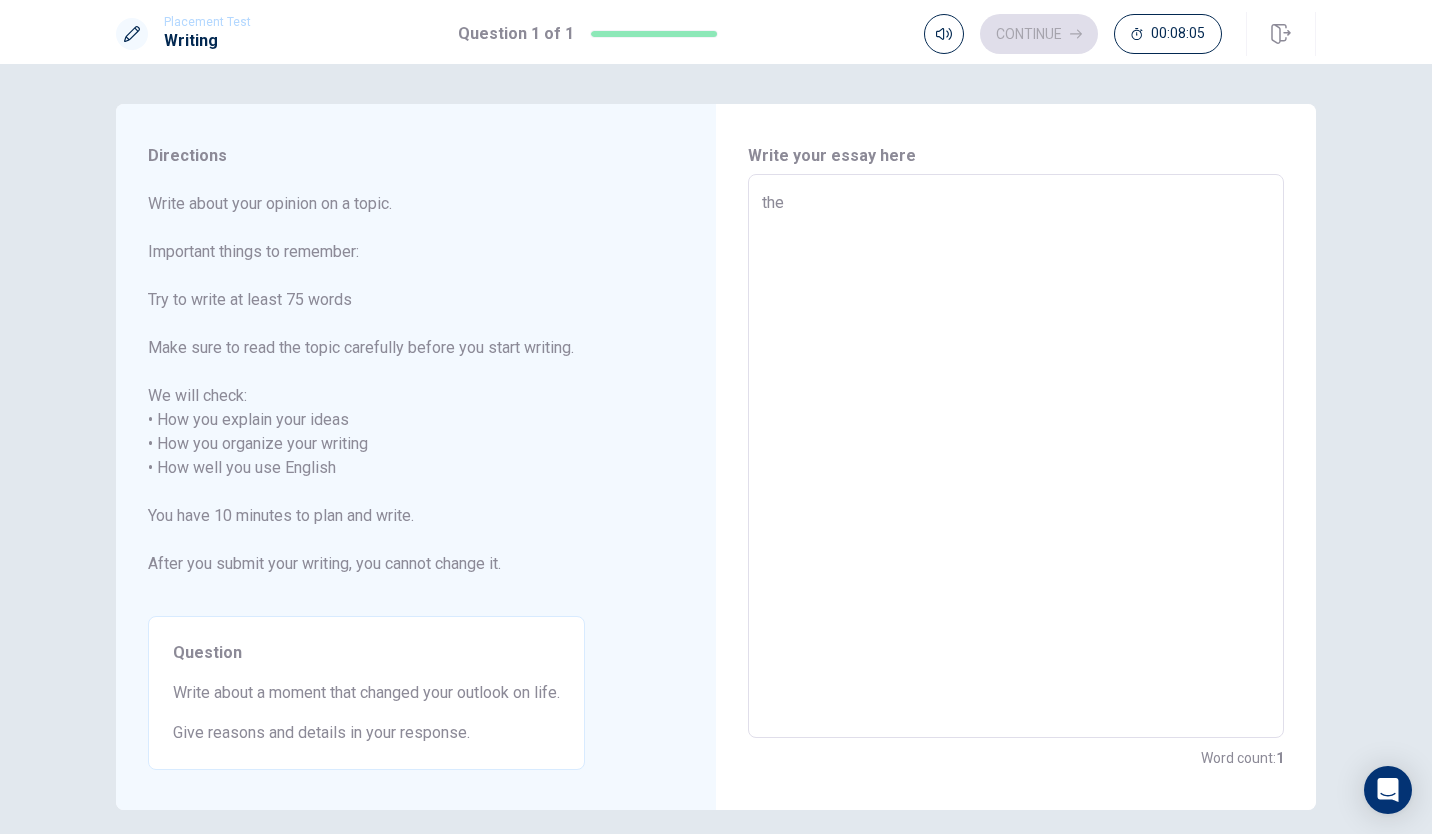 type on "x" 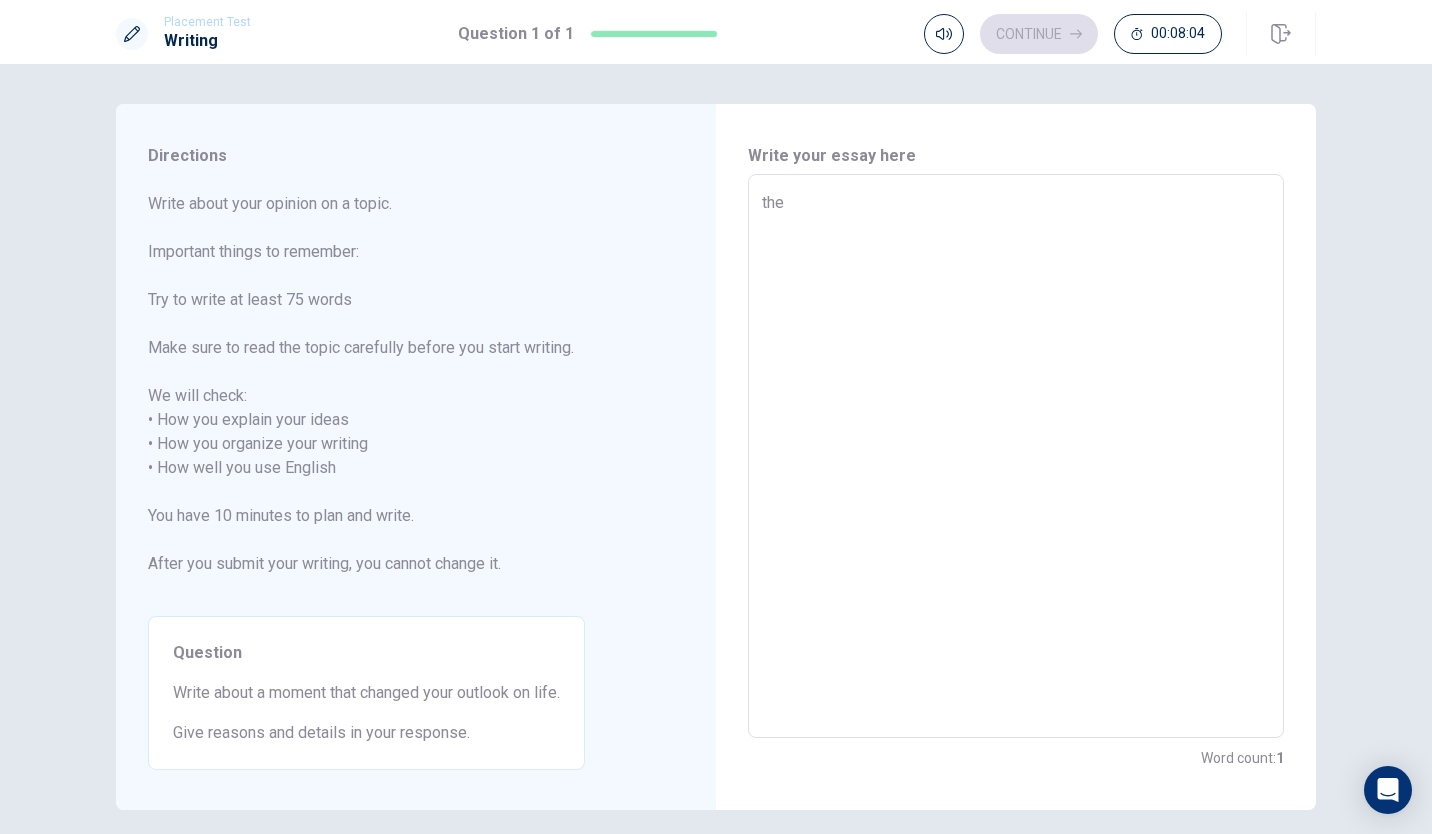 type on "the" 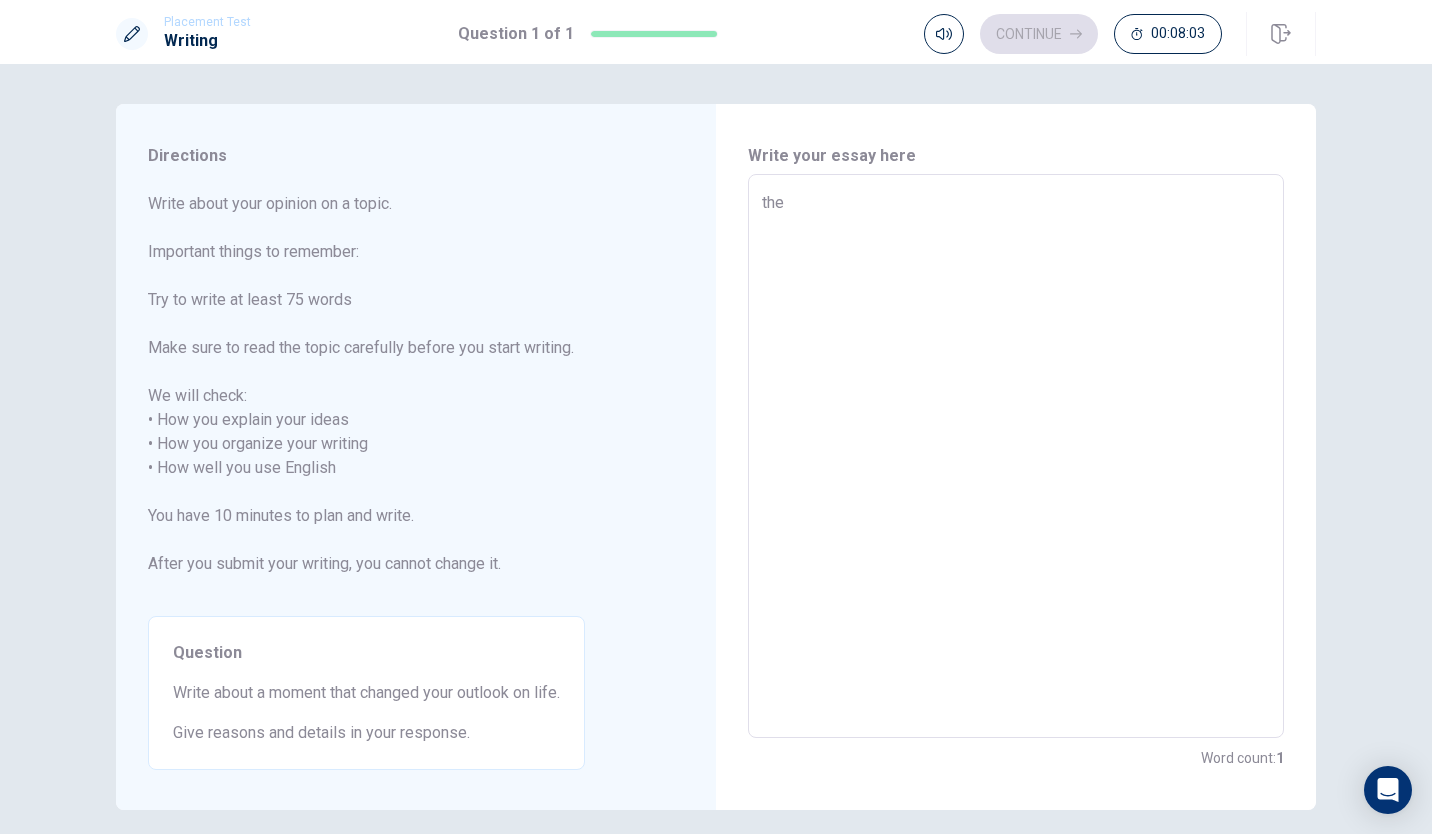 type on "th" 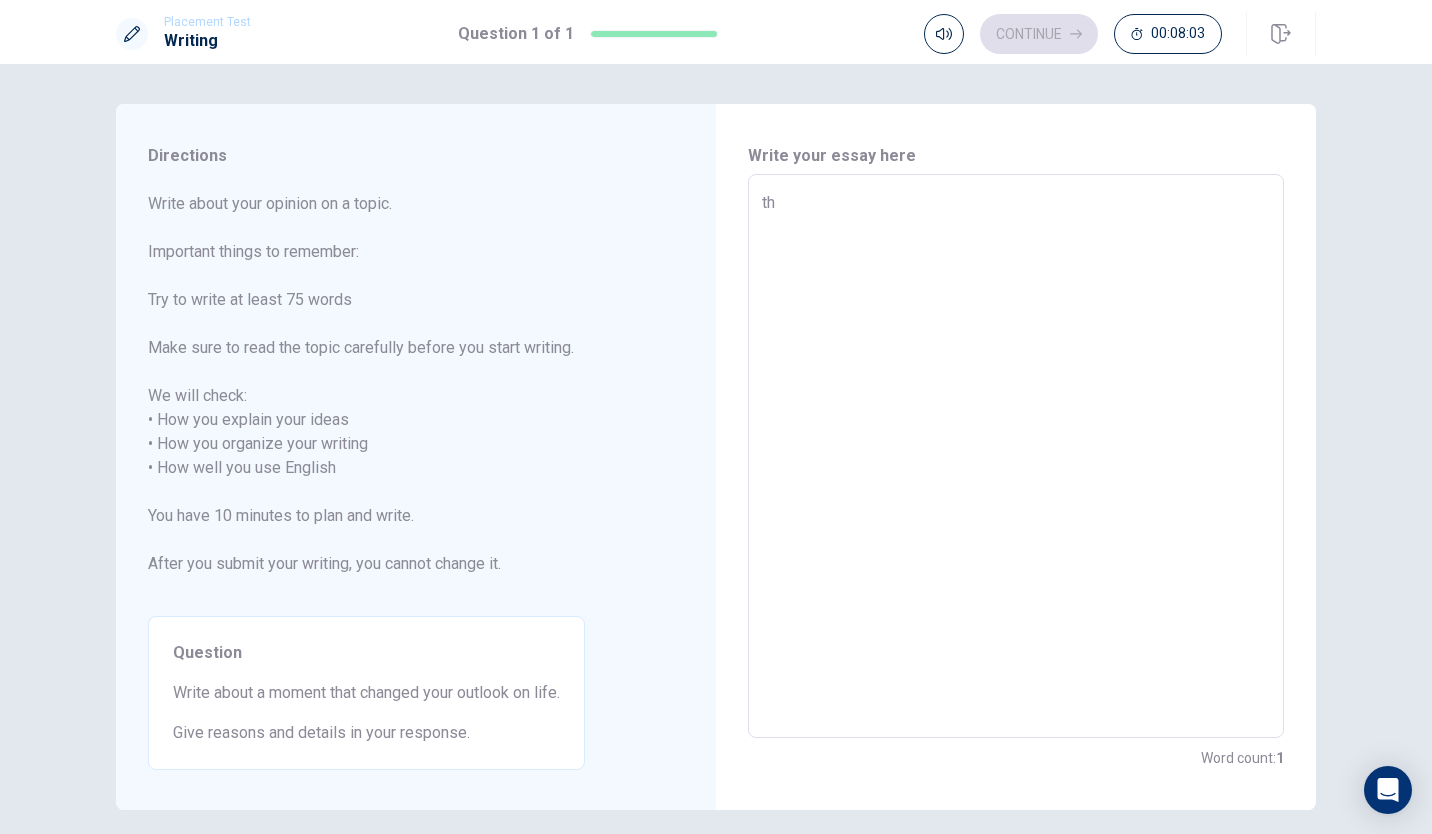 type on "x" 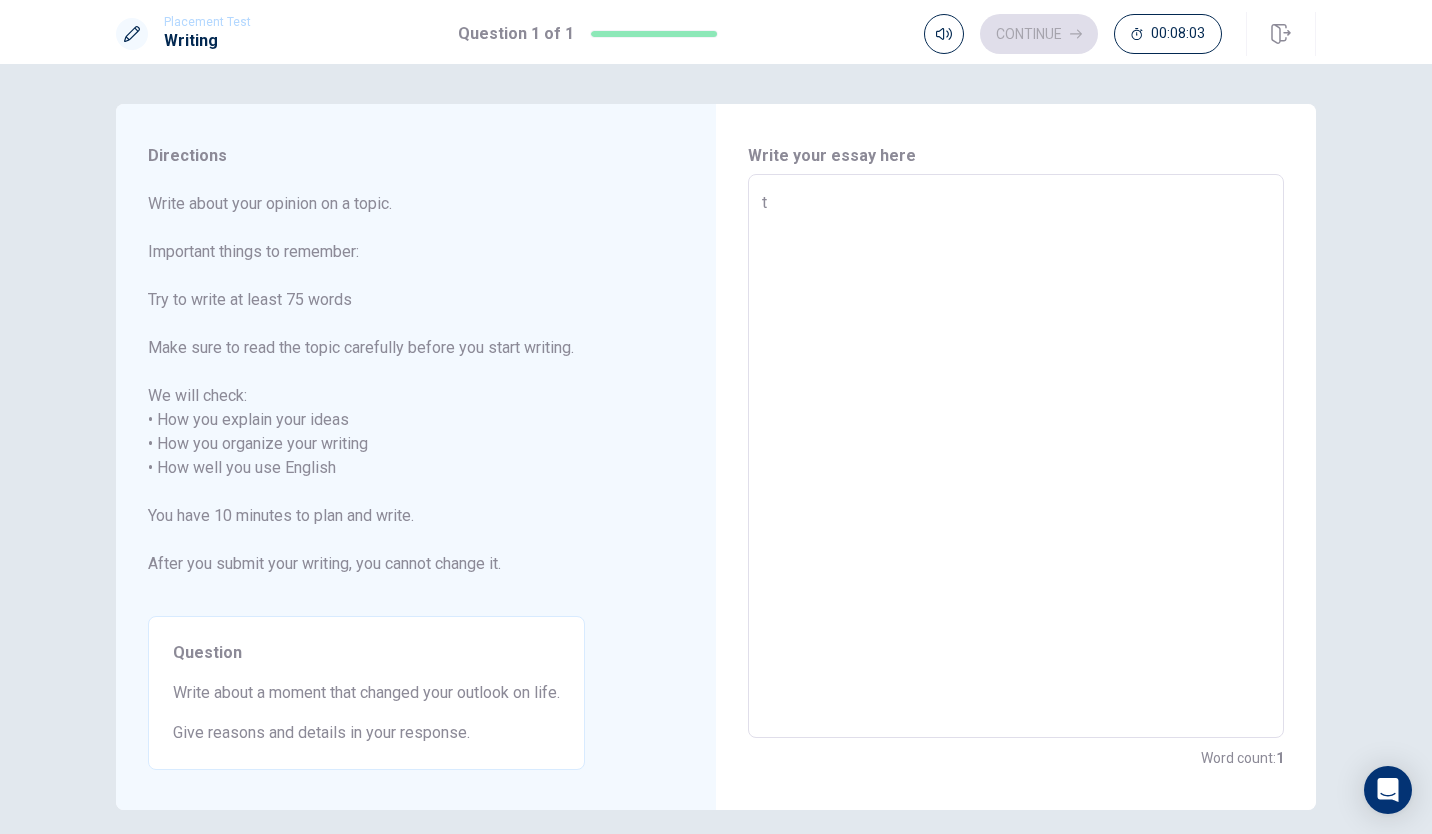 type on "x" 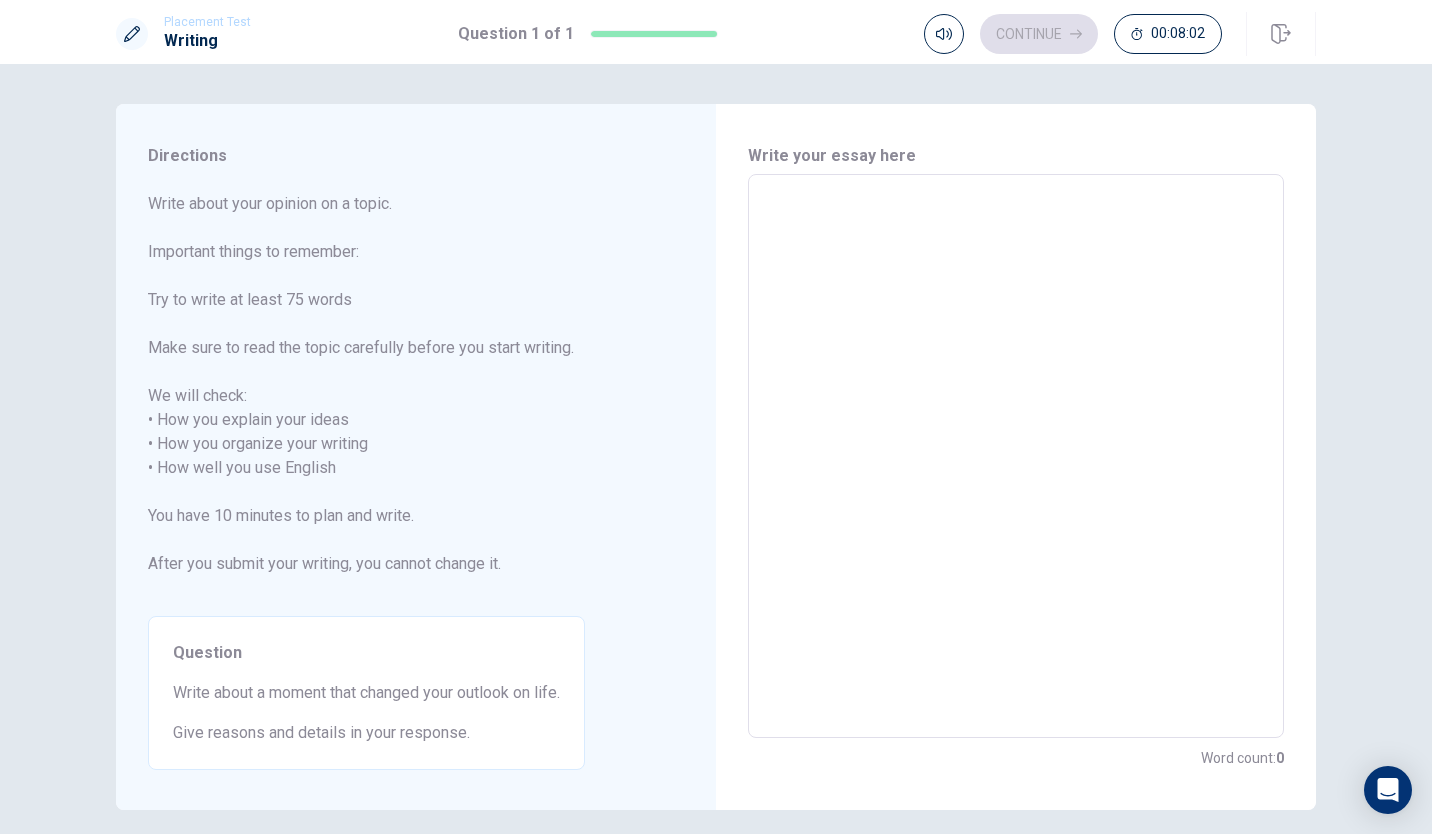 type on "T" 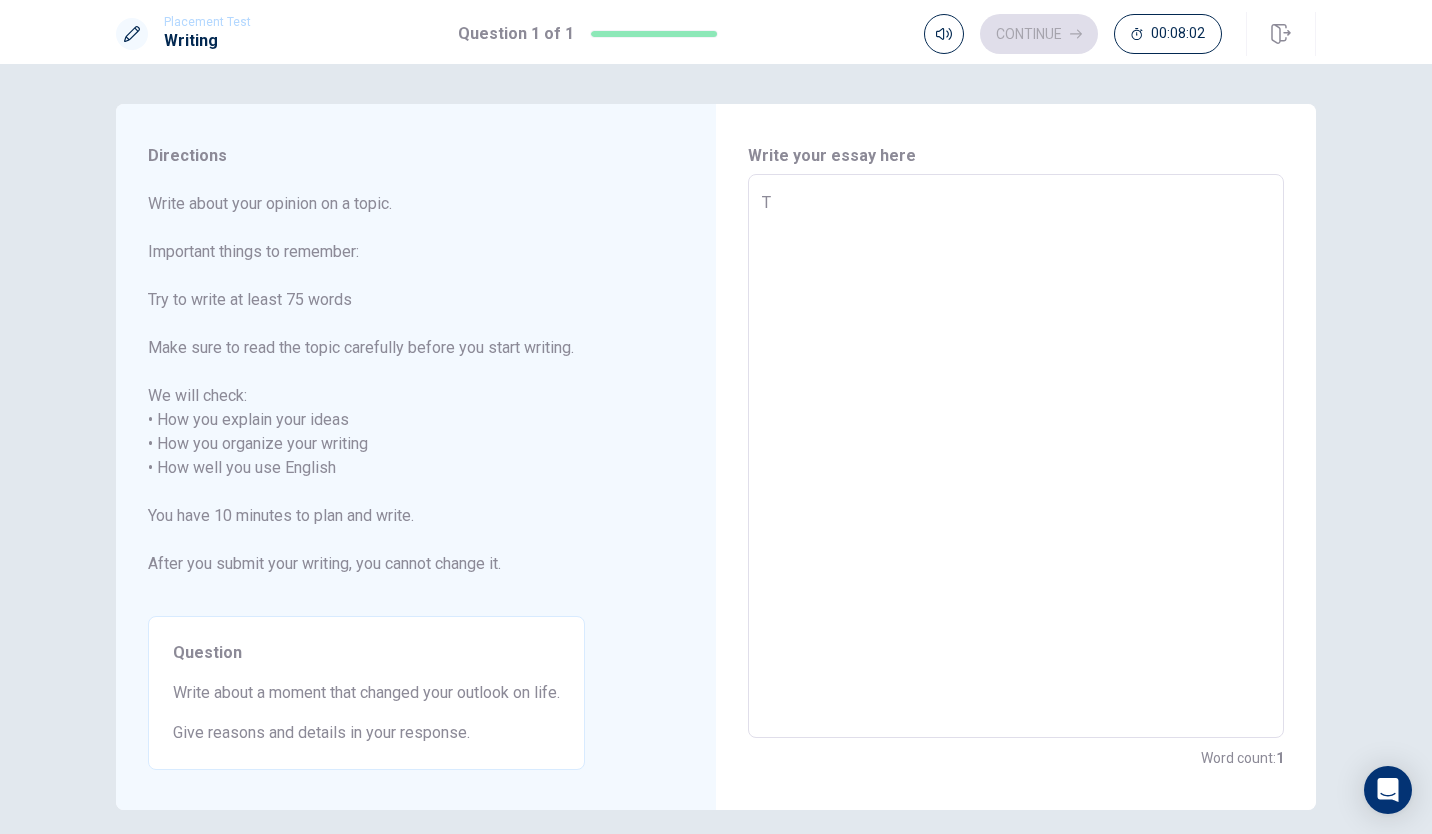 type on "x" 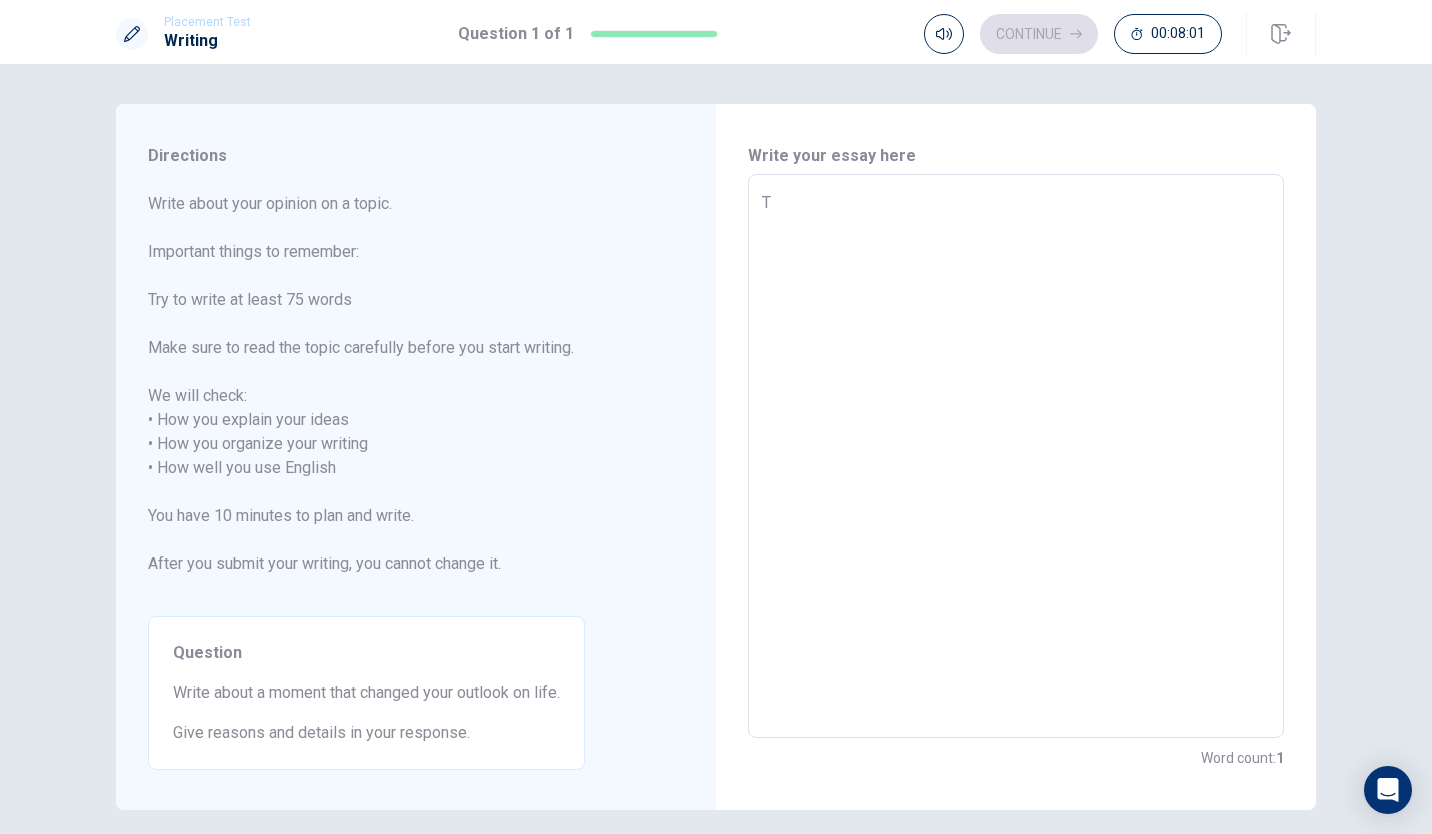 type on "Th" 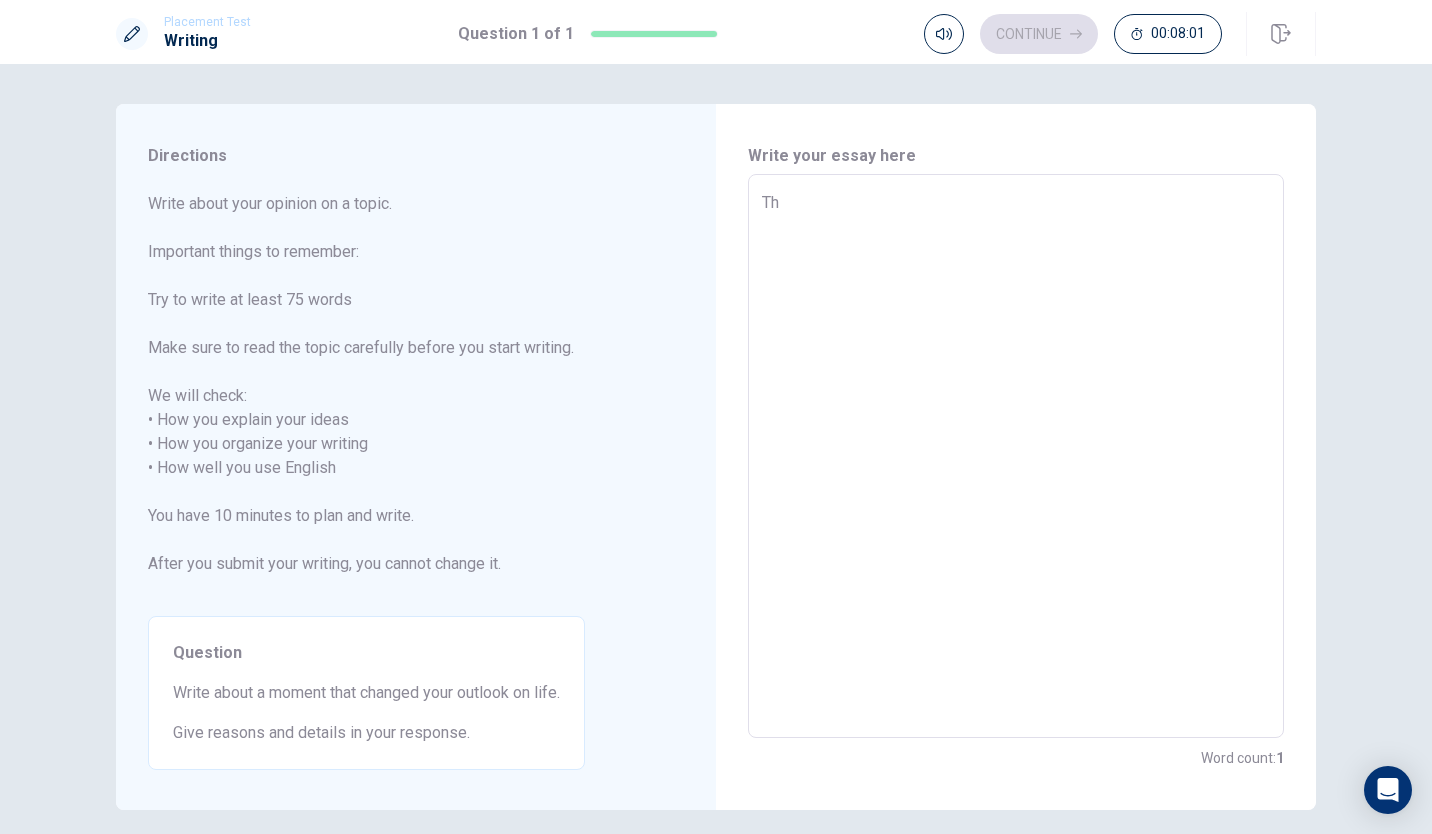 type on "x" 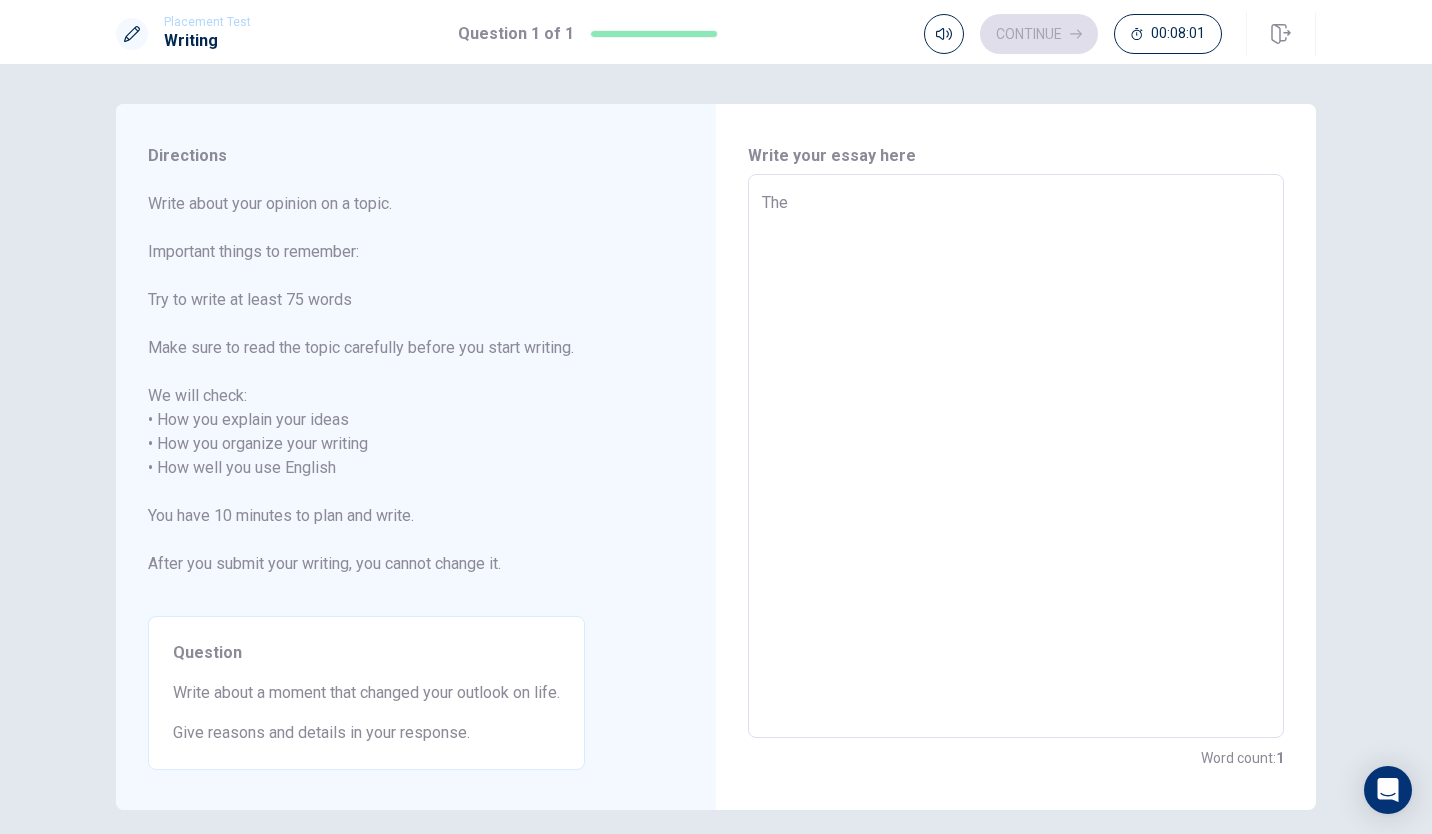 type on "x" 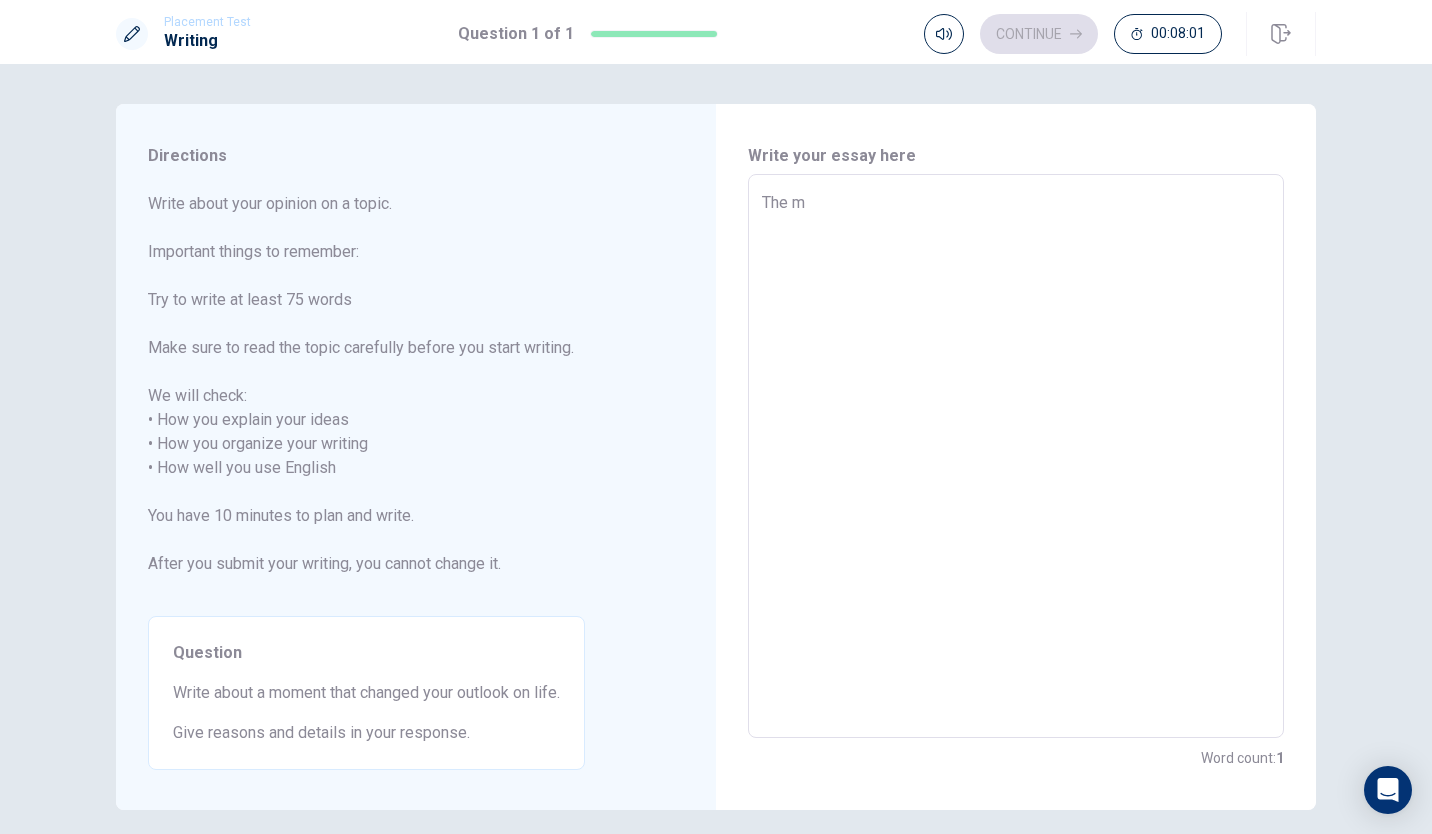 type on "x" 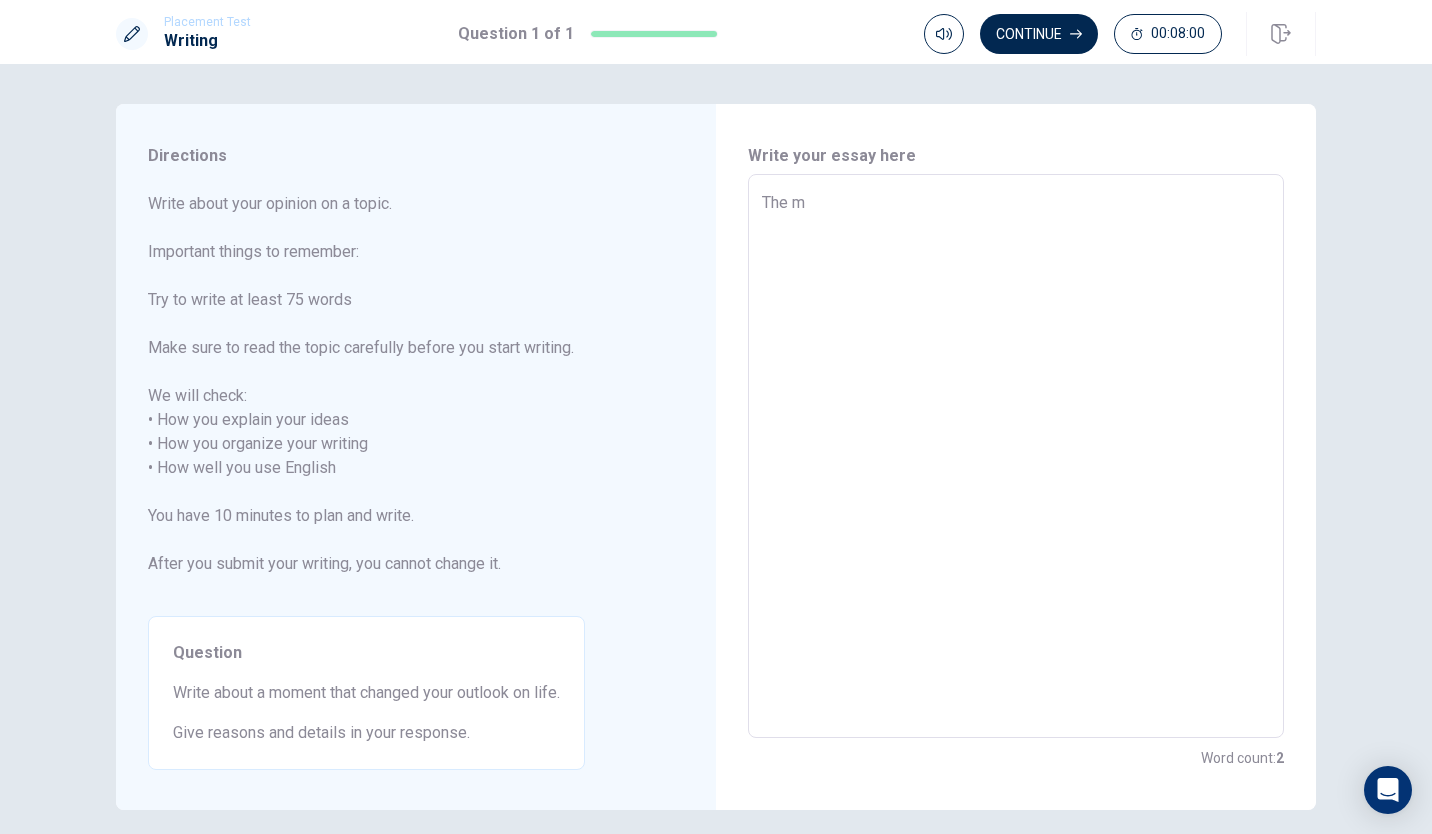 type on "The mo" 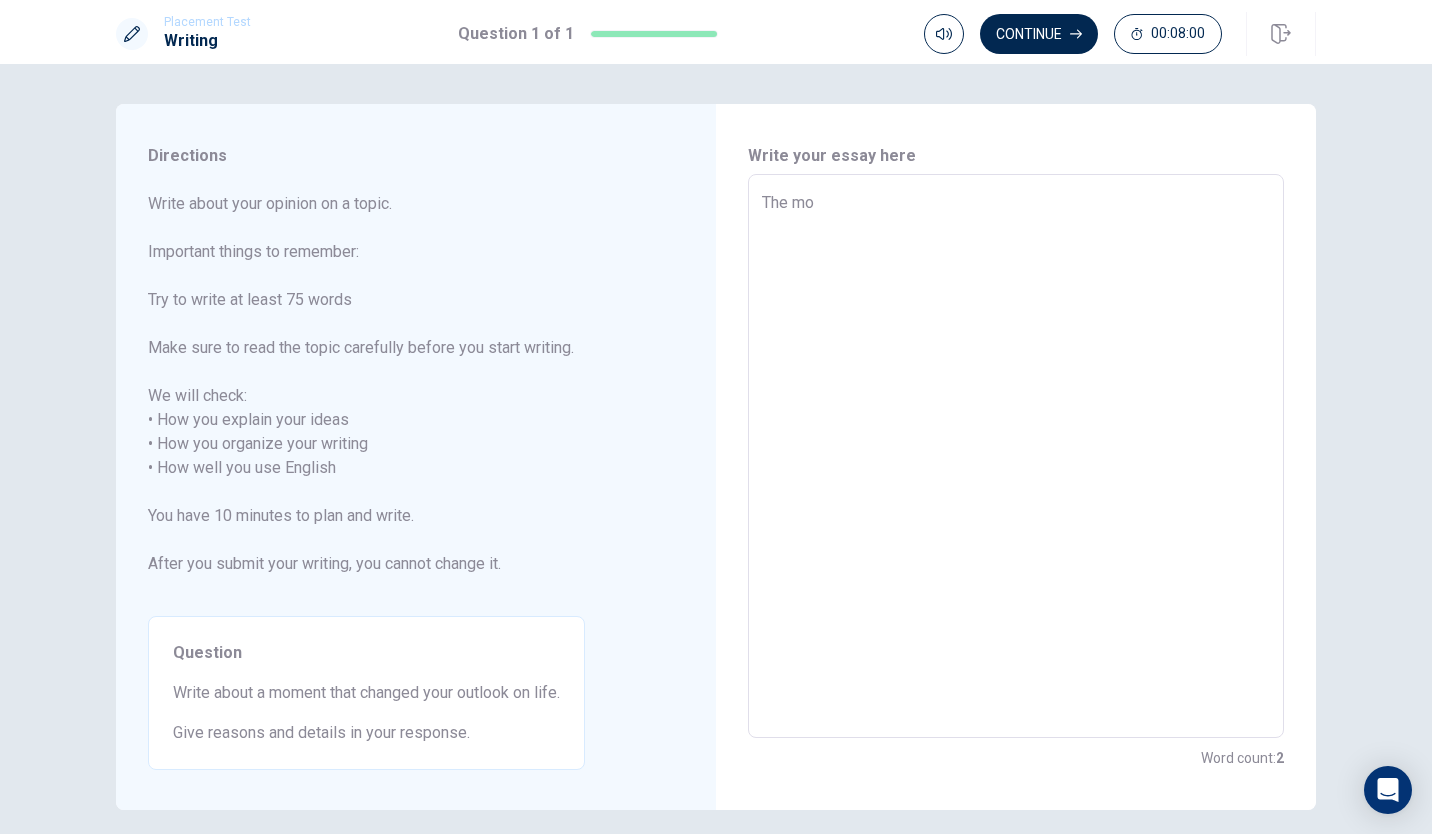 type on "x" 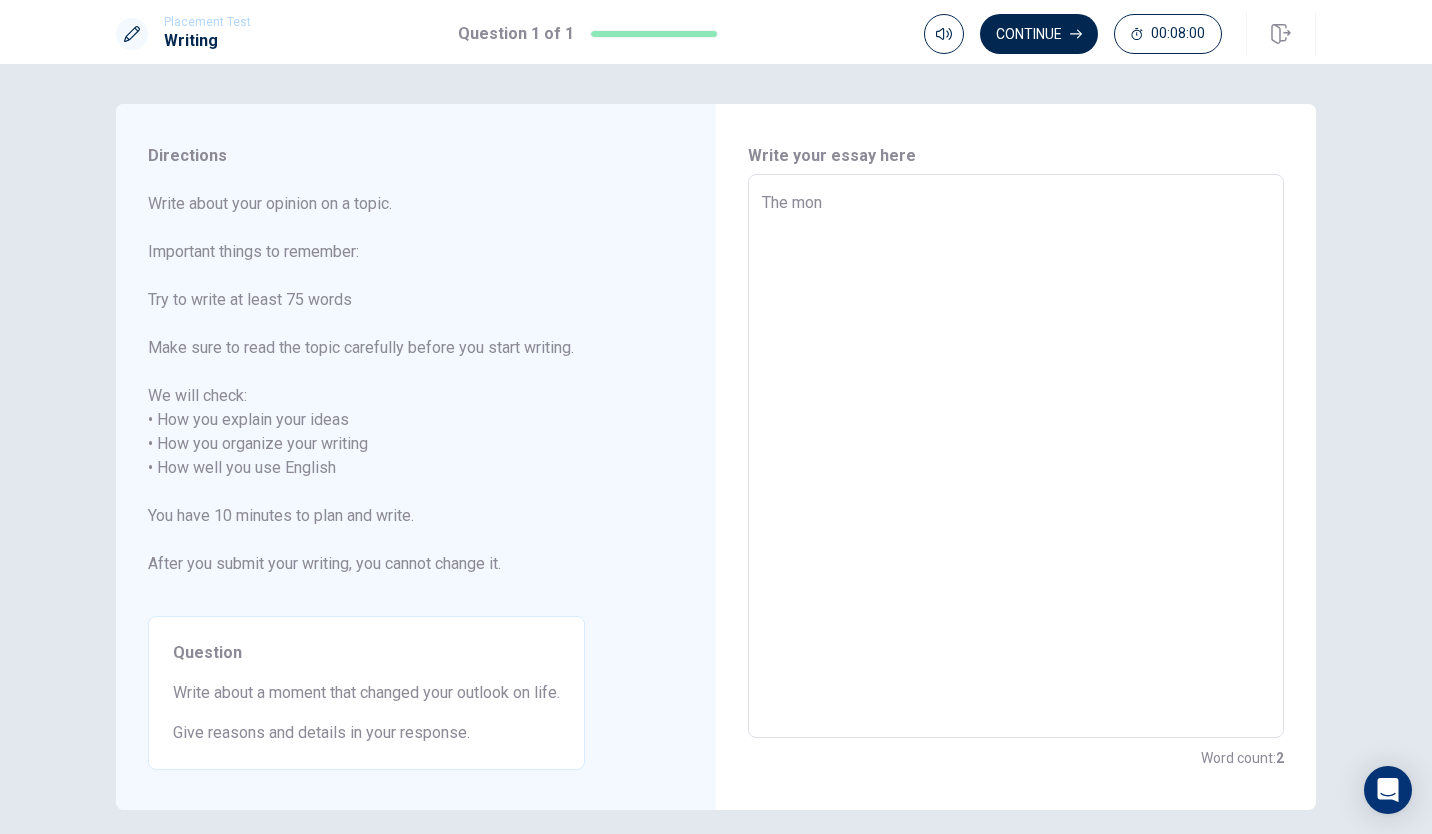 type on "x" 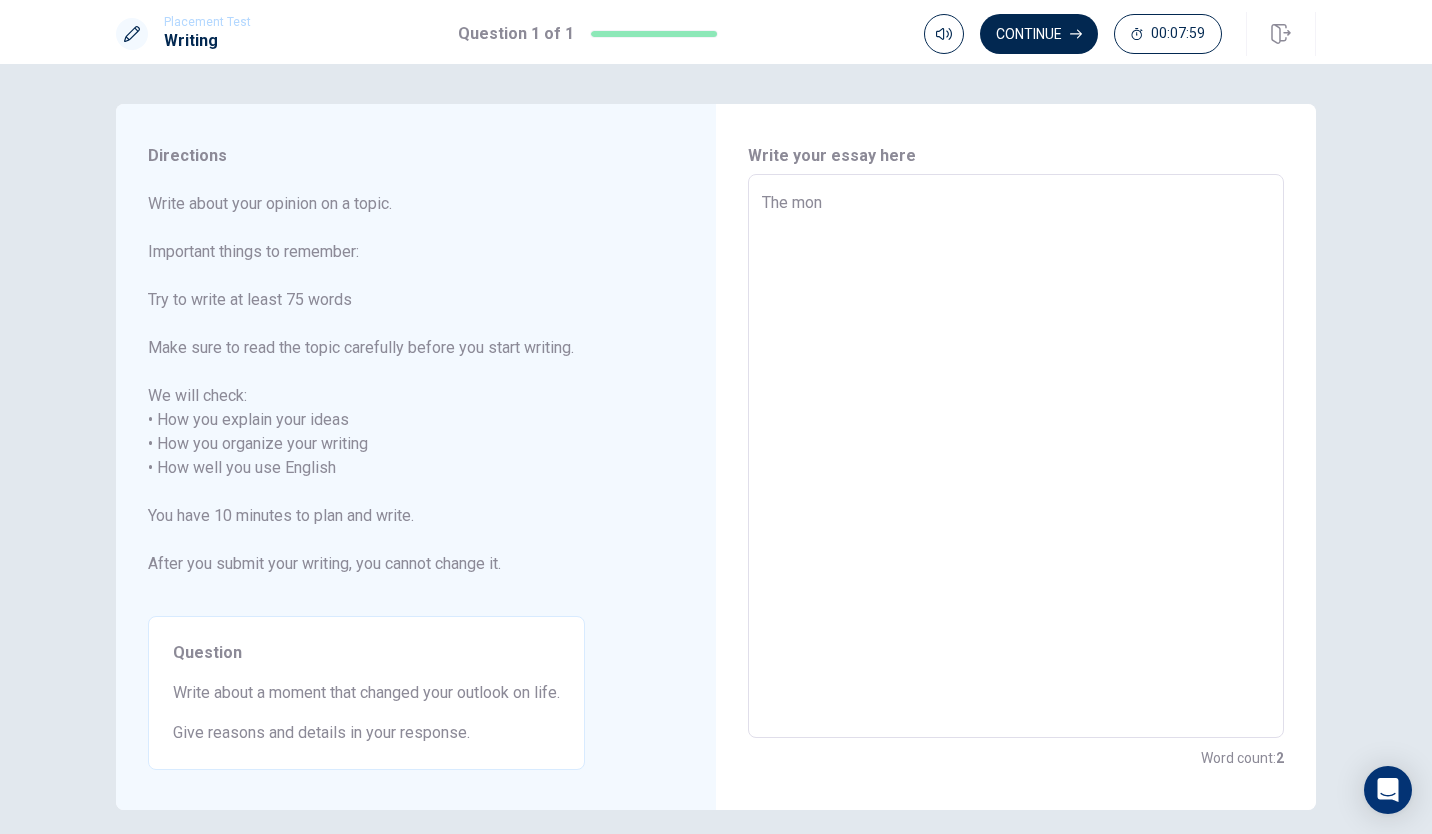 type on "The mo" 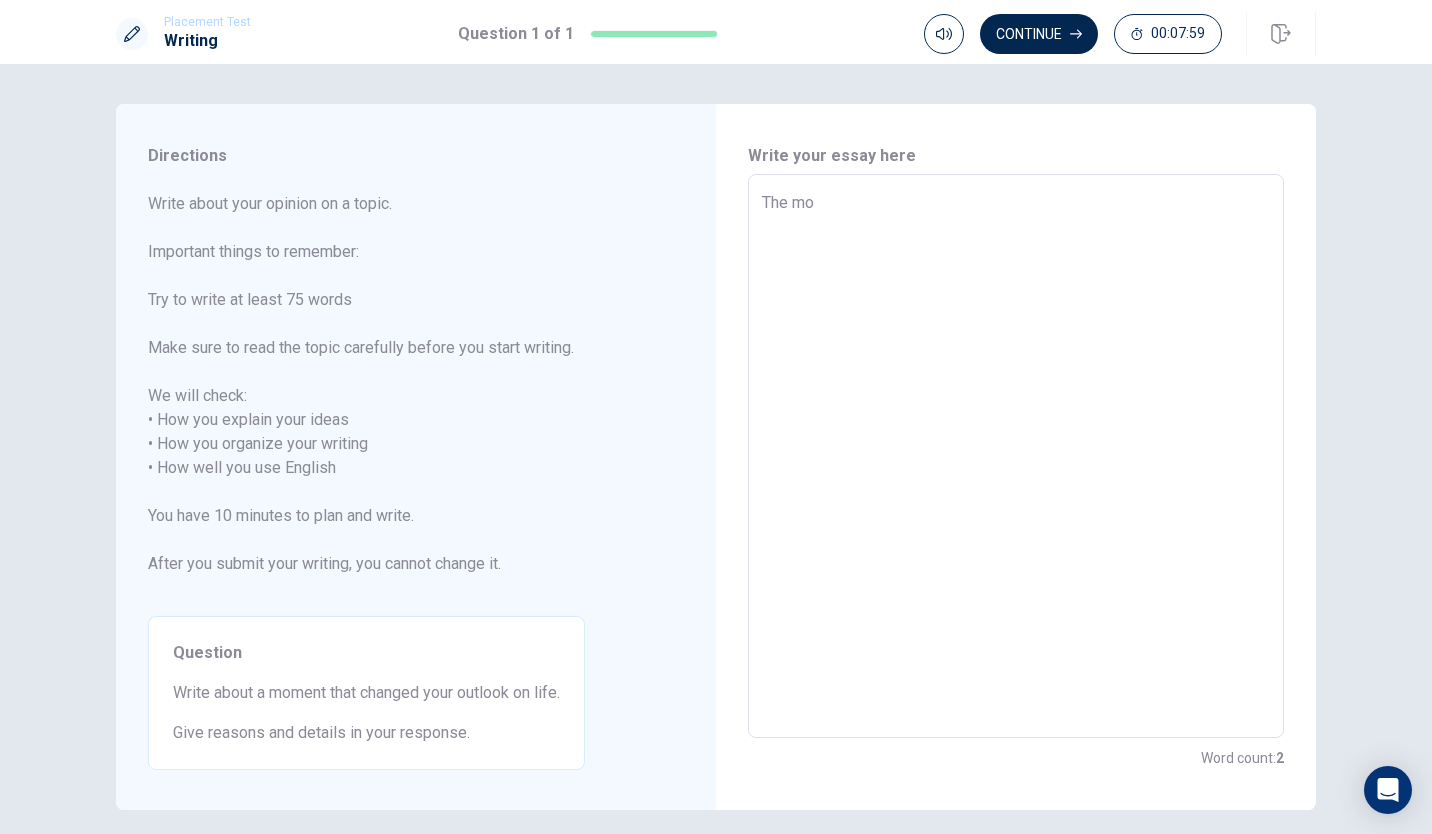 type on "x" 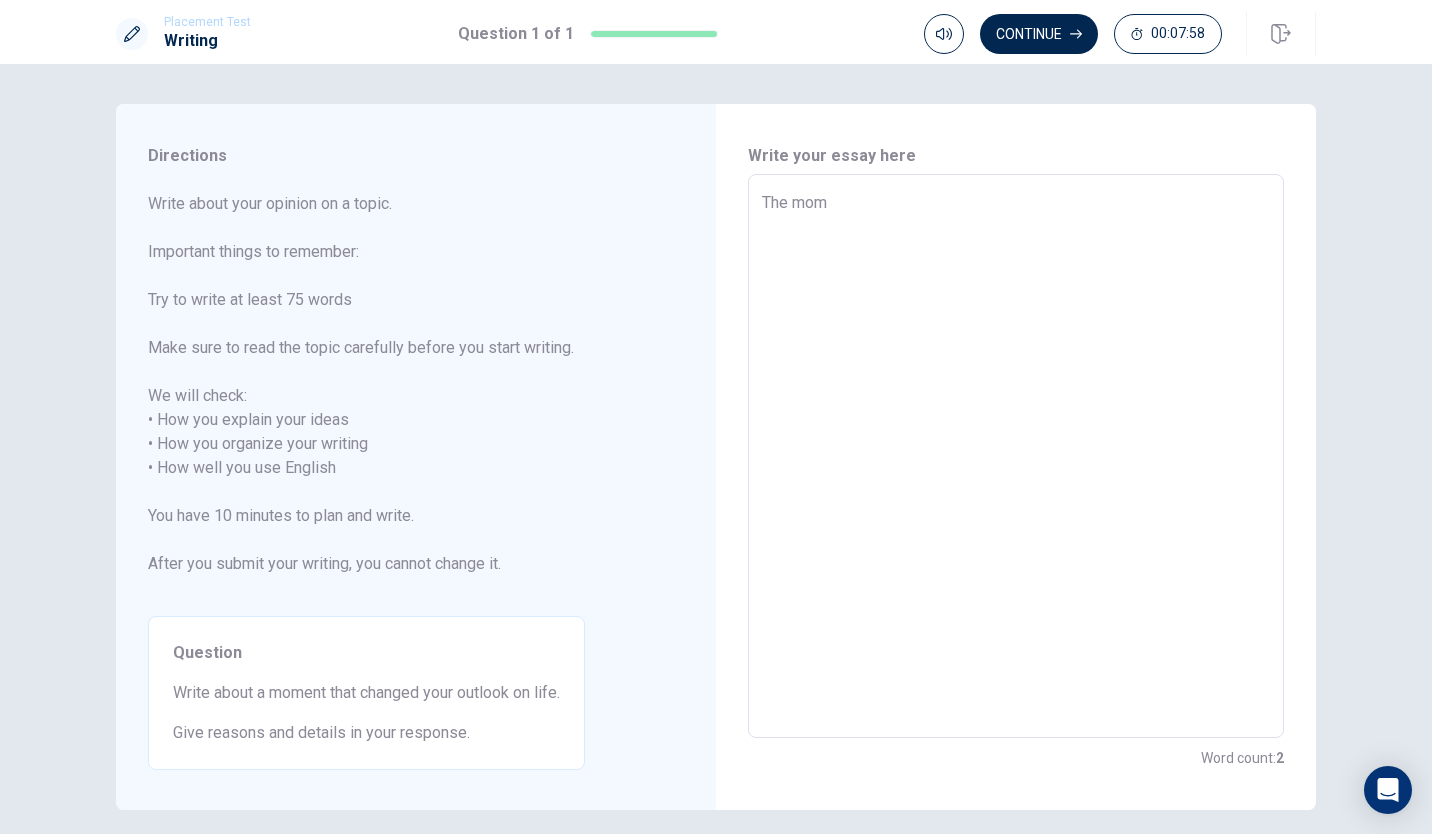 type on "x" 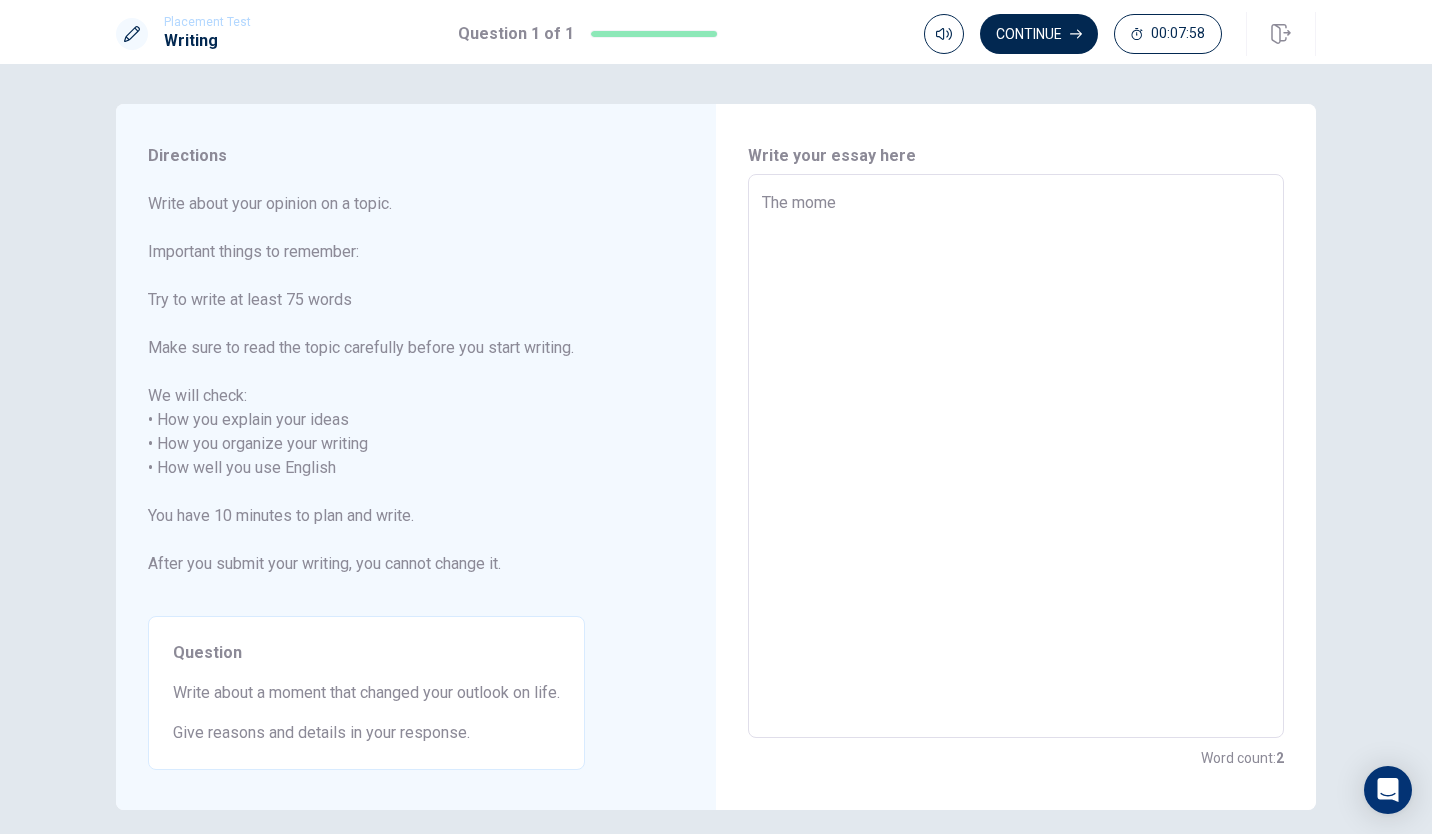 type on "x" 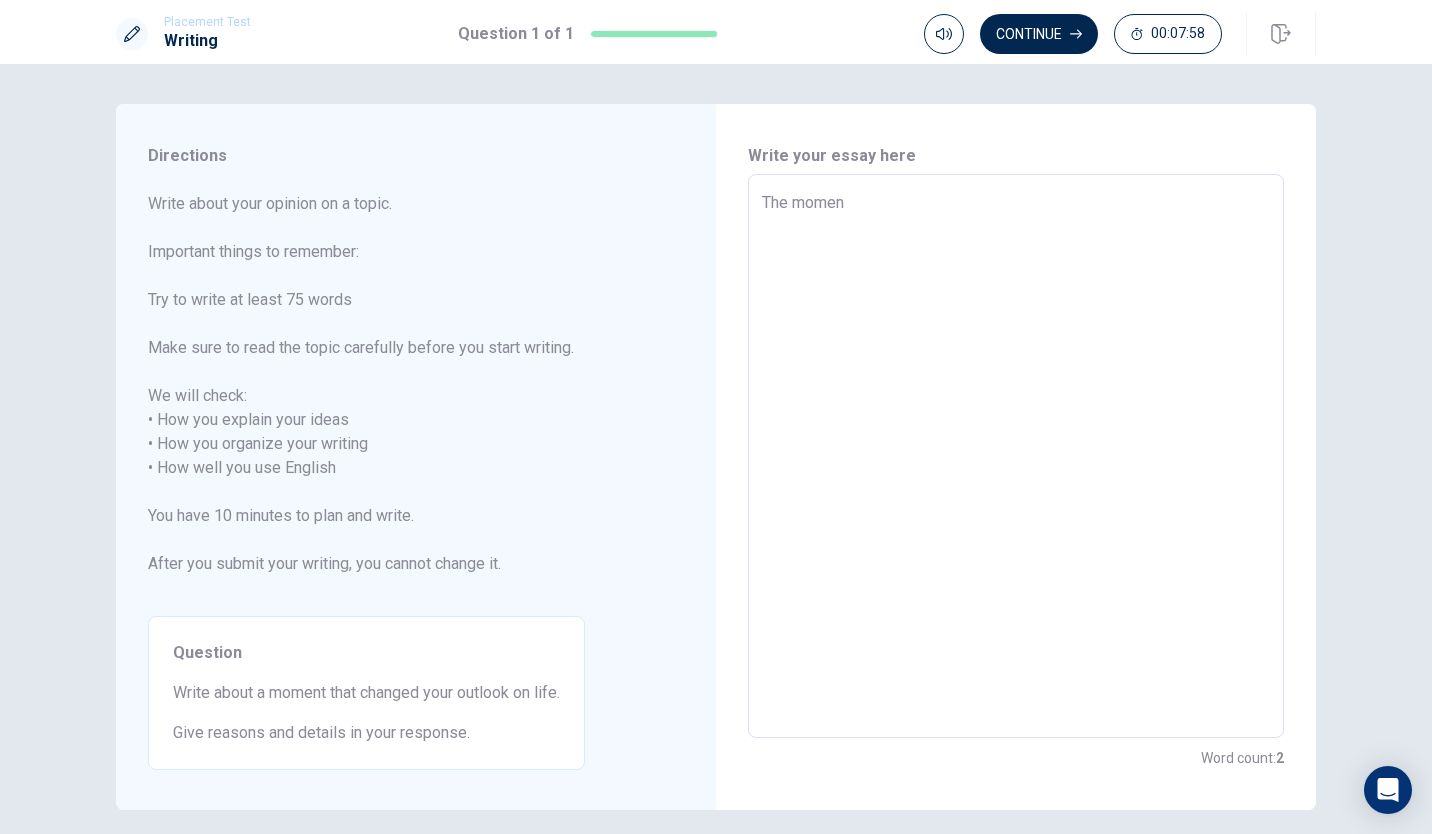 type on "x" 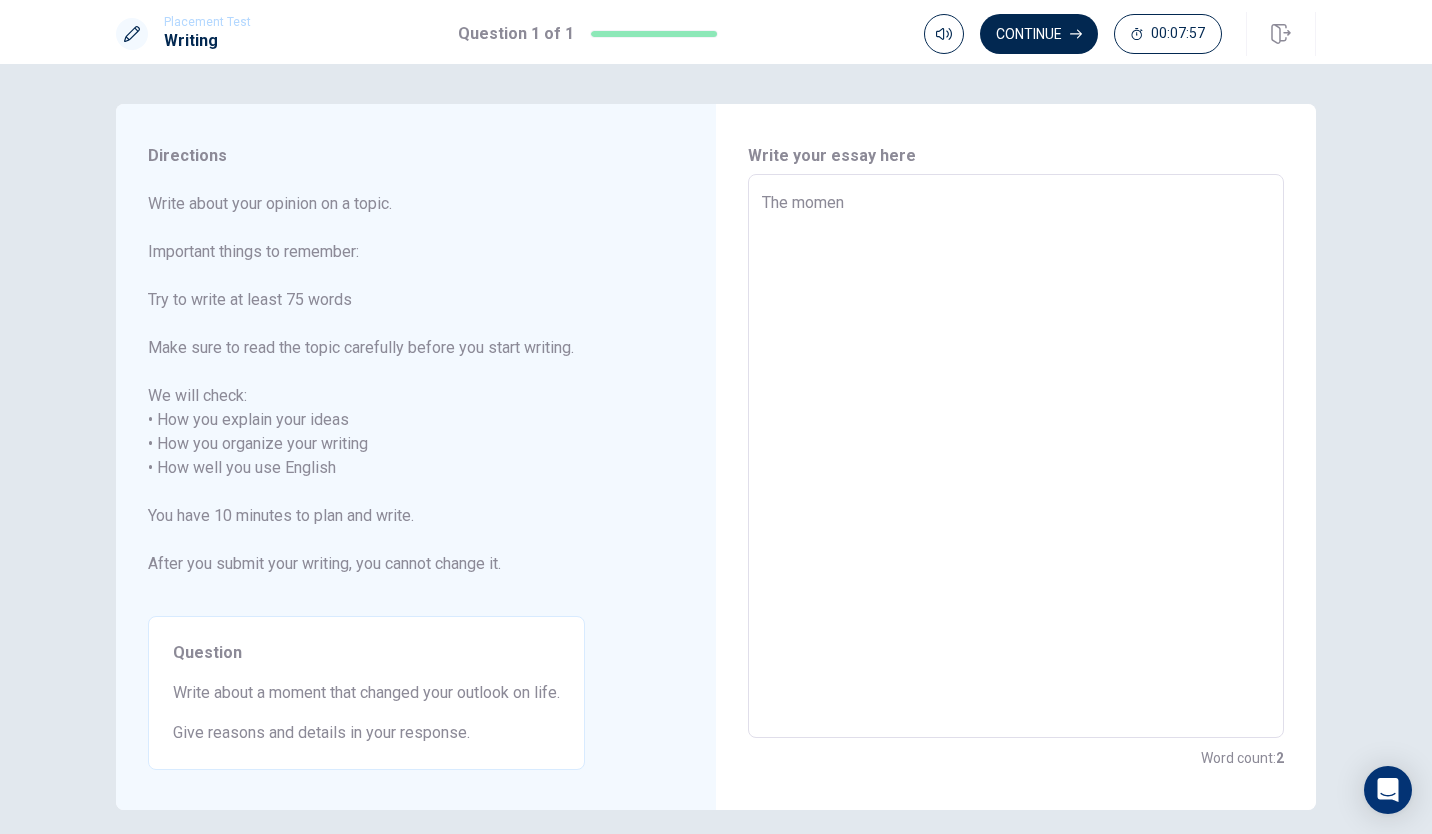 type on "The moment" 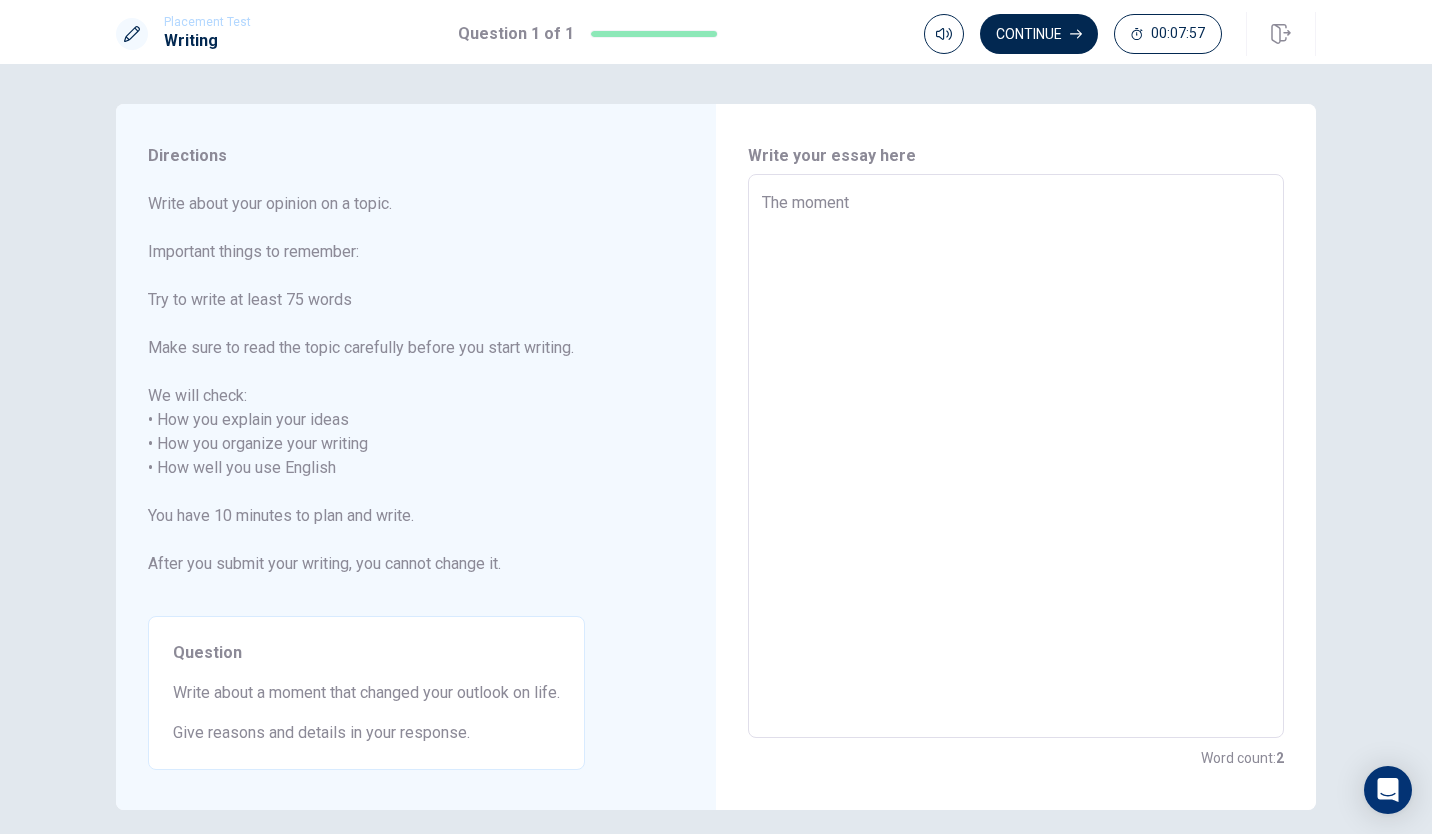 type on "x" 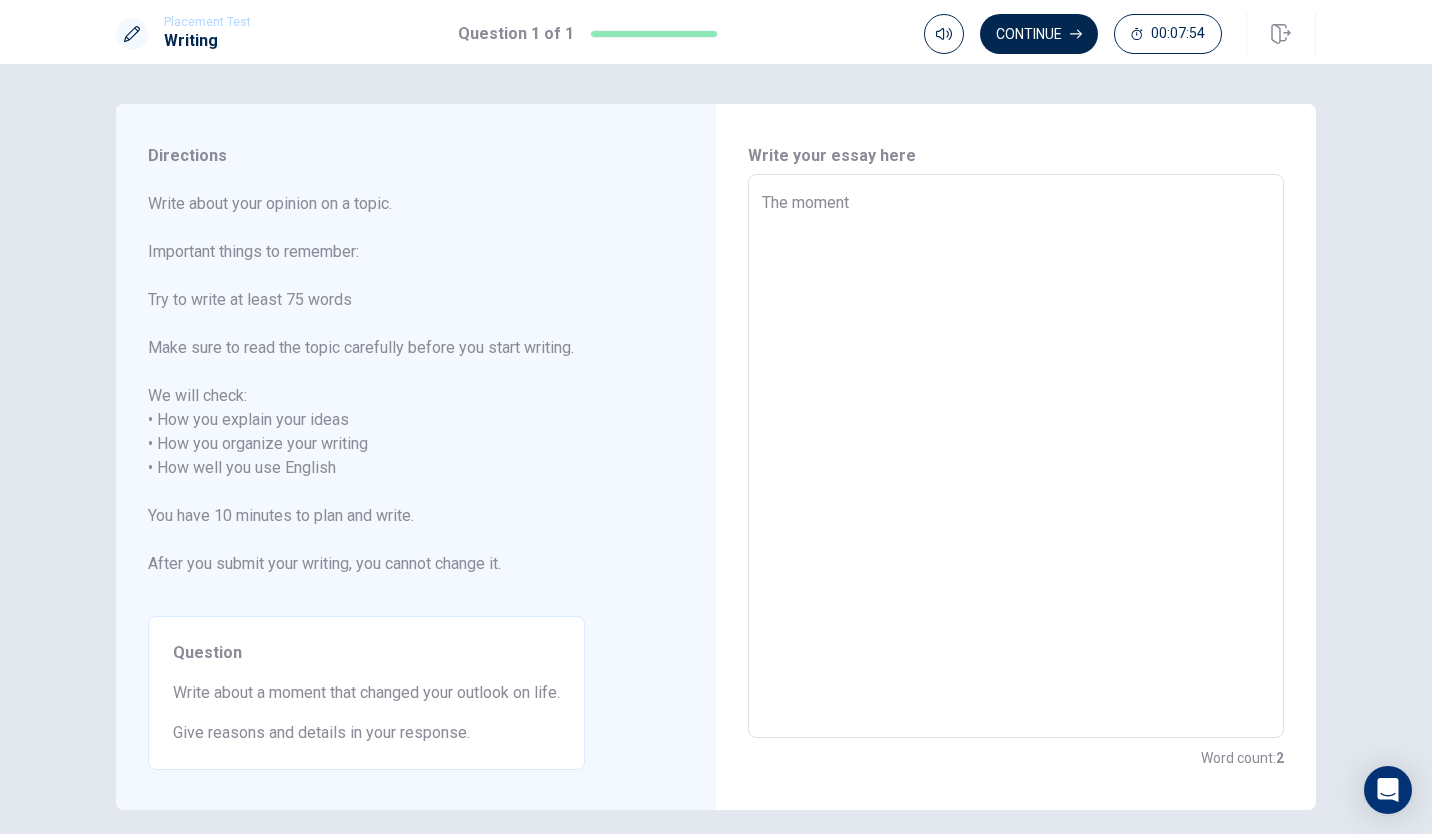 type on "x" 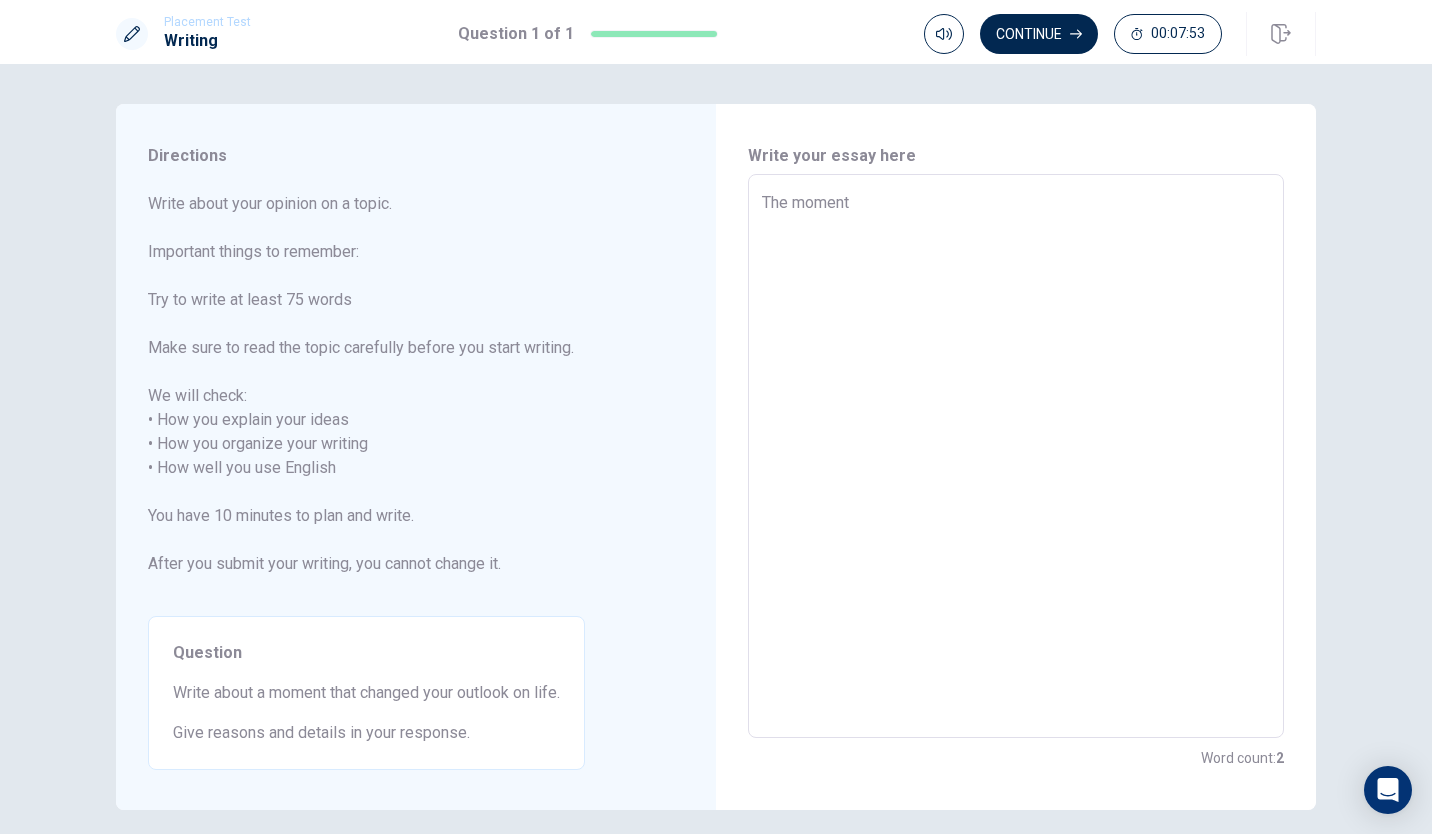 type on "The moment t" 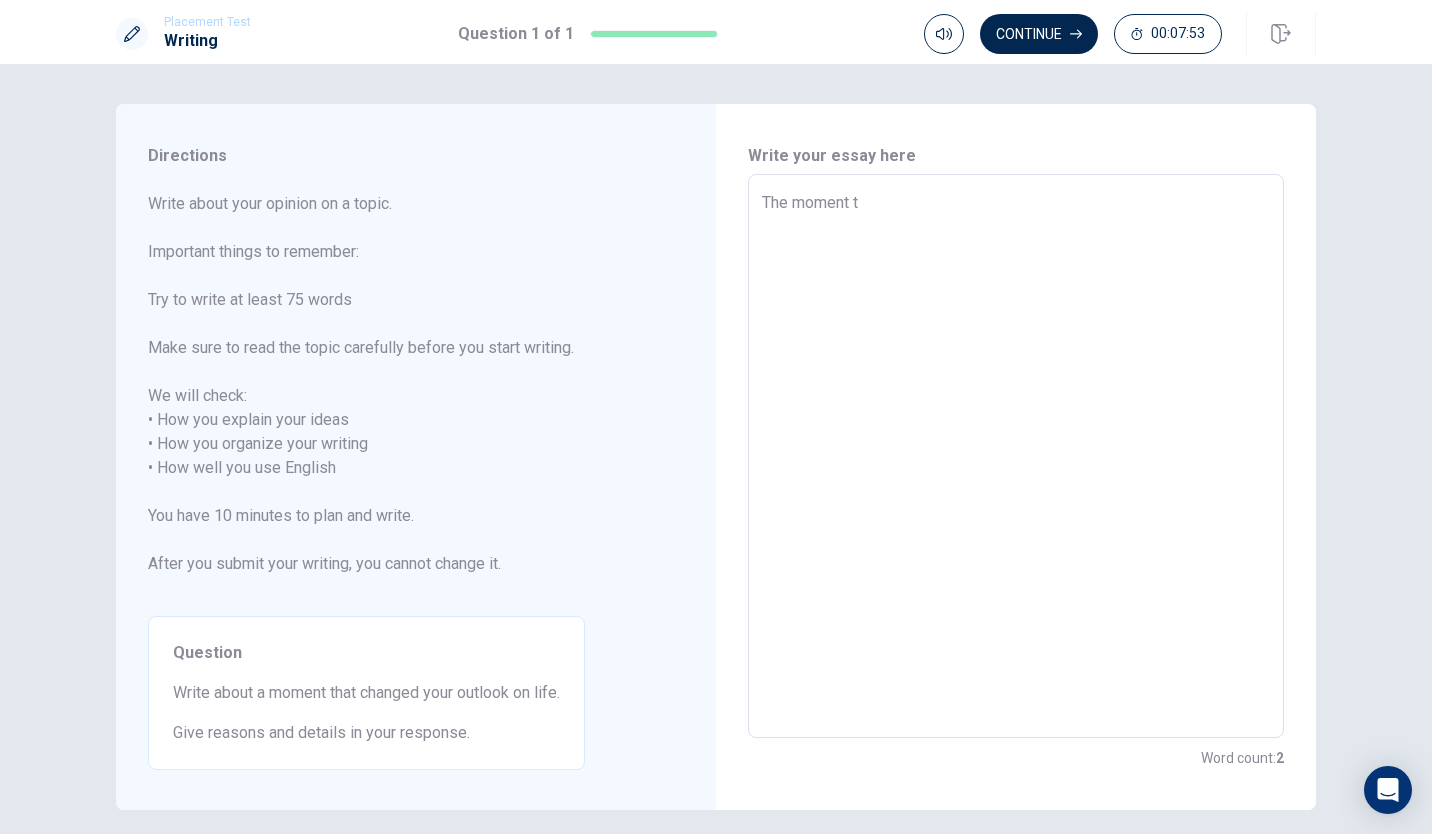 type on "x" 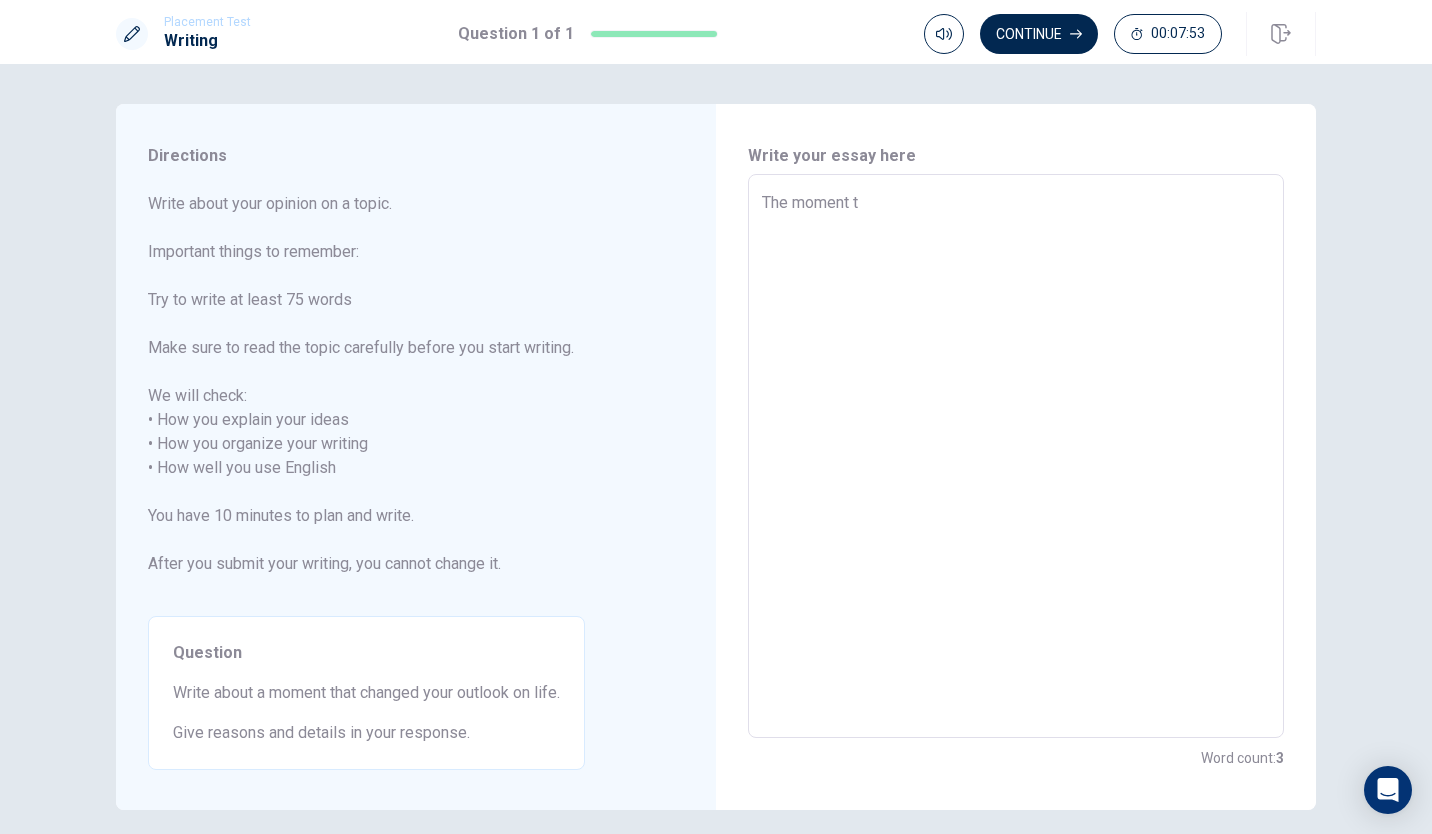 type on "The moment th" 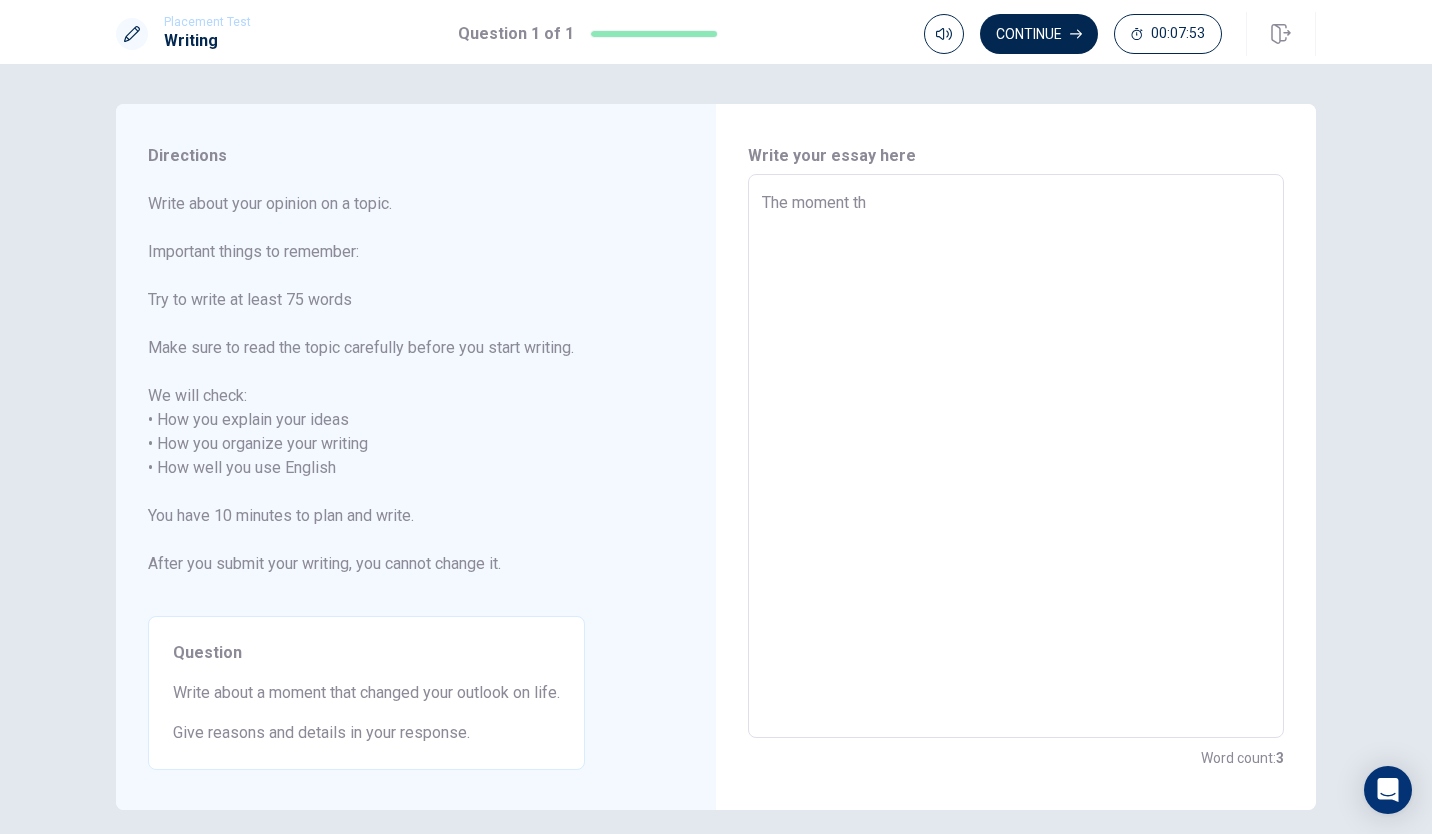 type on "x" 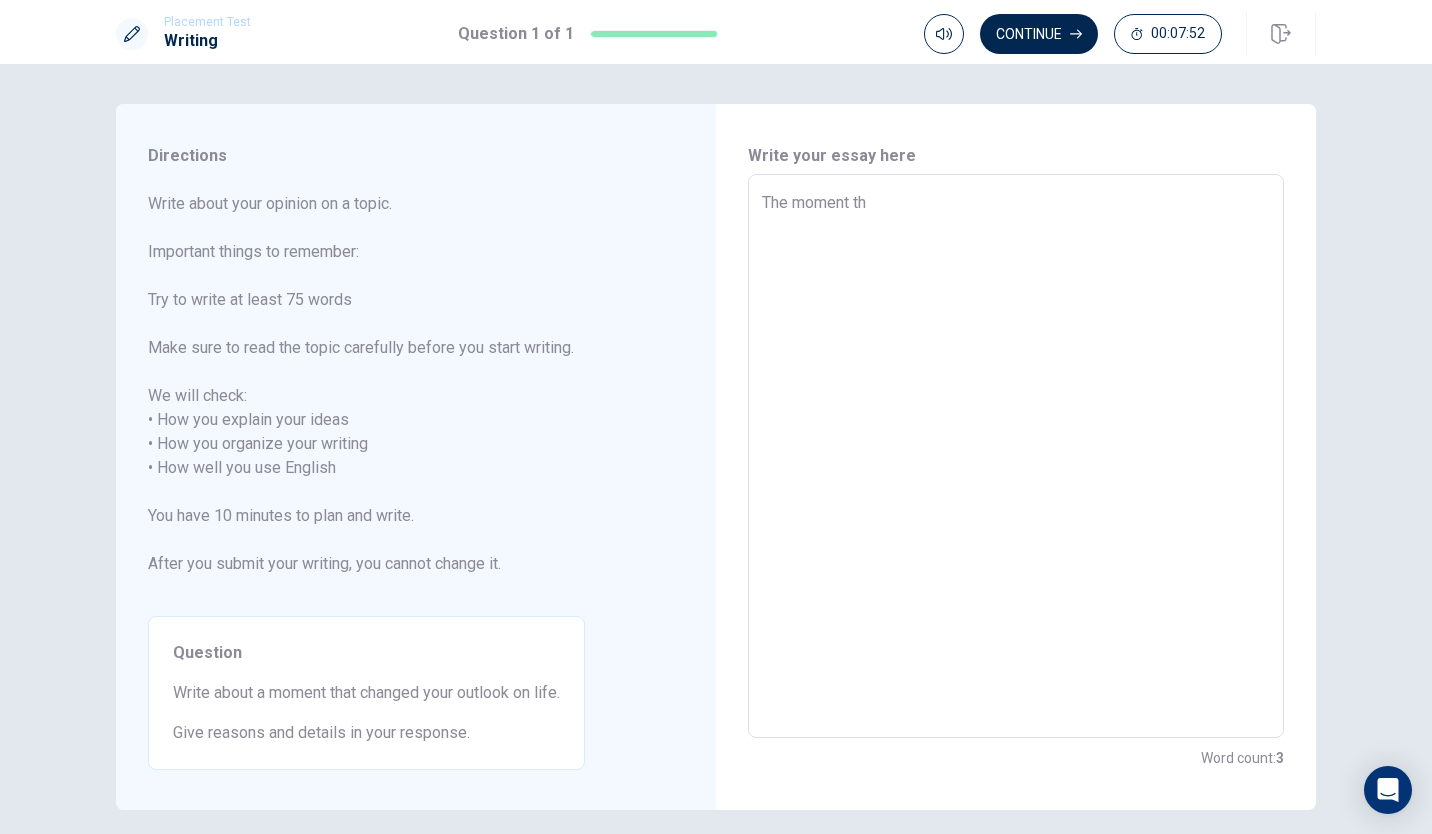 type on "The moment tha" 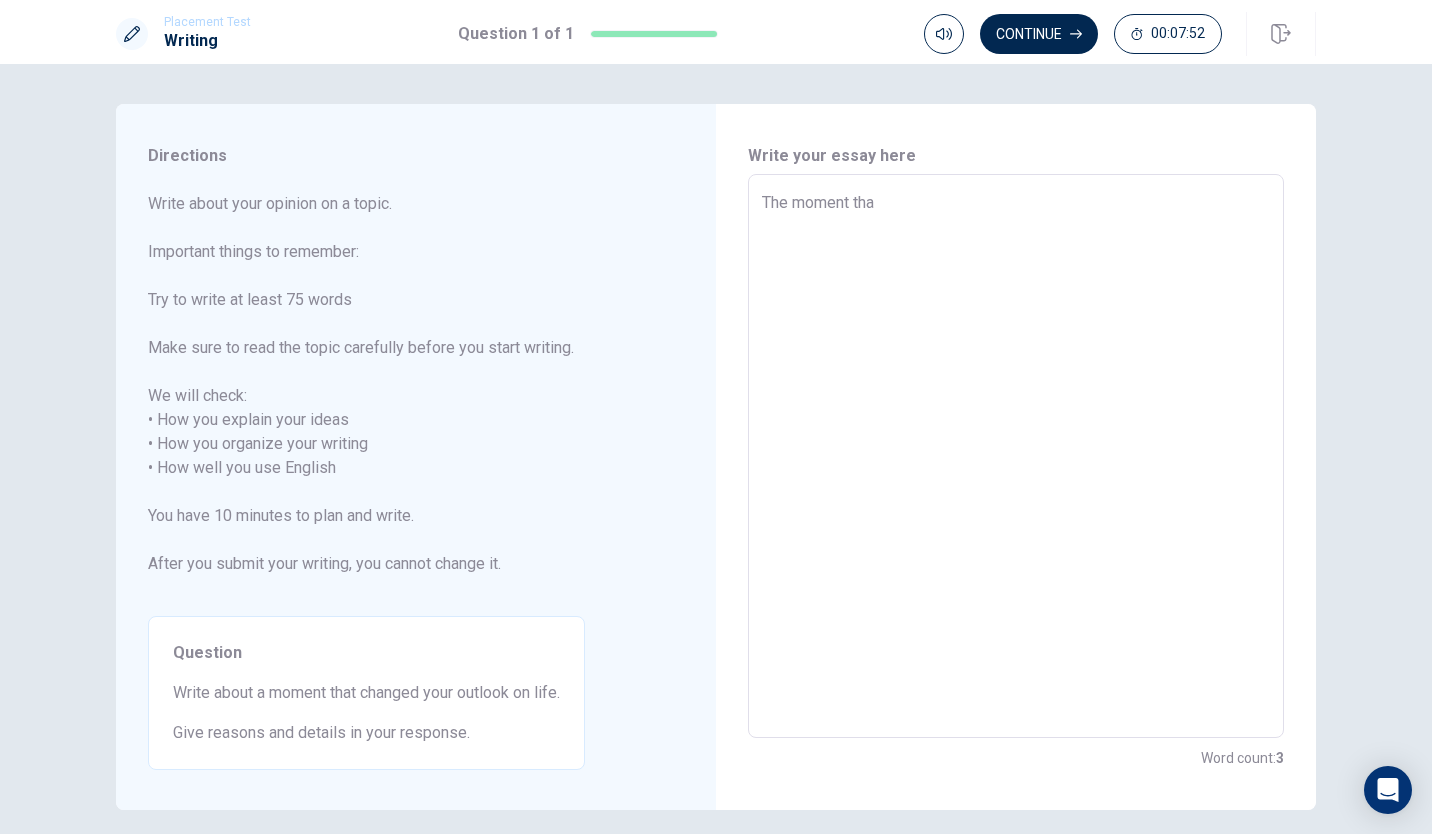 type on "x" 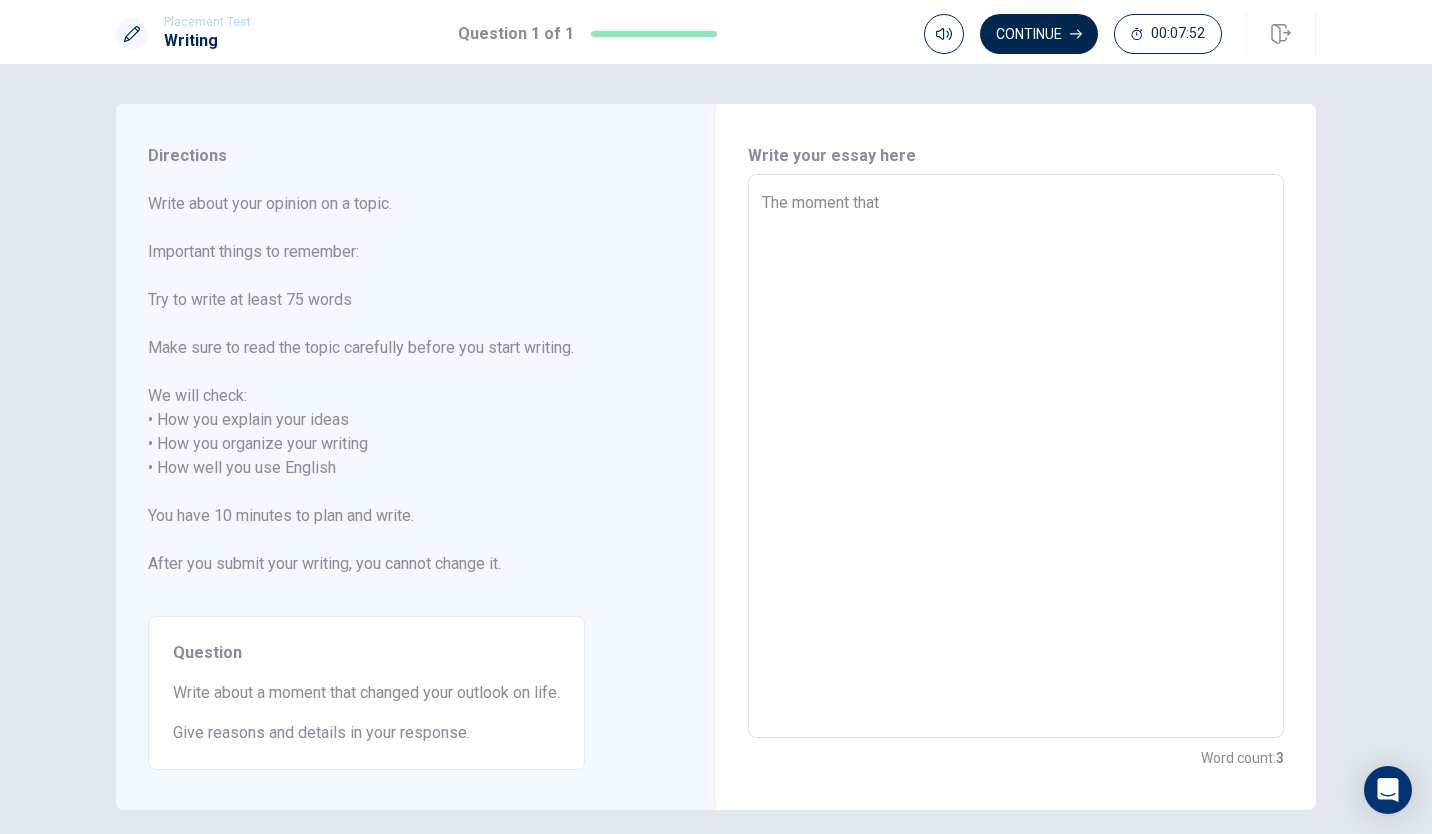 type on "x" 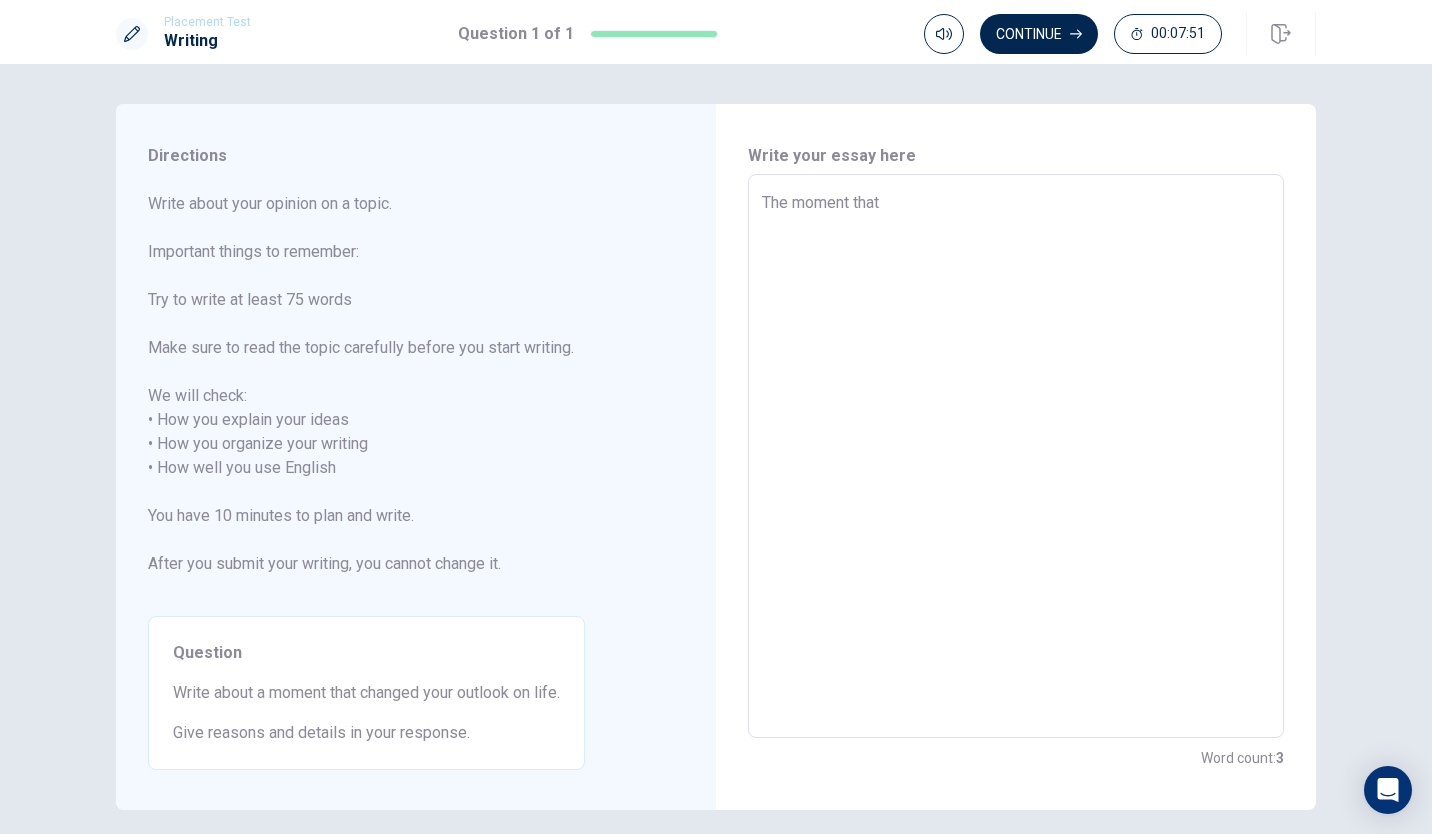 type on "x" 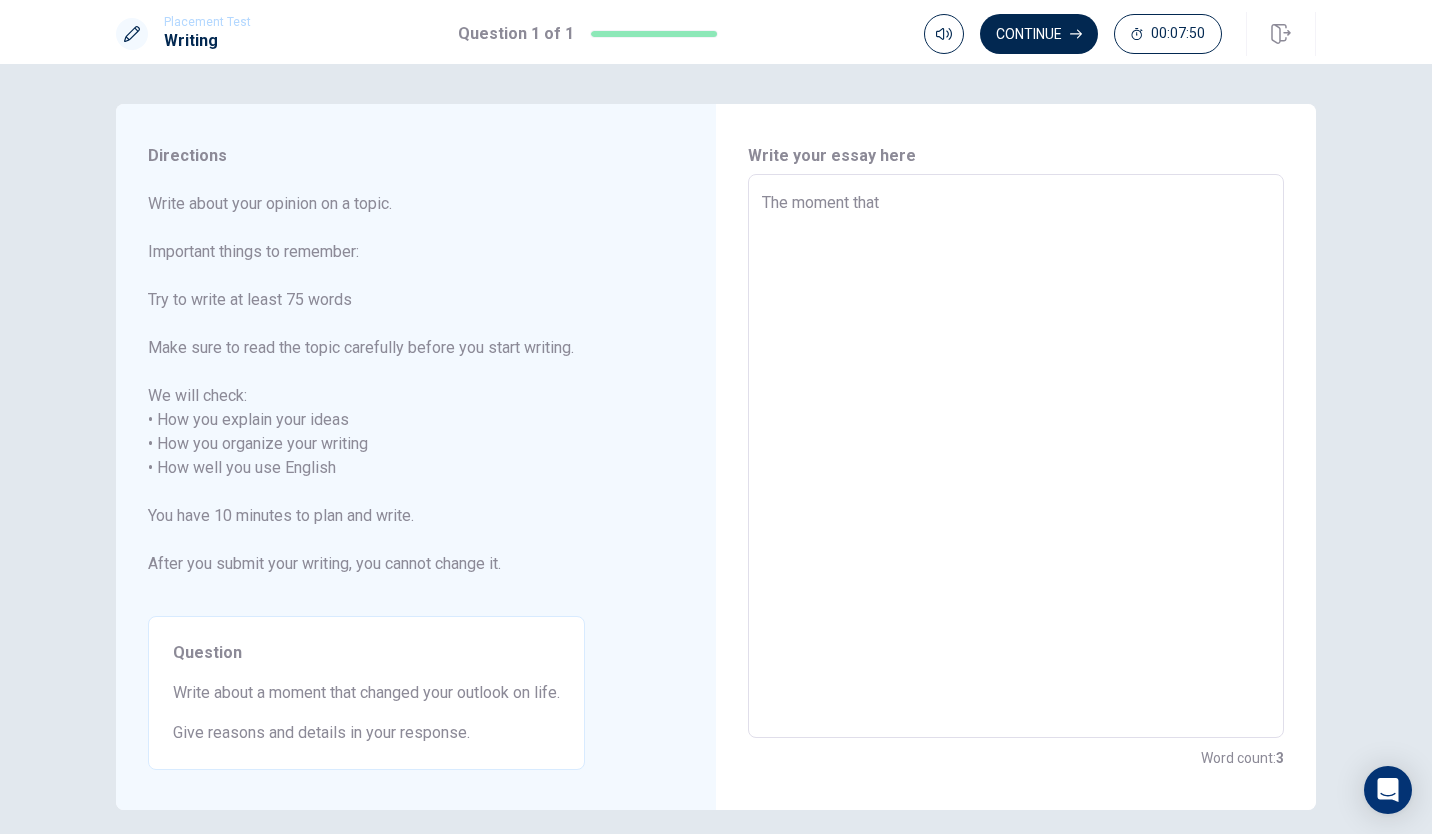 type on "The moment that c" 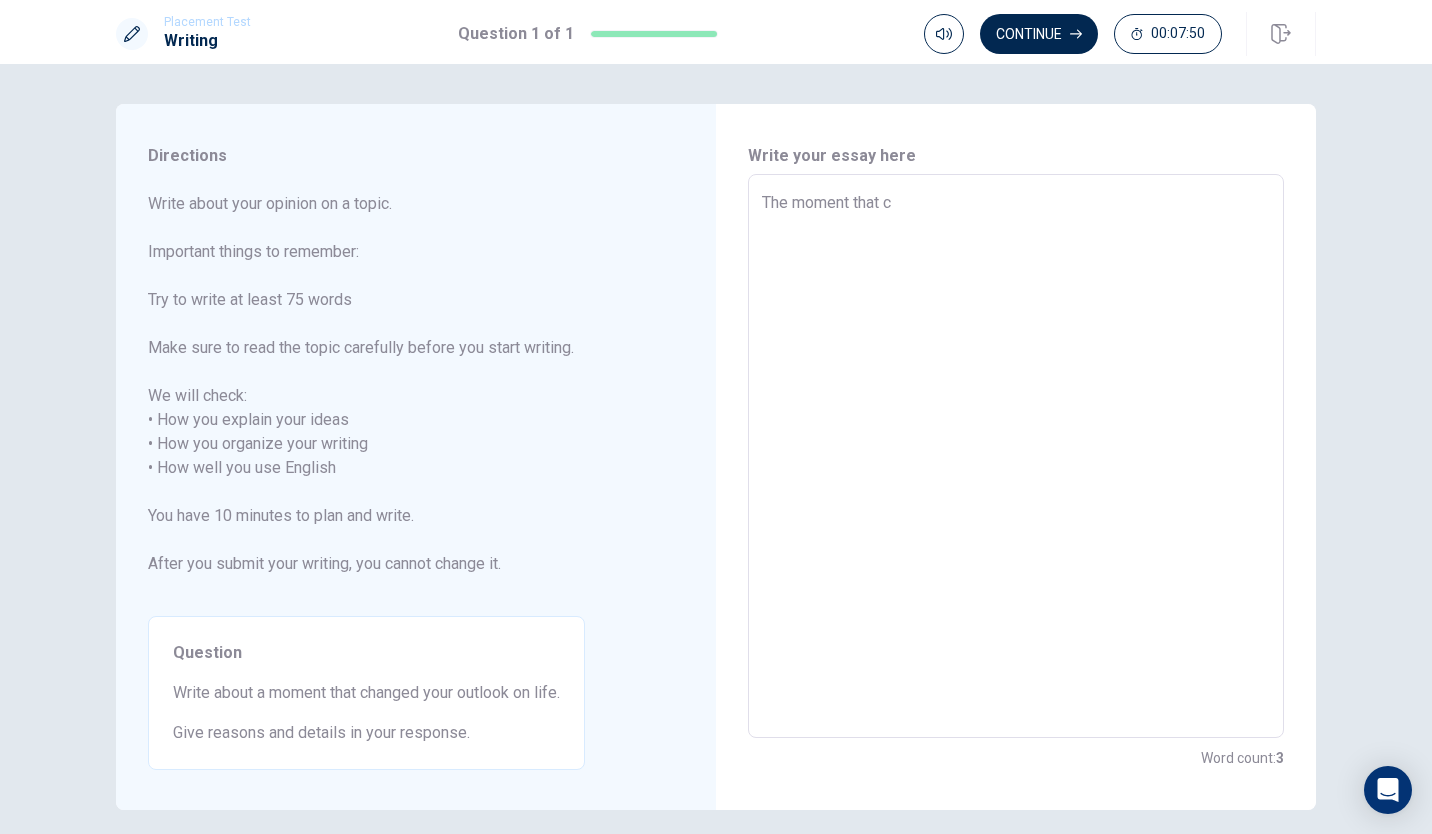 type on "x" 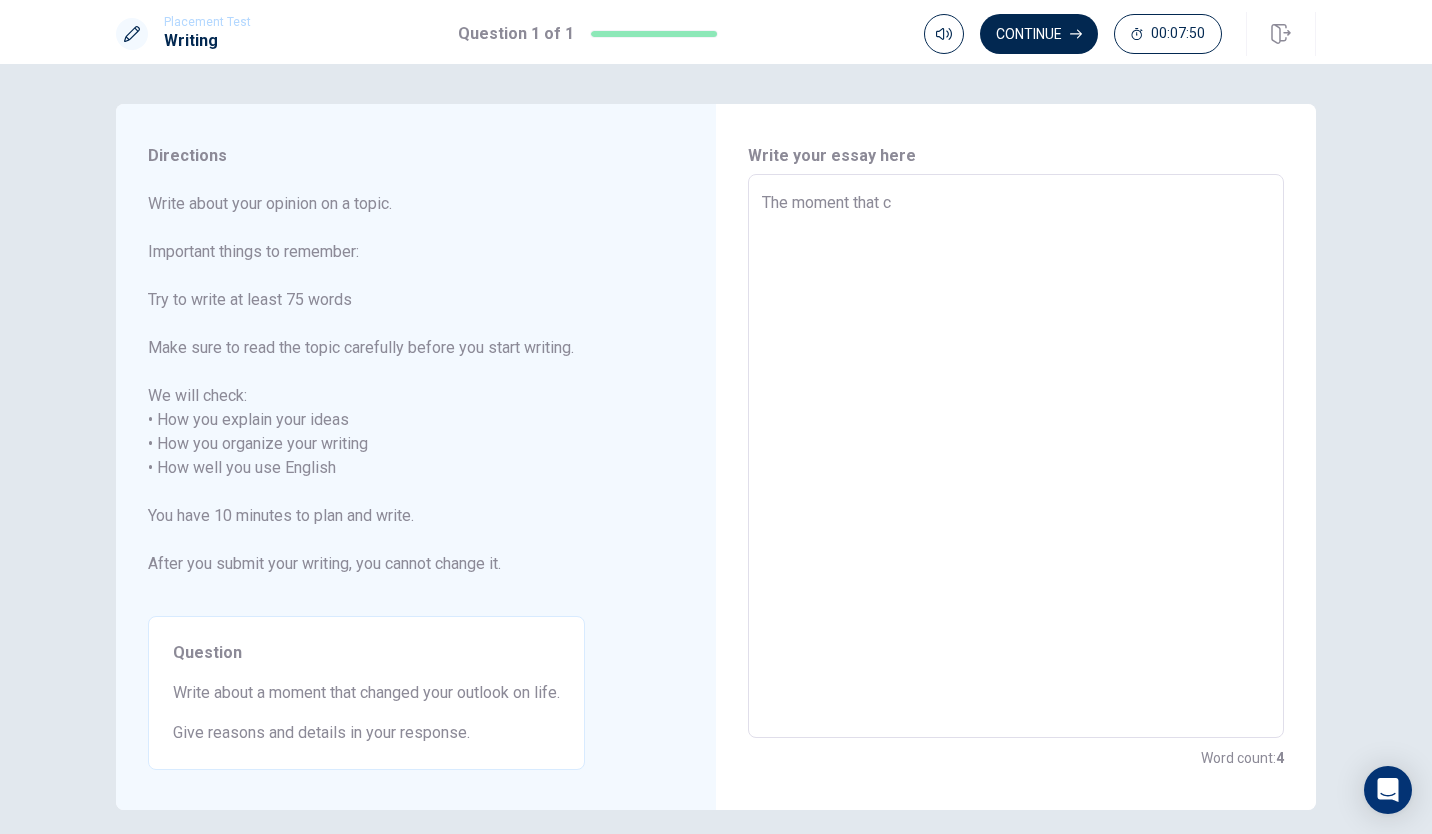 type on "The moment that ch" 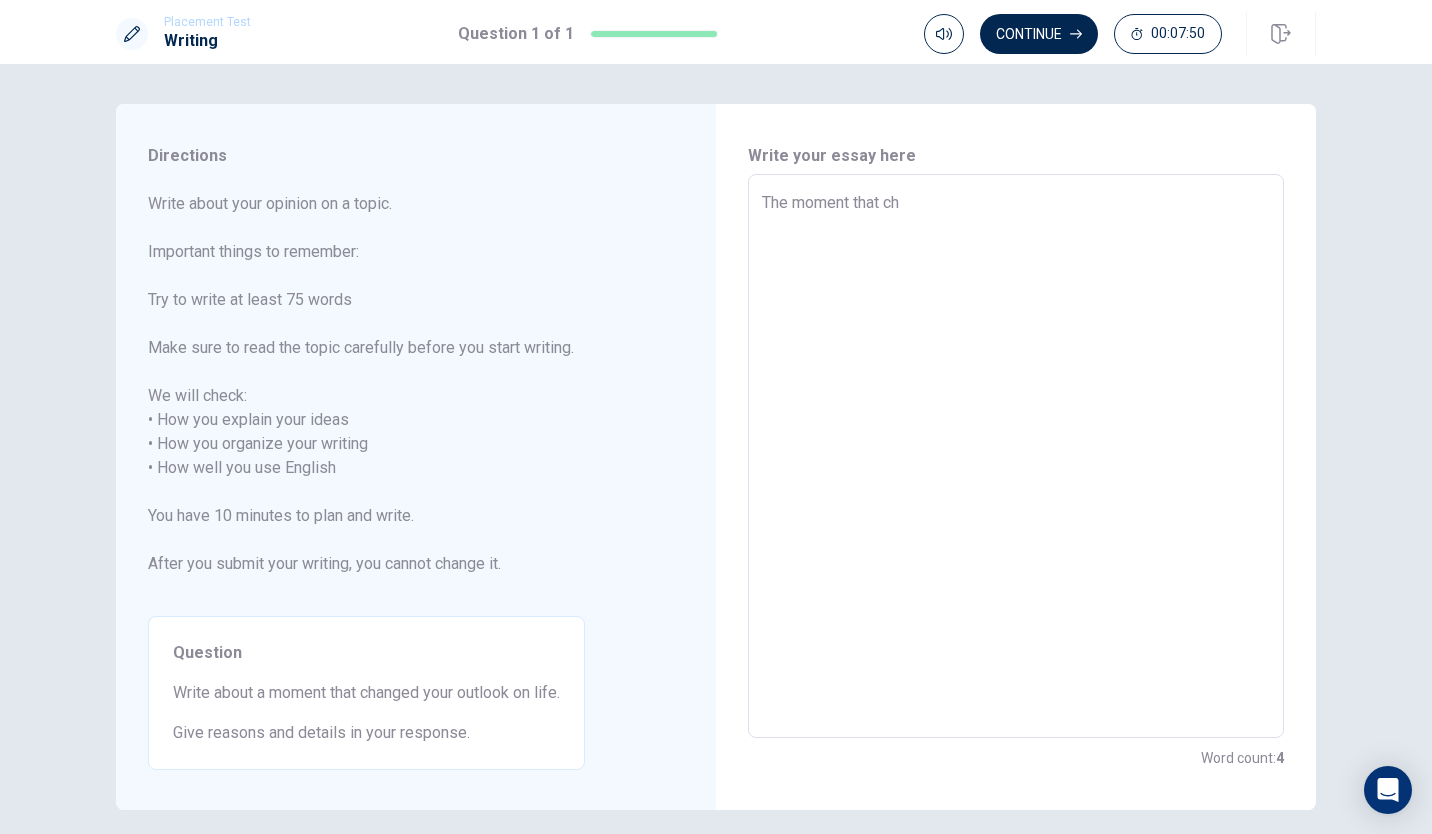 type on "x" 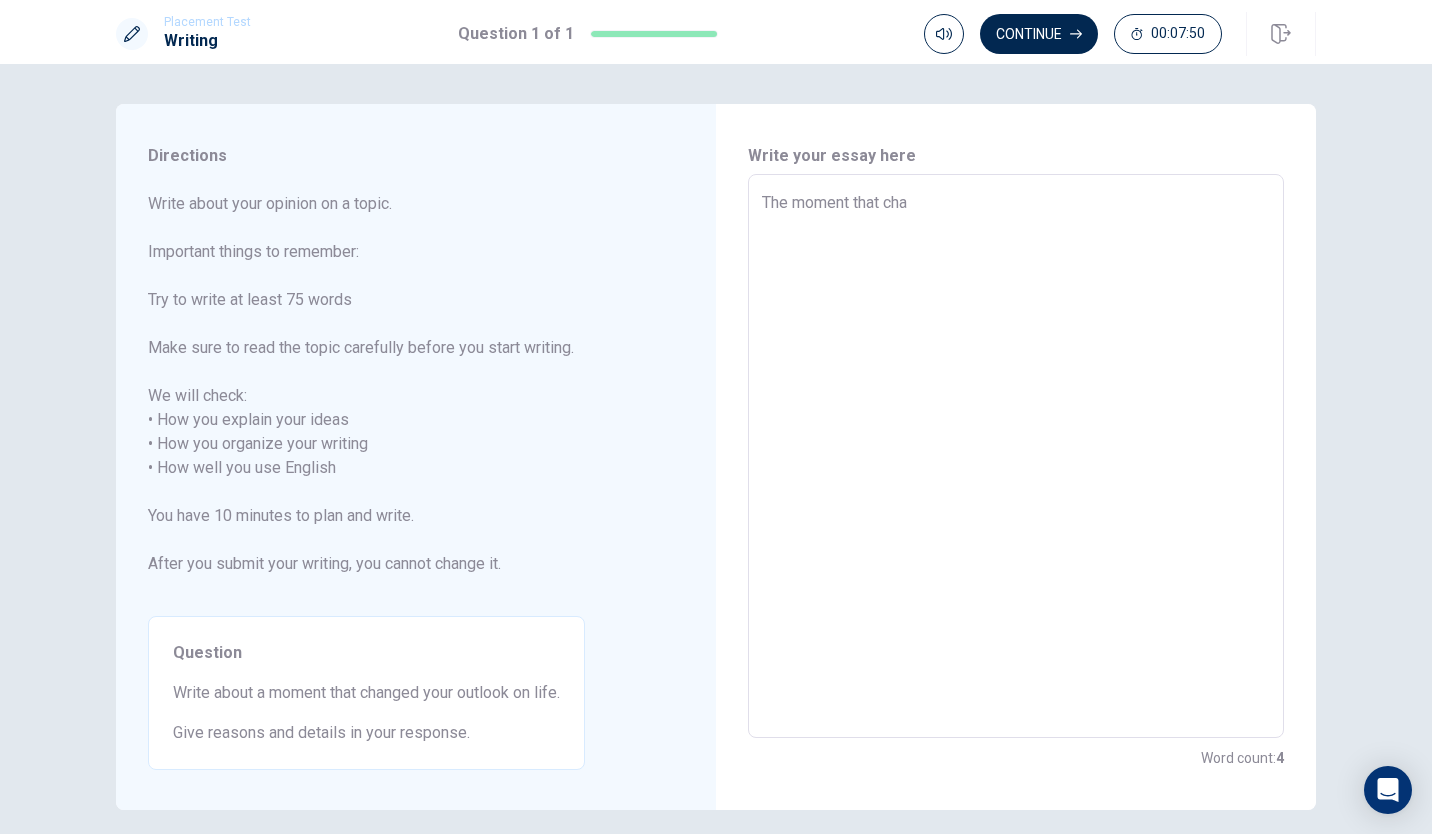 type on "x" 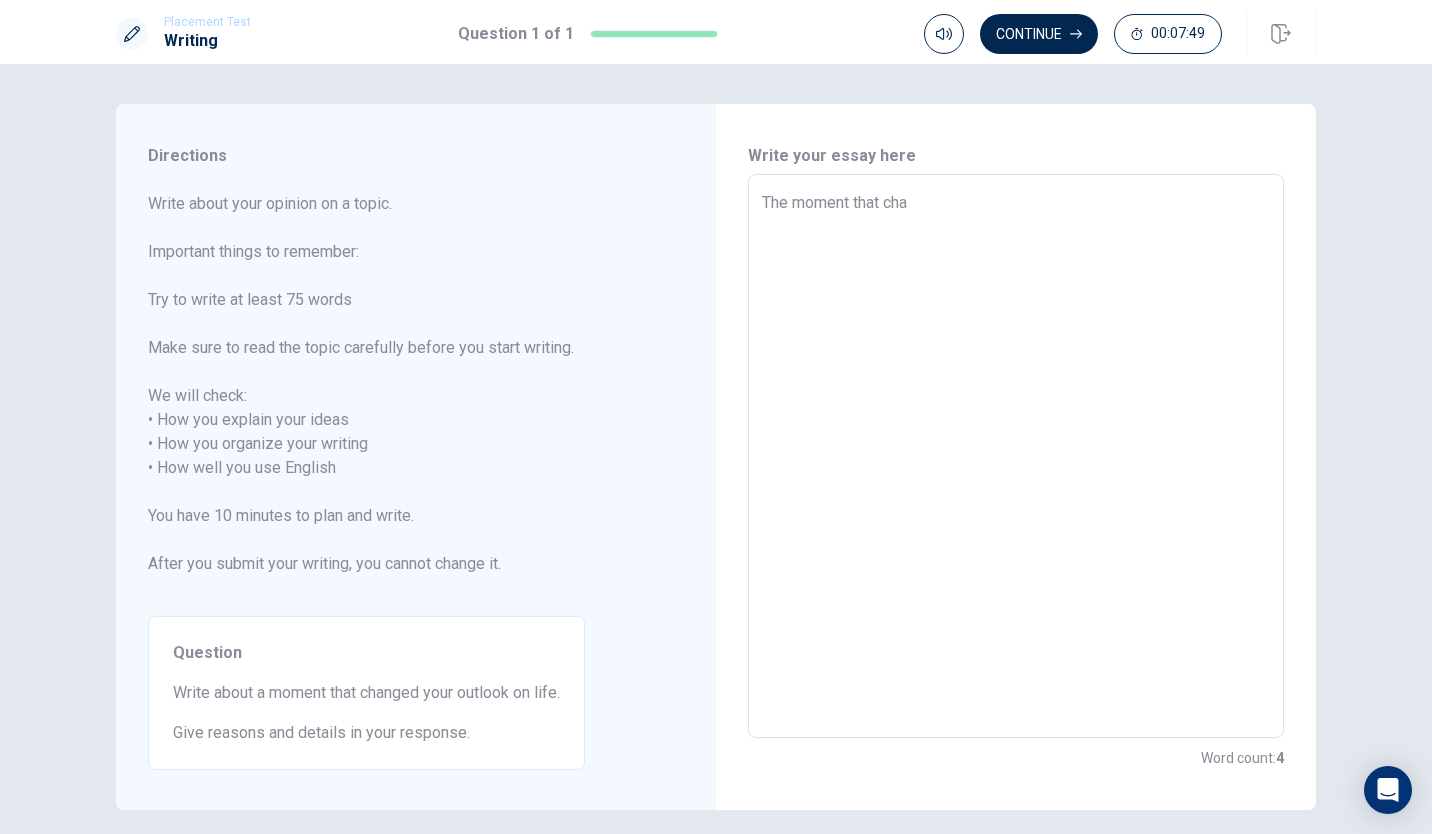 type on "The moment that [PERSON_NAME]" 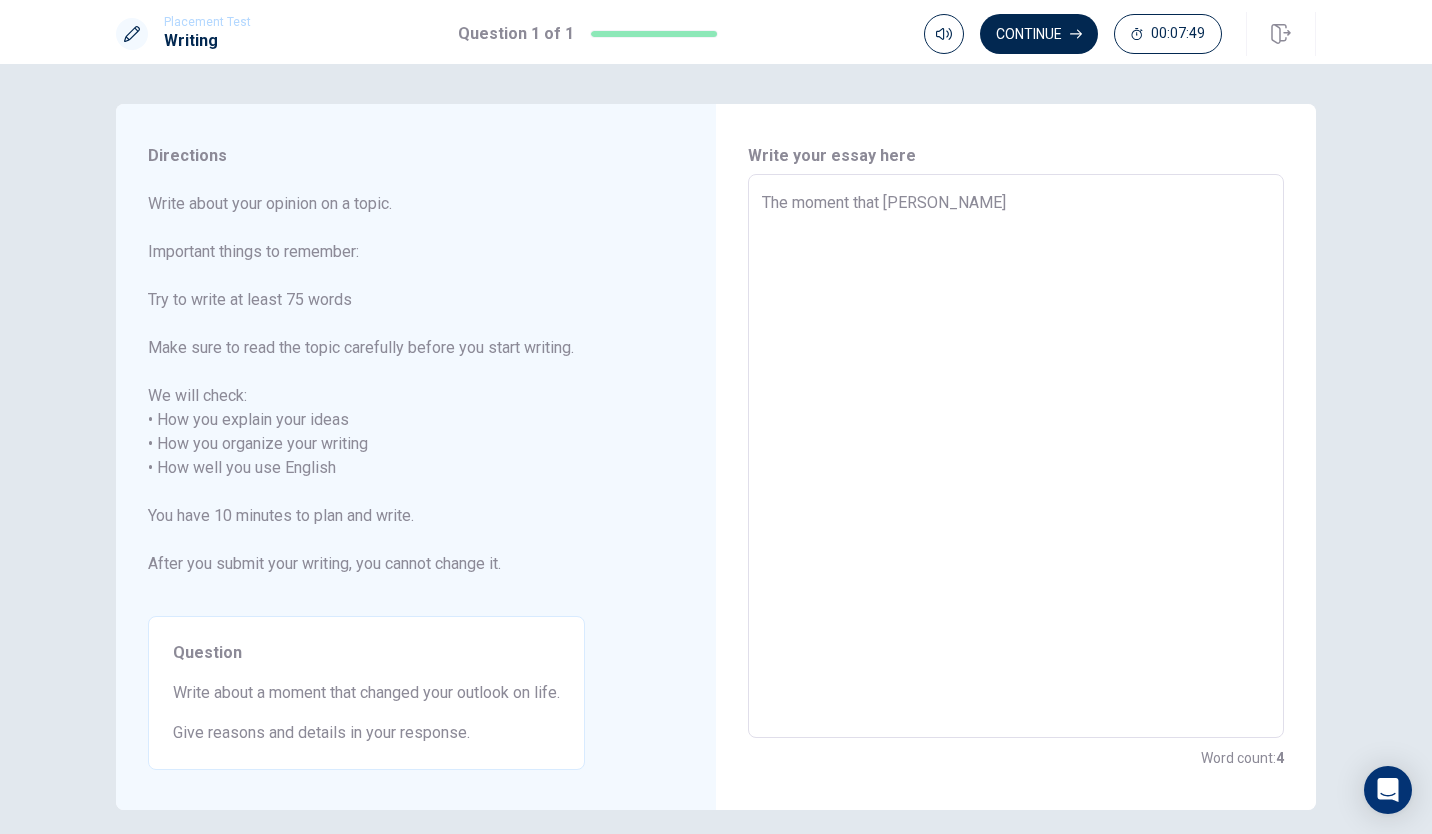 type on "x" 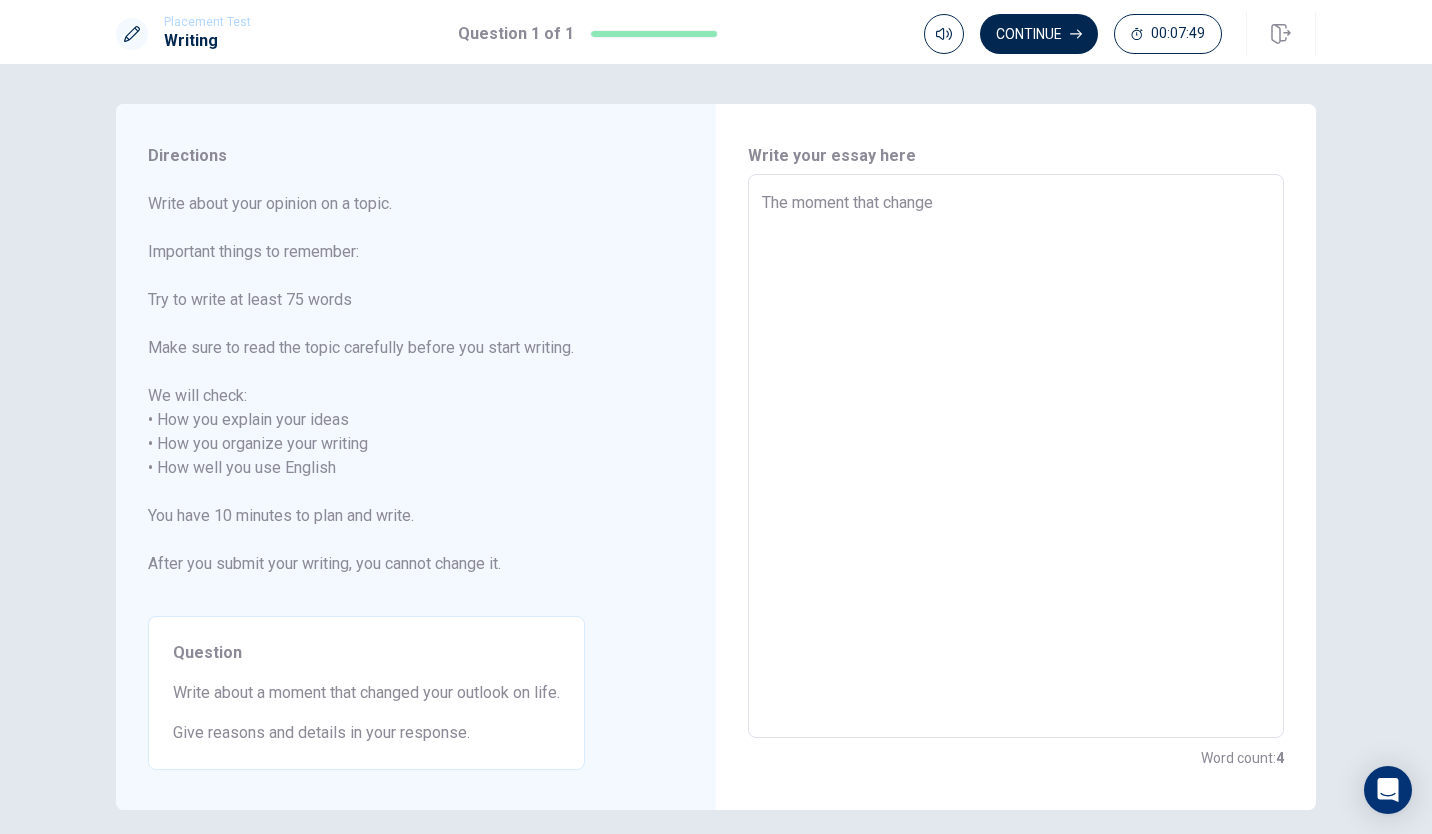 type on "x" 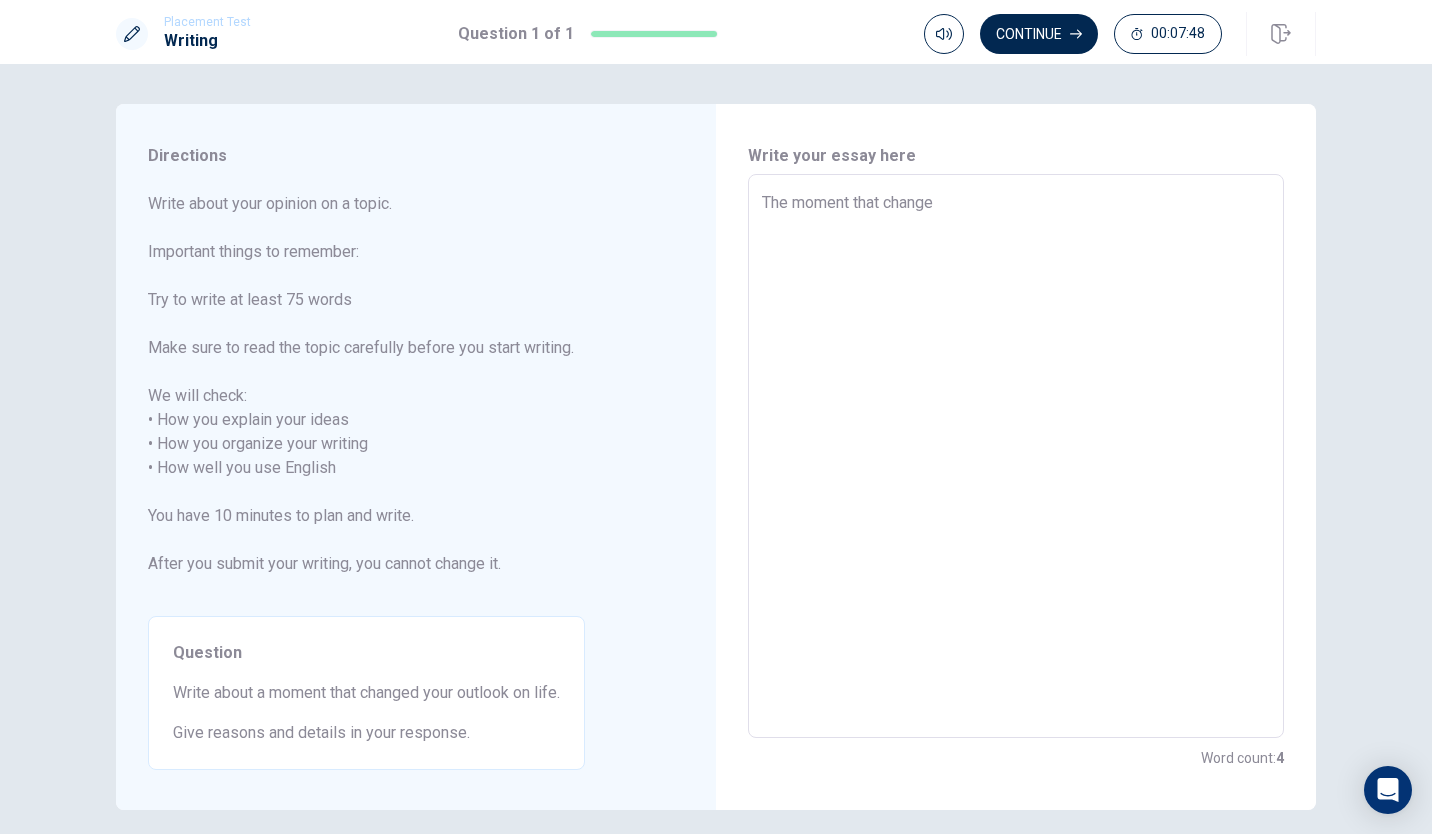 type on "The moment that changed" 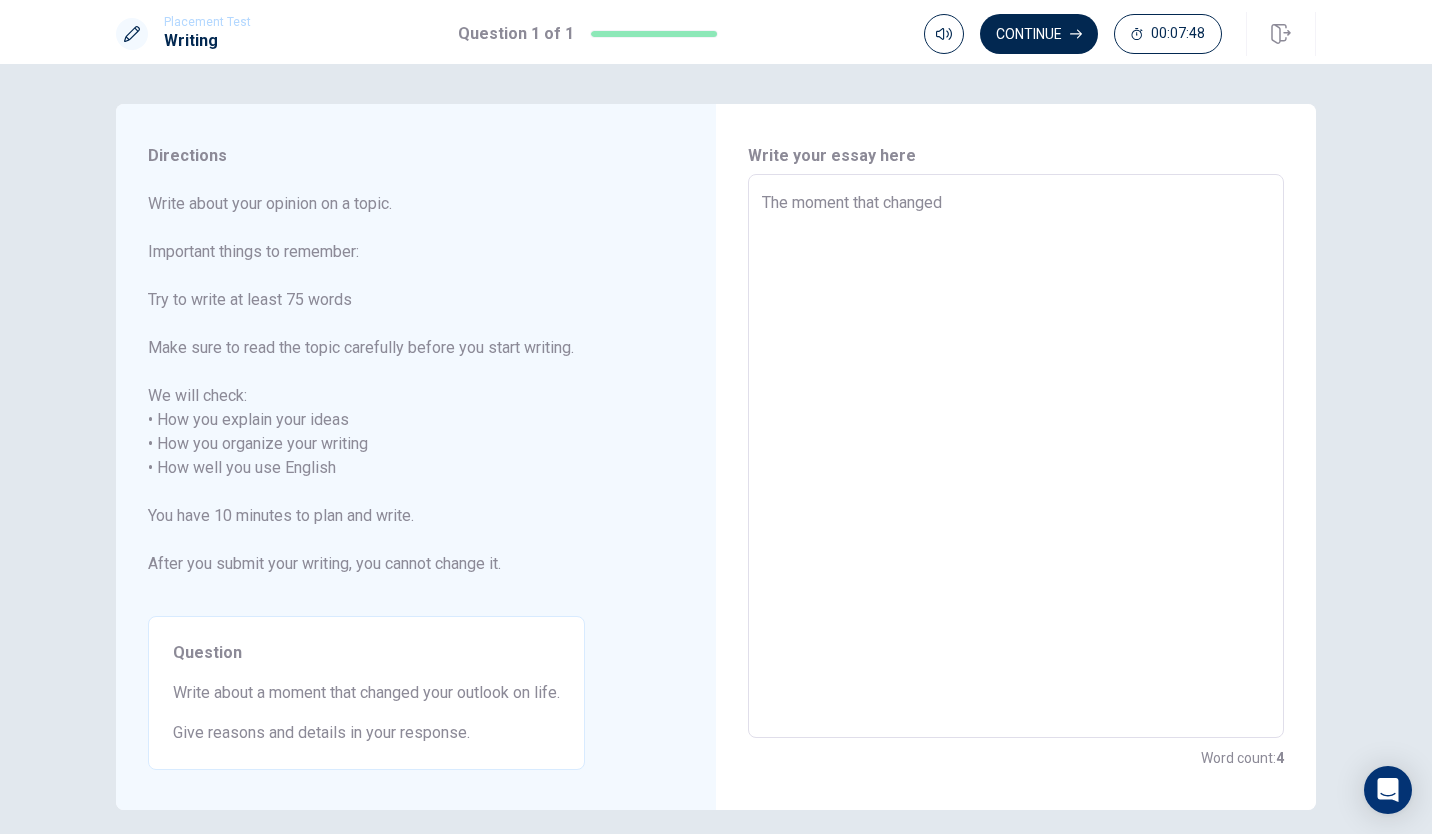type on "x" 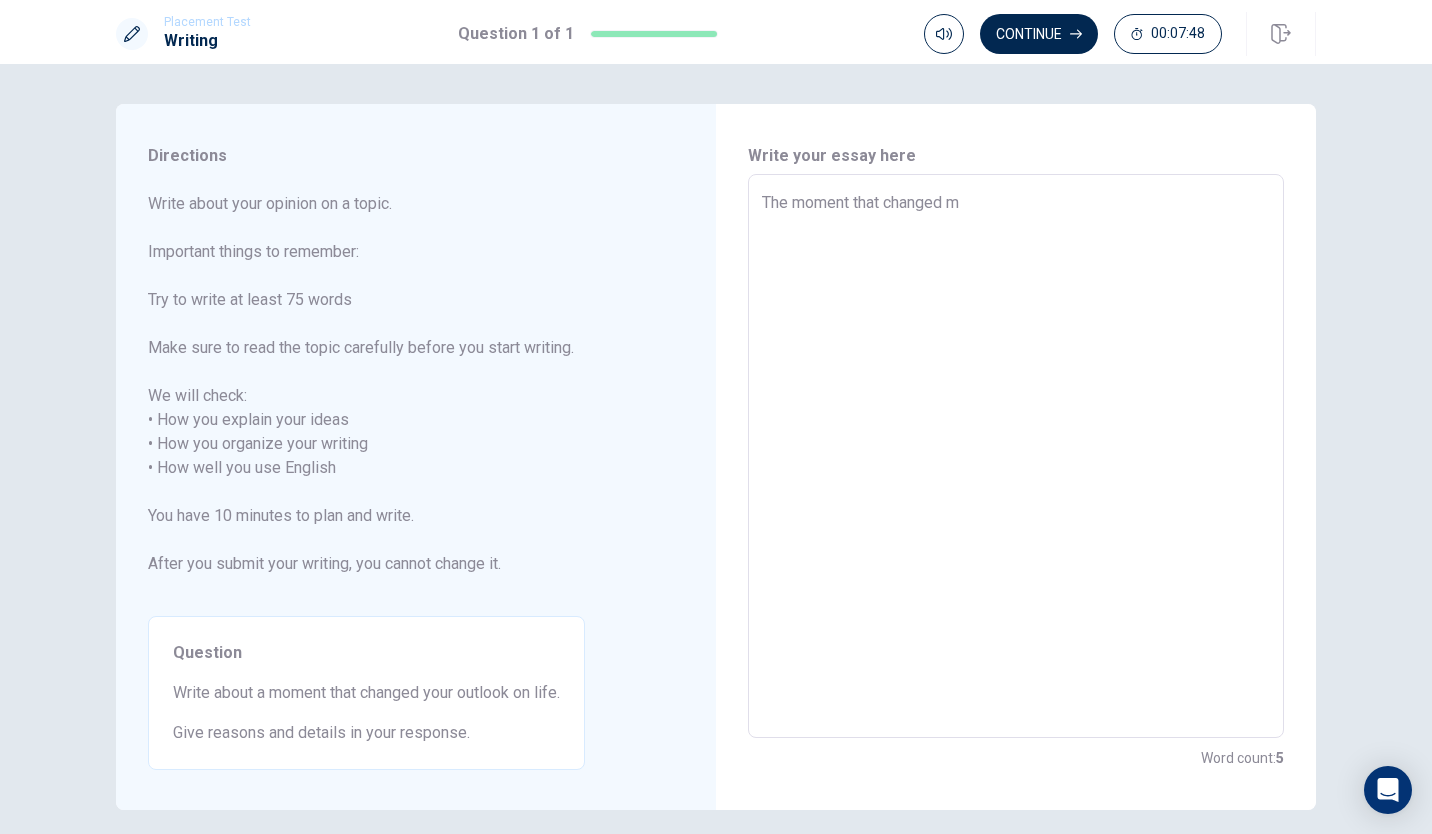 type on "x" 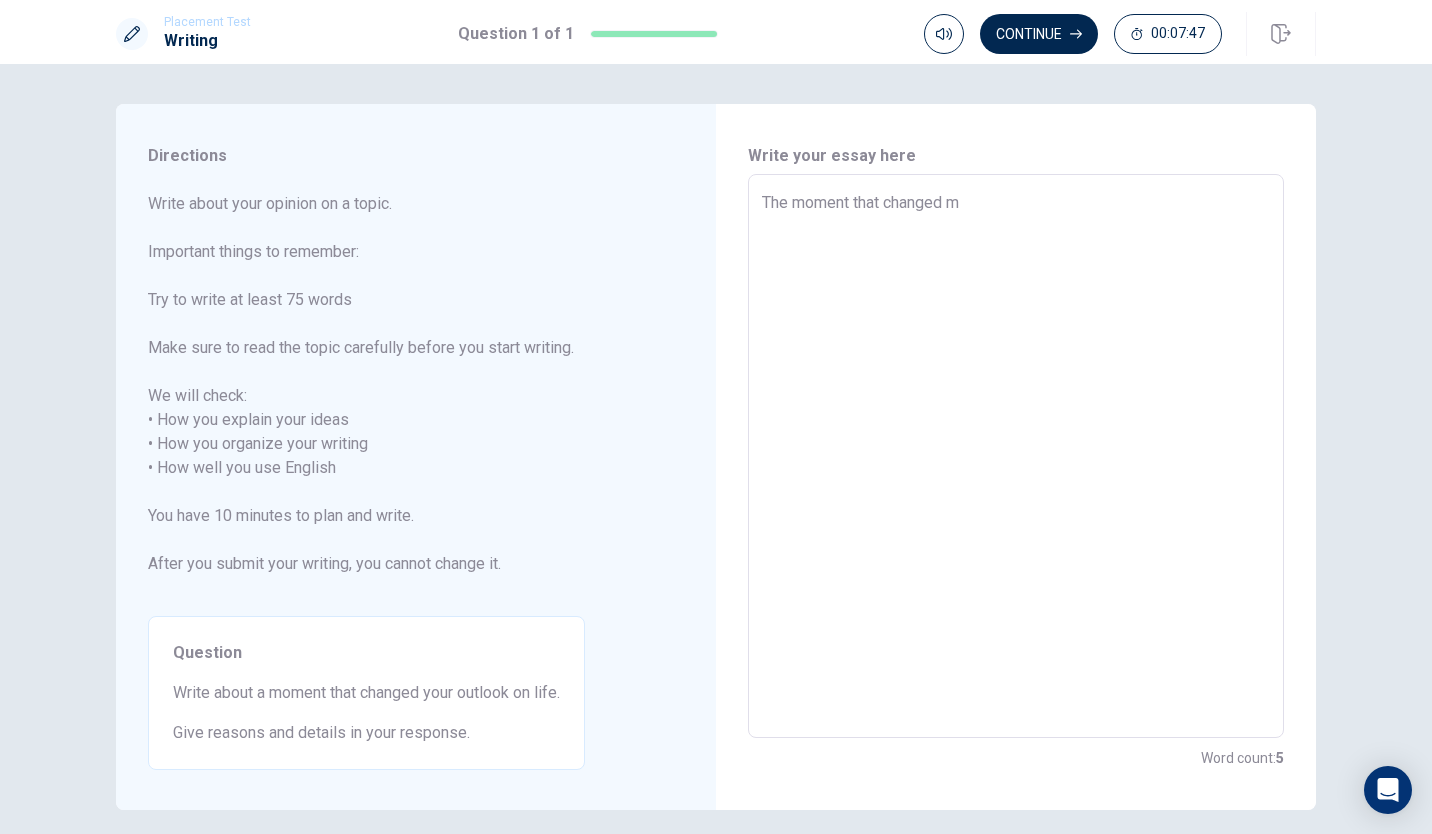 type on "The moment that changed my" 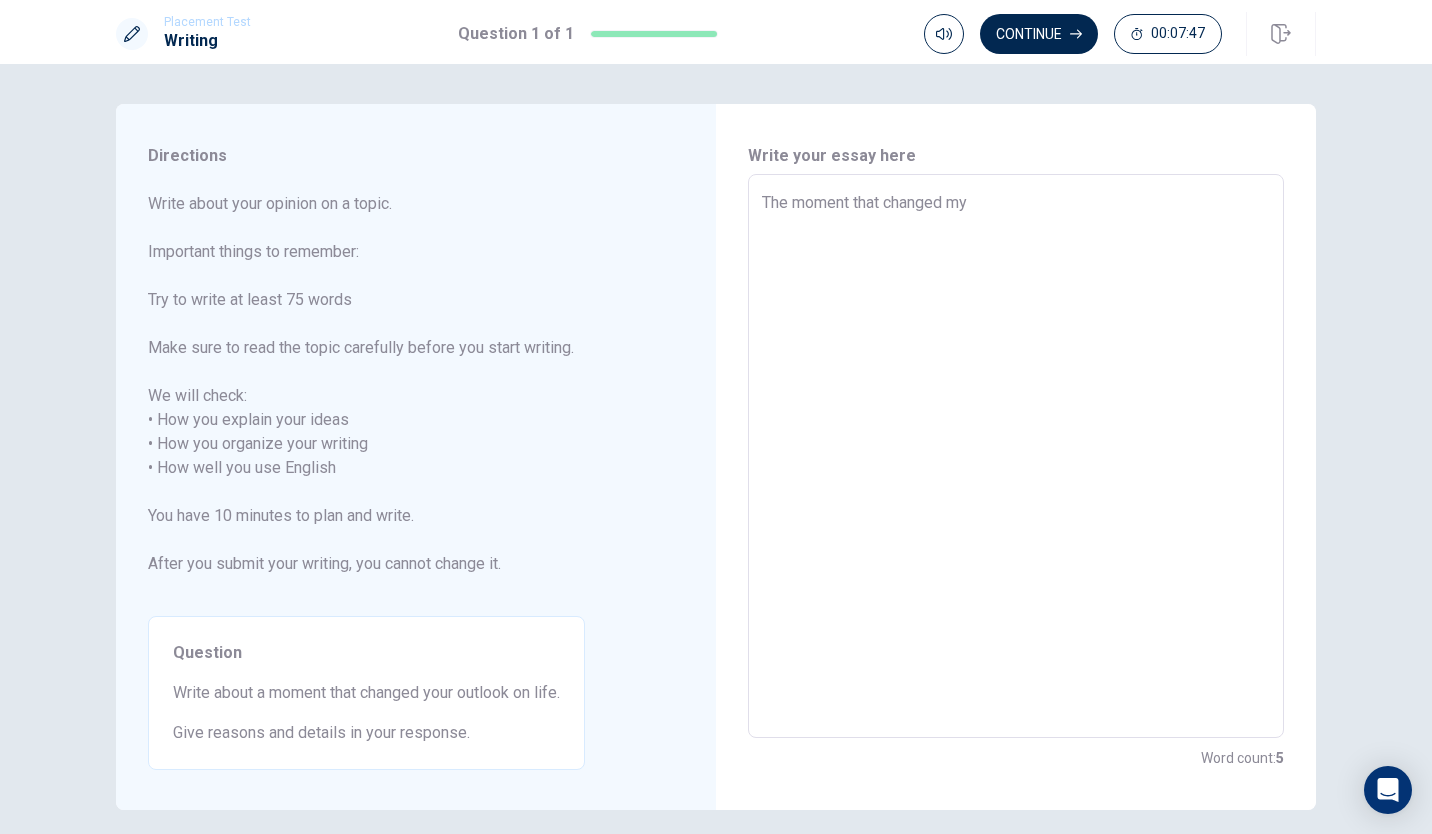type on "x" 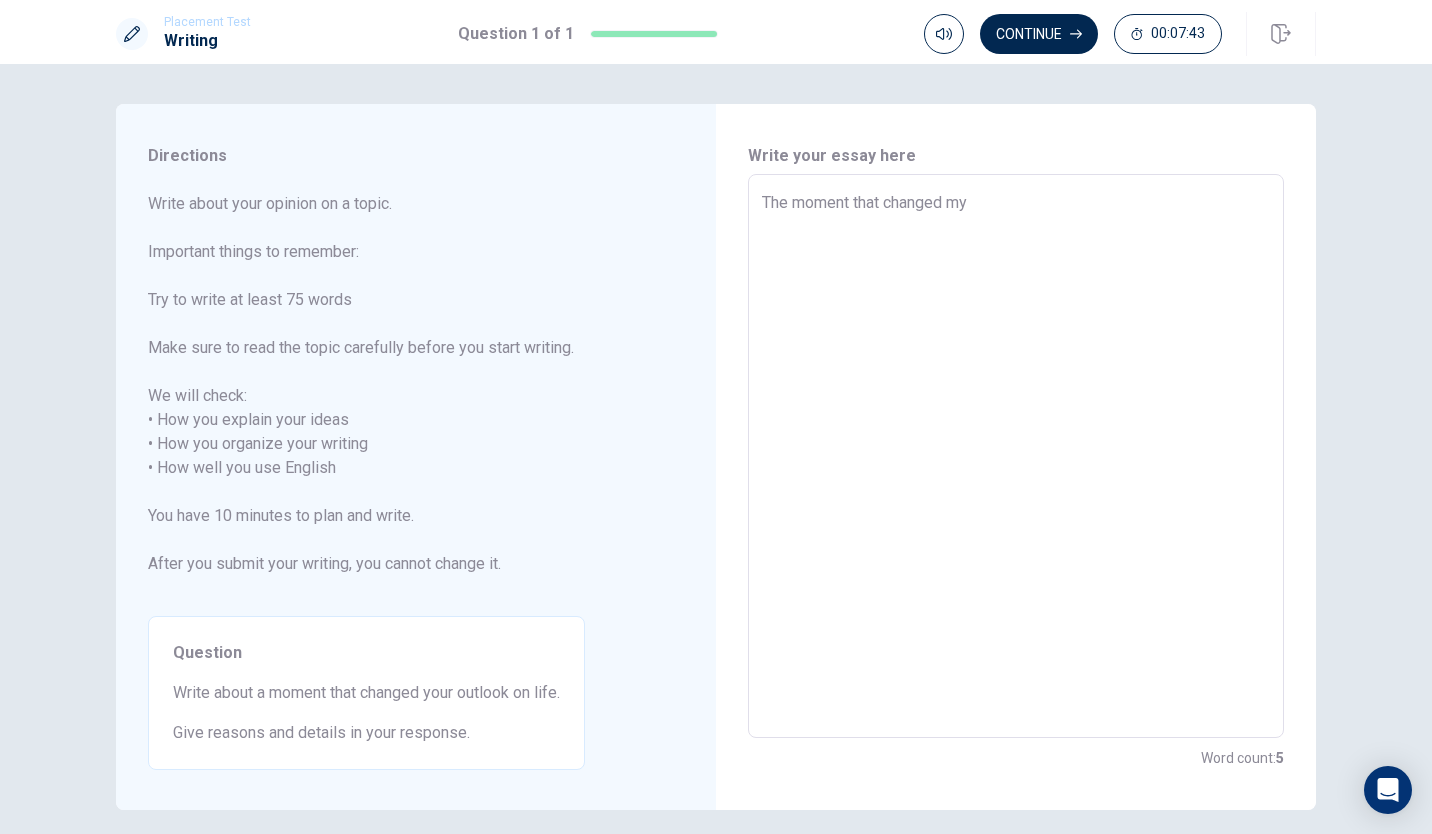 type on "x" 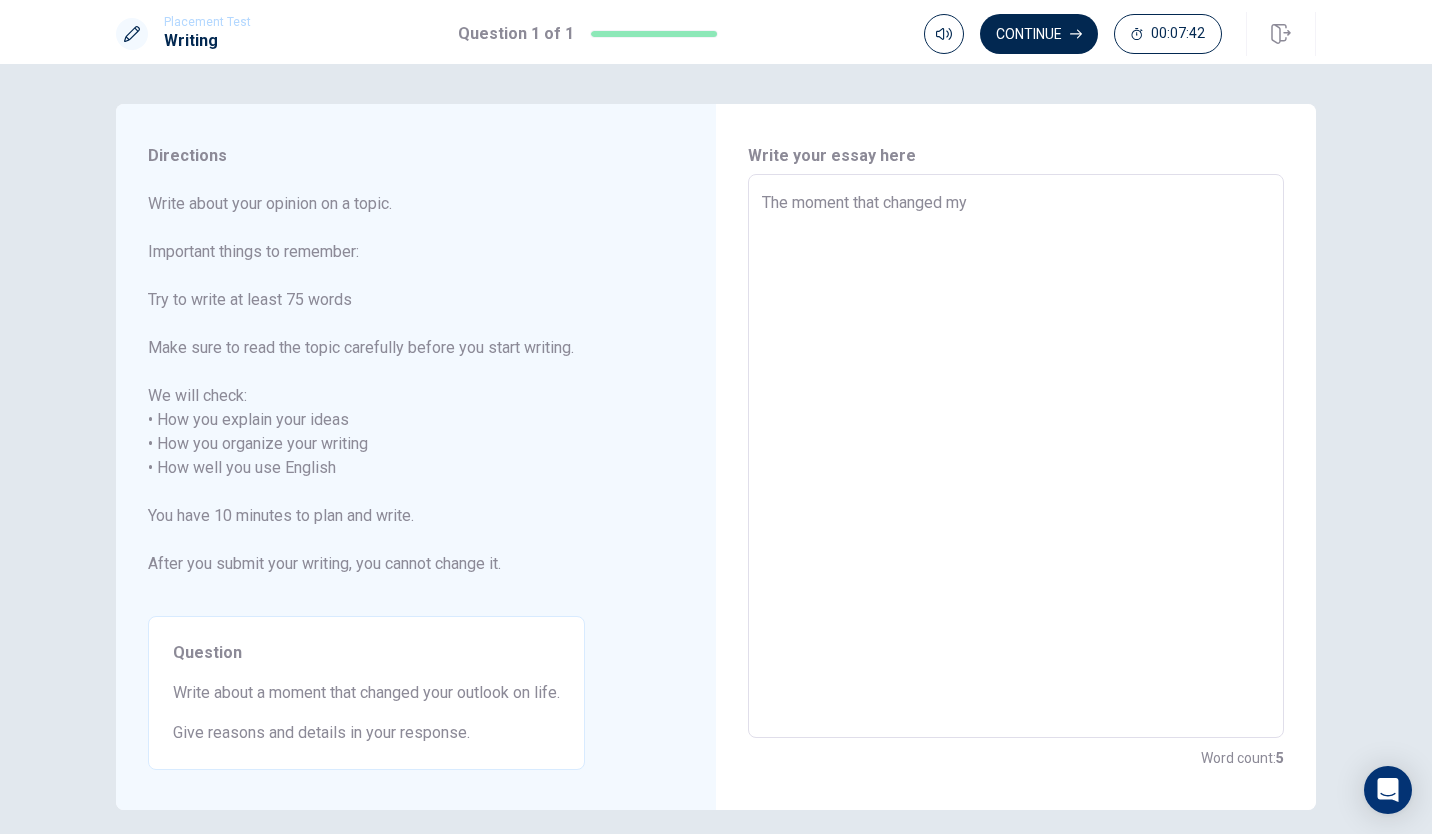 type on "The moment that changed my o" 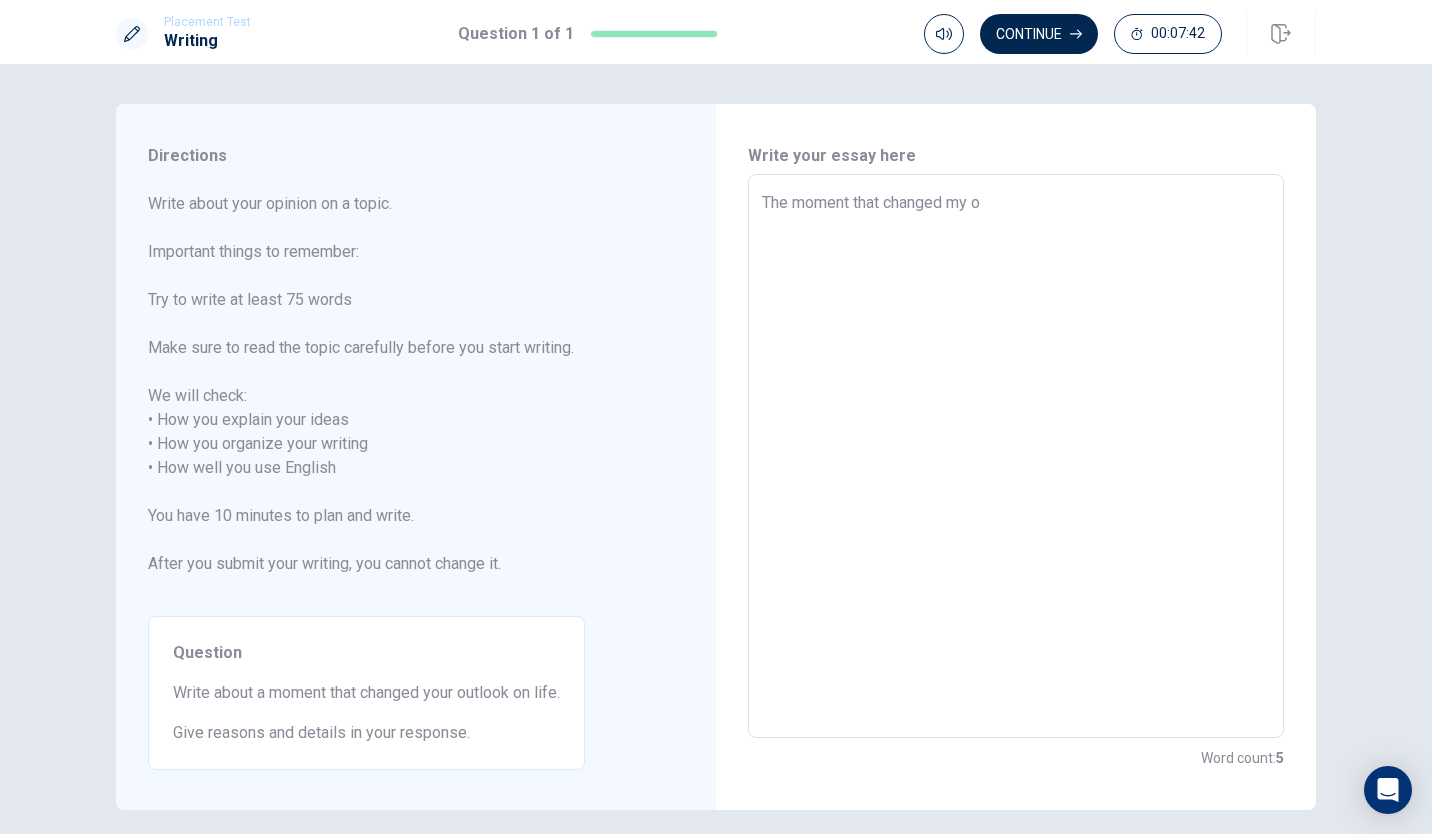 type on "x" 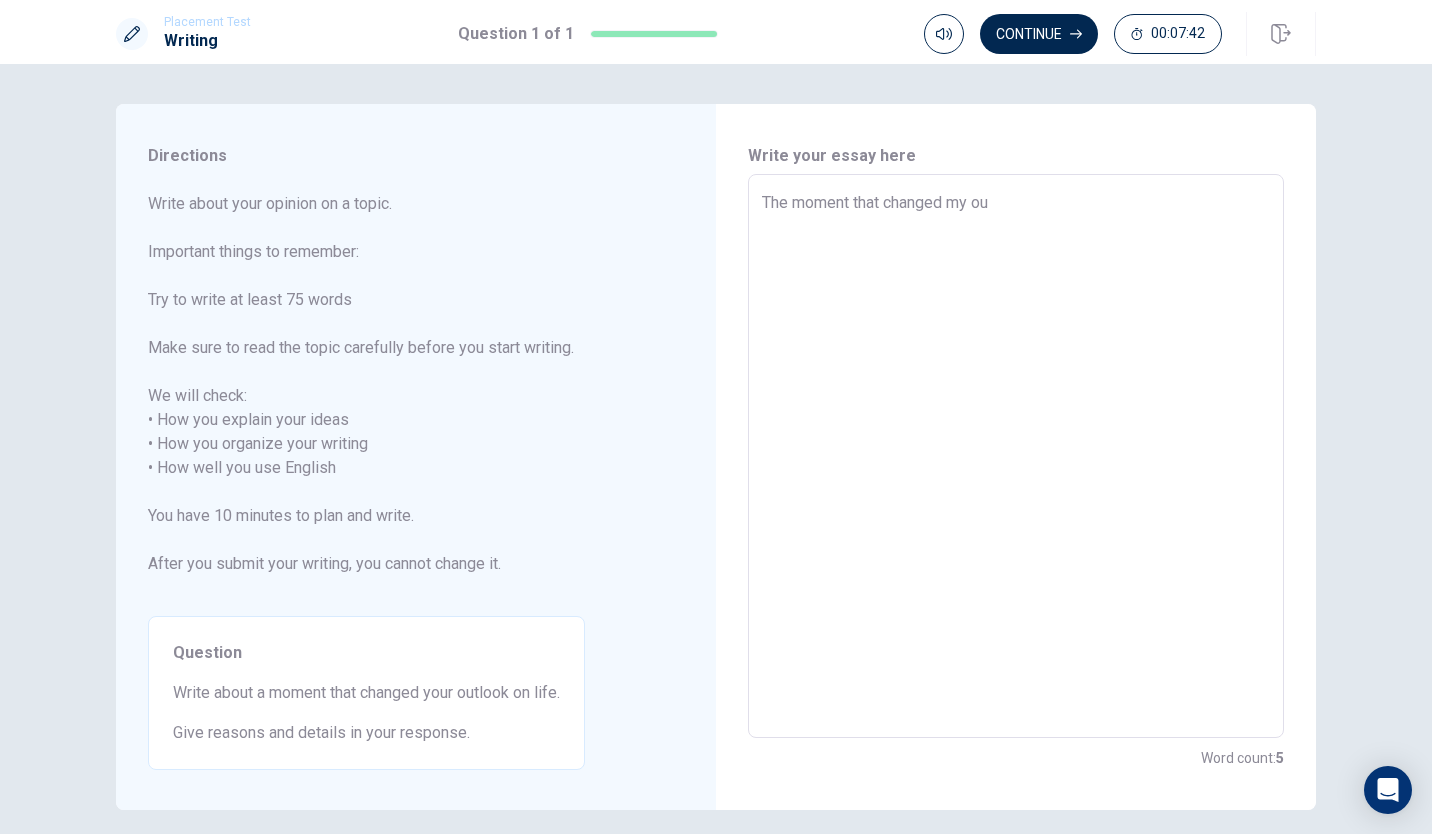 type on "x" 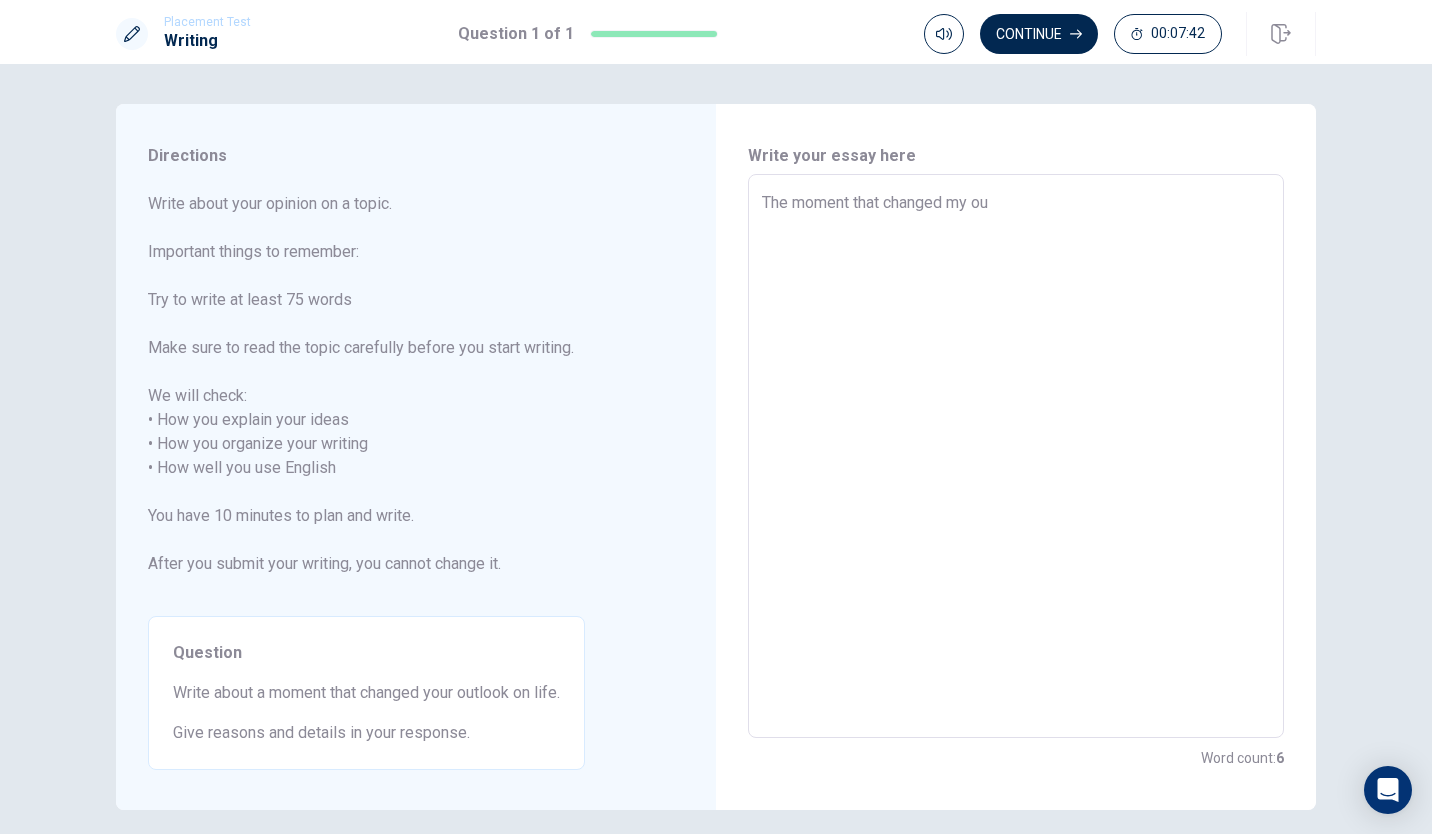 type on "The moment that changed my out" 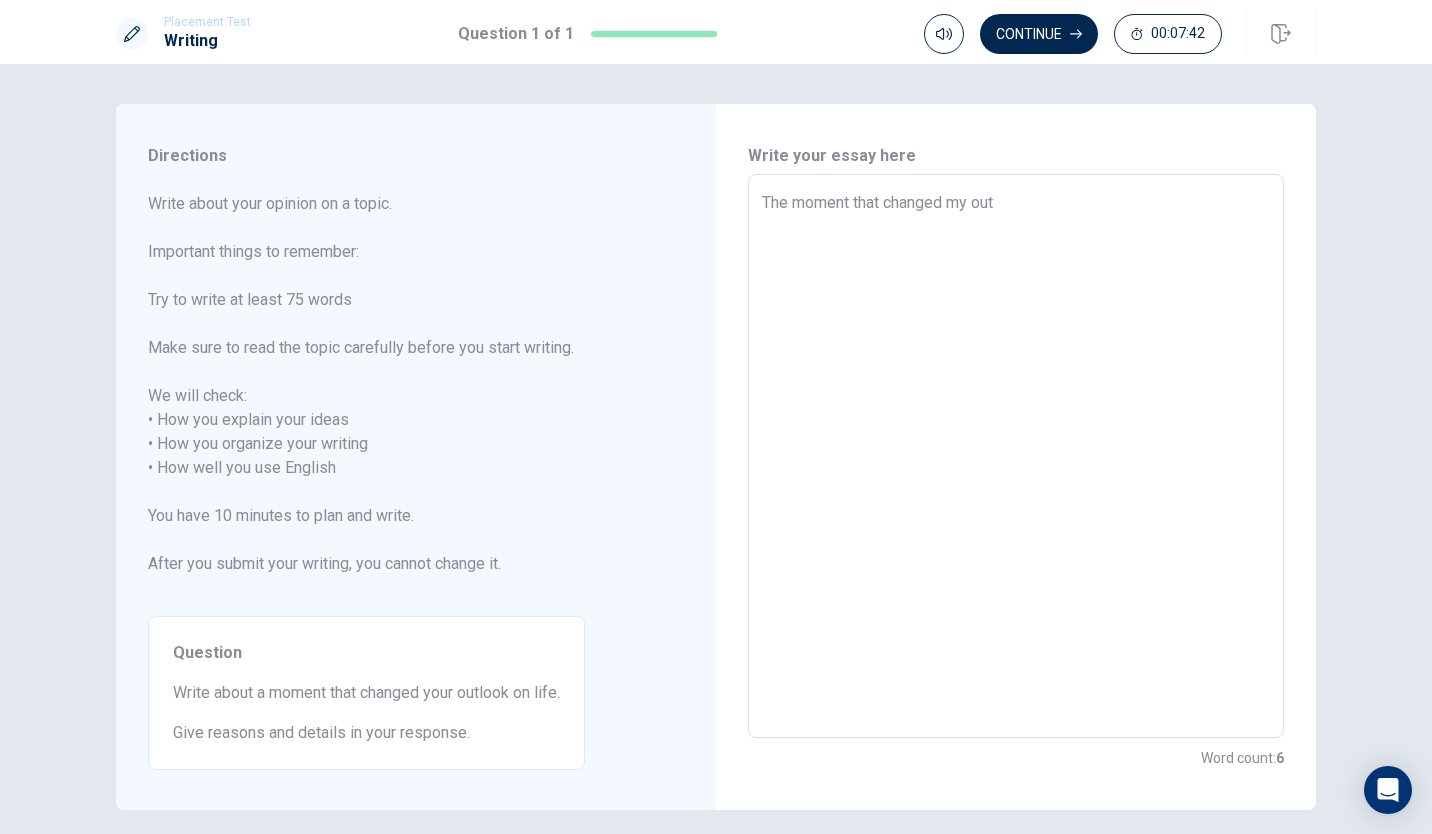 type on "x" 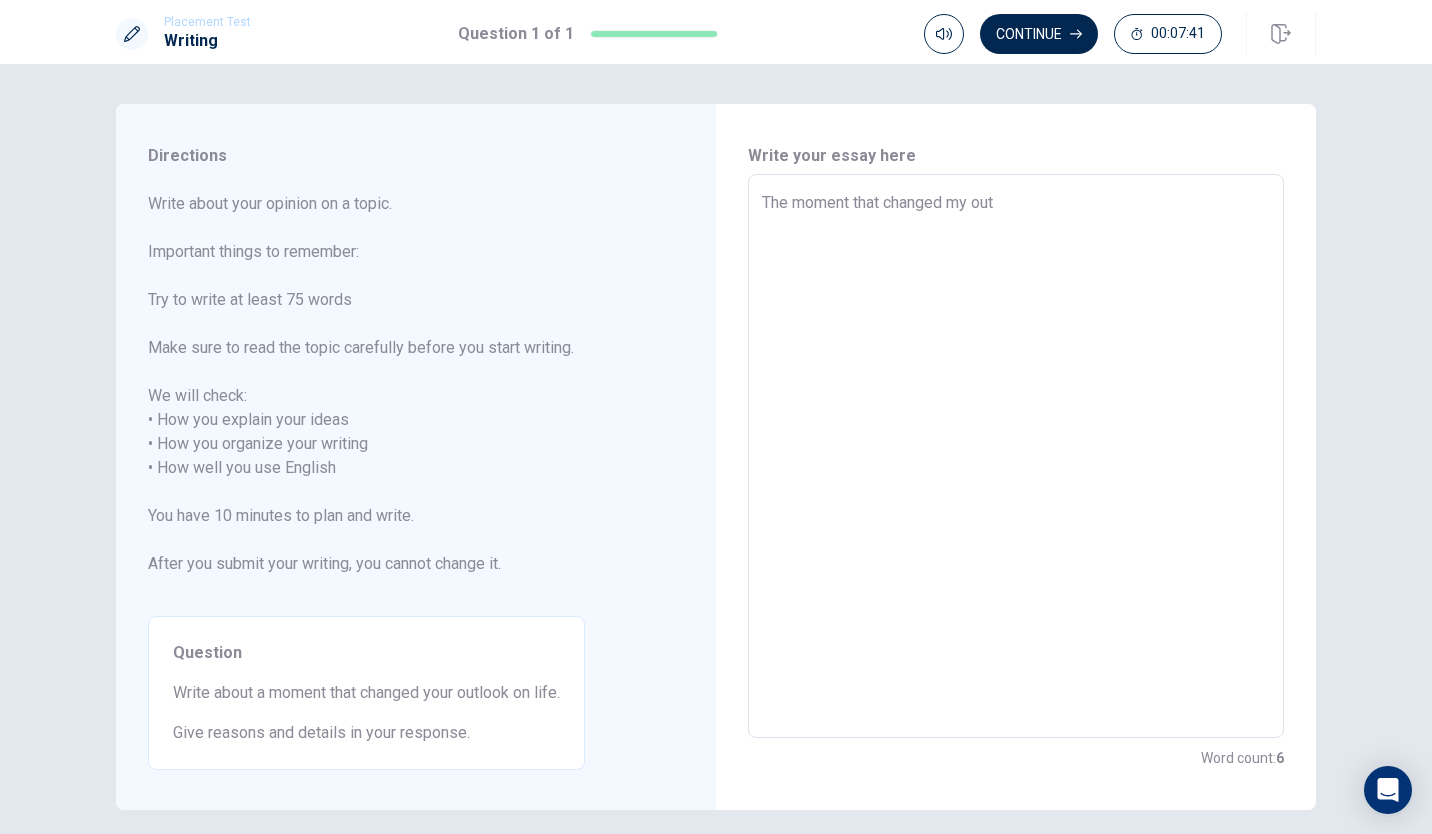 type on "The moment that changed my outl" 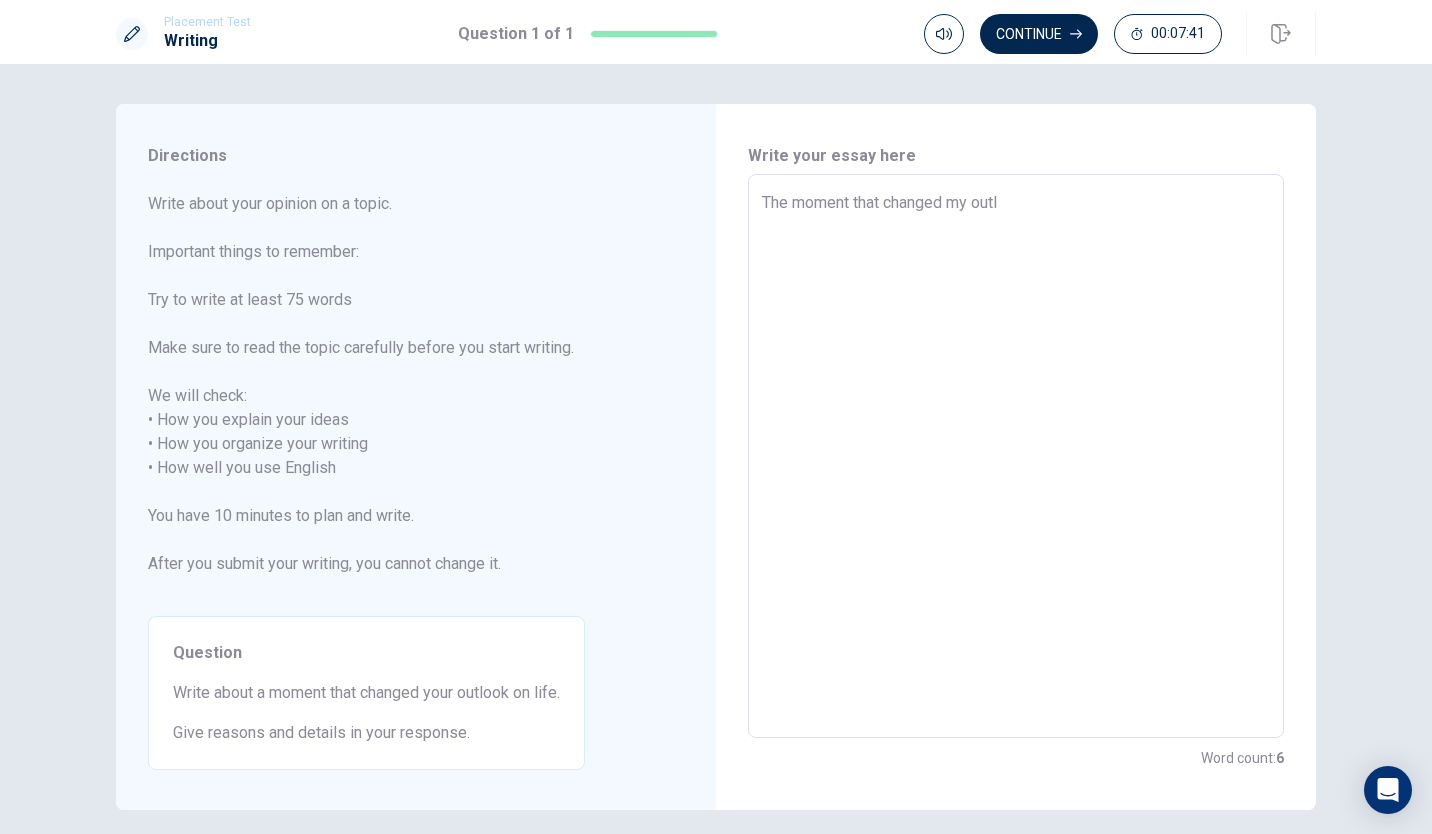 type on "x" 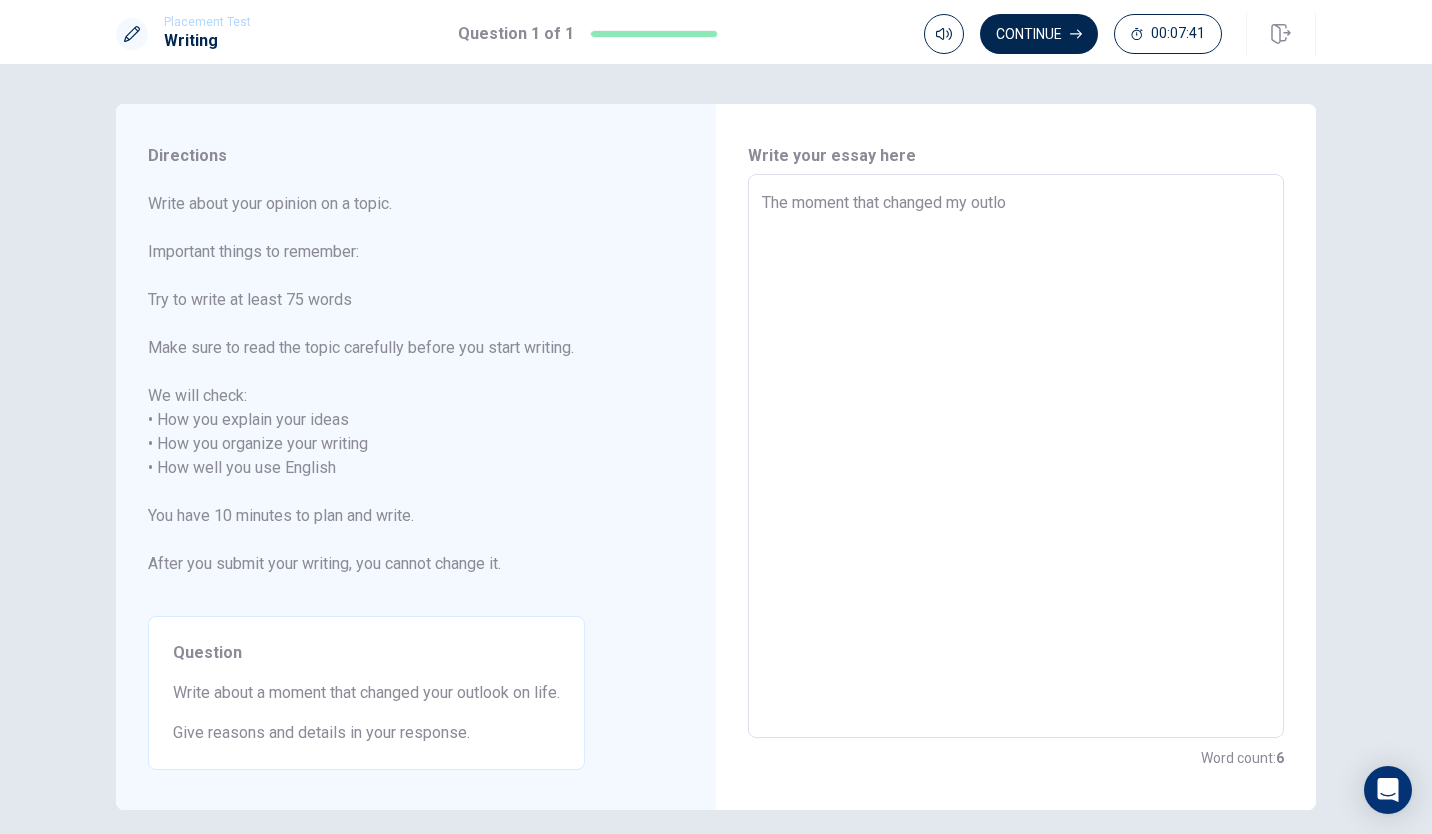 type on "x" 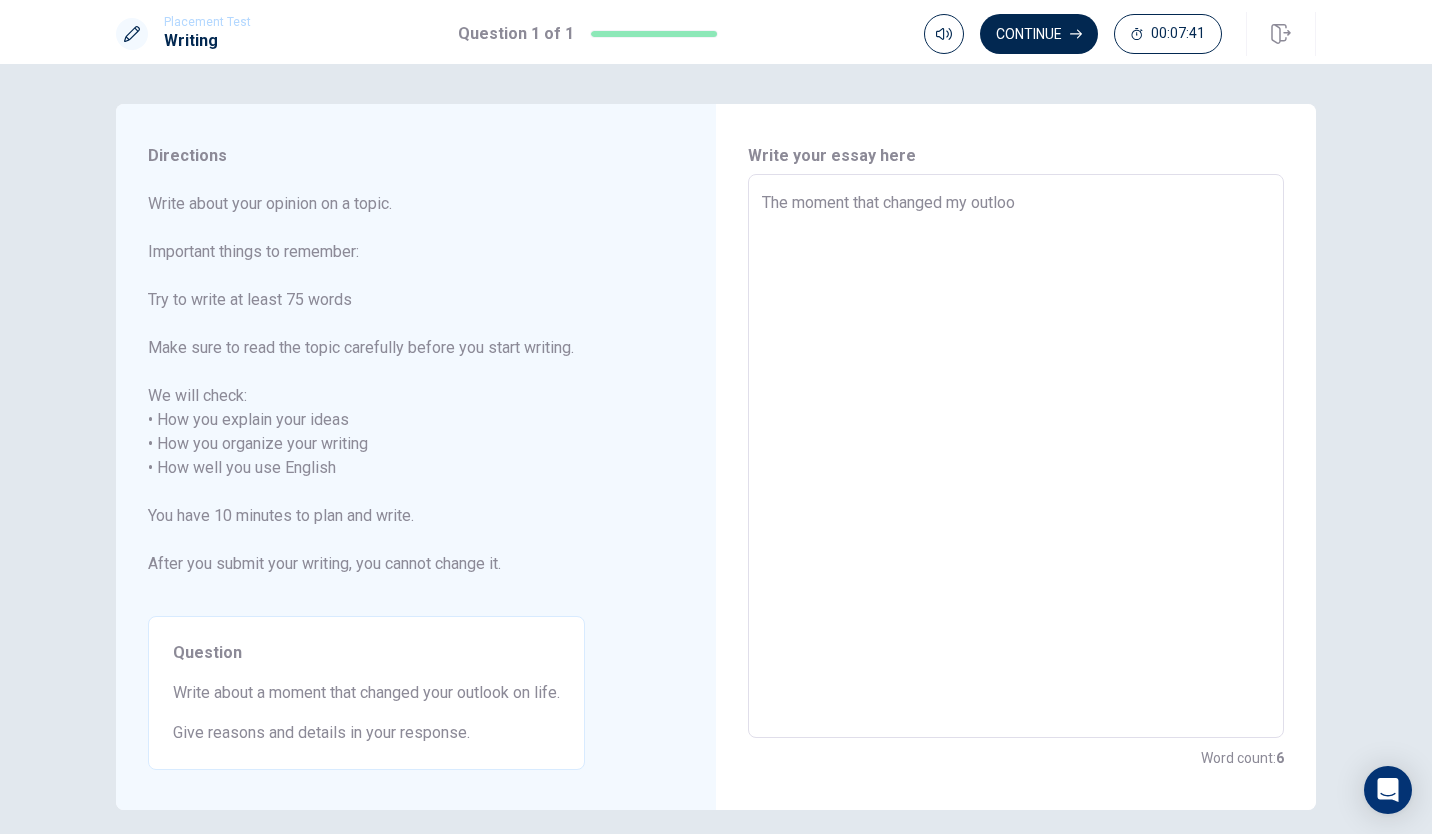 type on "x" 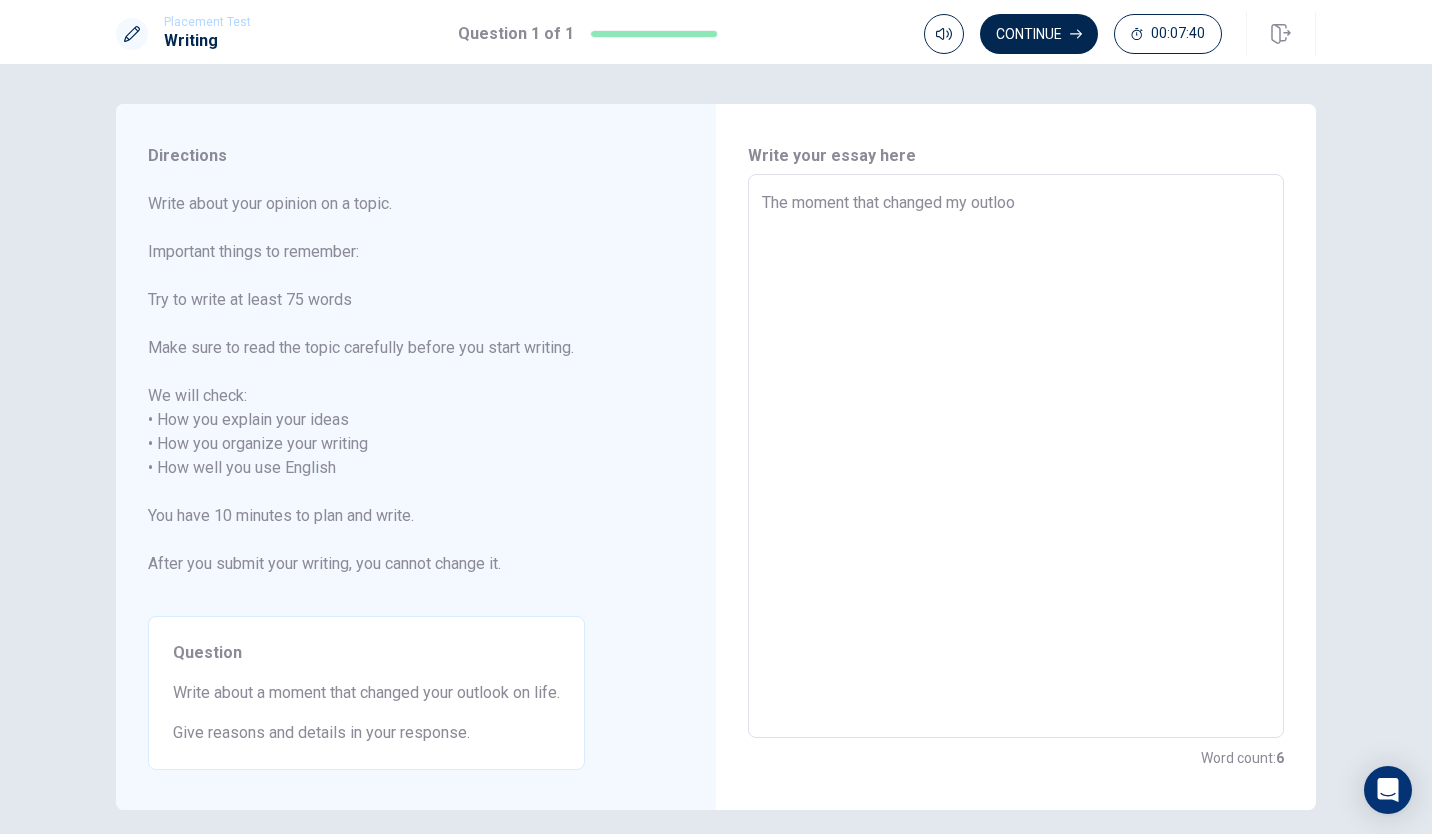 type on "The moment that changed my outlook" 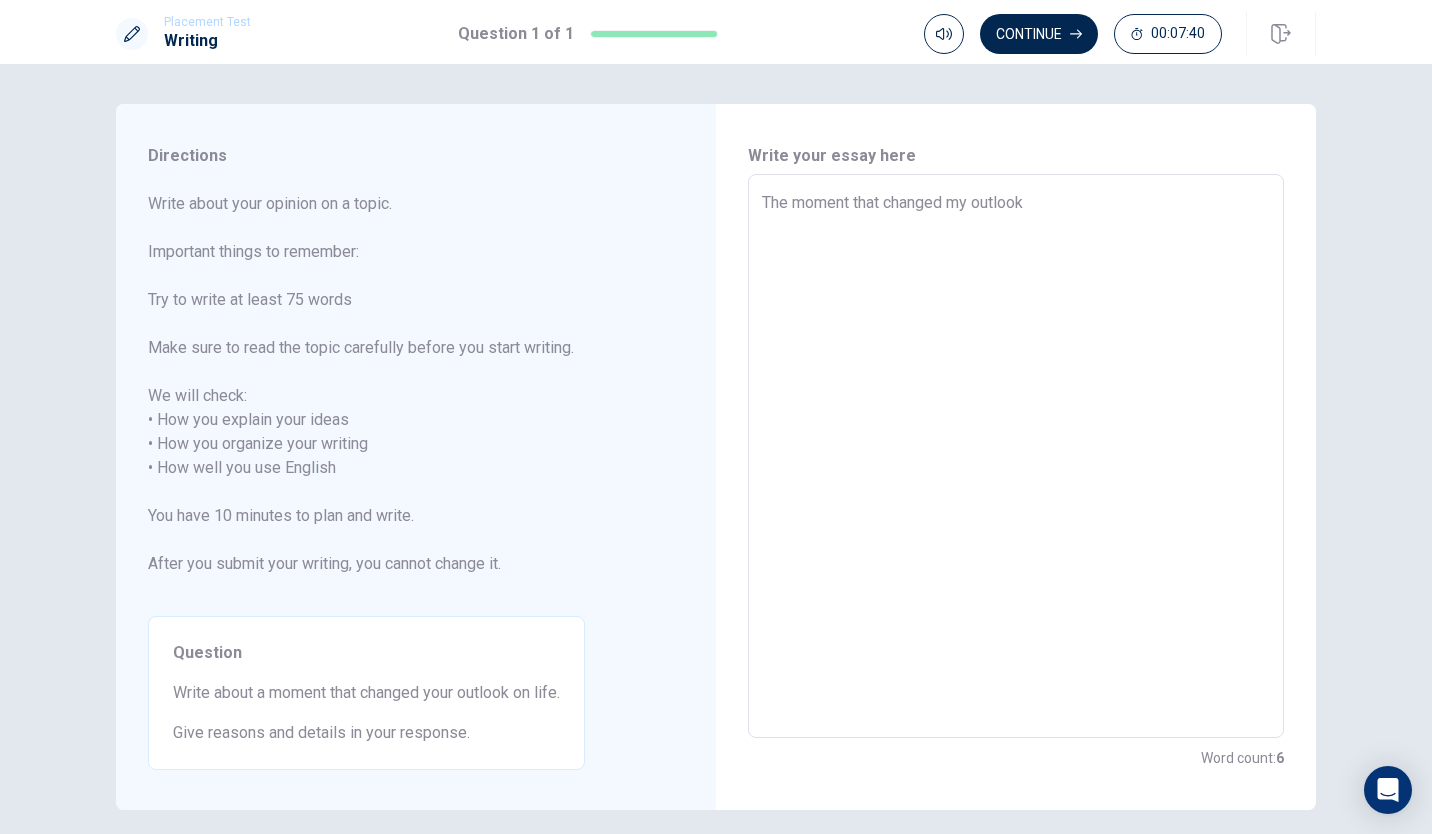 type on "x" 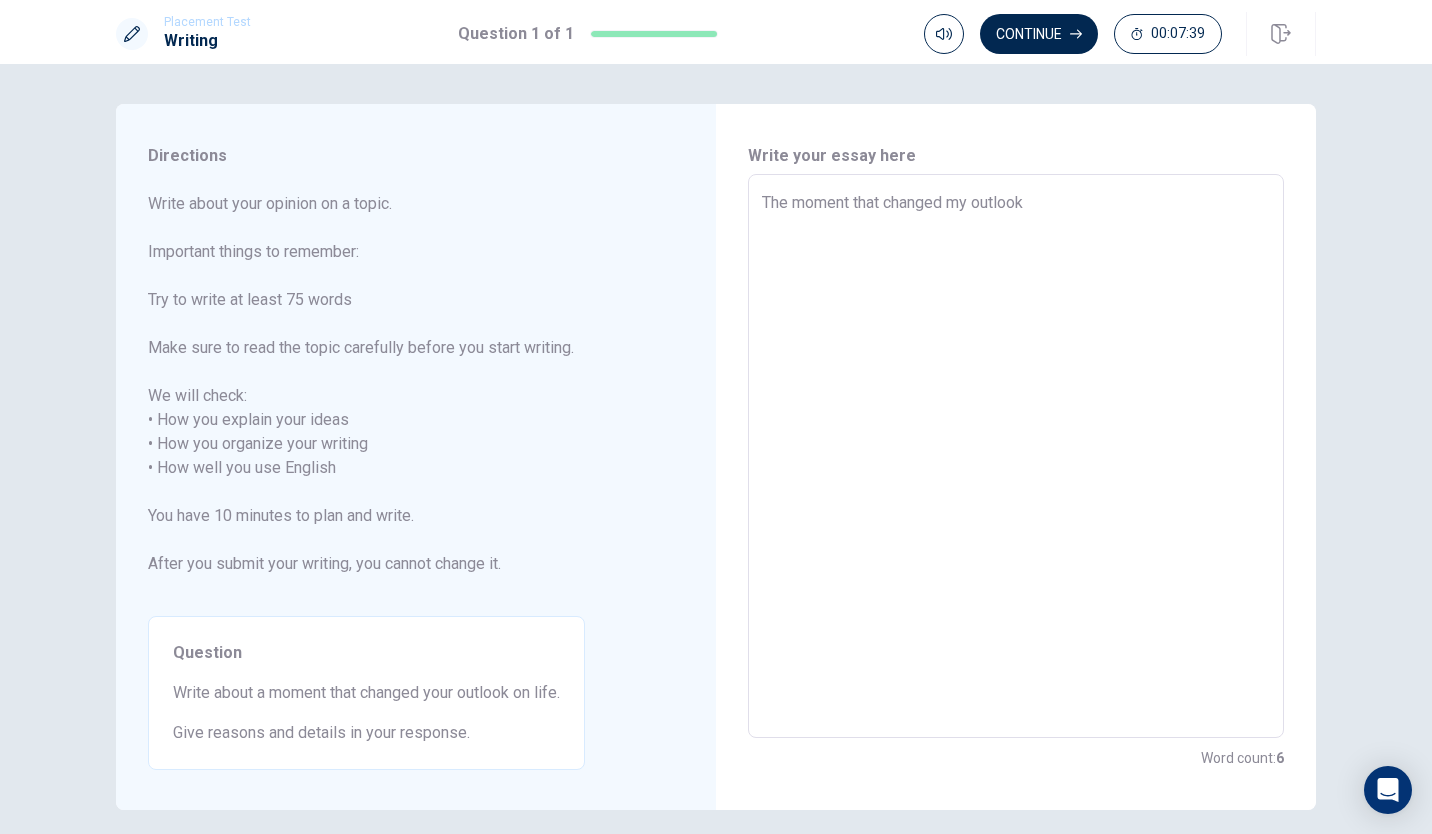 type on "The moment that changed my outlook o" 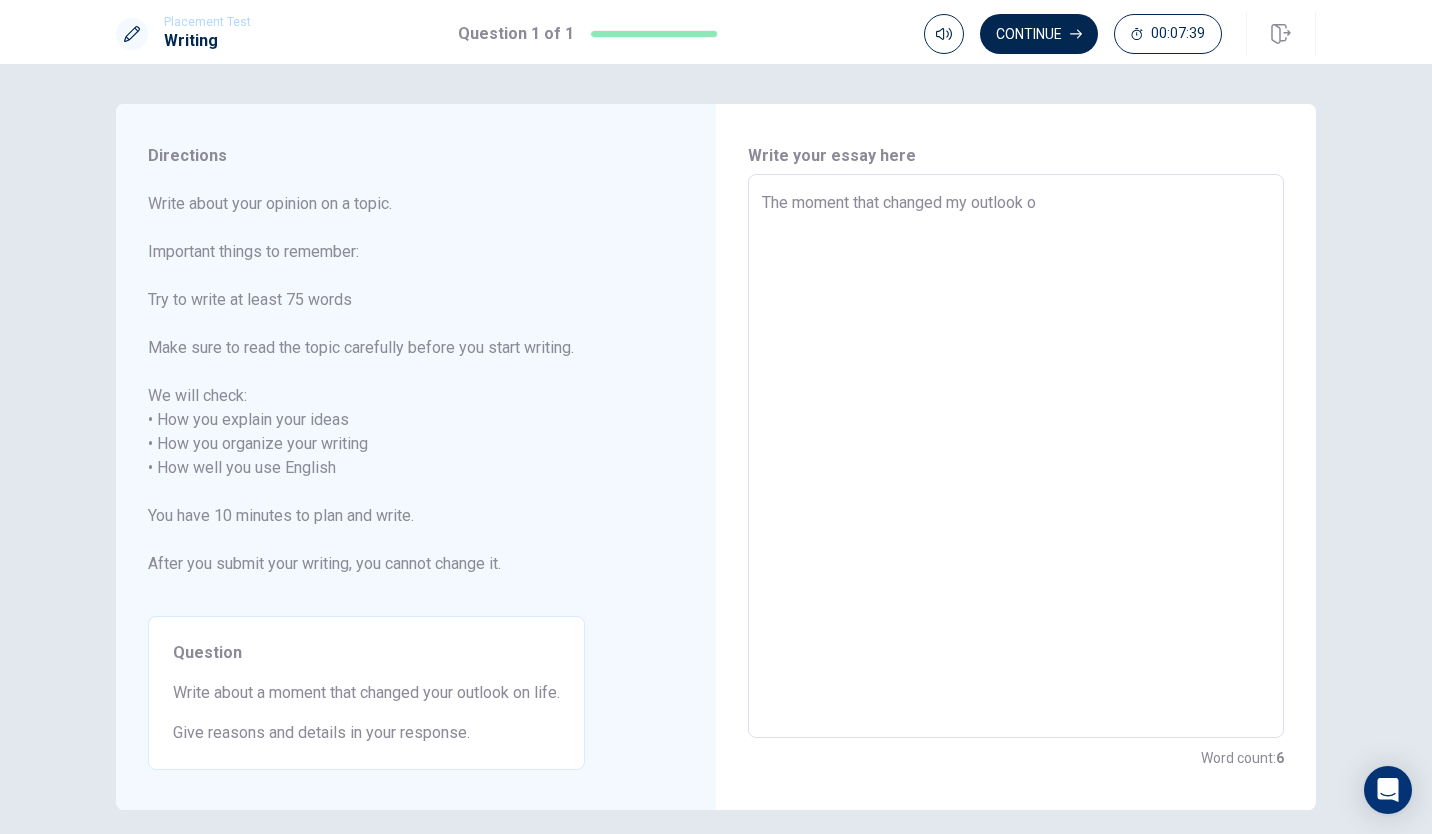 type on "x" 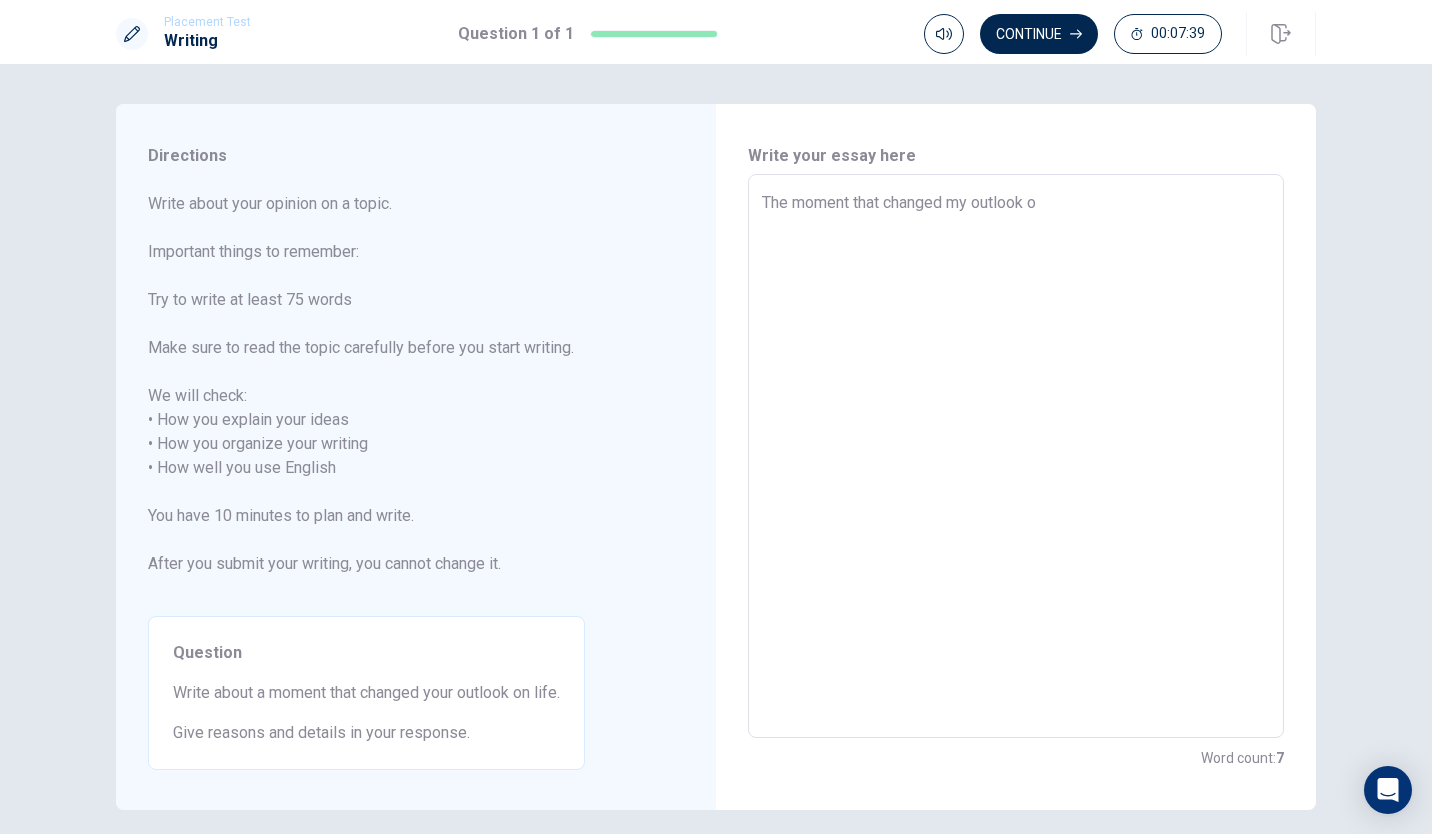 type on "The moment that changed my outlook on" 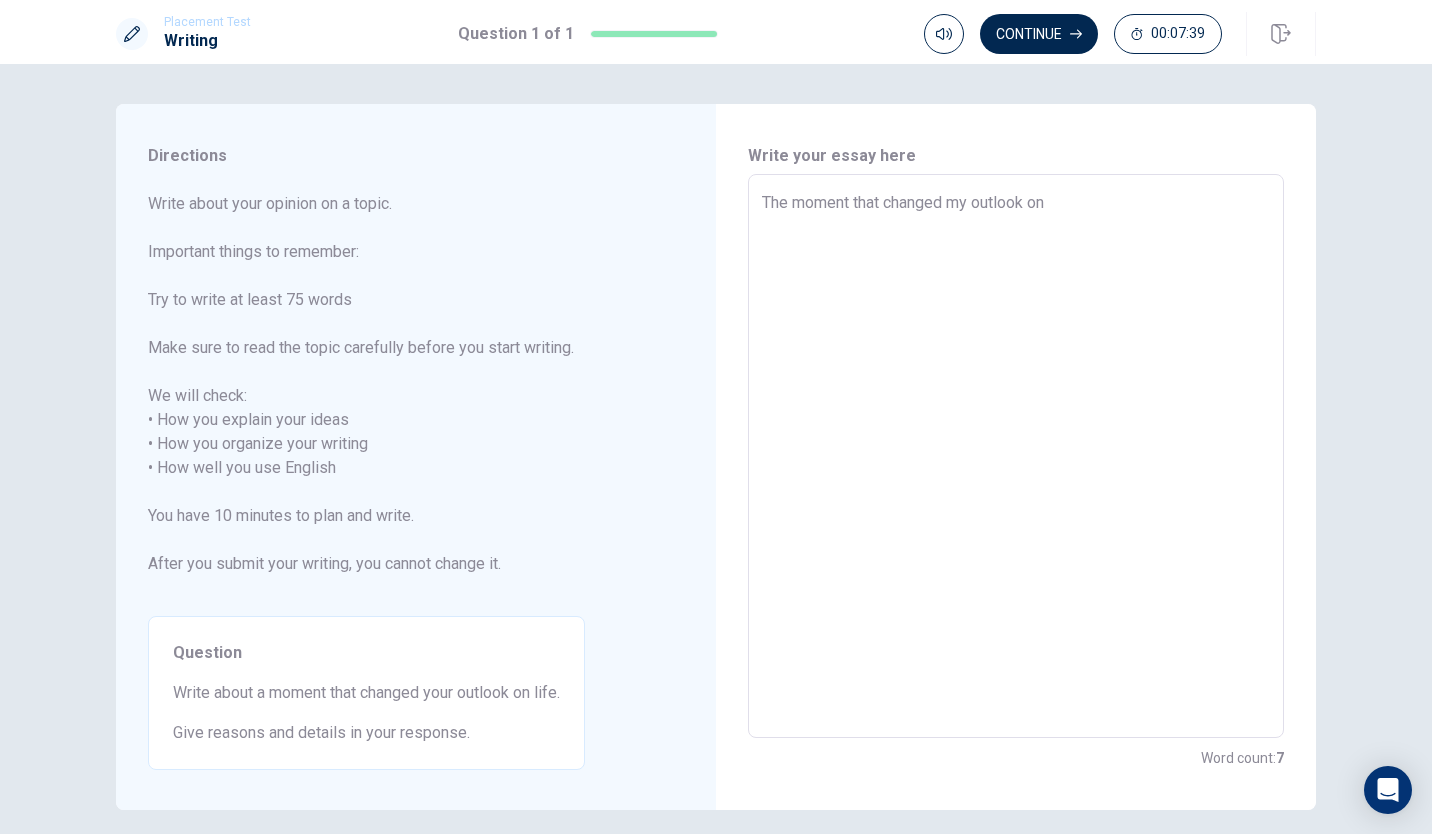type on "x" 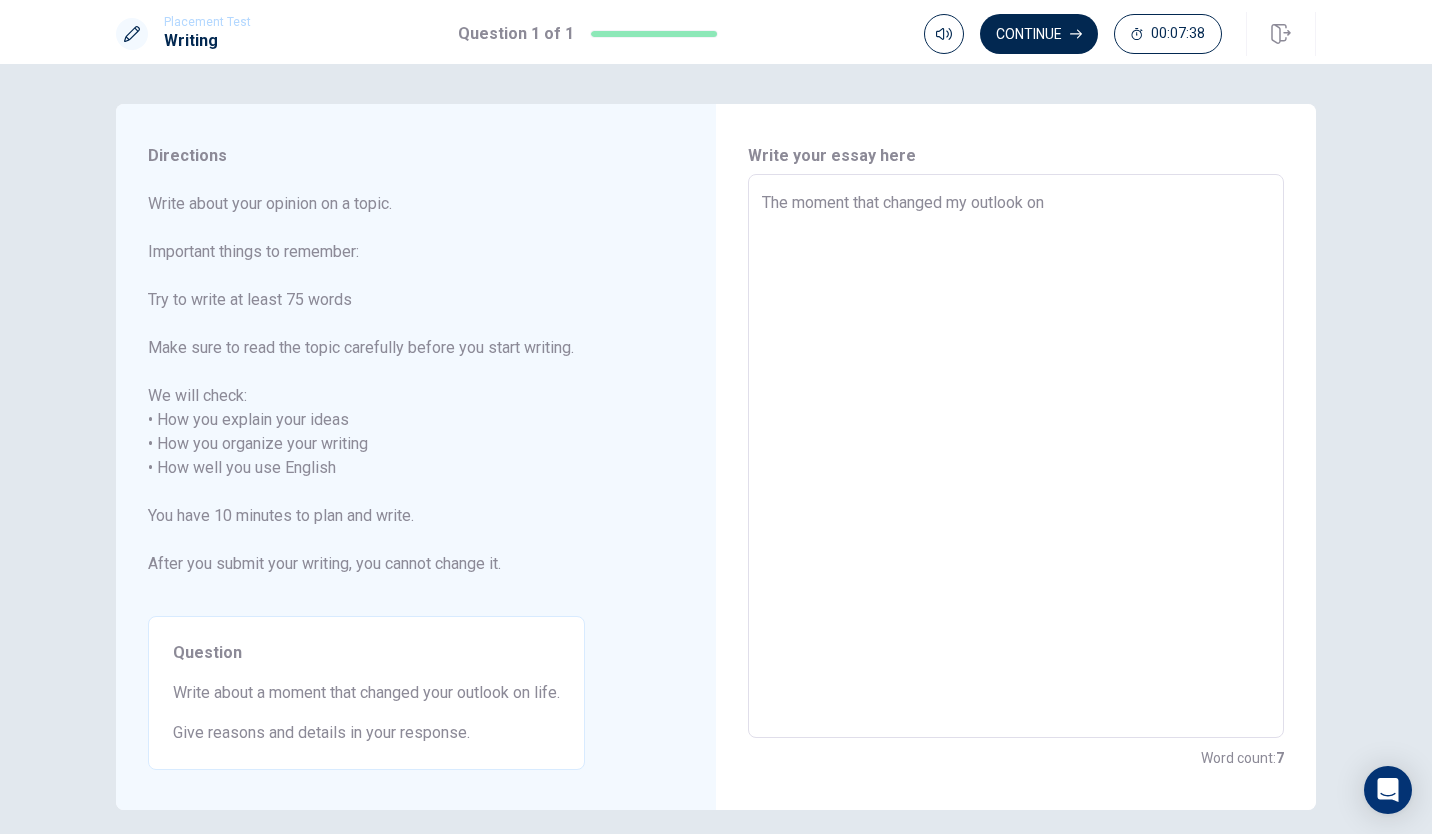 type on "The moment that changed my outlook on m" 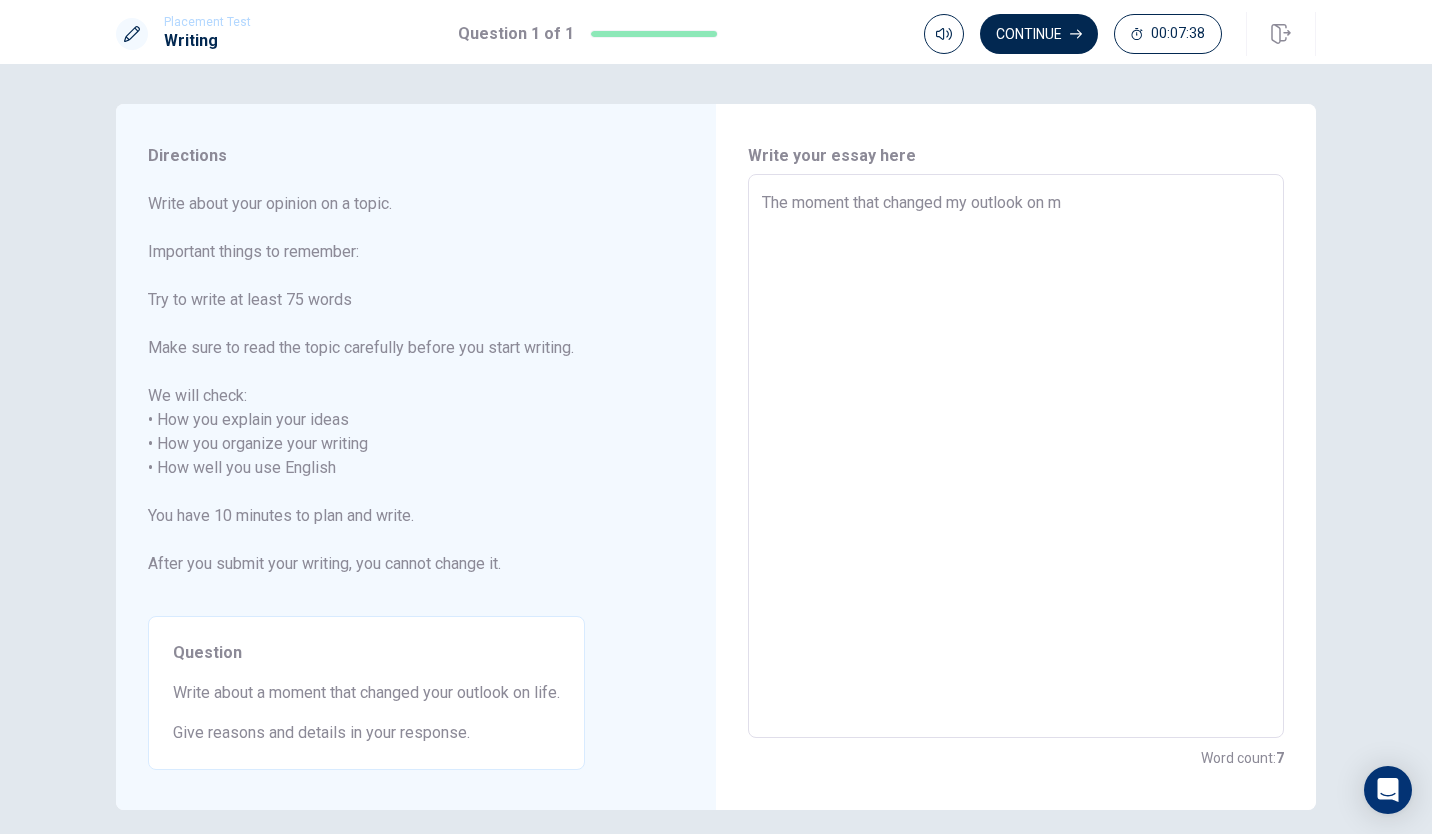 type on "x" 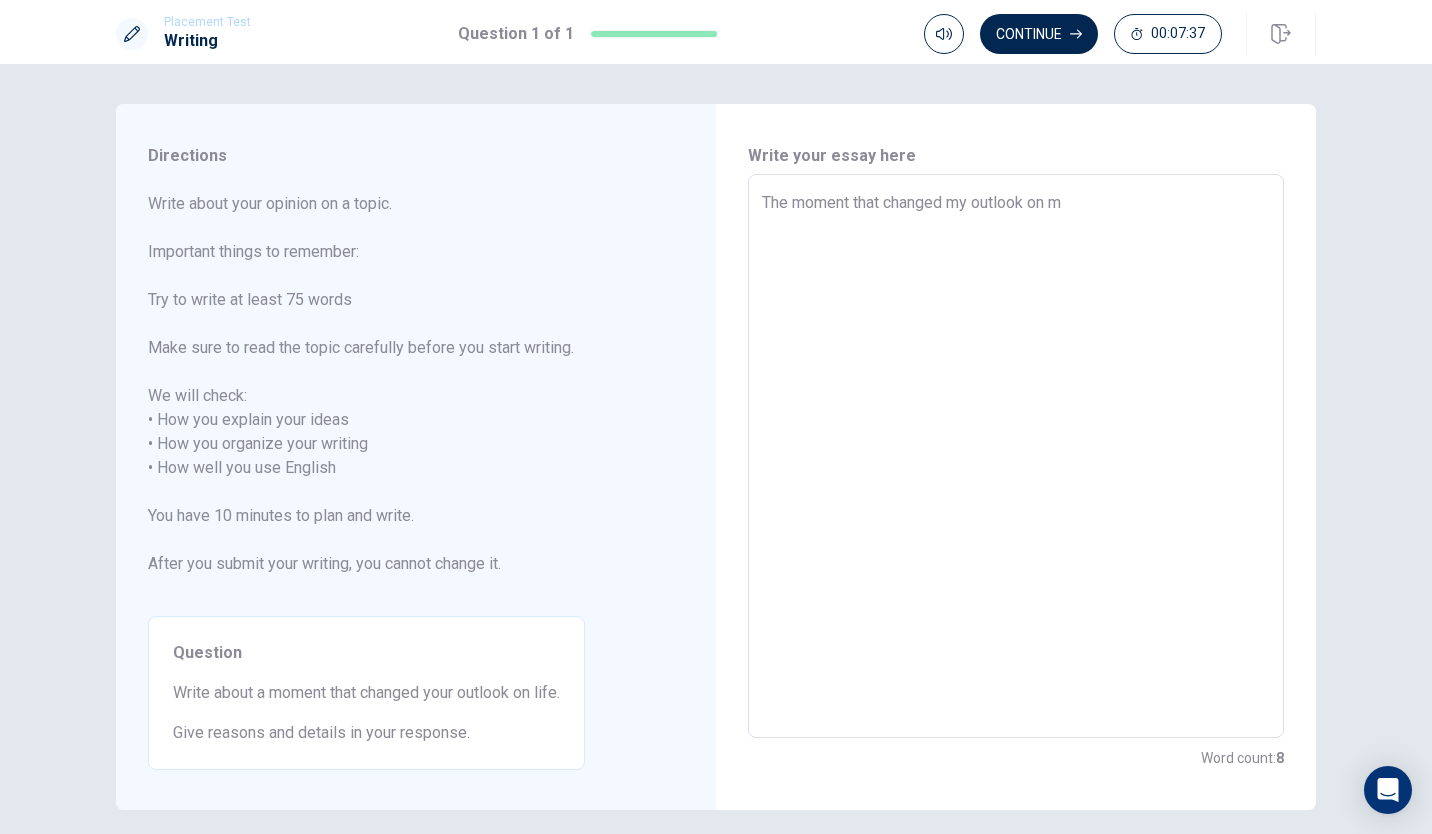 type on "The moment that changed my outlook on my" 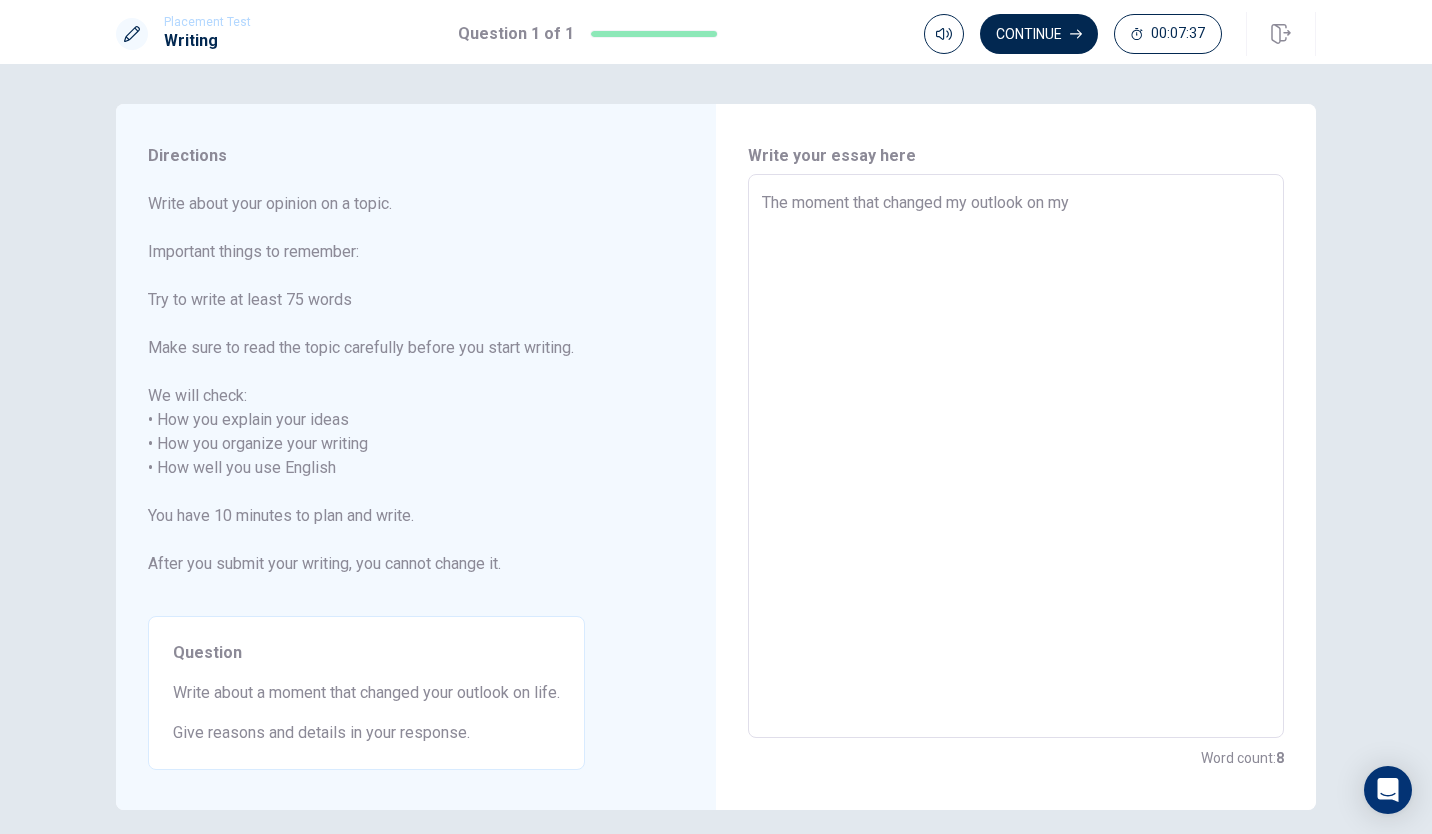 type on "x" 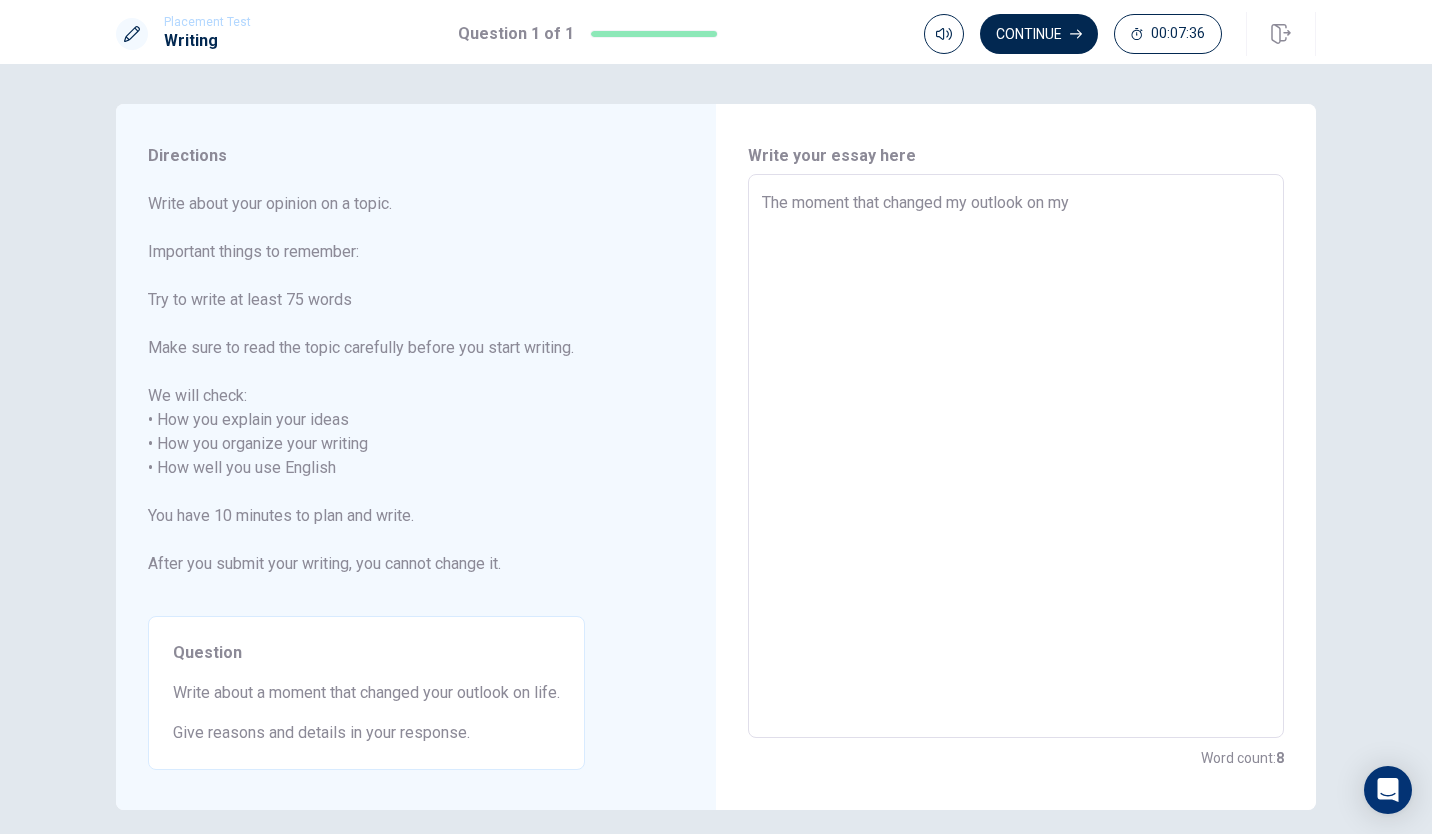 type on "The moment that changed my outlook on my l" 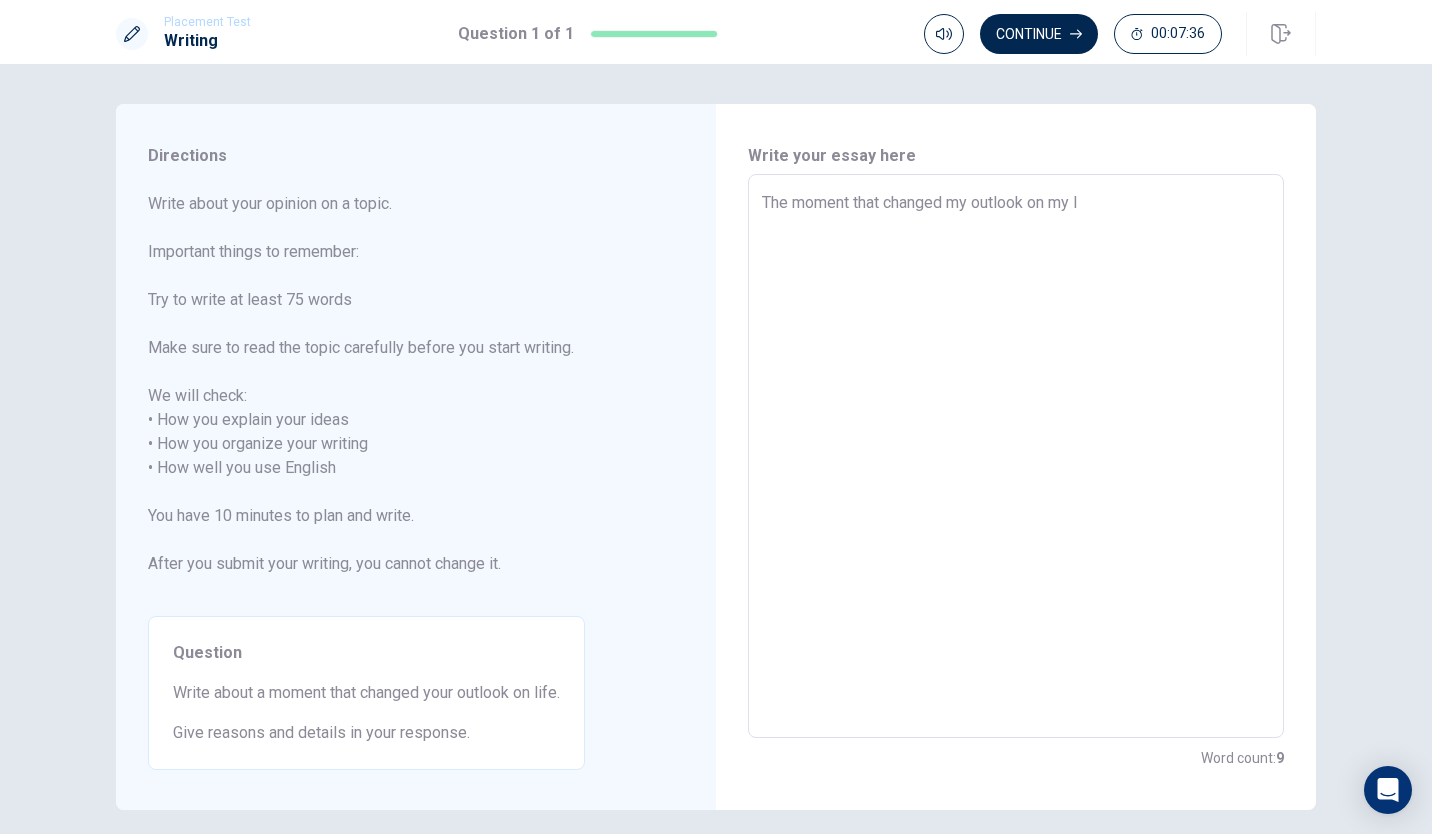 type on "x" 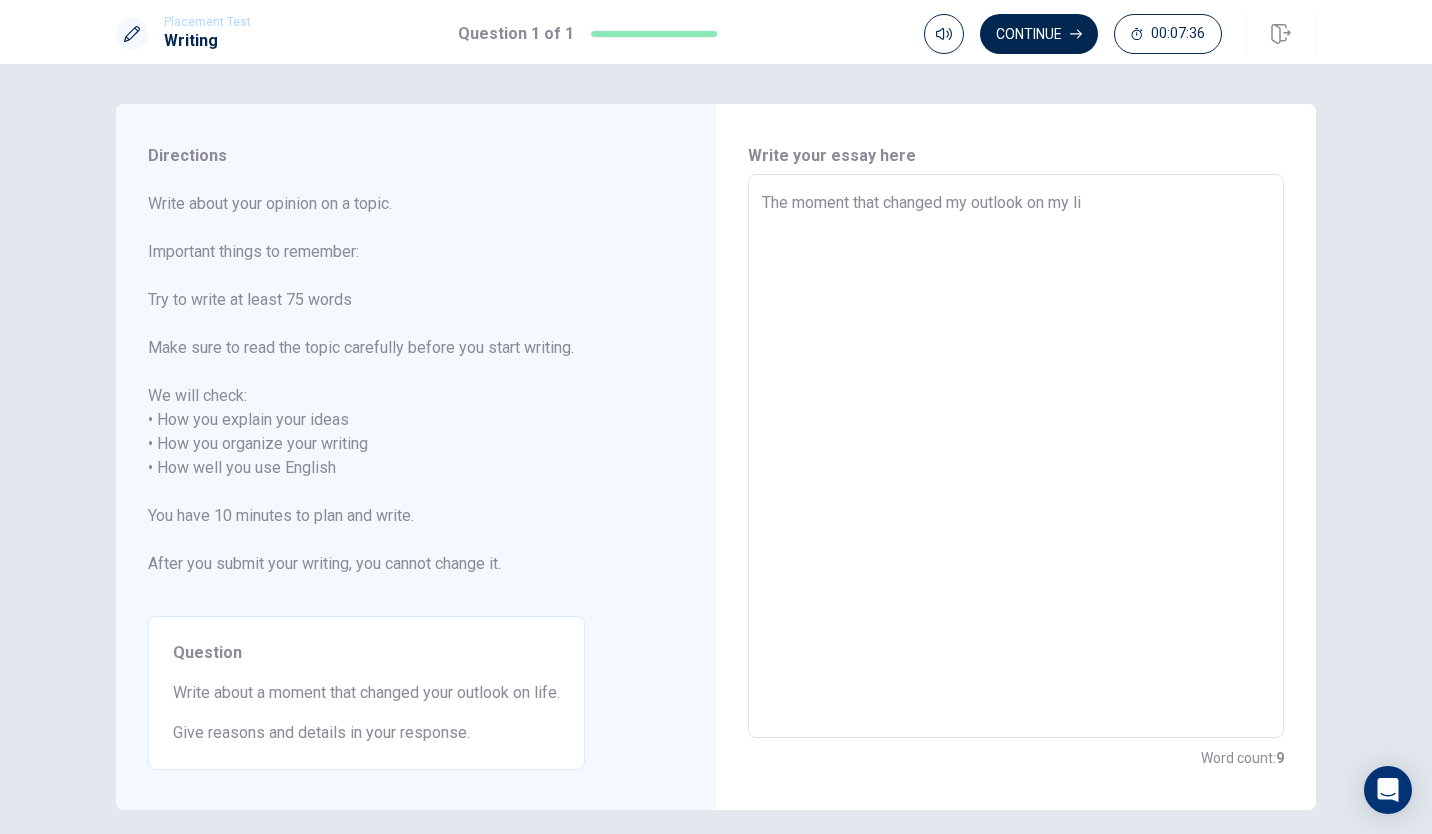 type on "x" 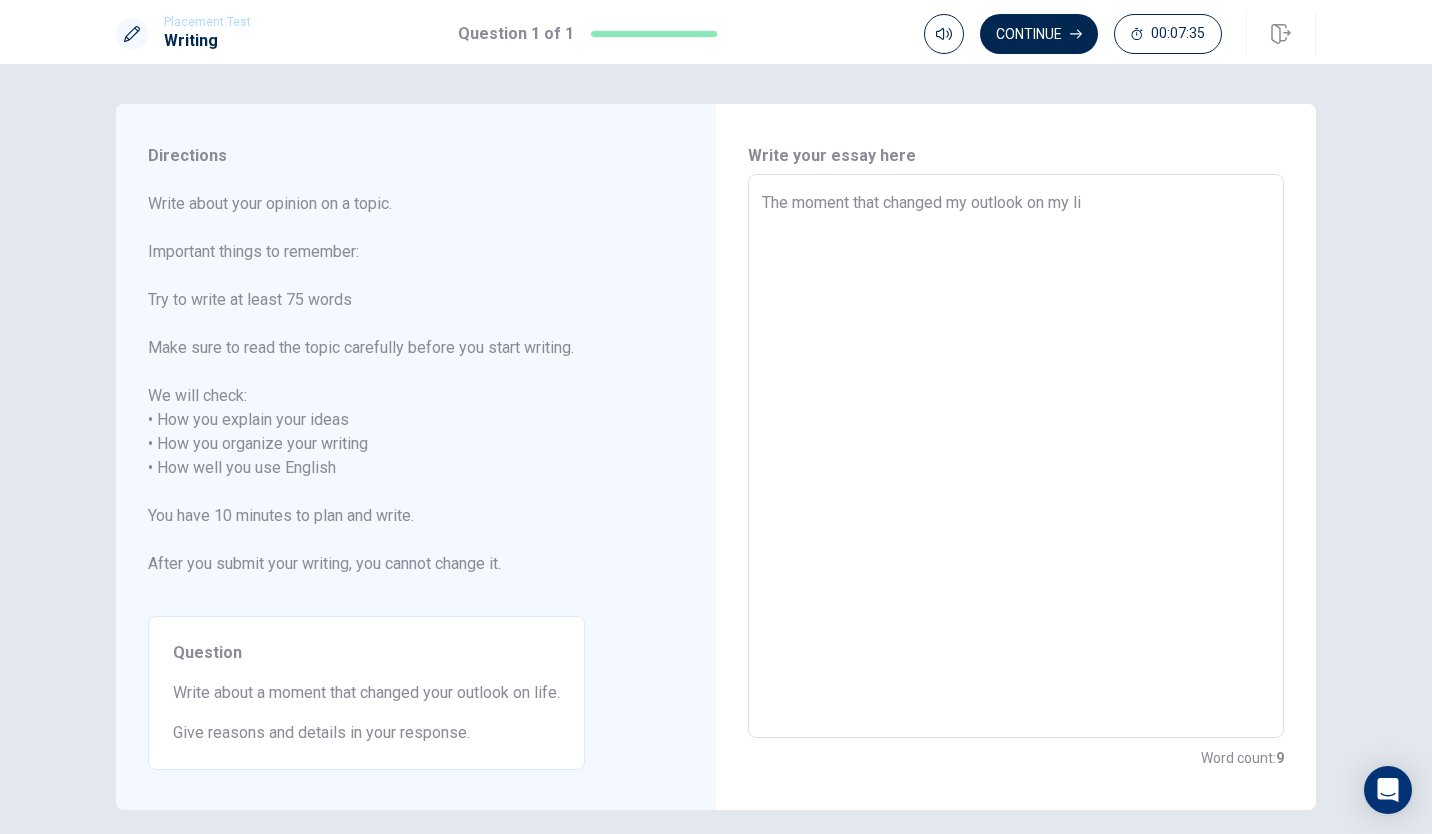 type on "The moment that changed my outlook on my lif" 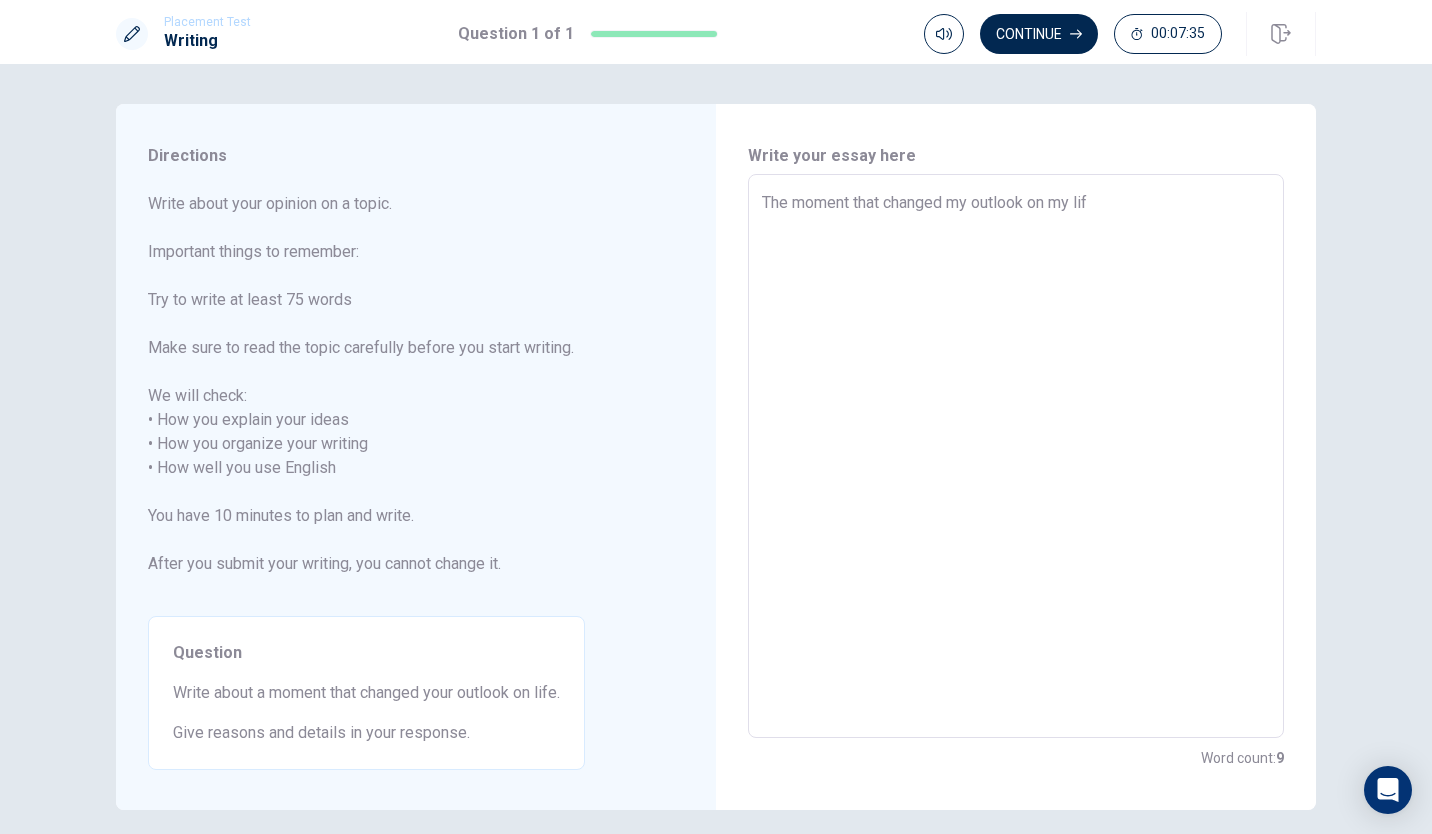 type on "x" 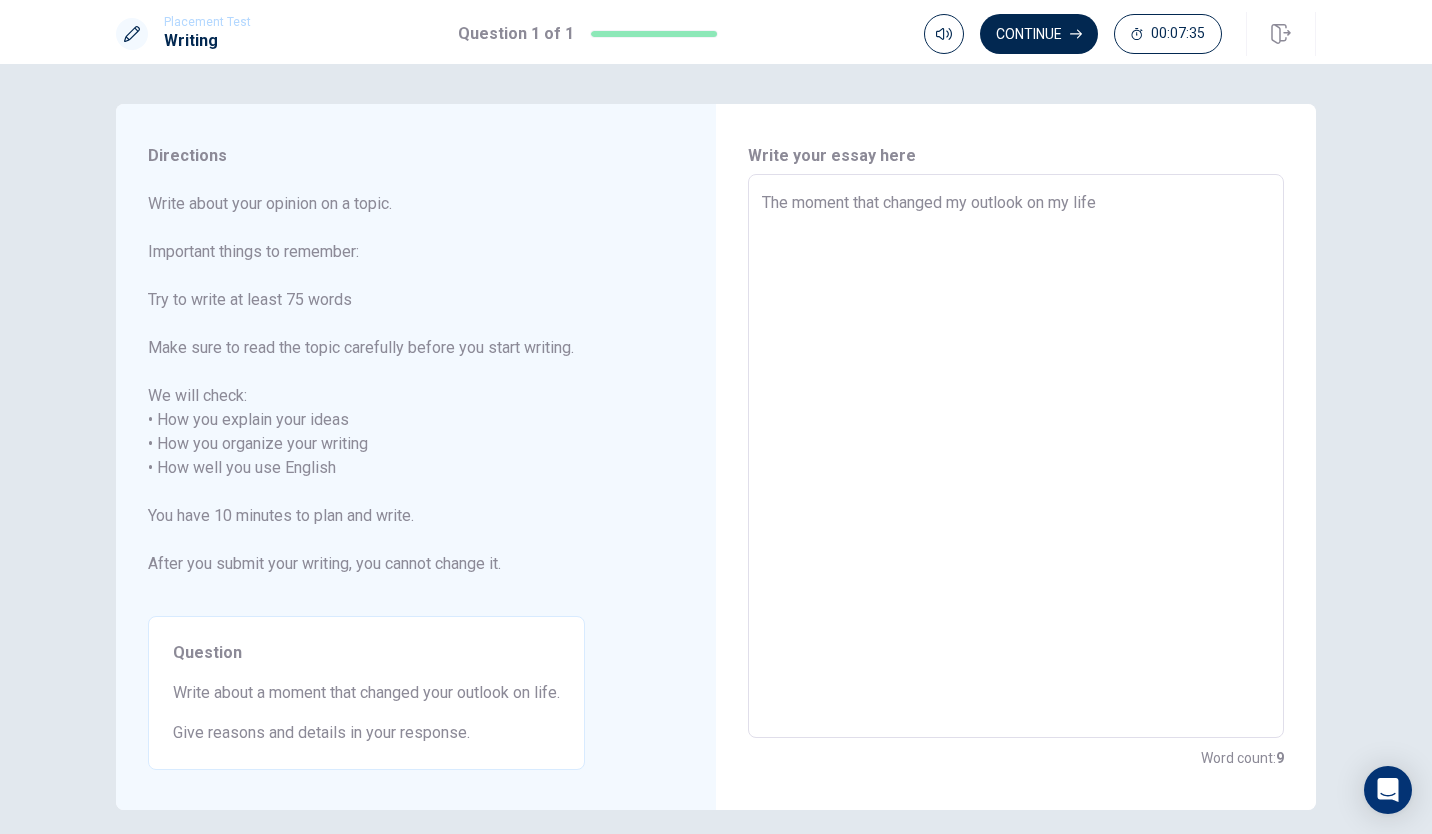 type on "x" 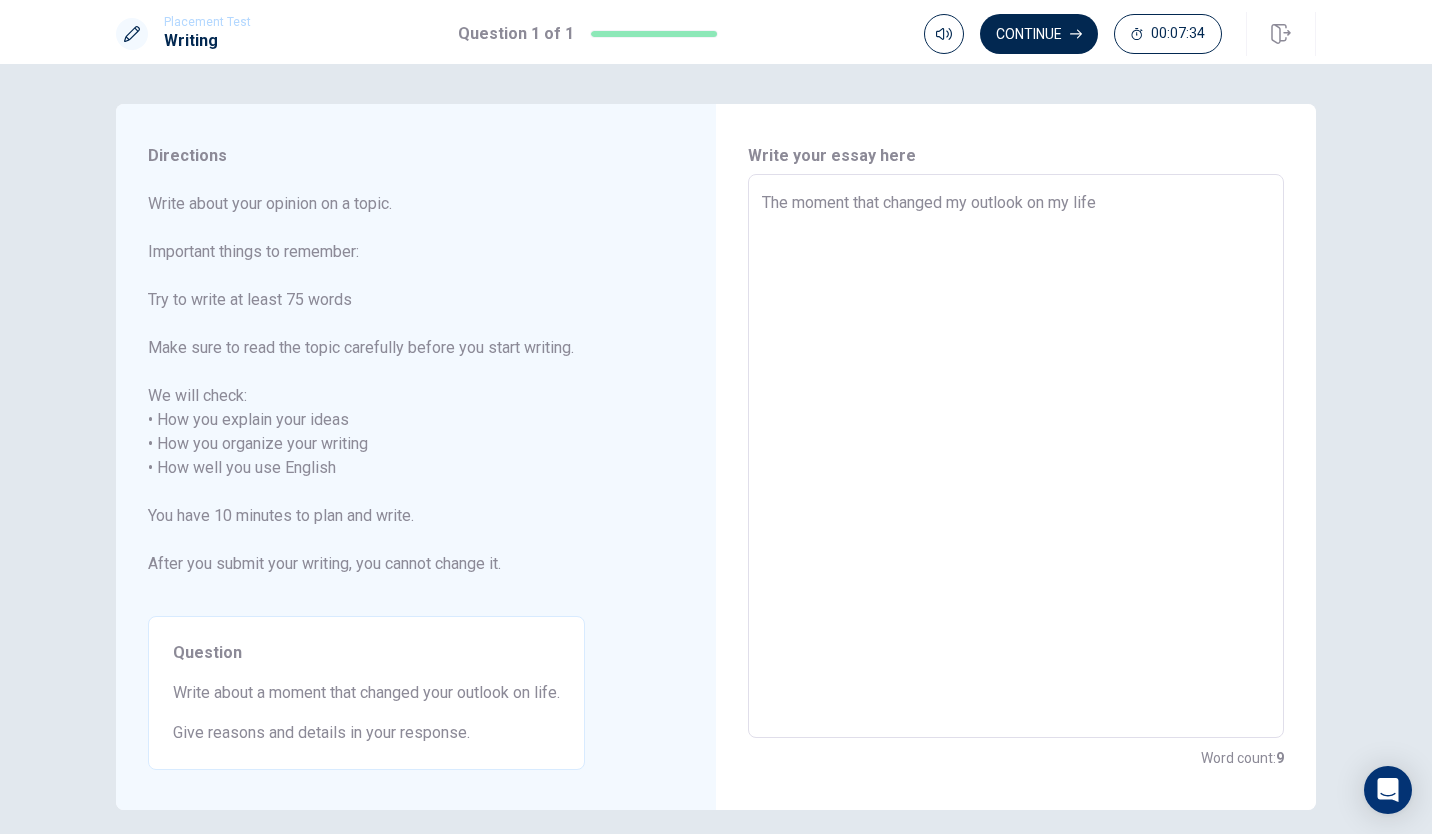 type on "x" 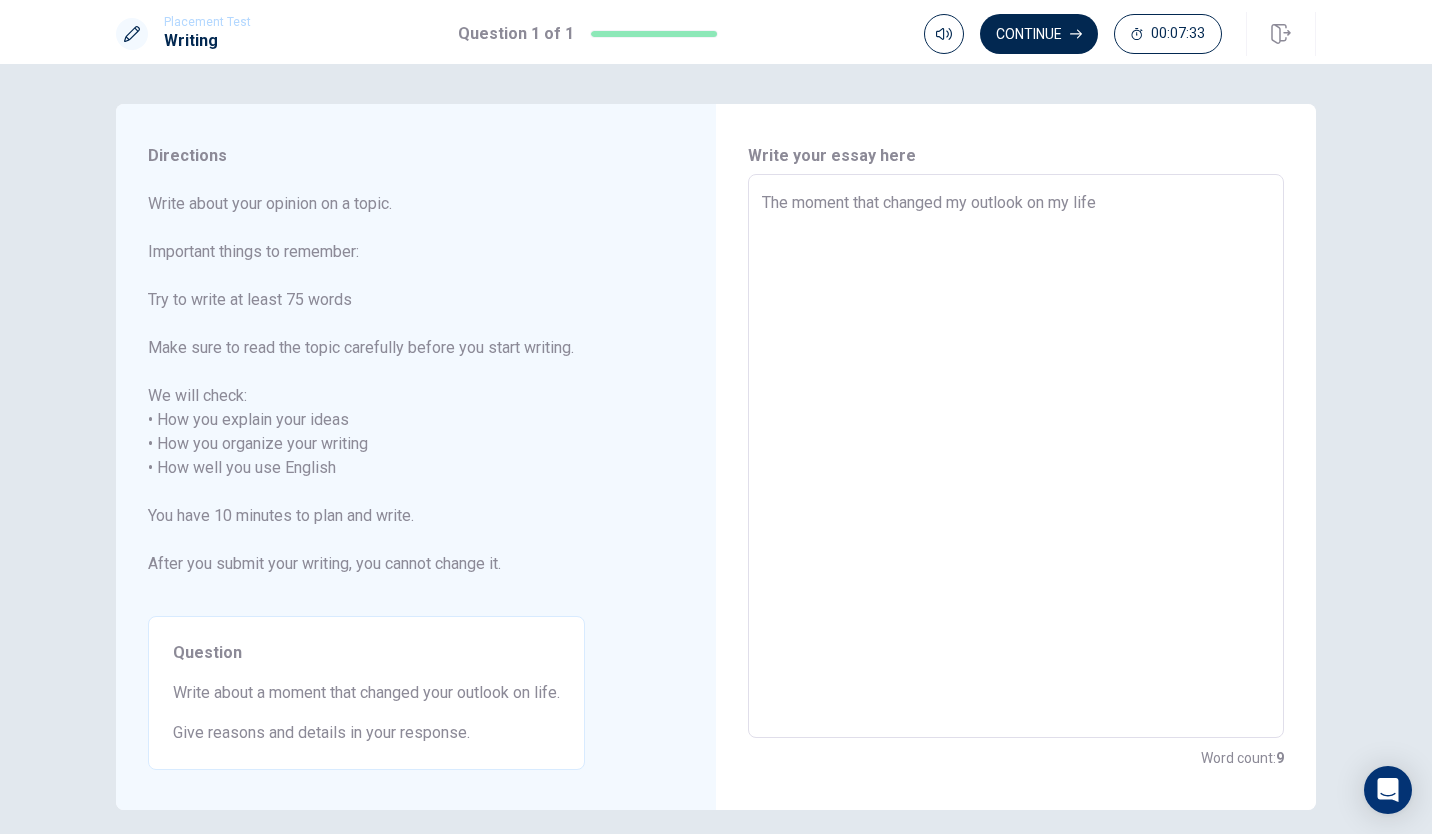 type on "The moment that changed my outlook on my life i" 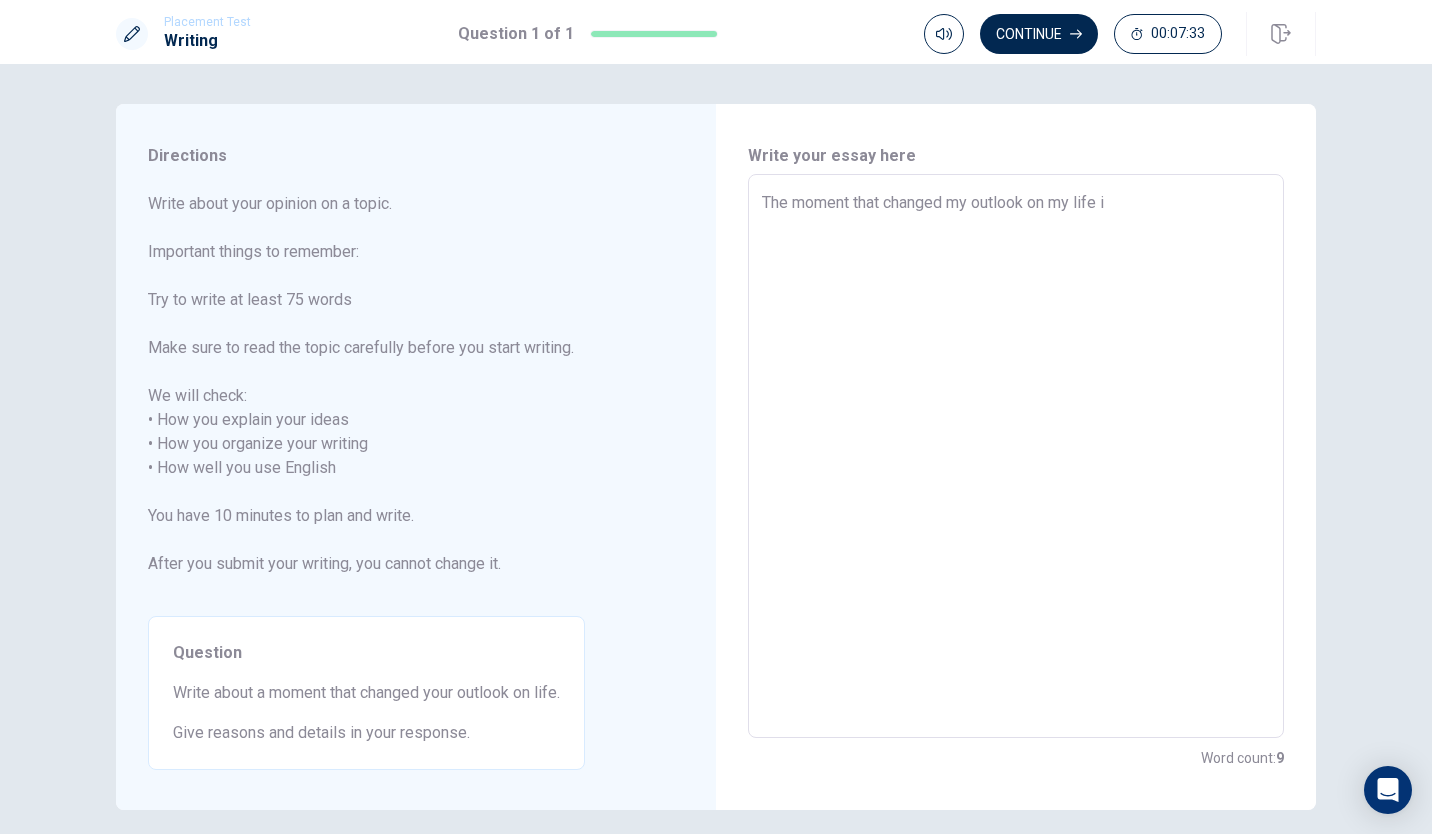 type on "x" 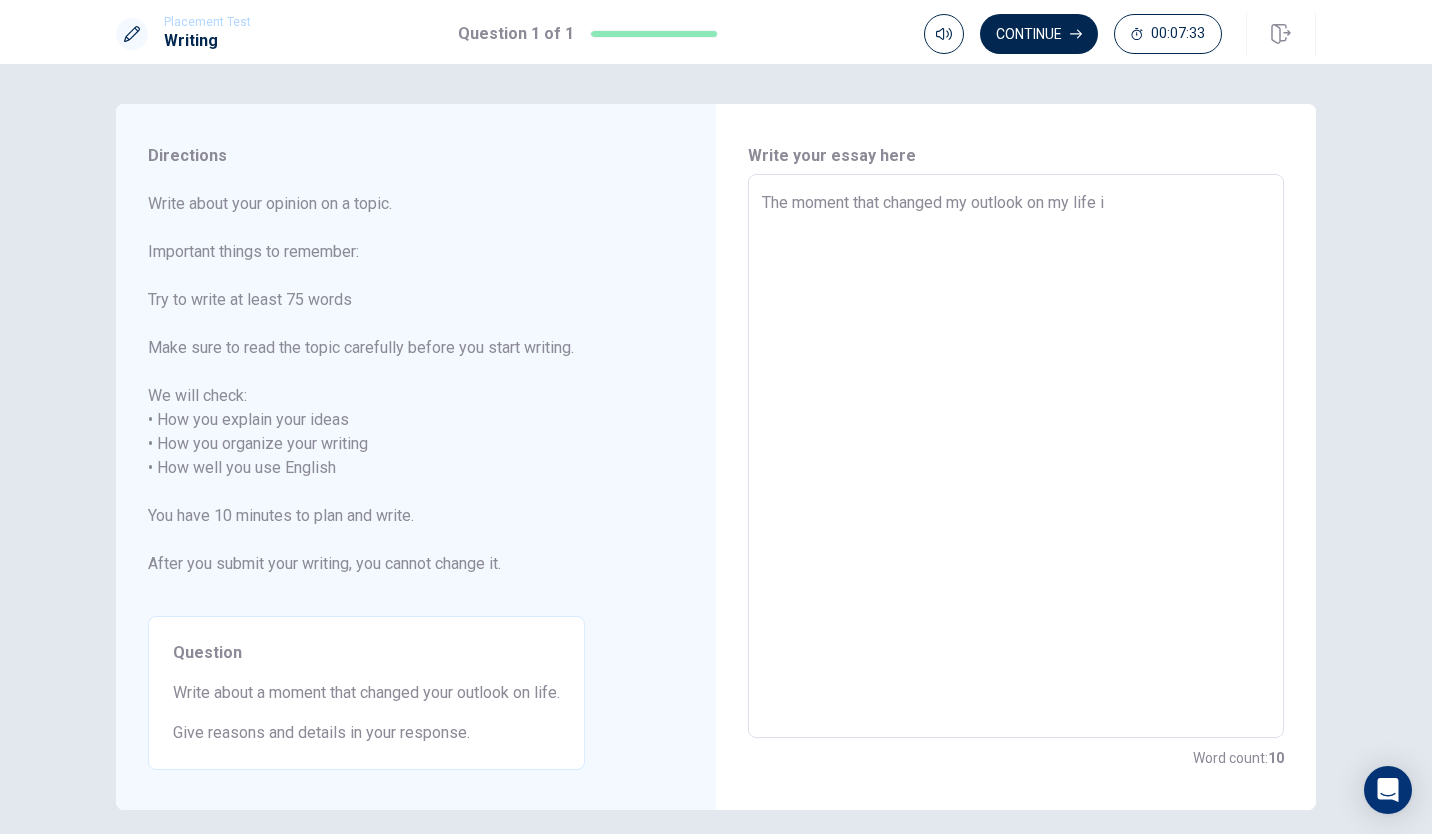 type on "The moment that changed my outlook on my life is" 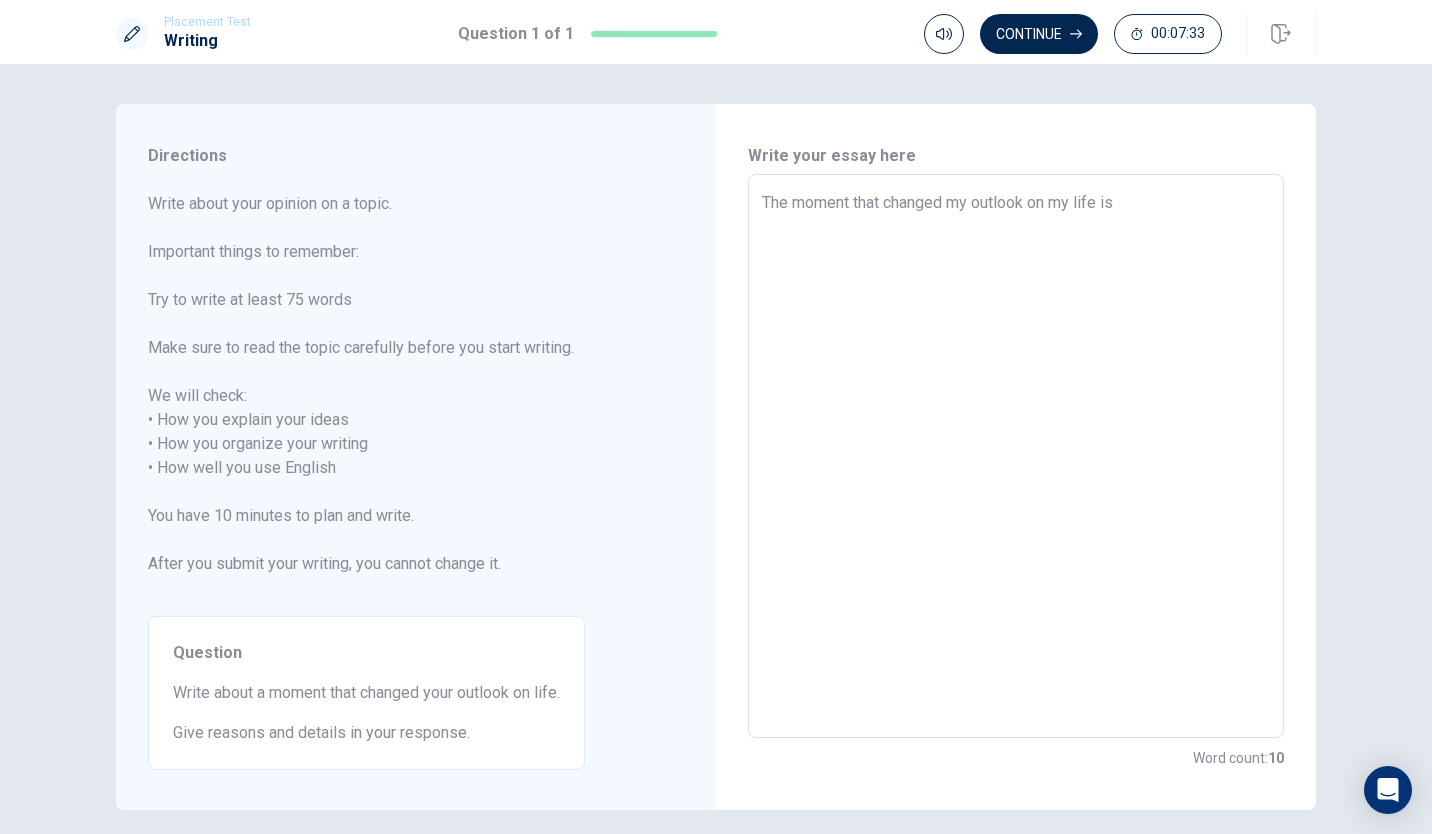 type on "x" 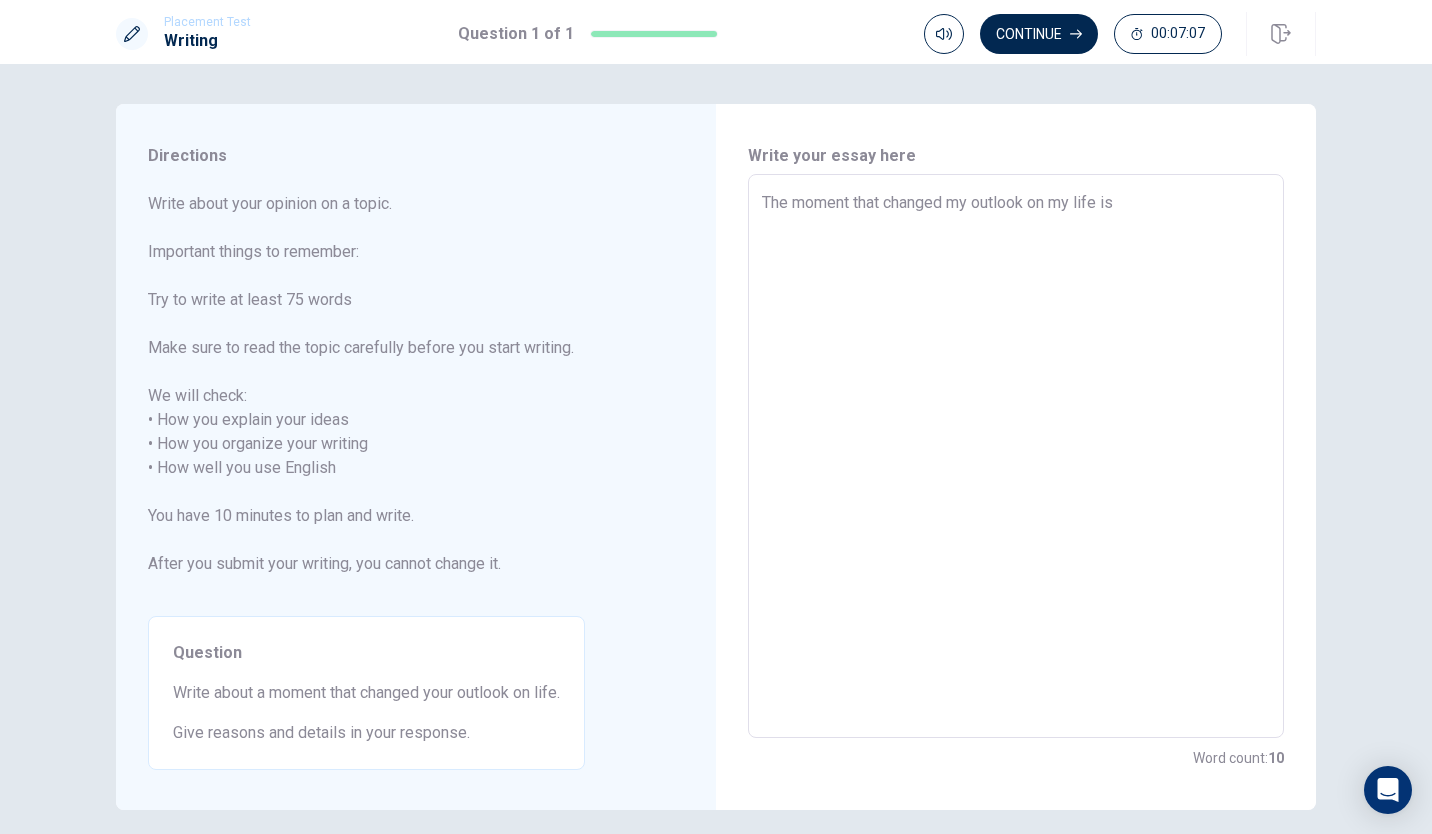 type on "x" 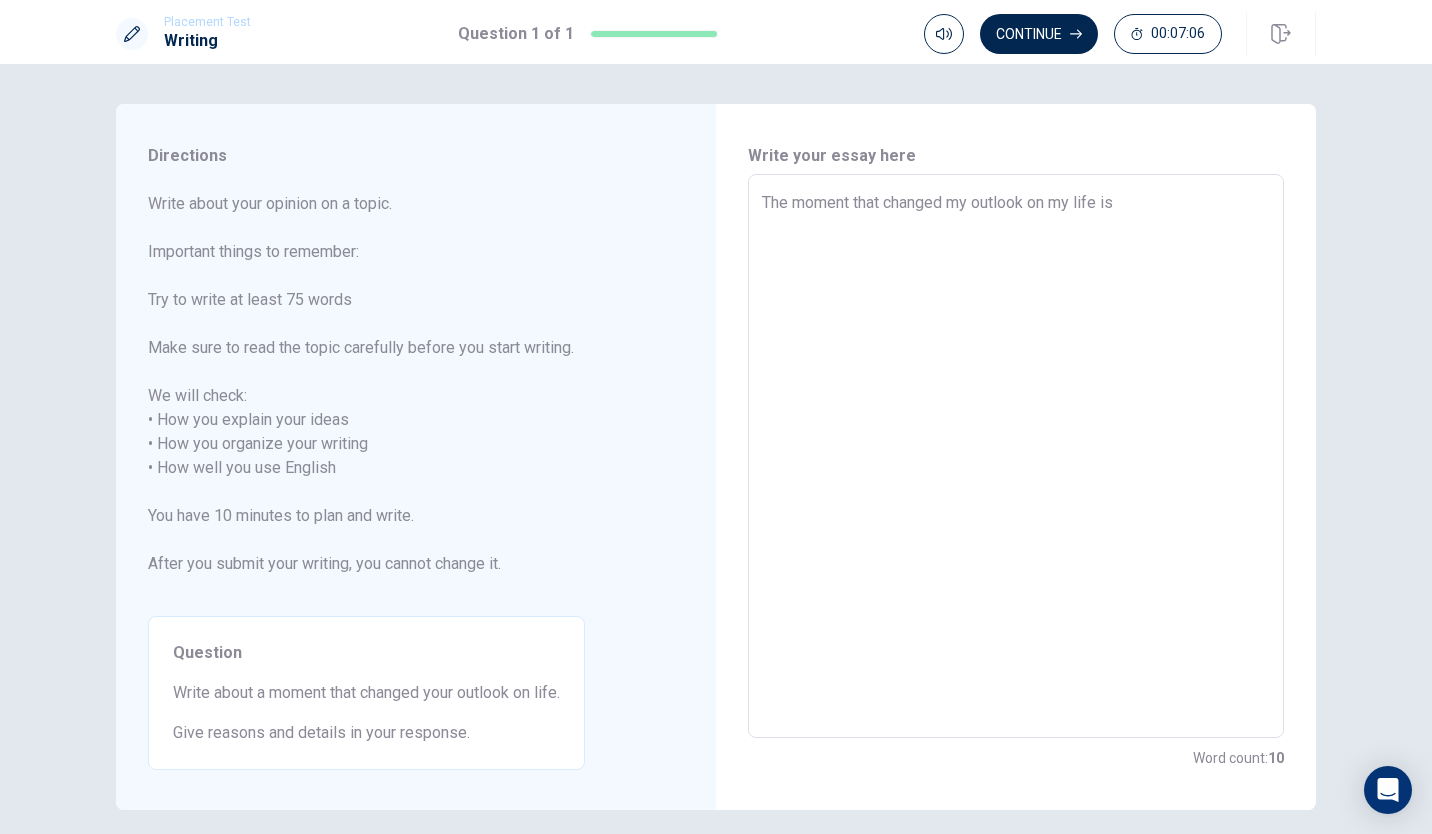 type on "The moment that changed my outlook on my life is t" 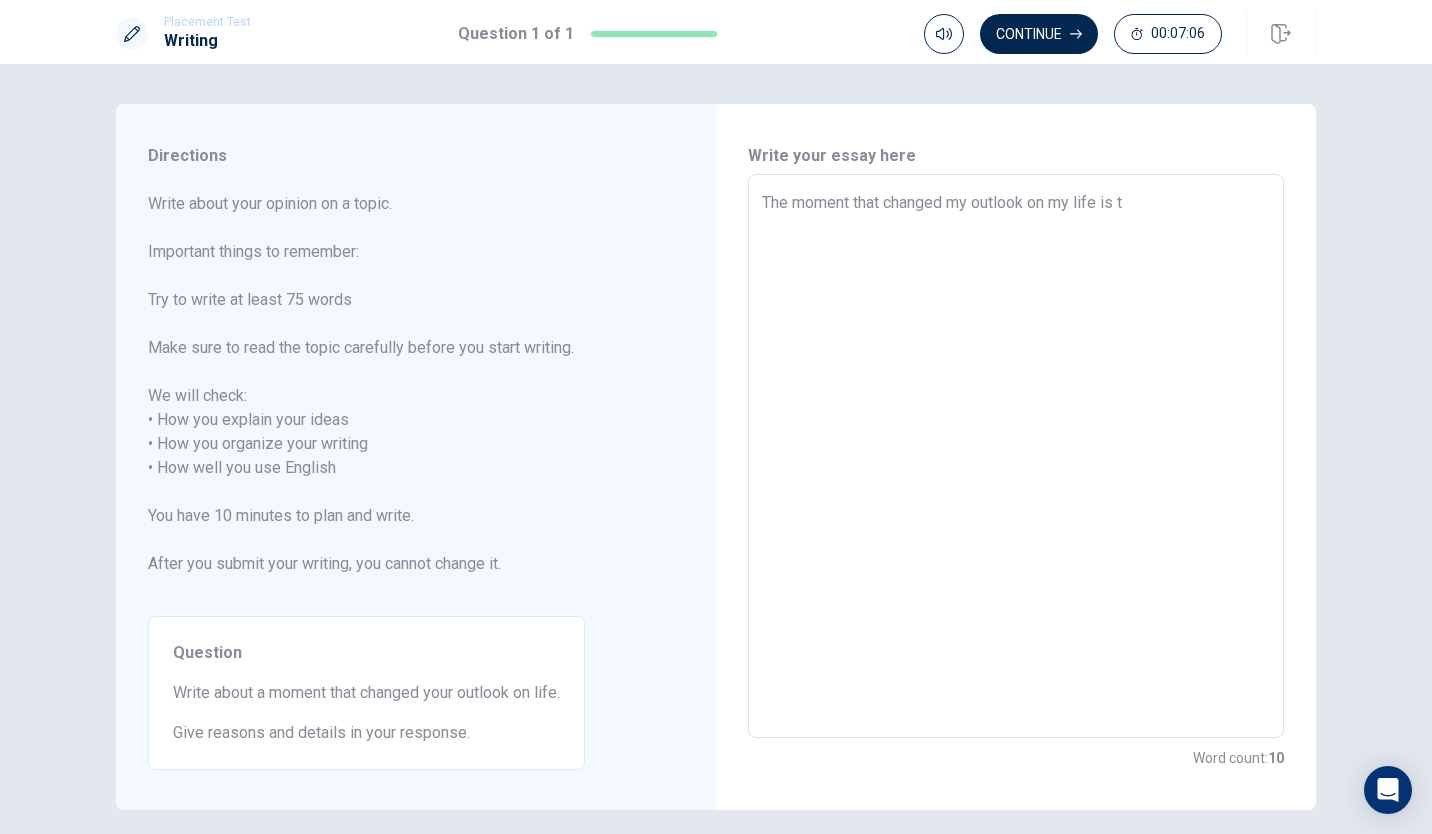 type on "x" 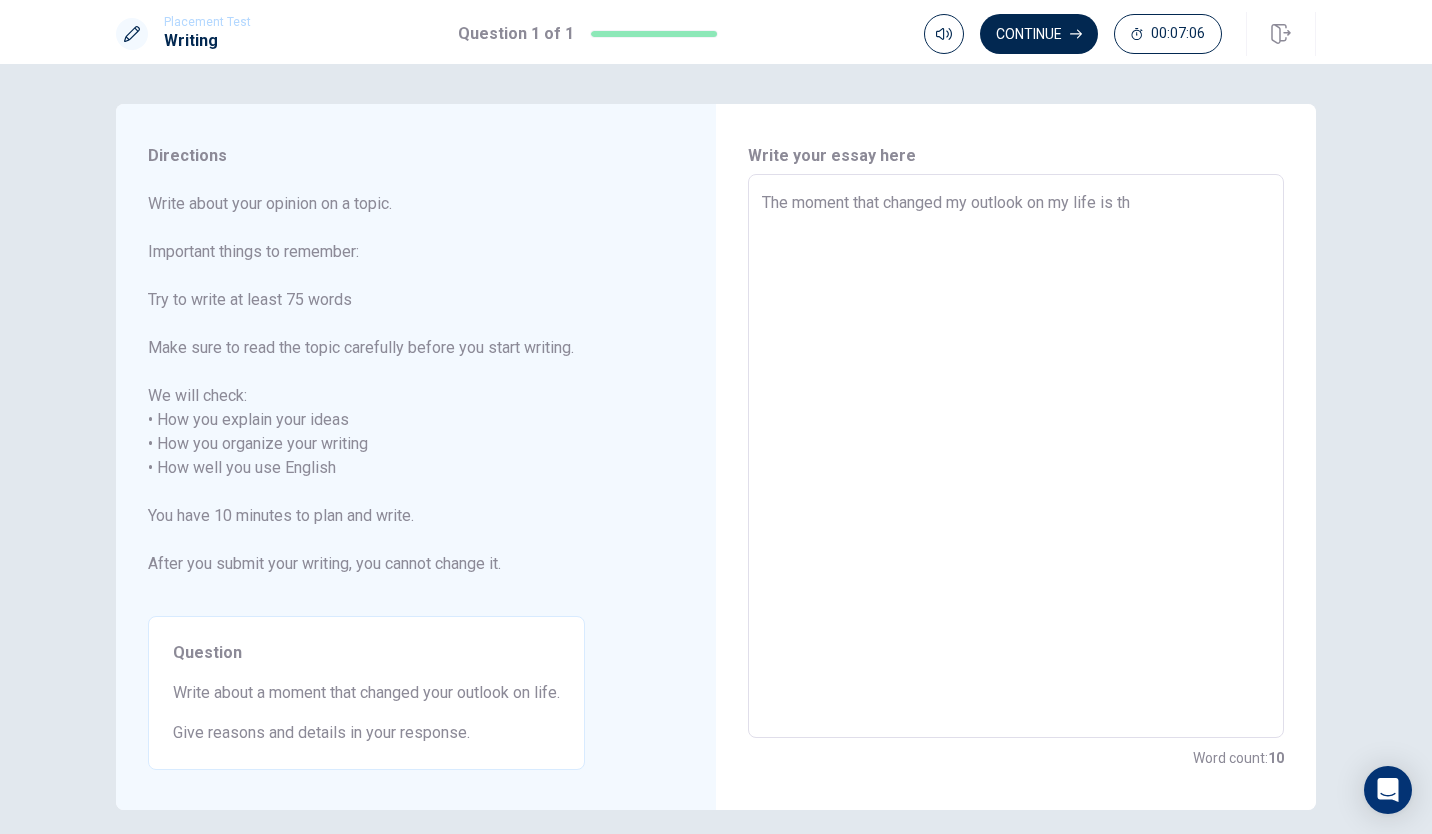 type on "x" 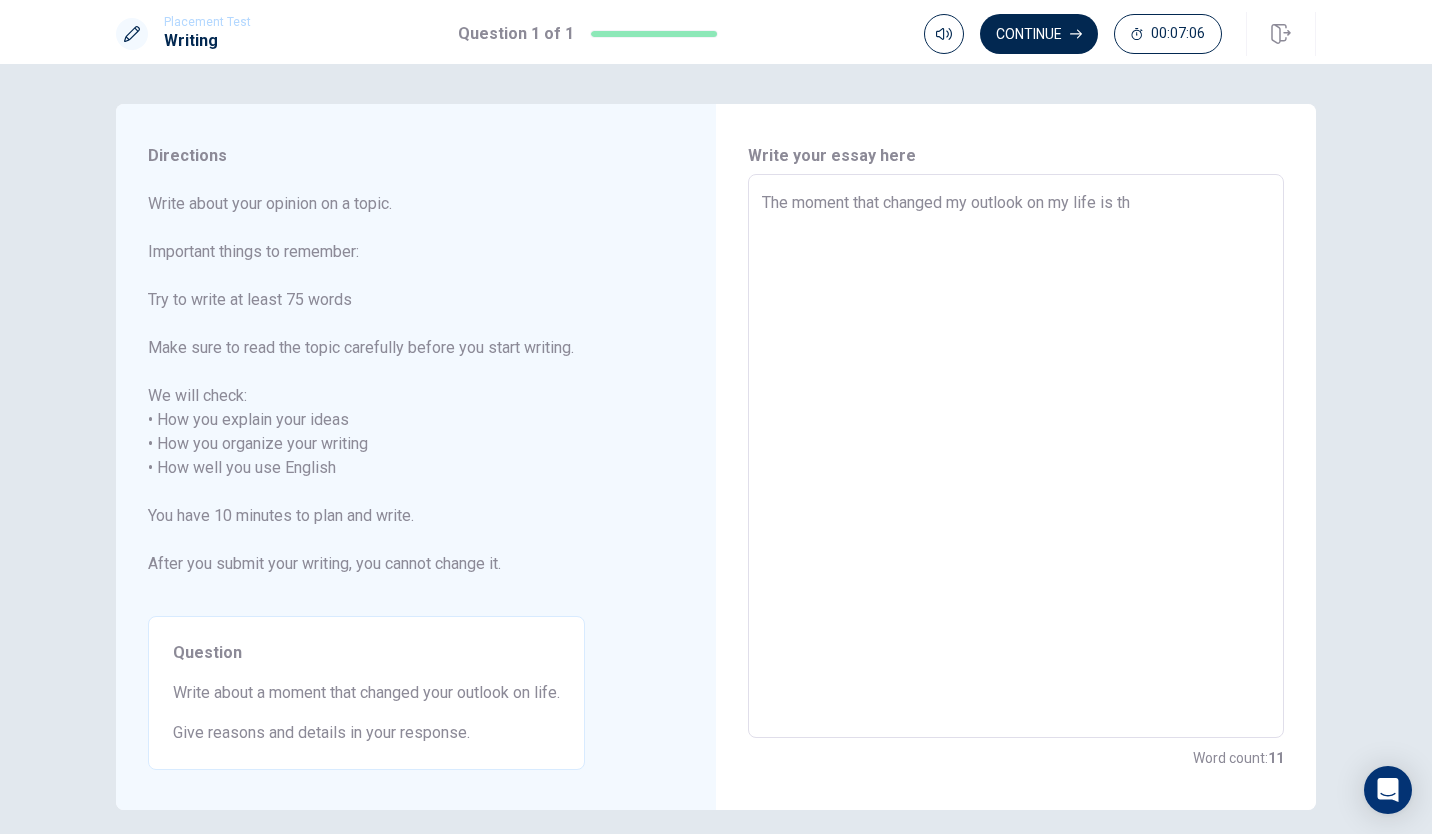 type on "The moment that changed my outlook on my life is the" 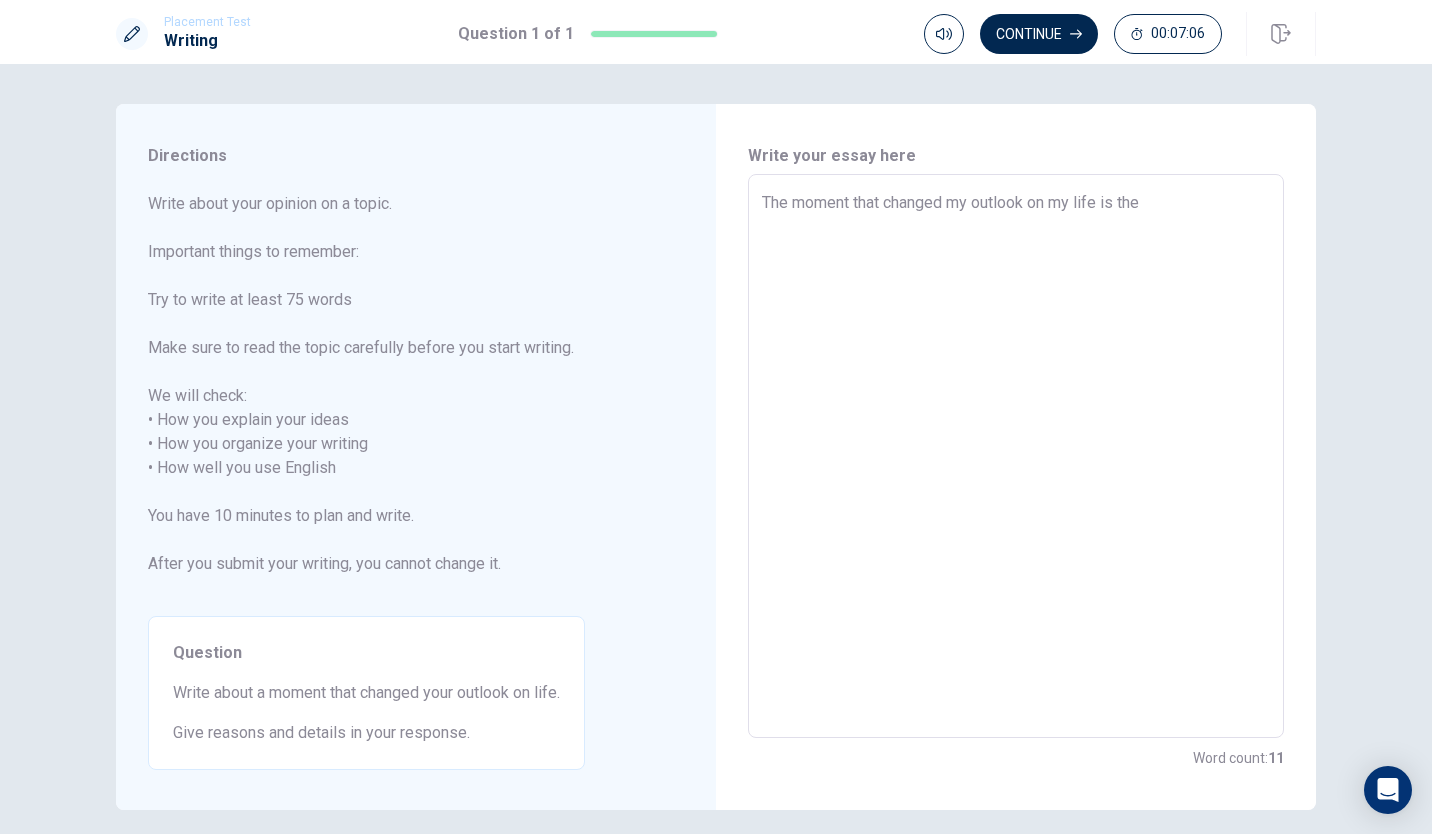 type on "x" 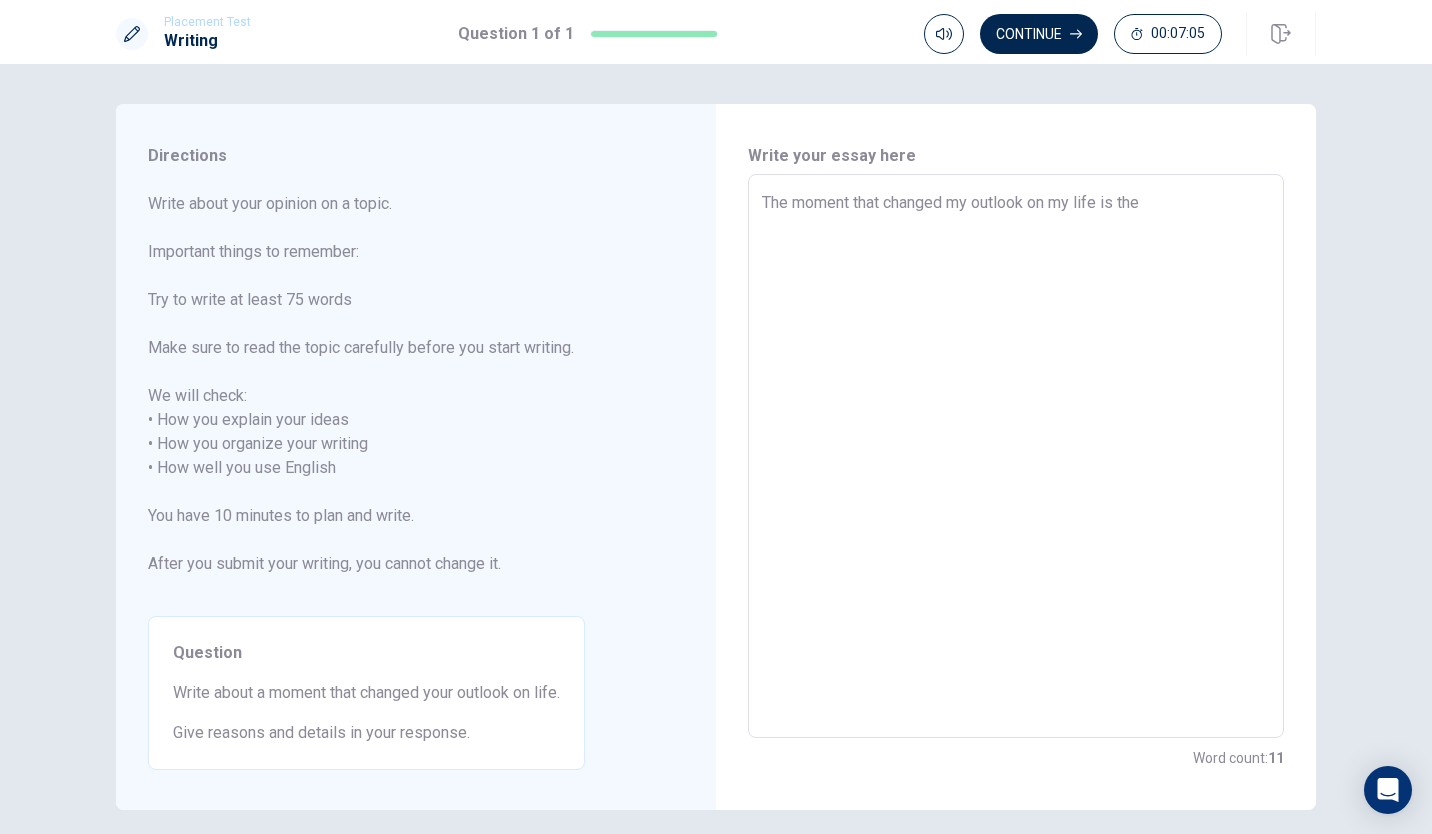 type on "The moment that changed my outlook on my life is the" 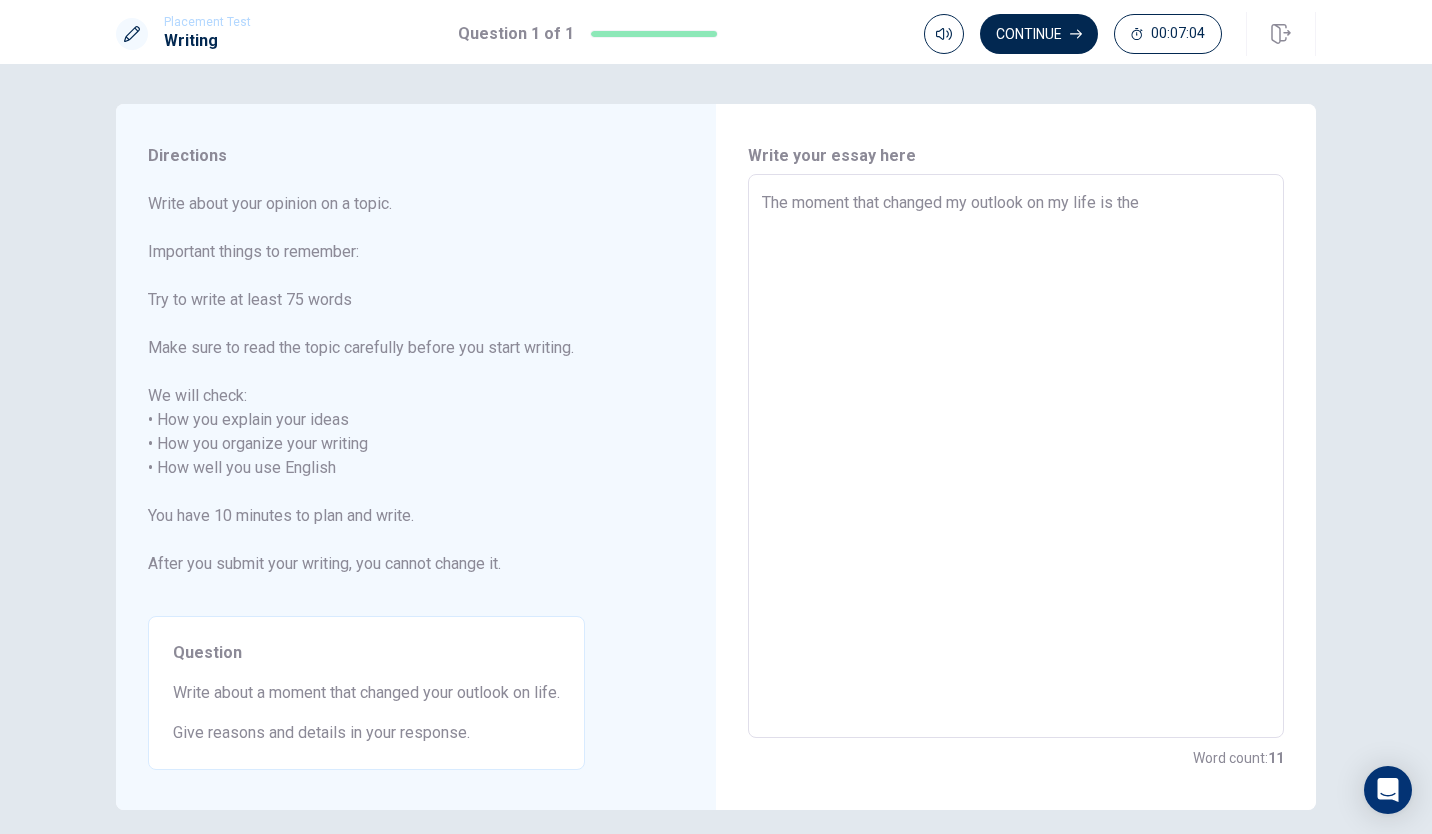 type on "The moment that changed my outlook on my life is the d" 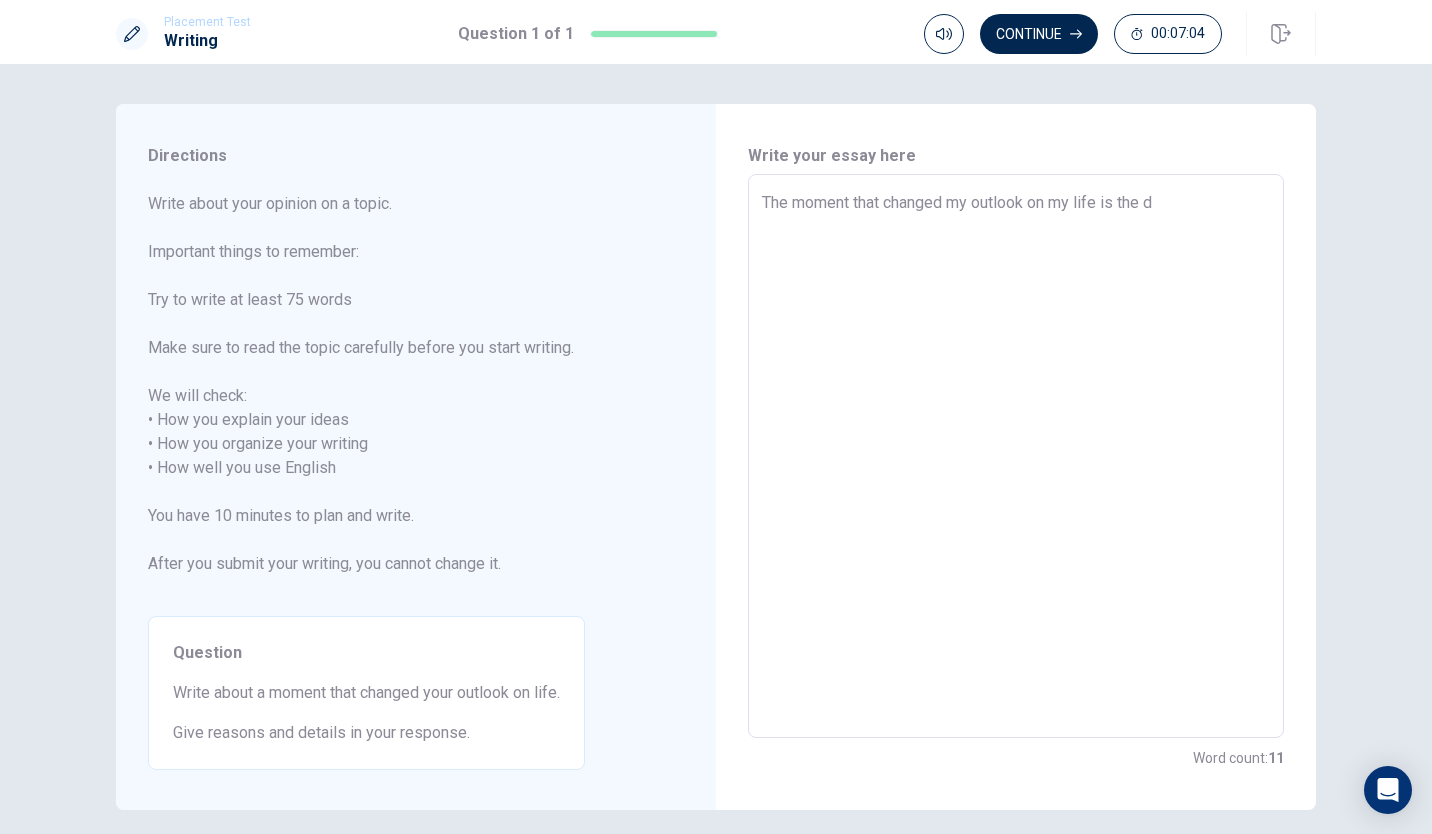 type on "x" 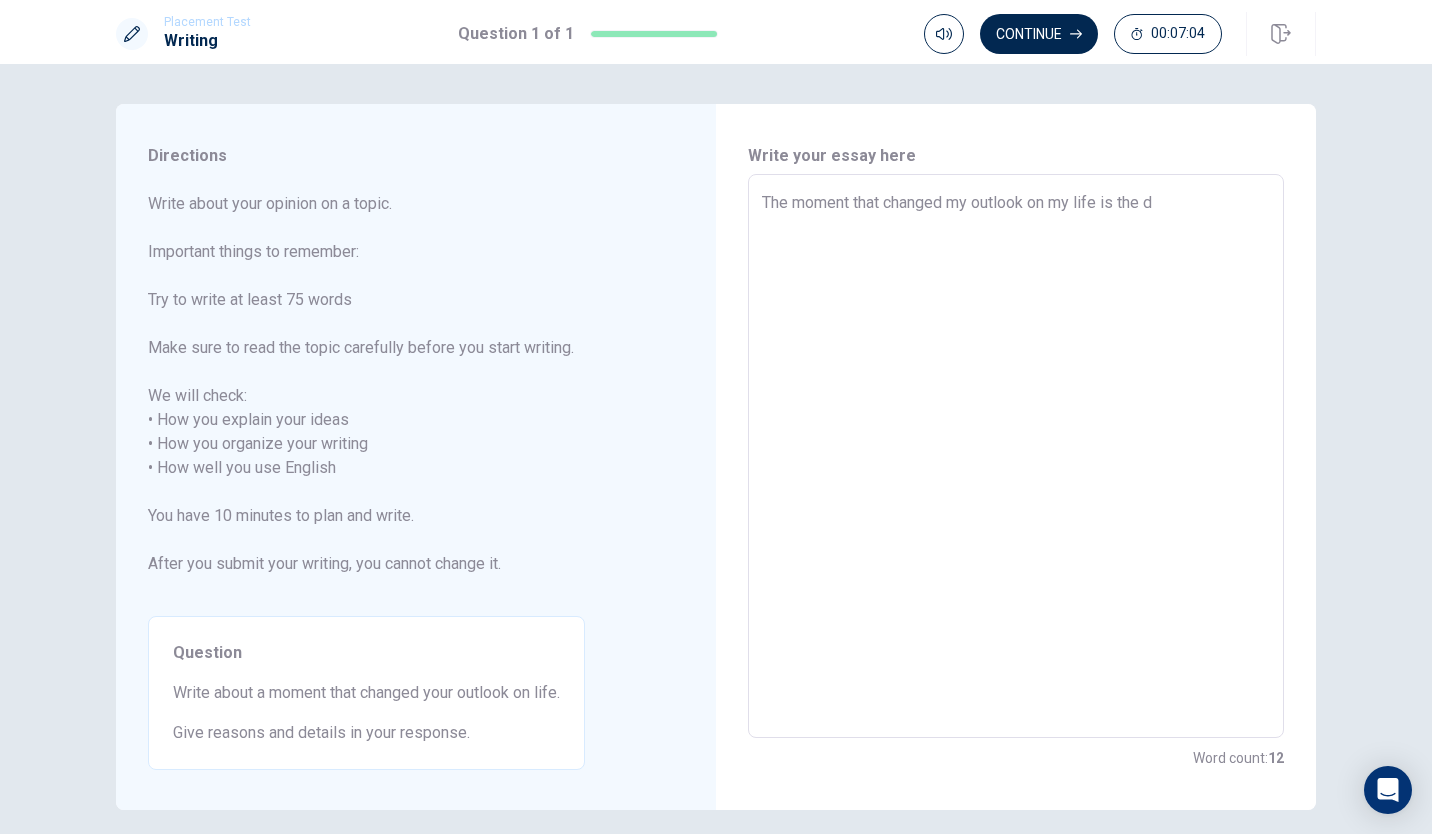 type on "The moment that changed my outlook on my life is the de" 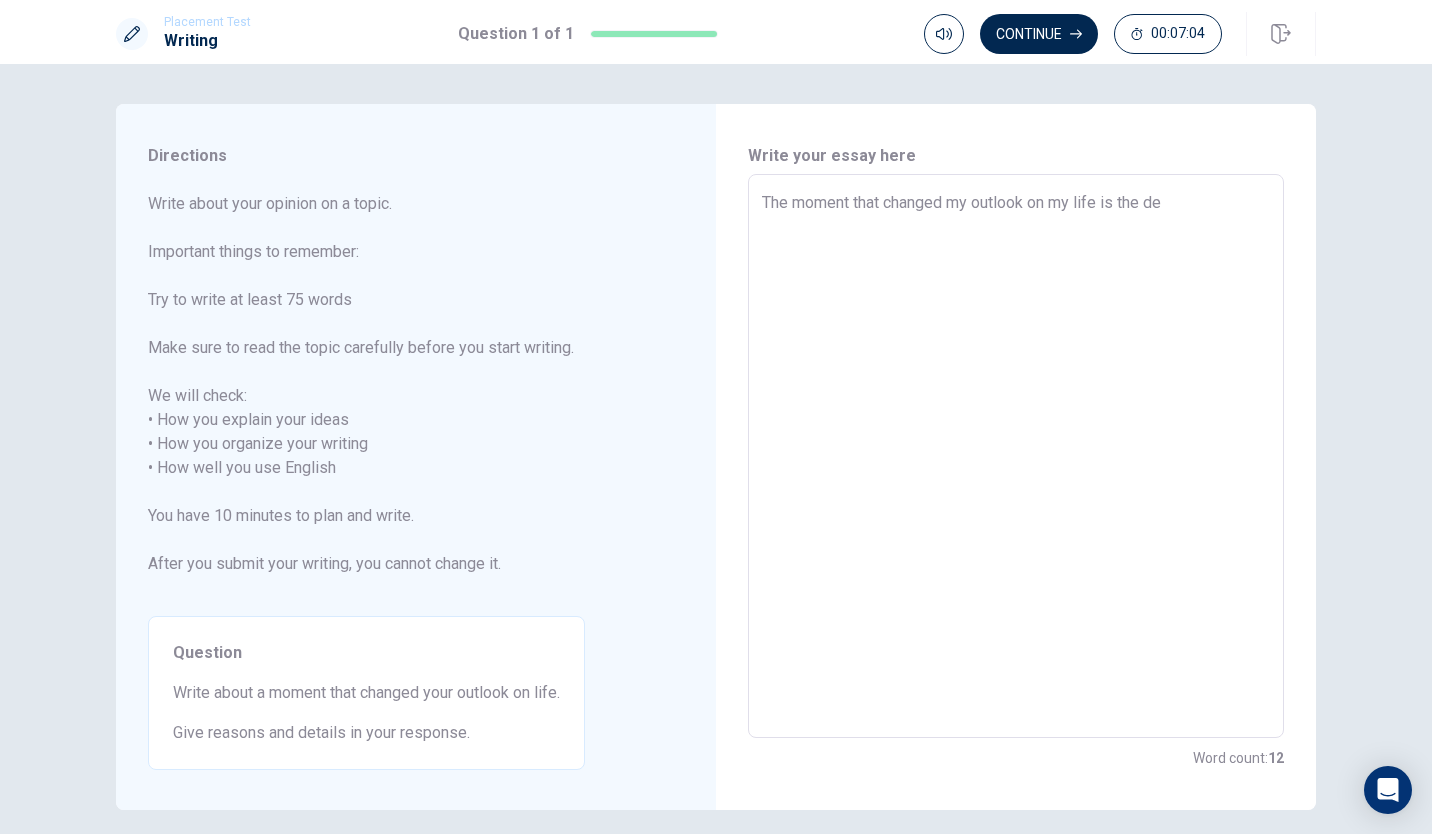 type on "x" 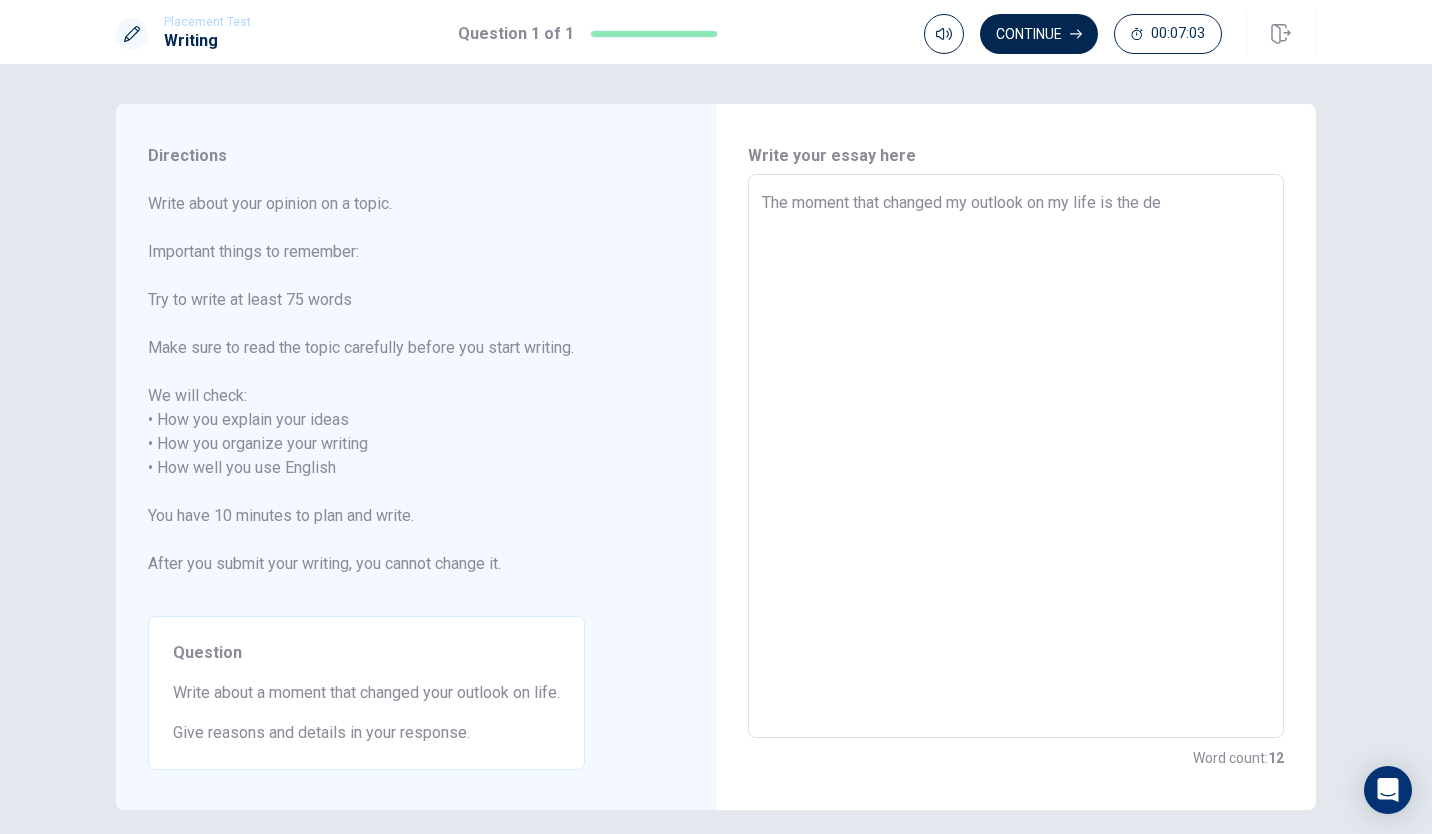 type on "The moment that changed my outlook on my life is the dea" 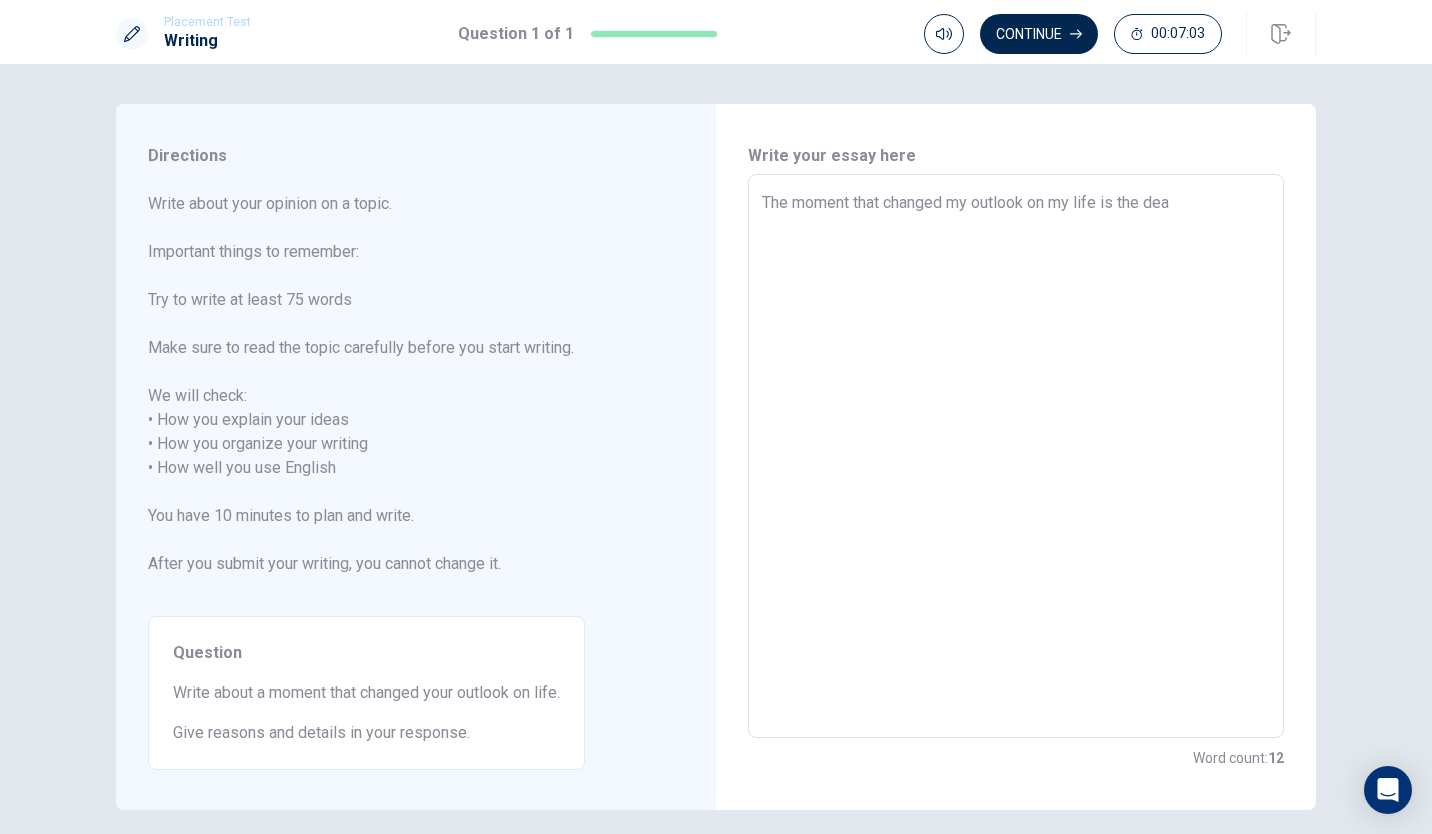 type on "x" 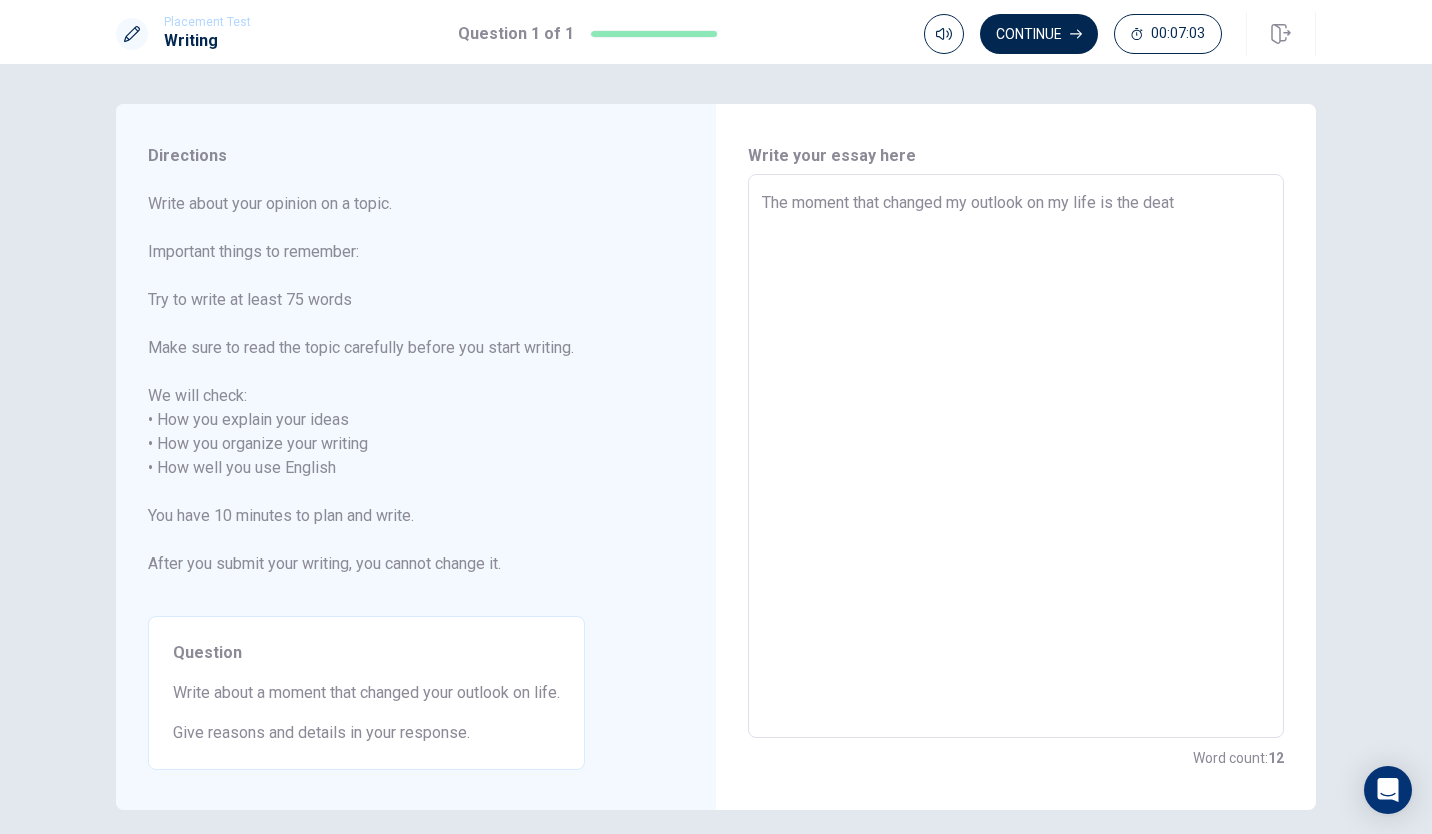 type on "x" 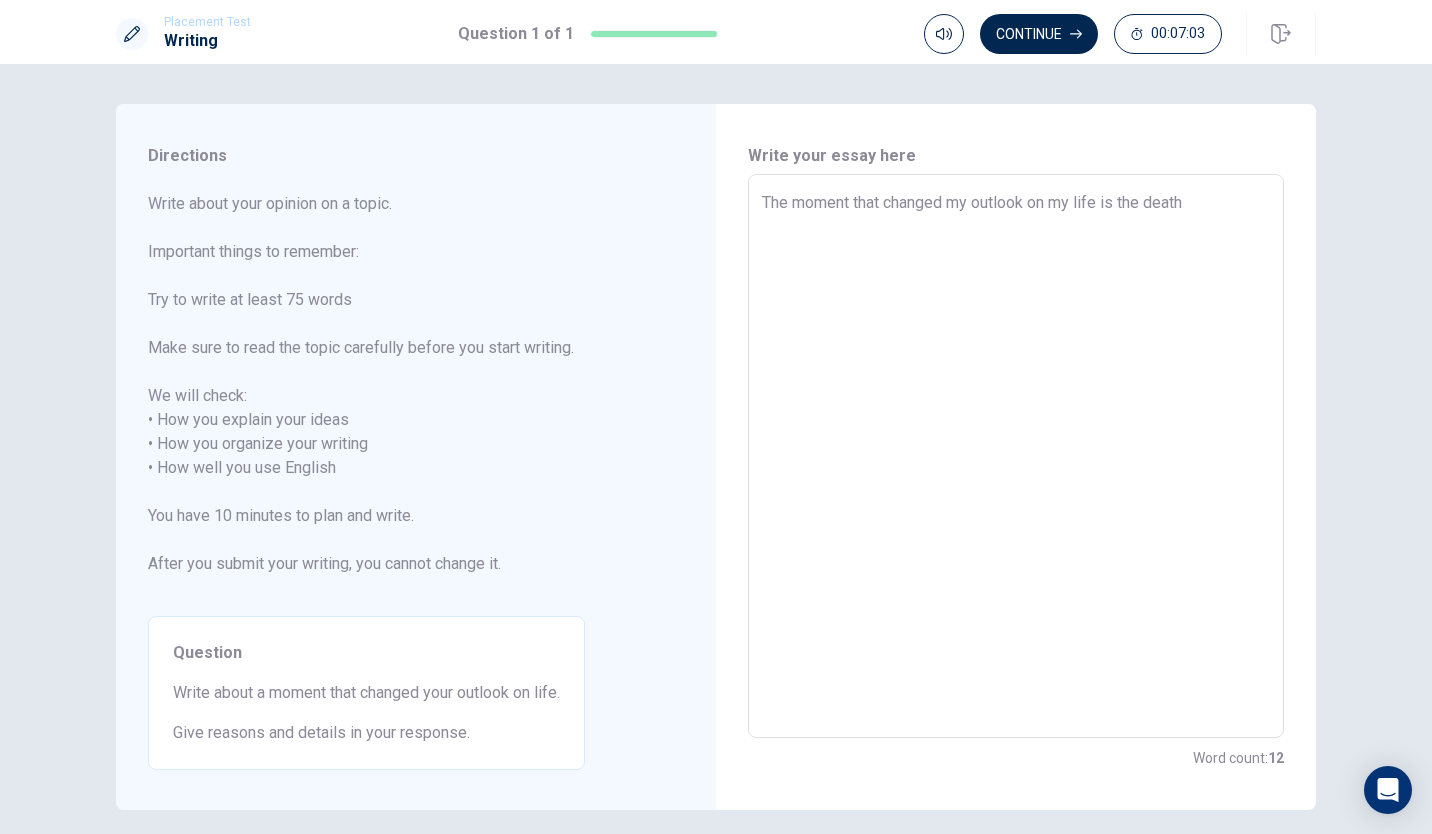 type on "x" 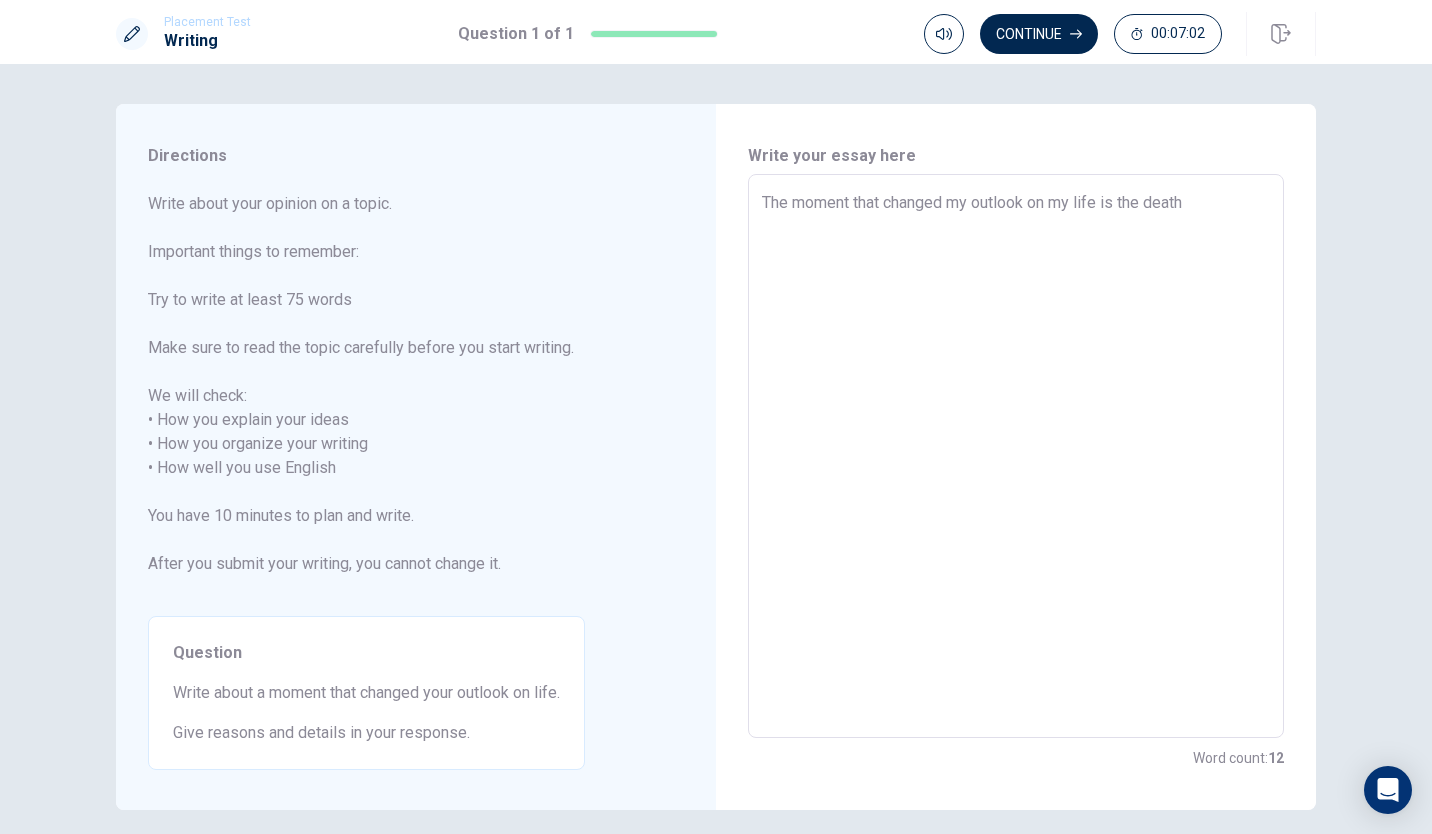 type on "The moment that changed my outlook on my life is the death" 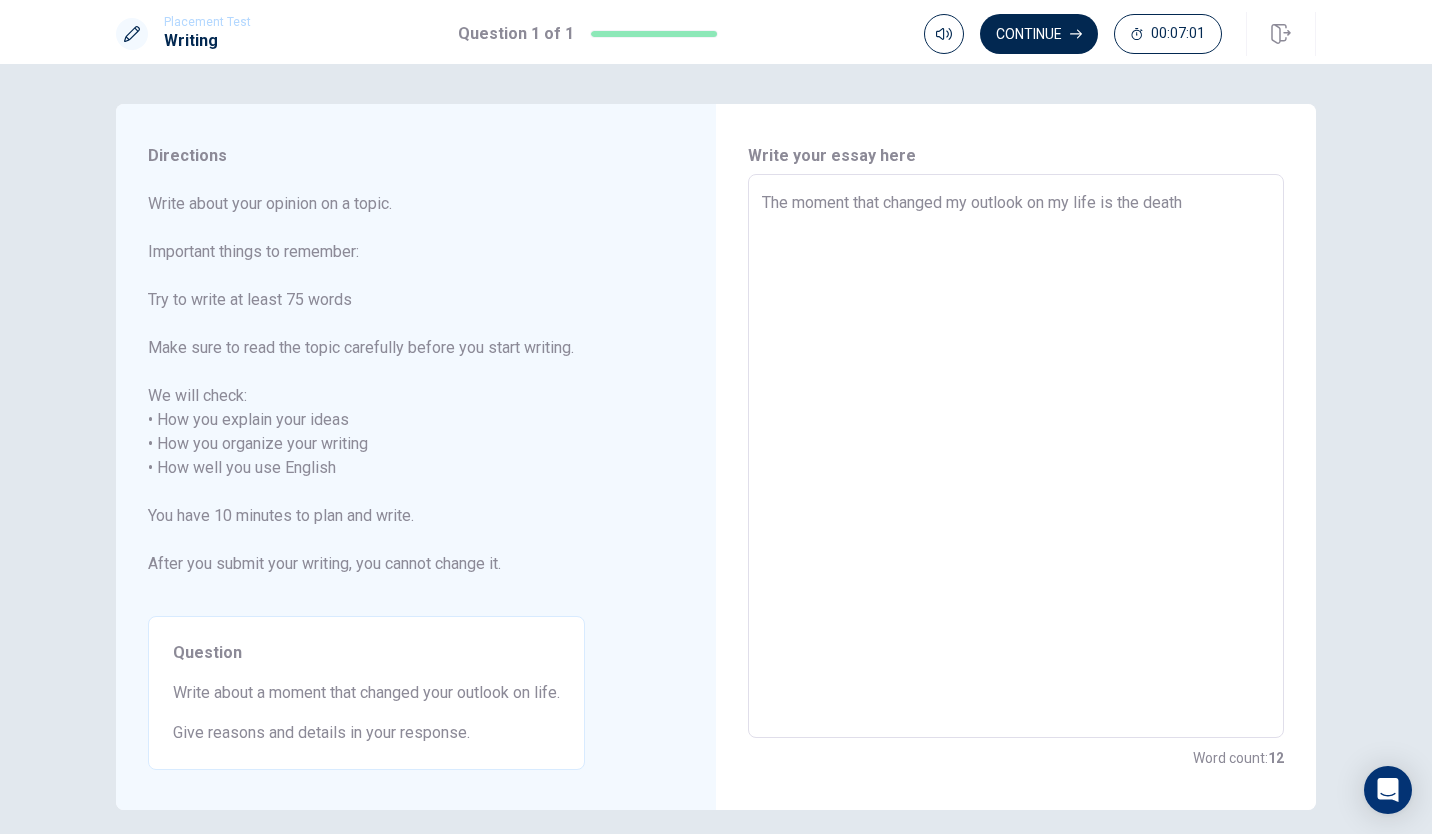type on "The moment that changed my outlook on my life is the death o" 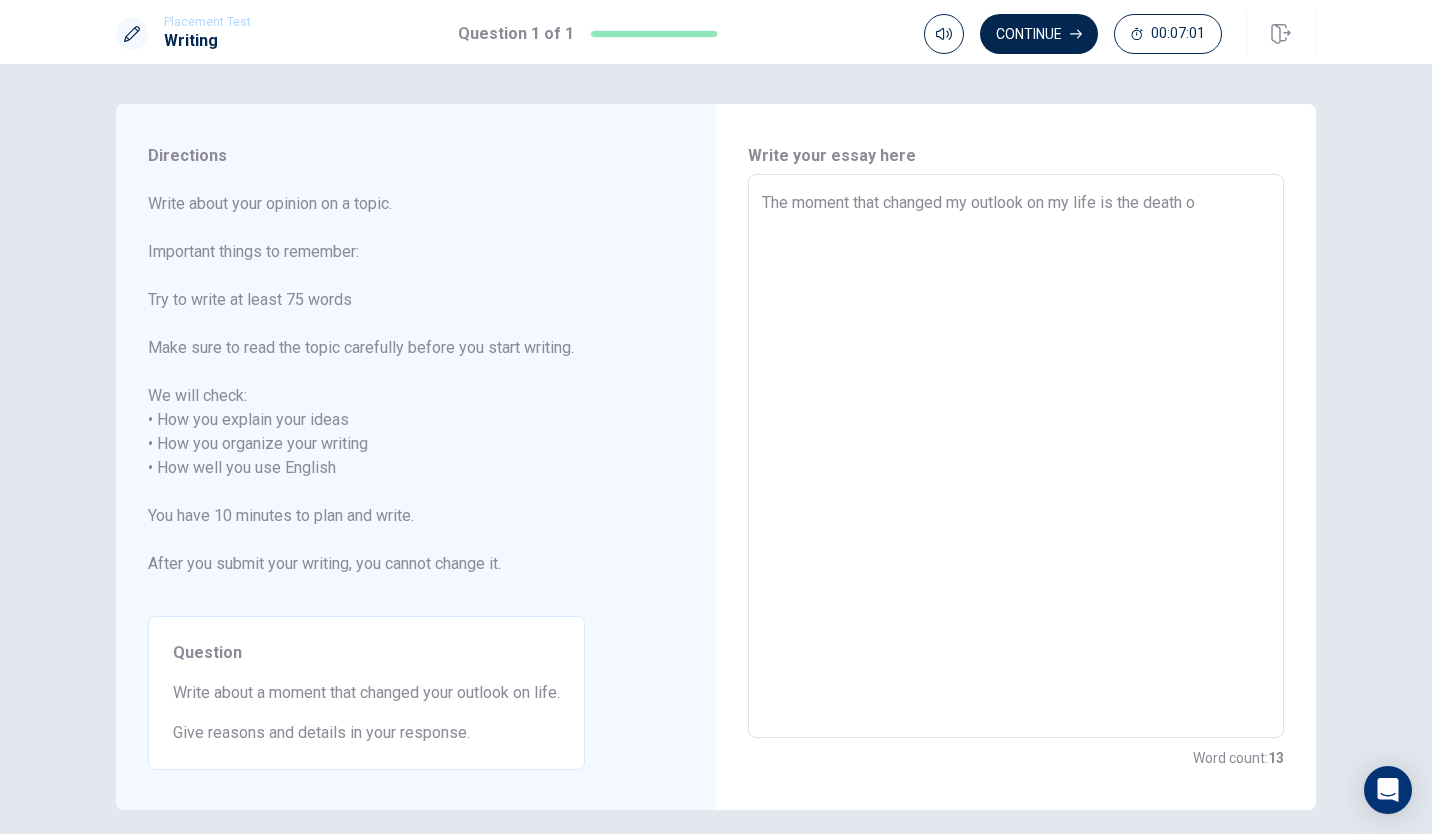 type on "x" 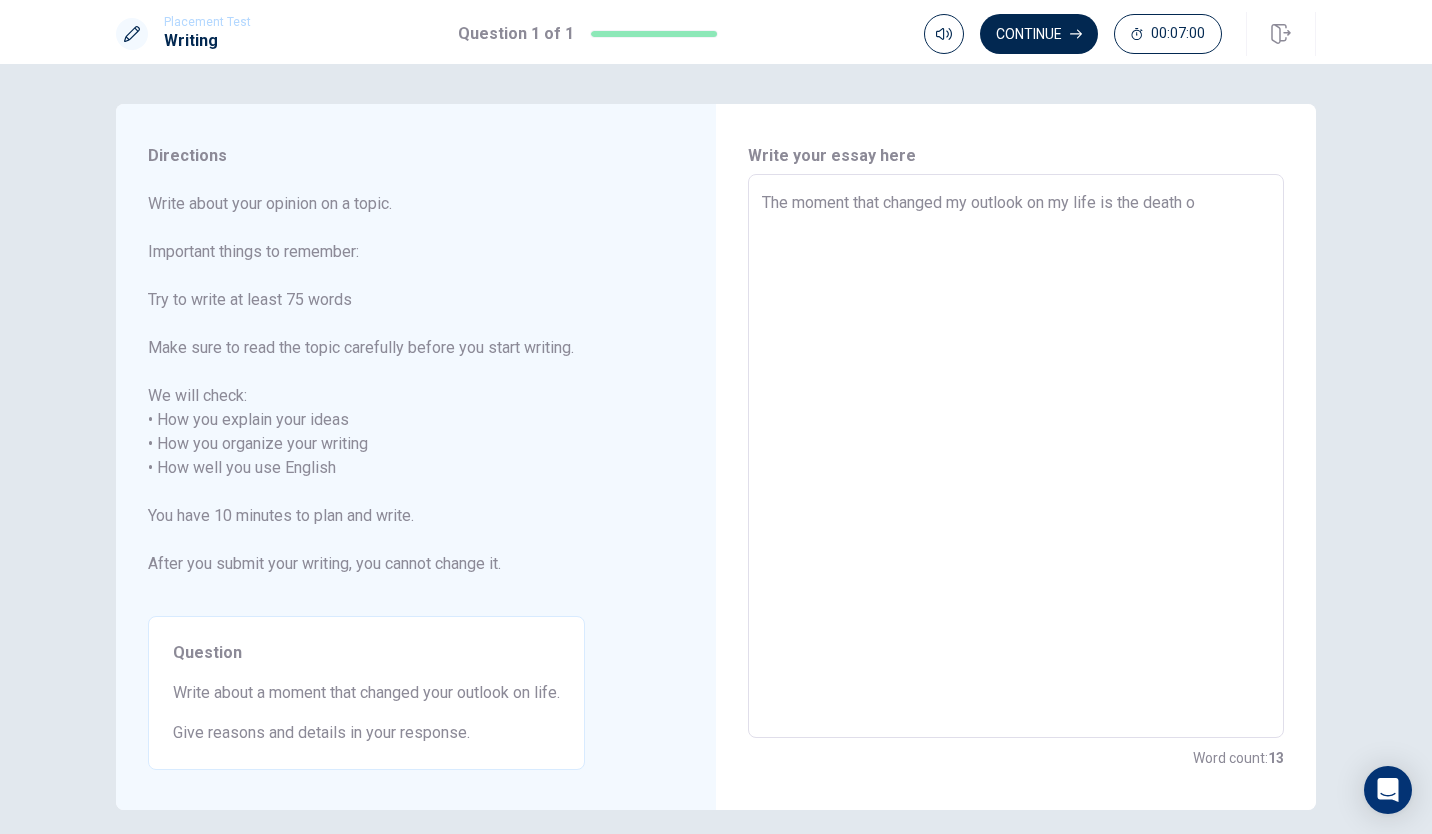 type on "The moment that changed my outlook on my life is the death of" 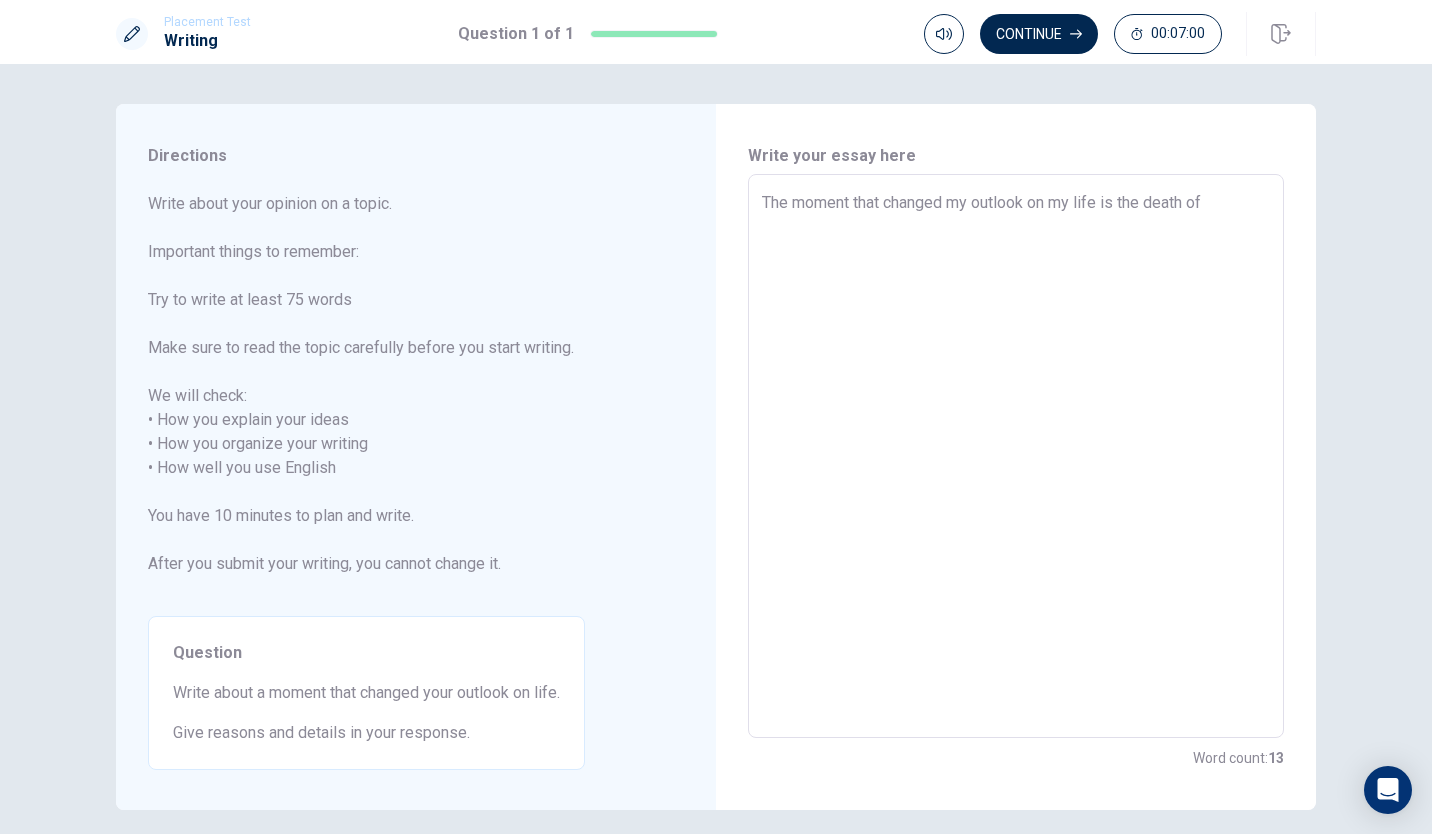 type on "x" 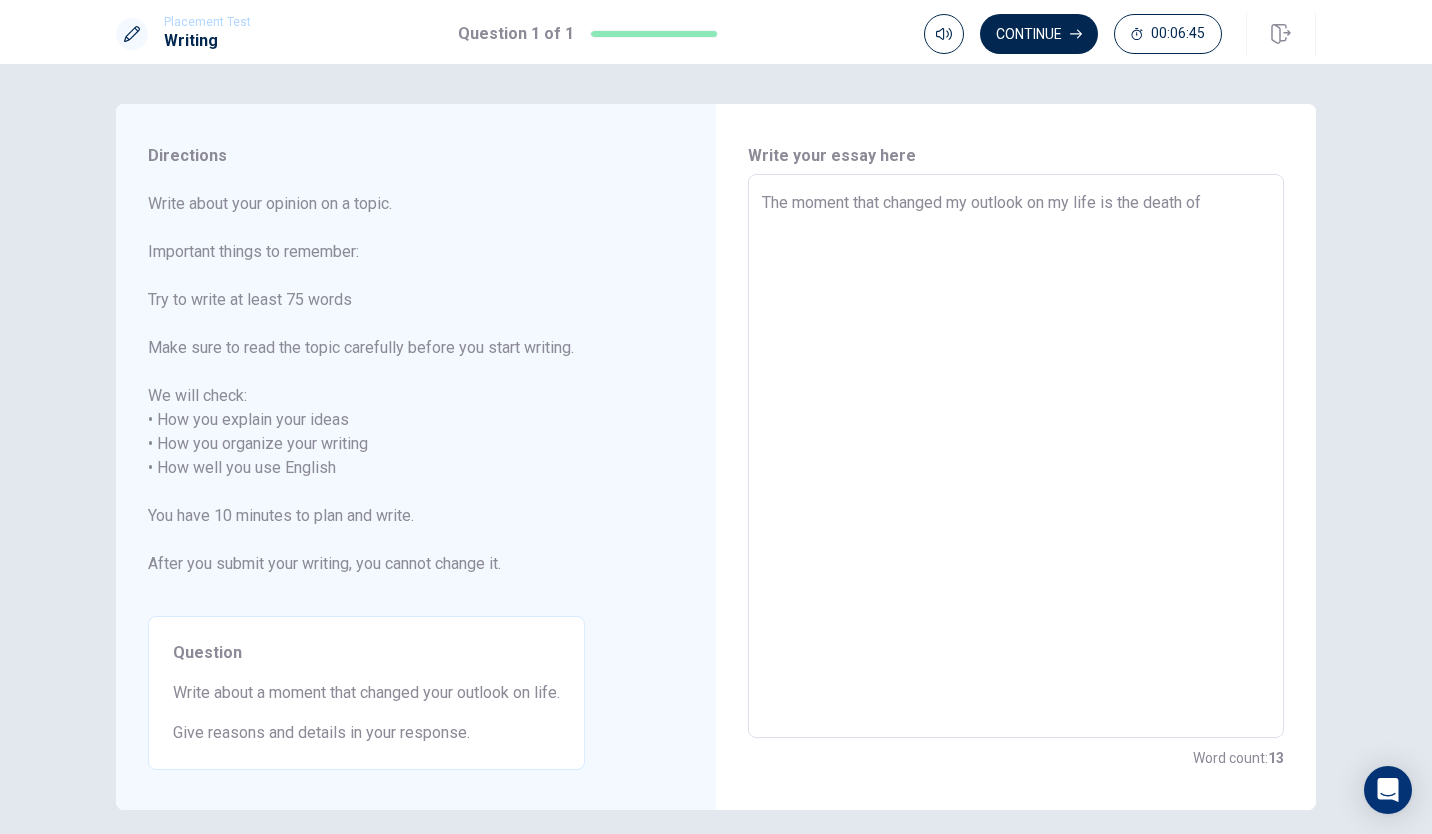 click on "The moment that changed my outlook on my life is the death of" at bounding box center [1016, 456] 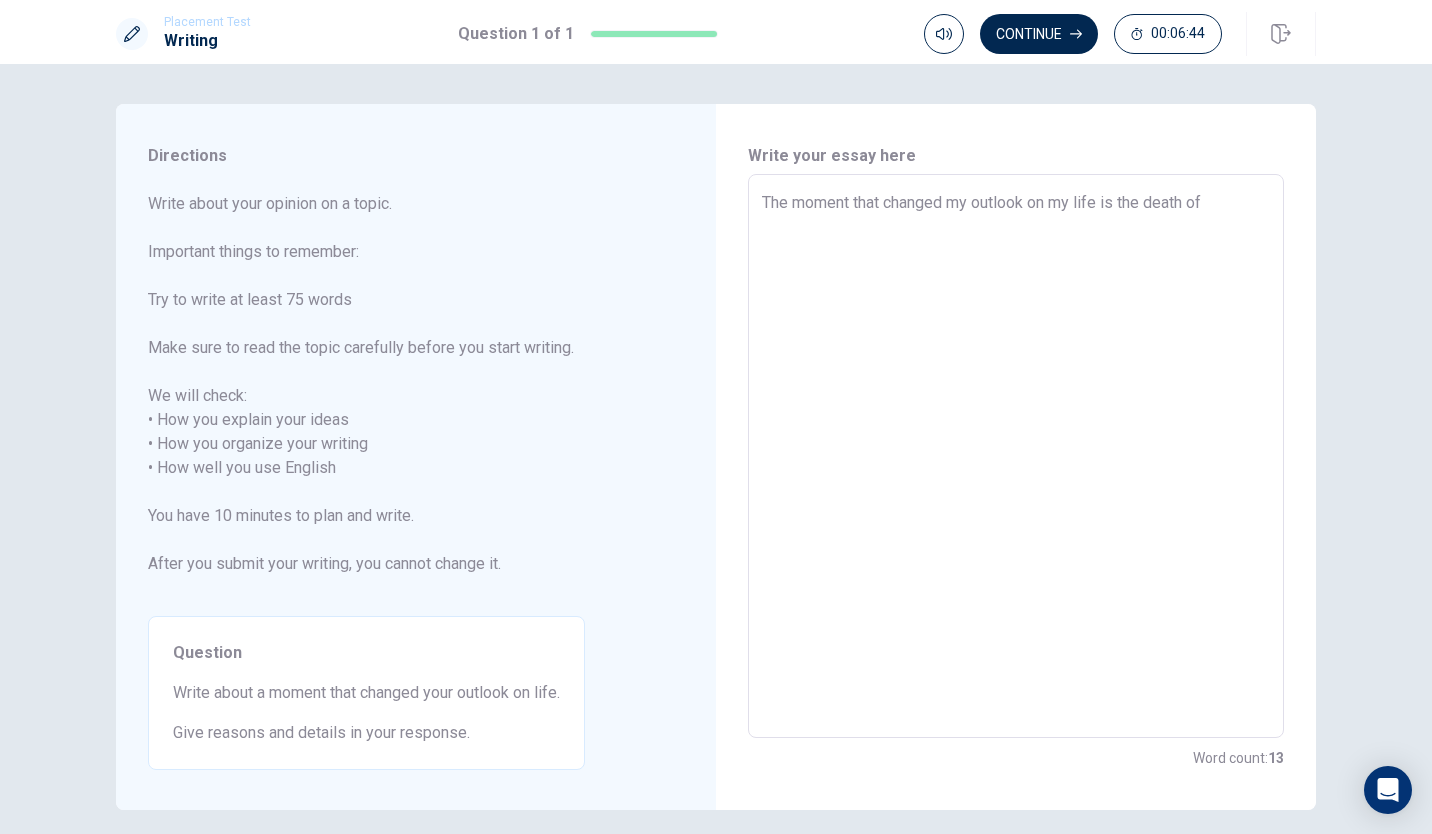 type on "x" 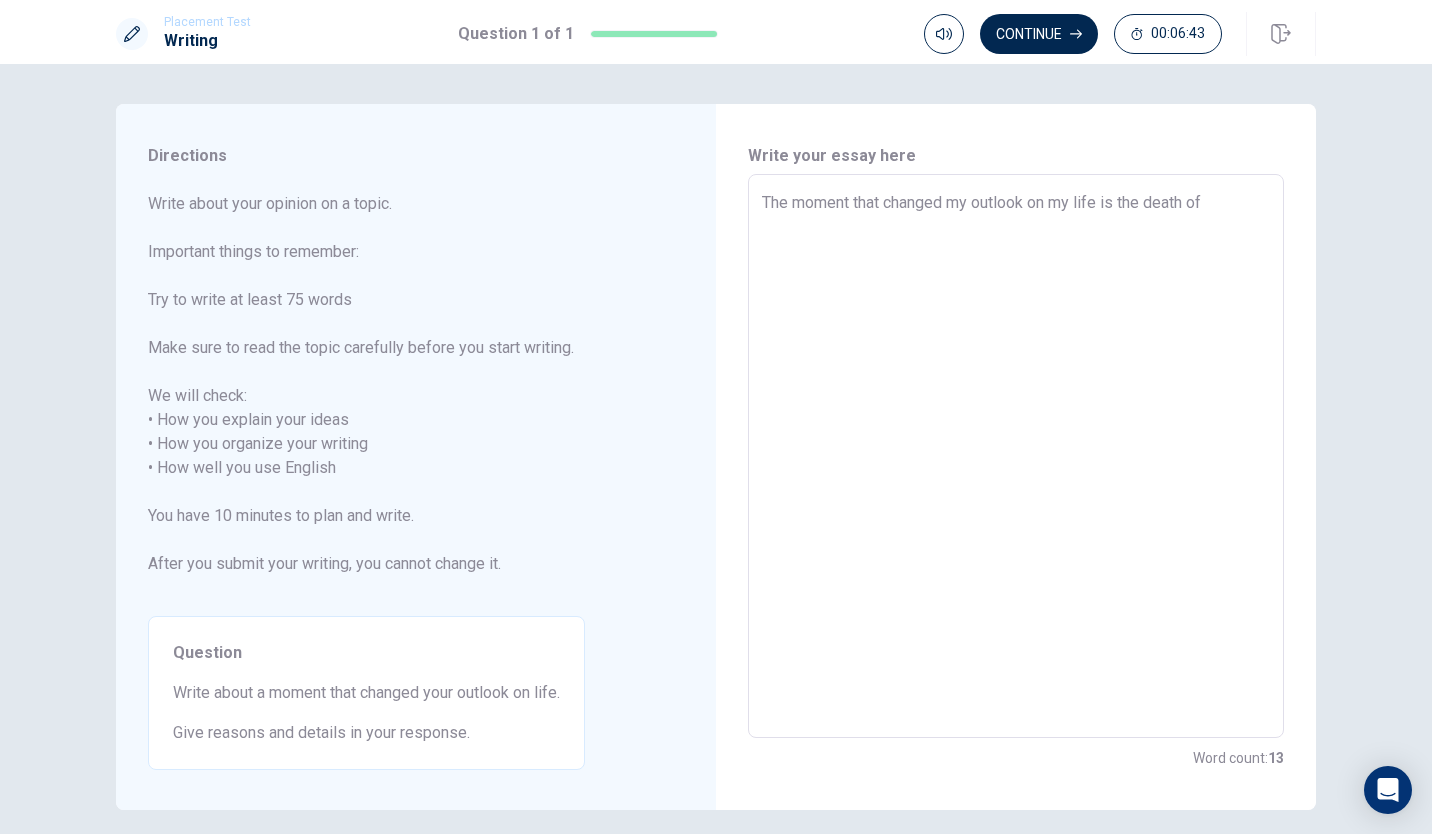 type on "The moment that changed my outlook on my life isthe death of" 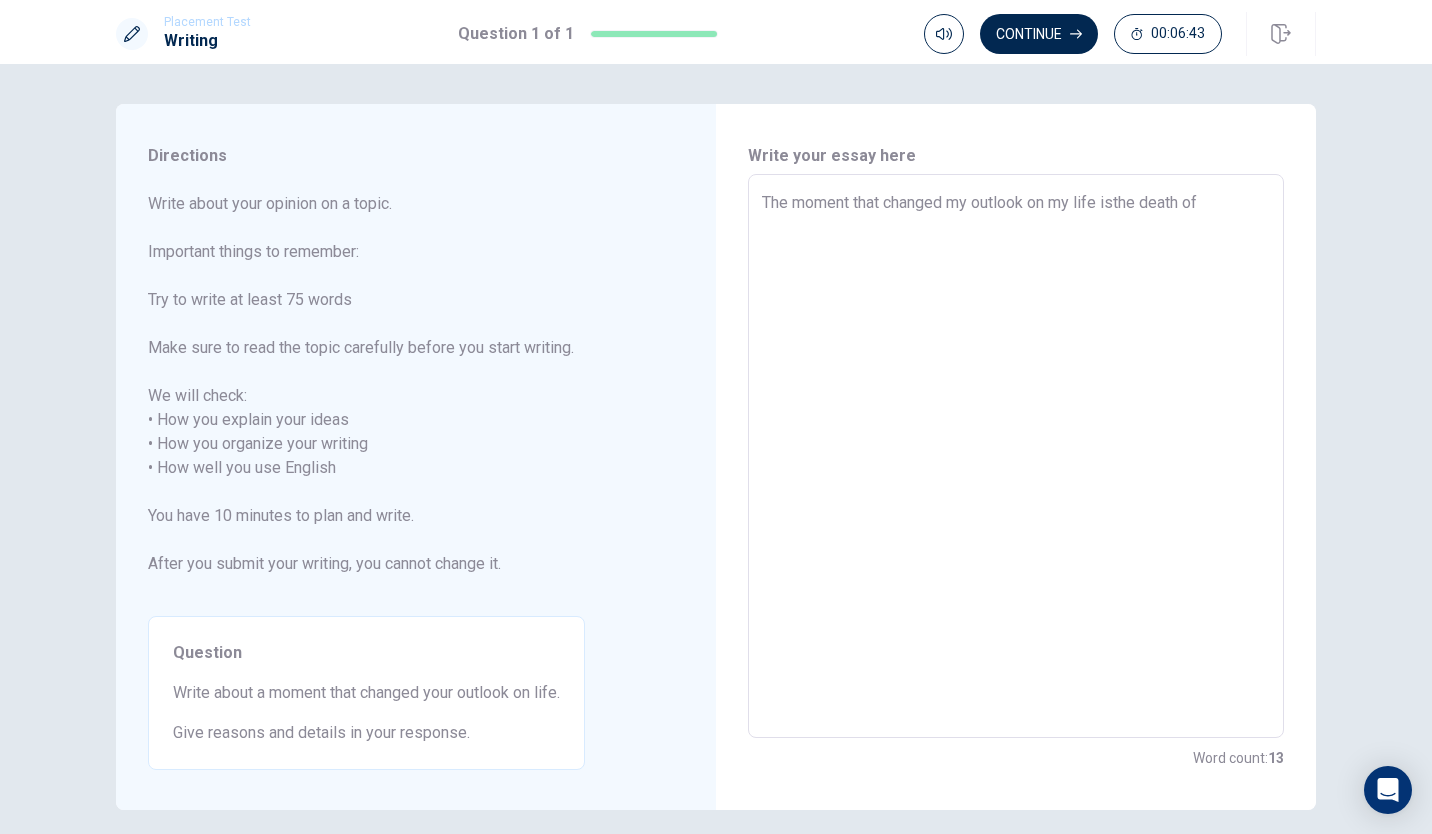 type on "x" 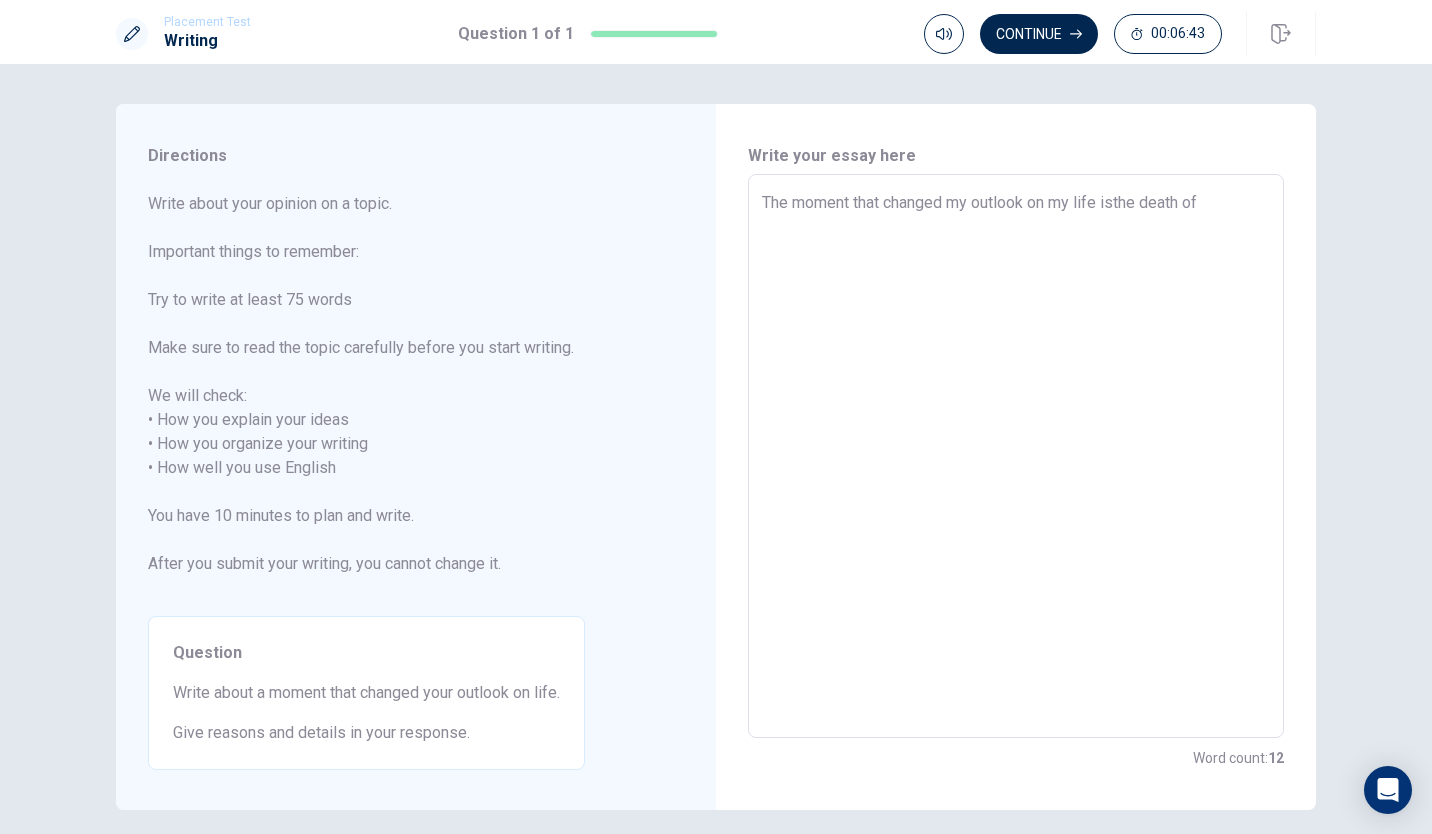 type on "The moment that changed my outlook on my life ithe death of" 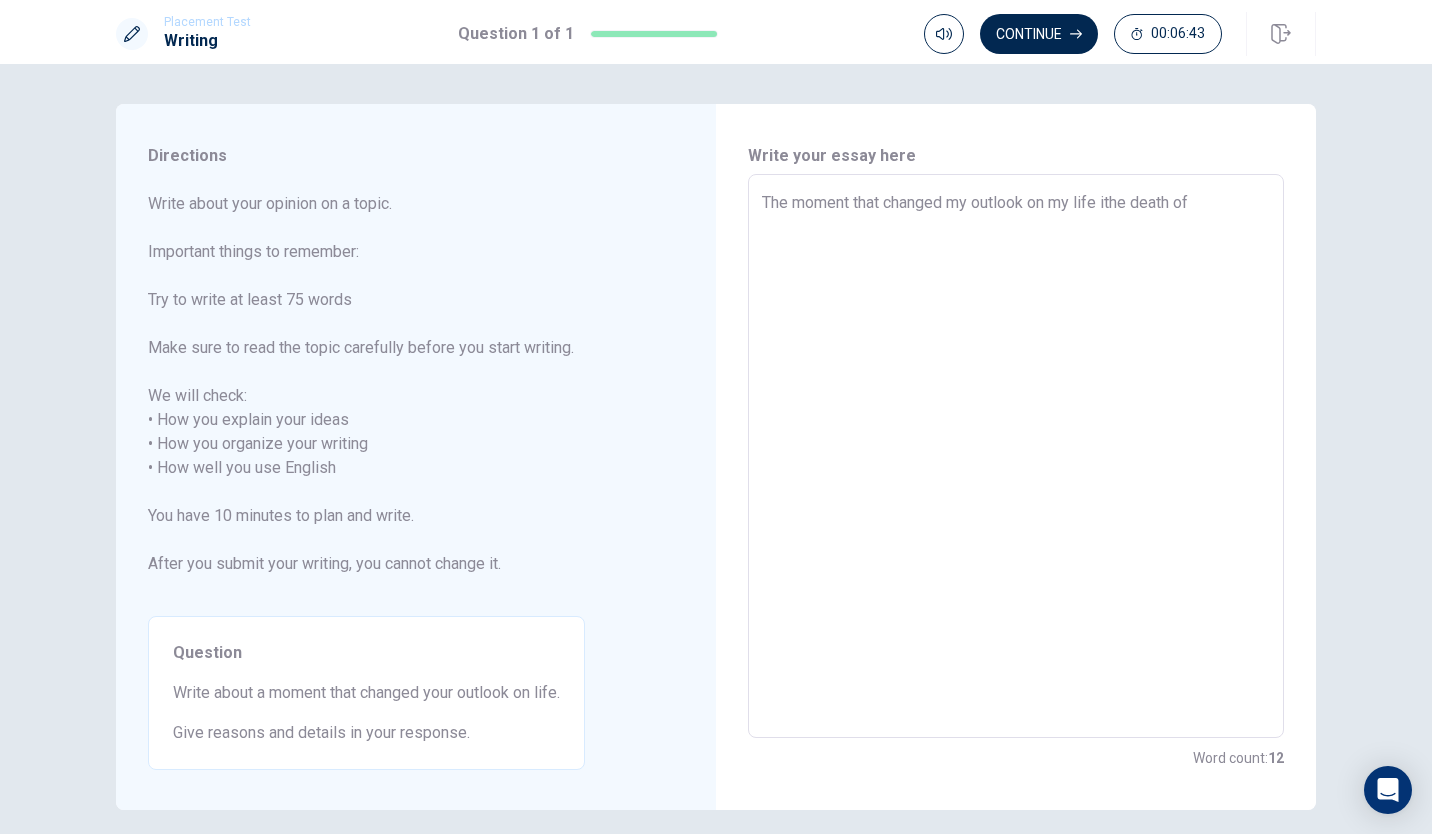 type on "x" 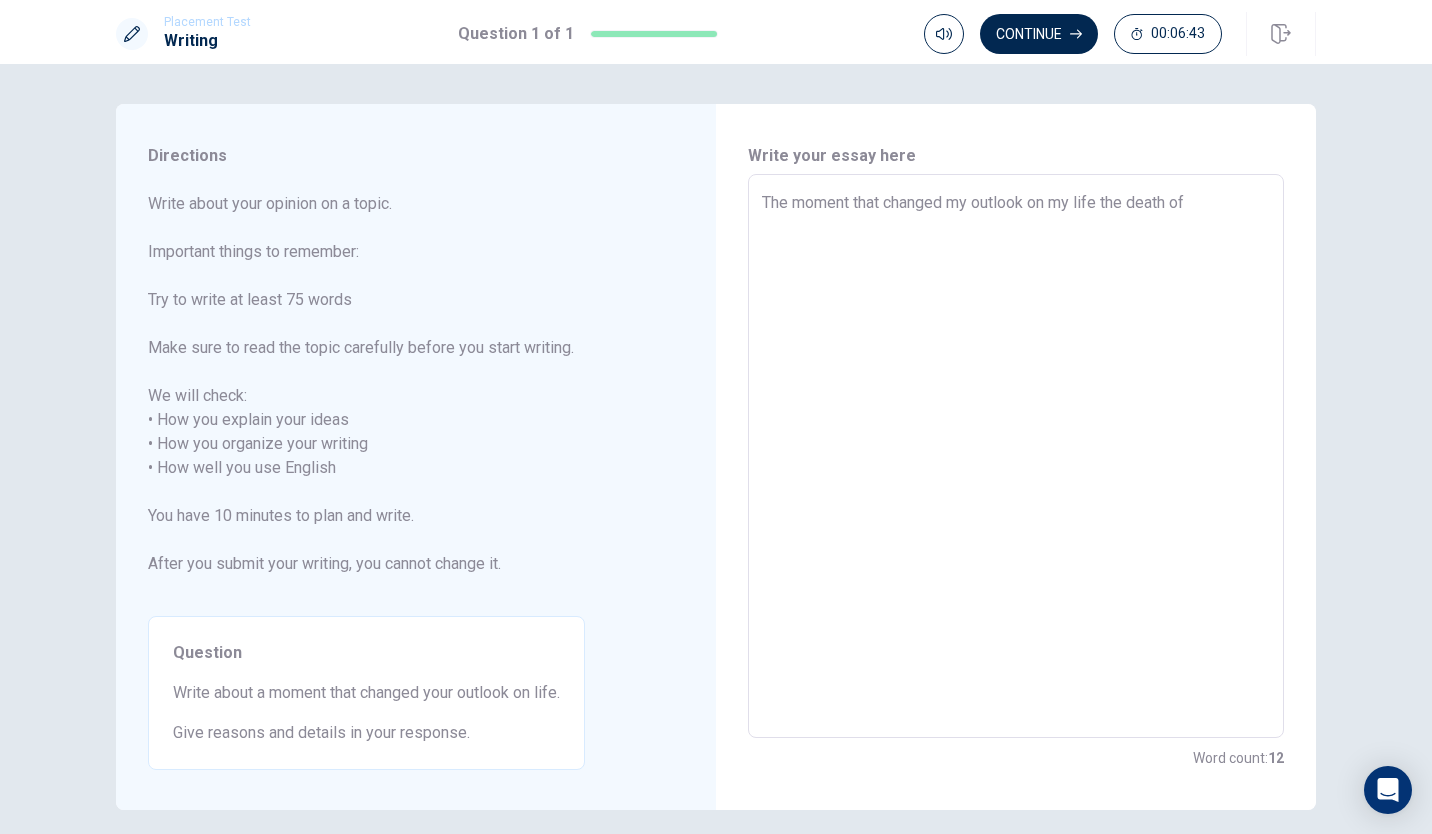 type on "x" 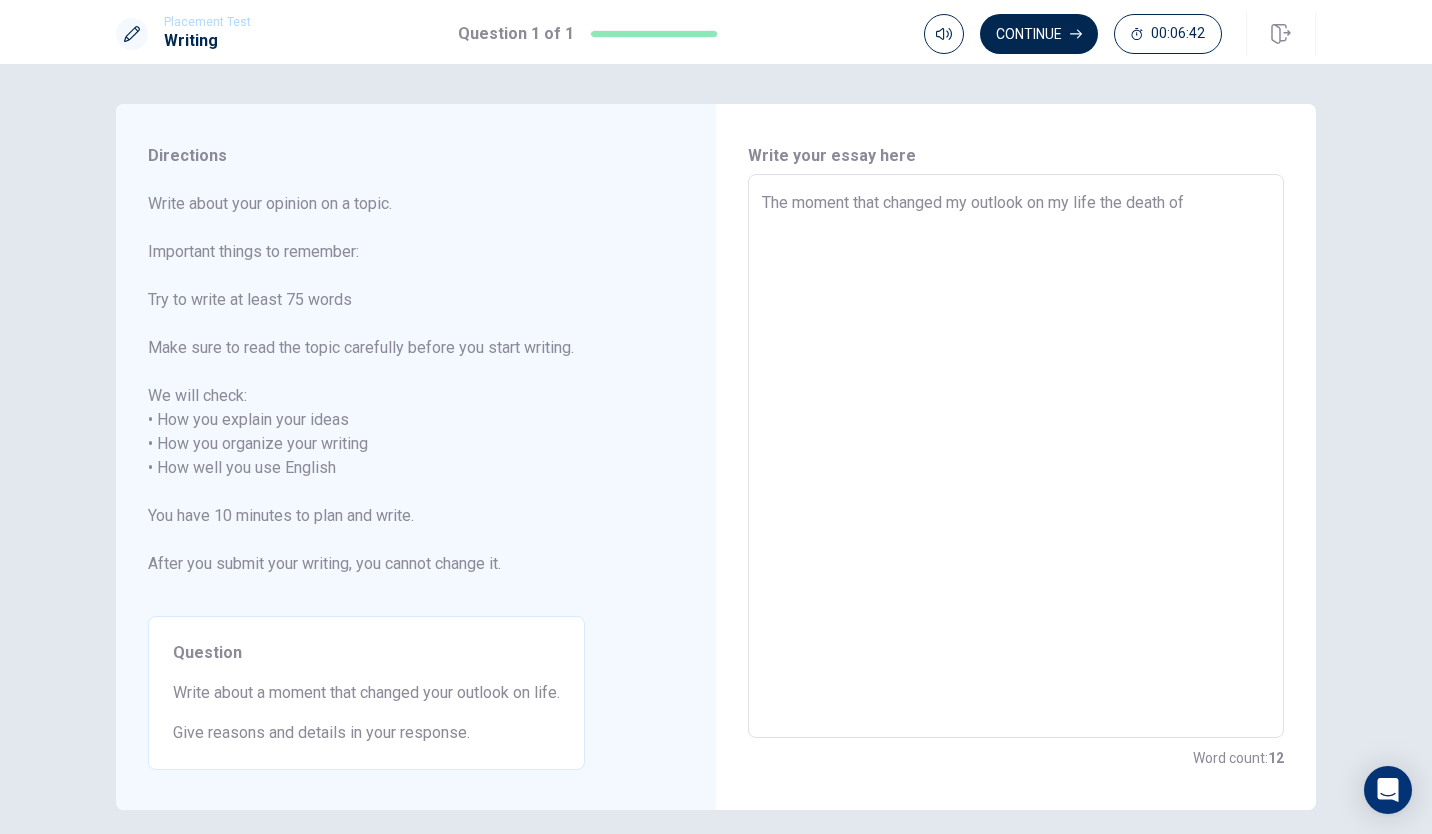 type on "The moment that changed my outlook on my life wthe death of" 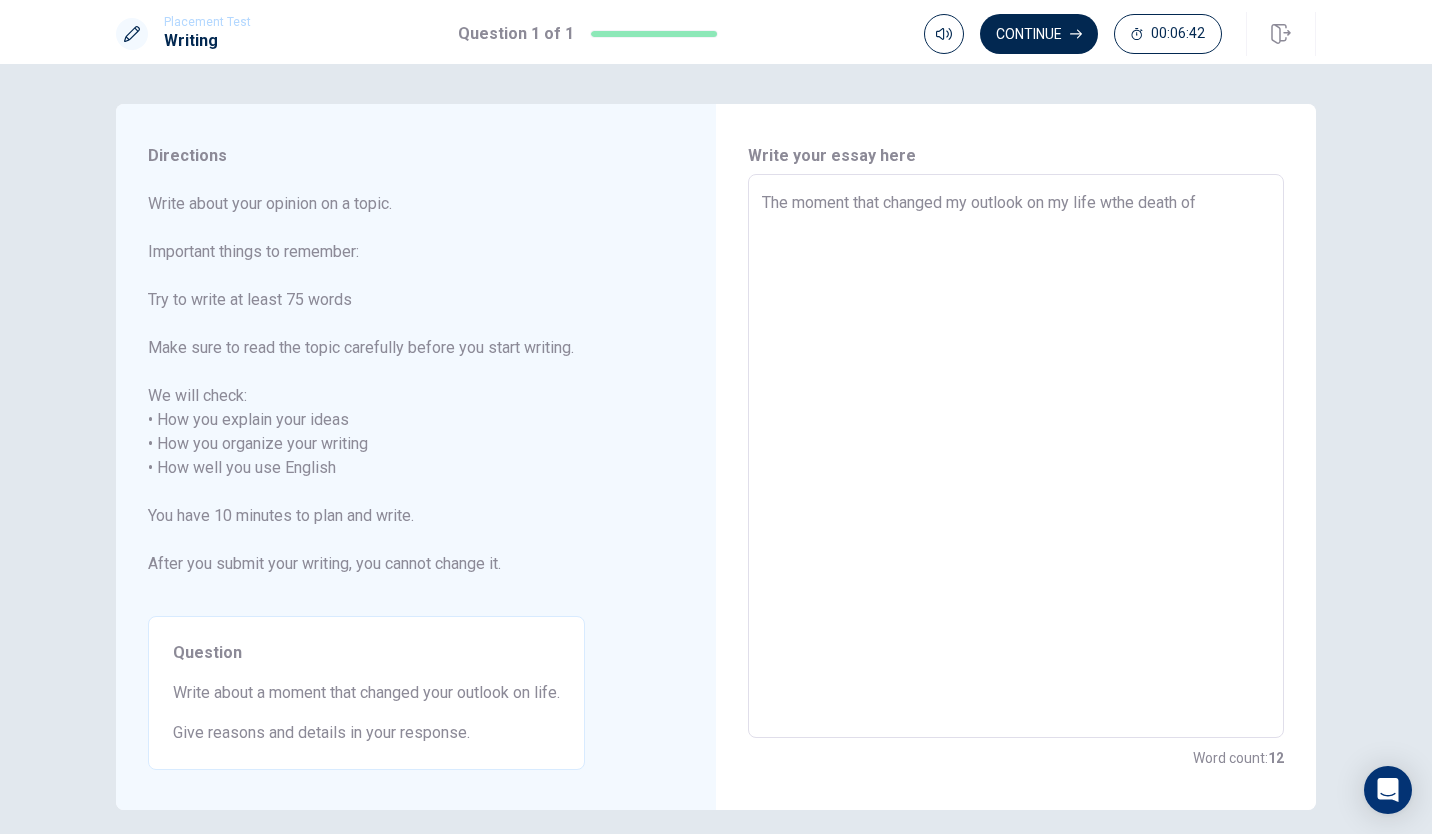 type on "x" 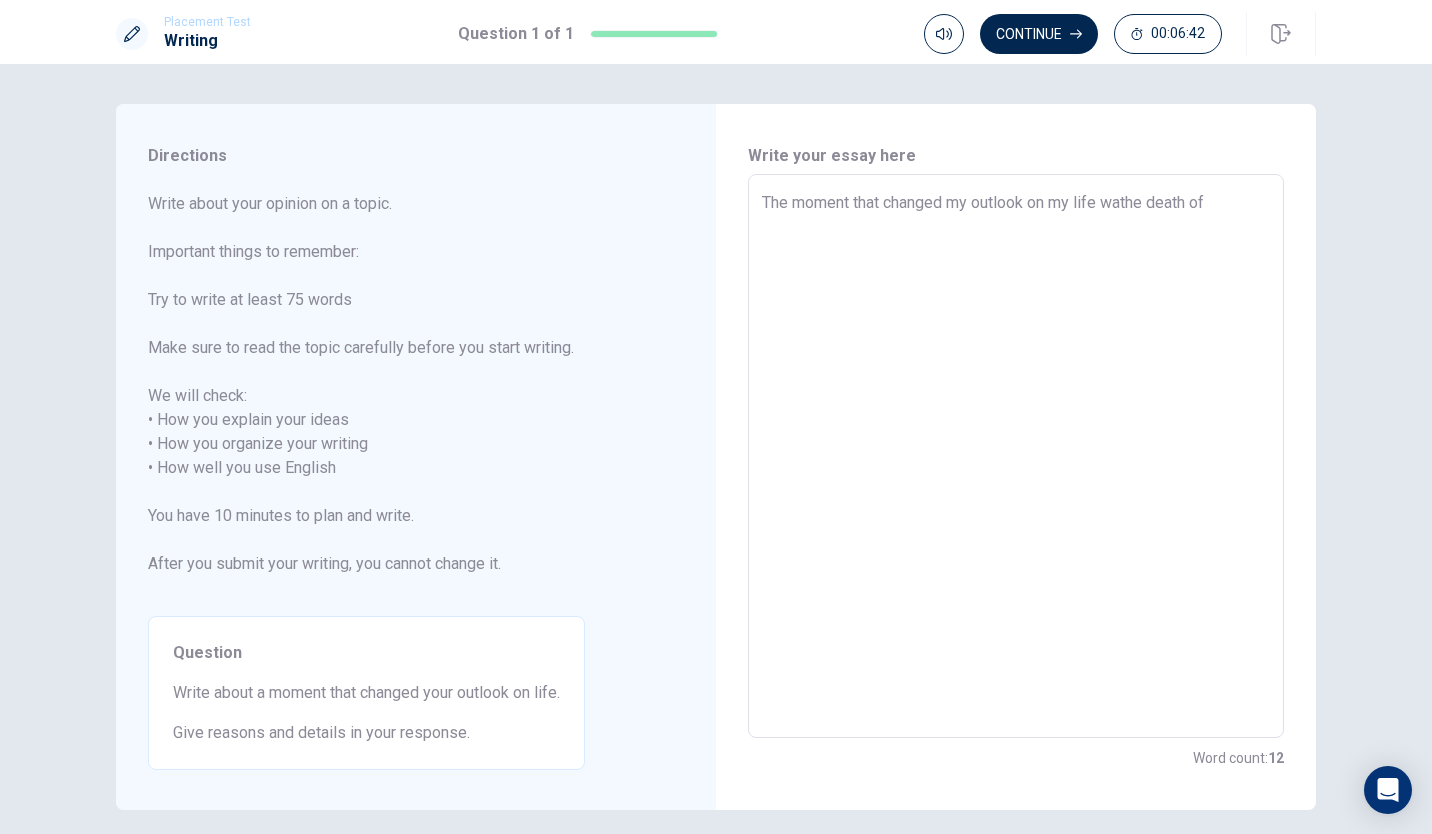 type on "x" 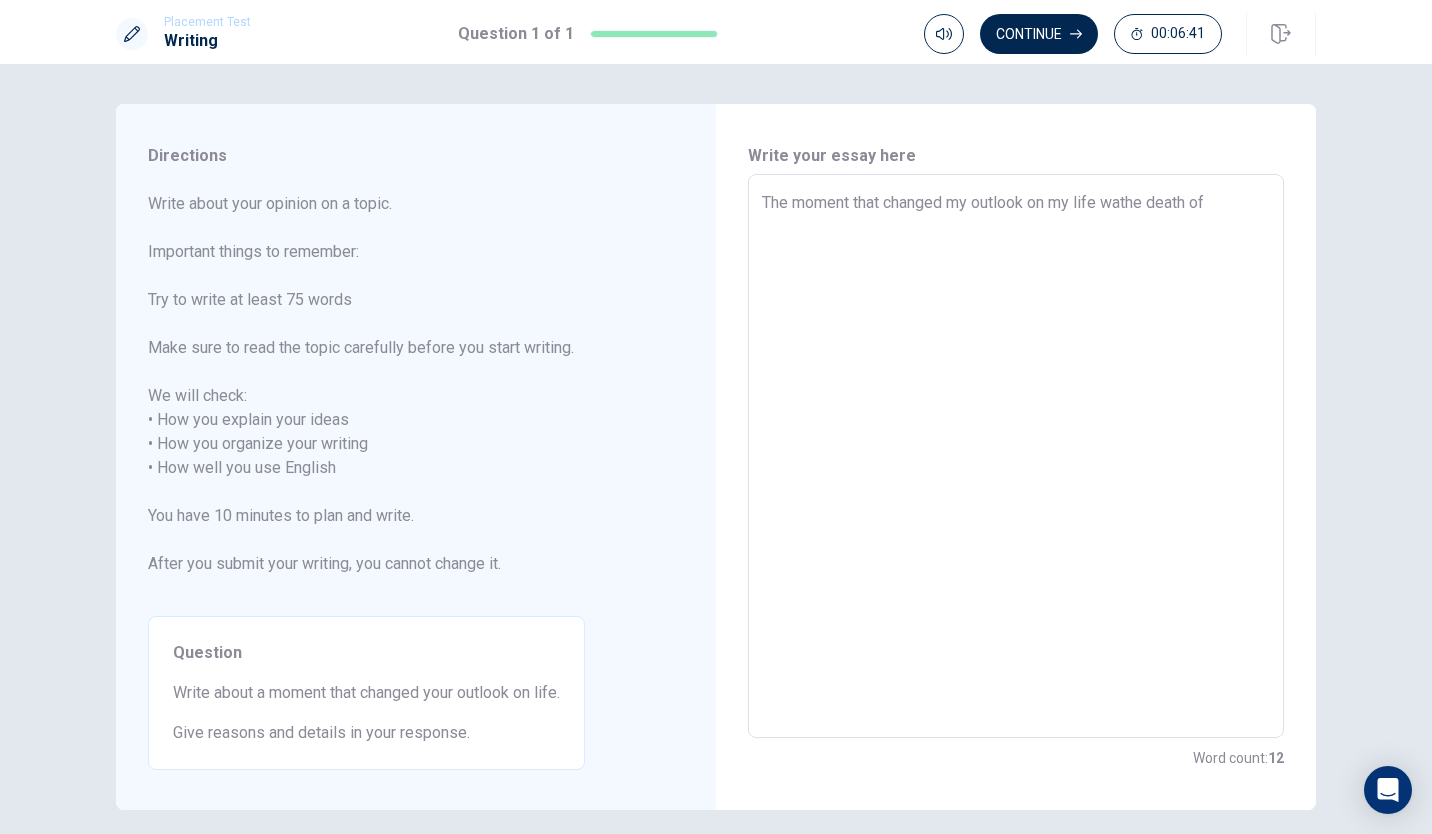 type on "The moment that changed my outlook on my life wasthe death of" 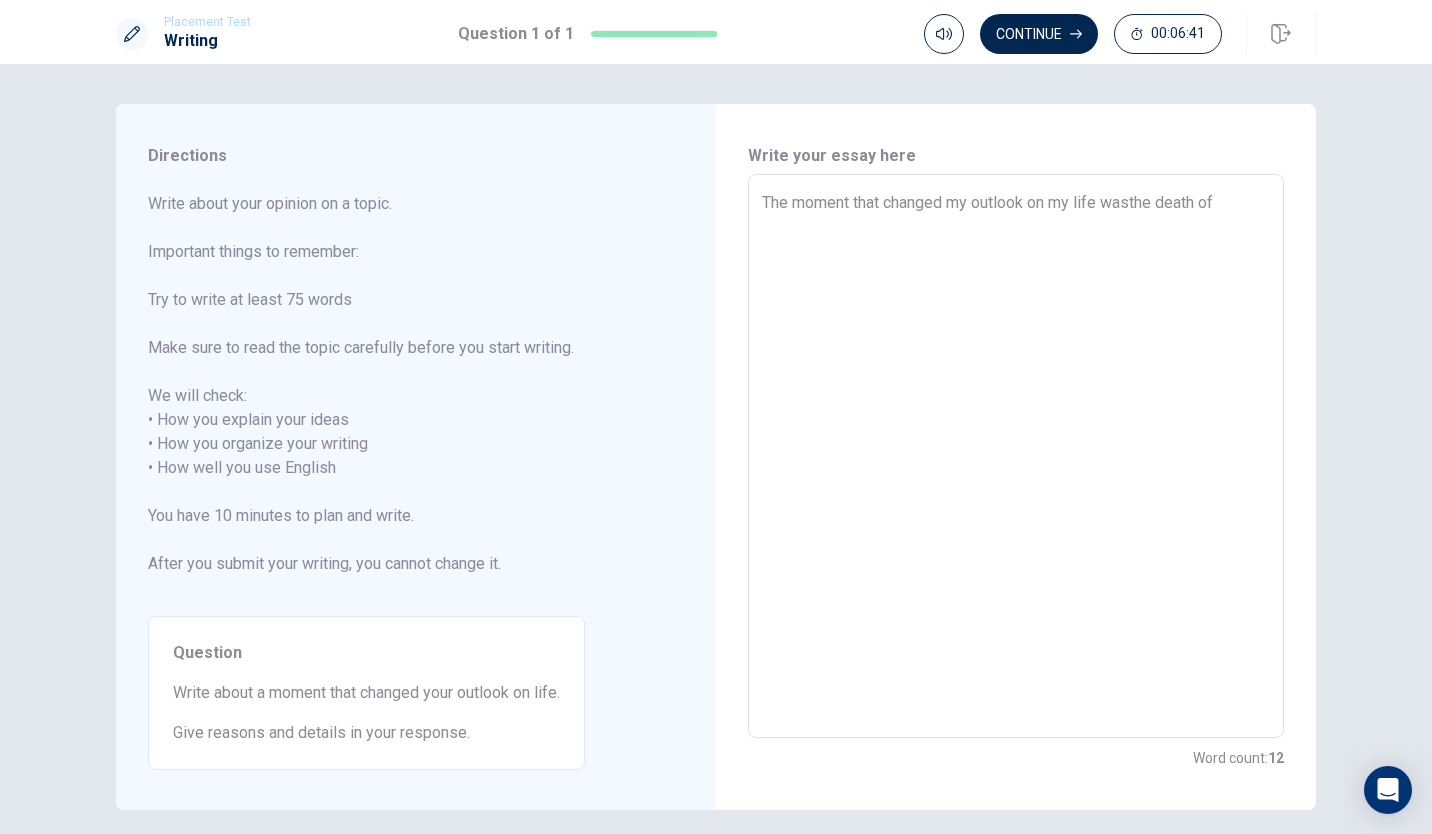 type on "x" 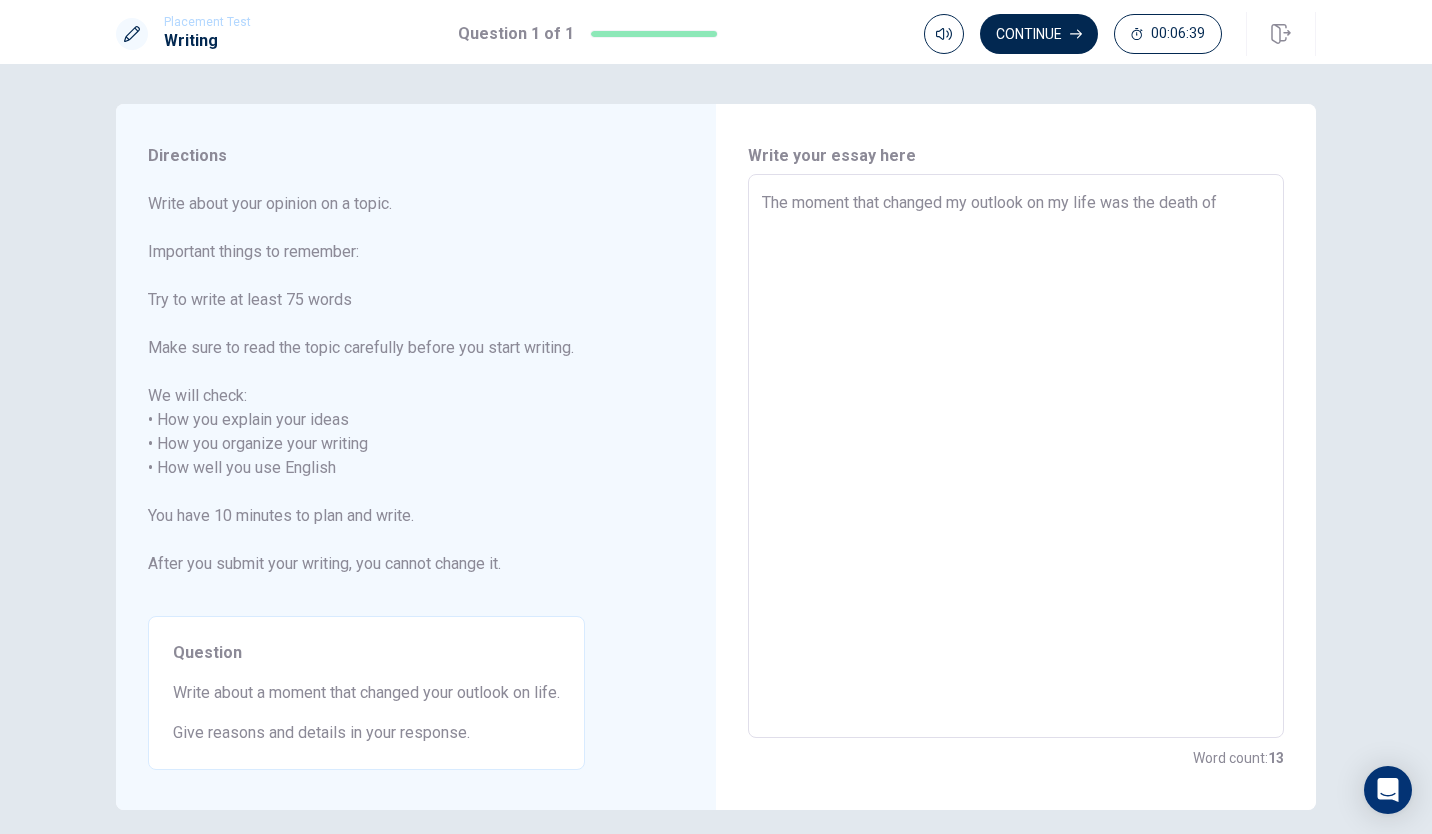 click on "The moment that changed my outlook on my life was the death of" at bounding box center (1016, 456) 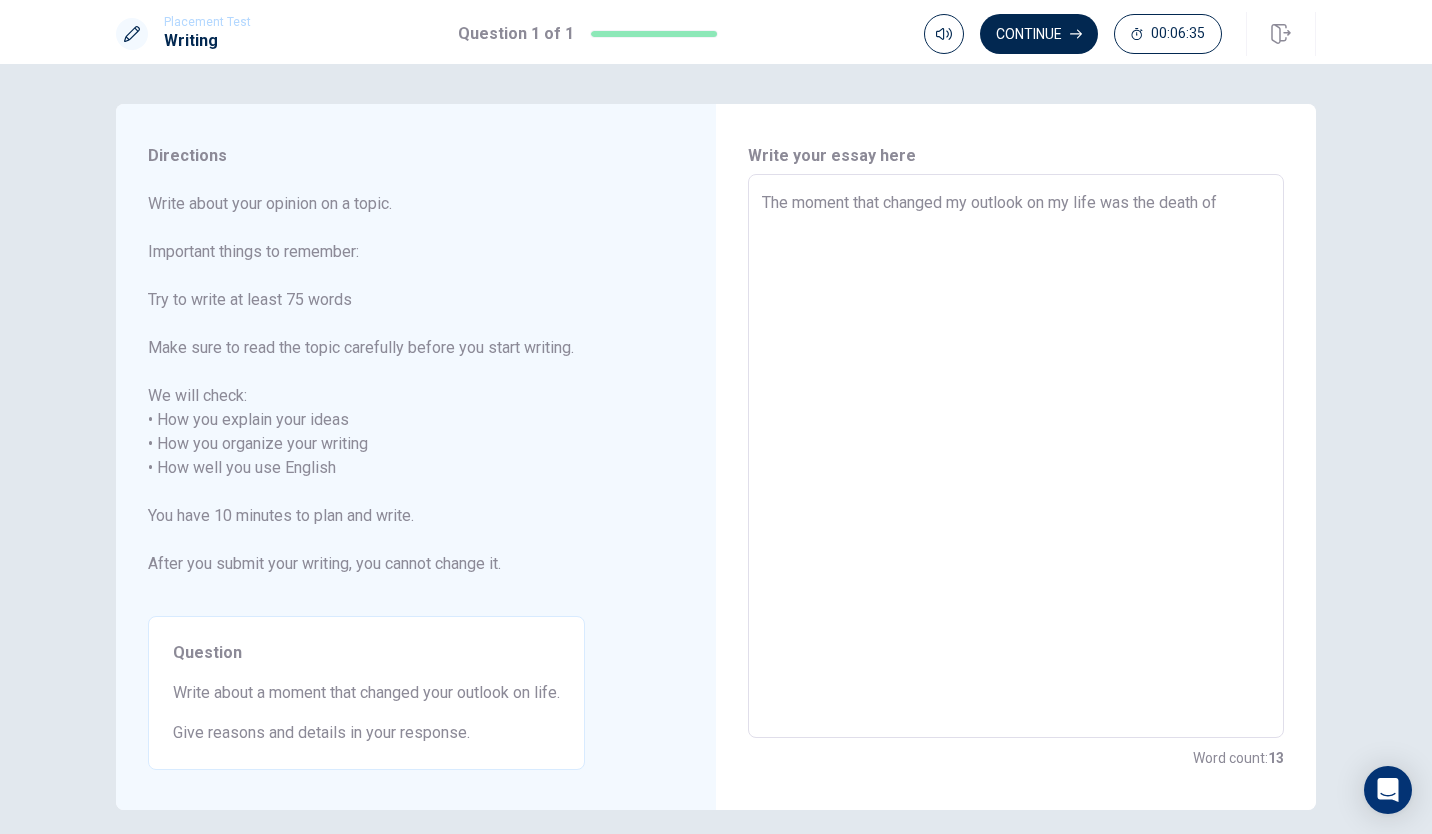 type on "x" 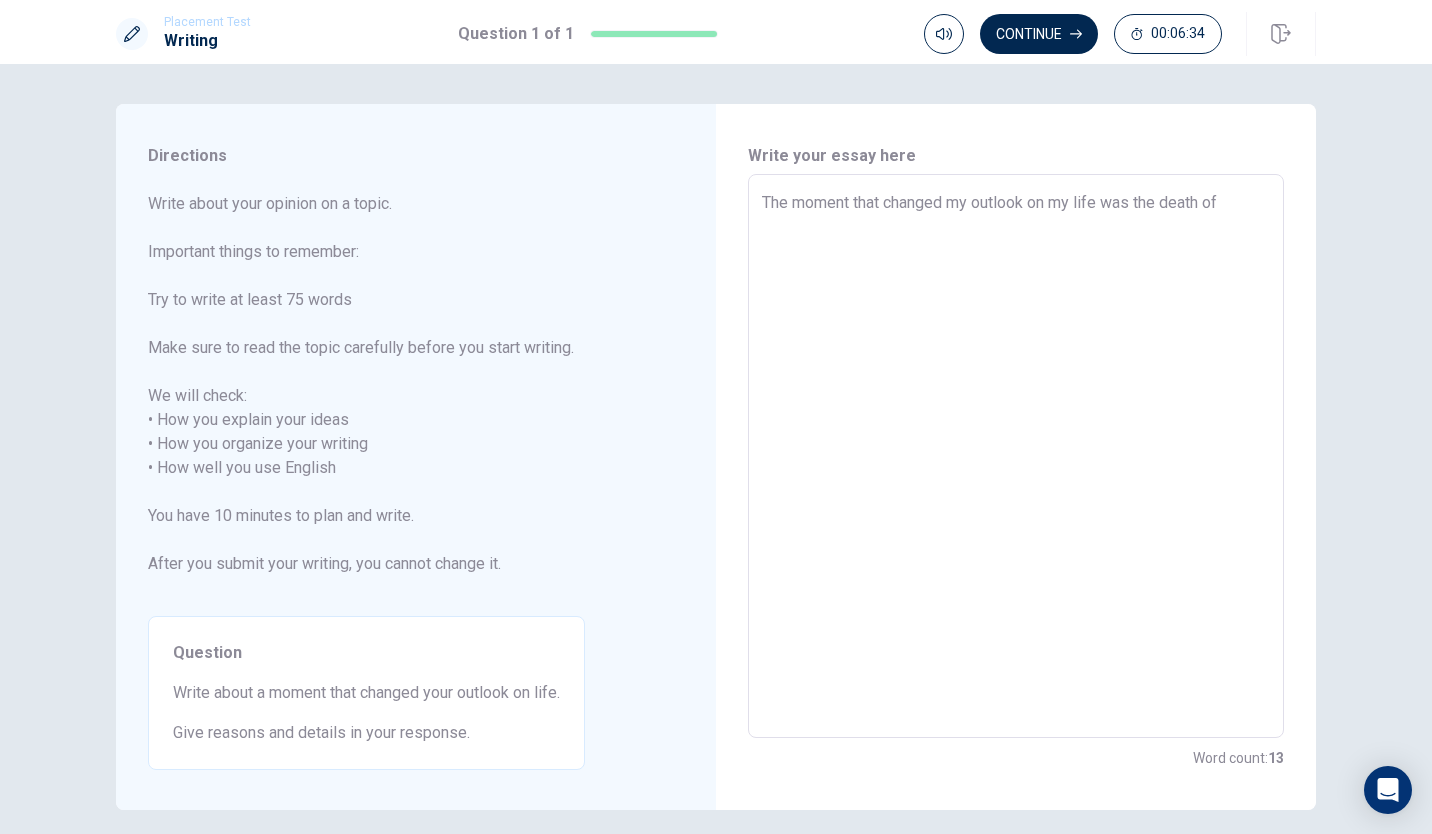 type on "The moment that changed my outlook on my life was the death of m" 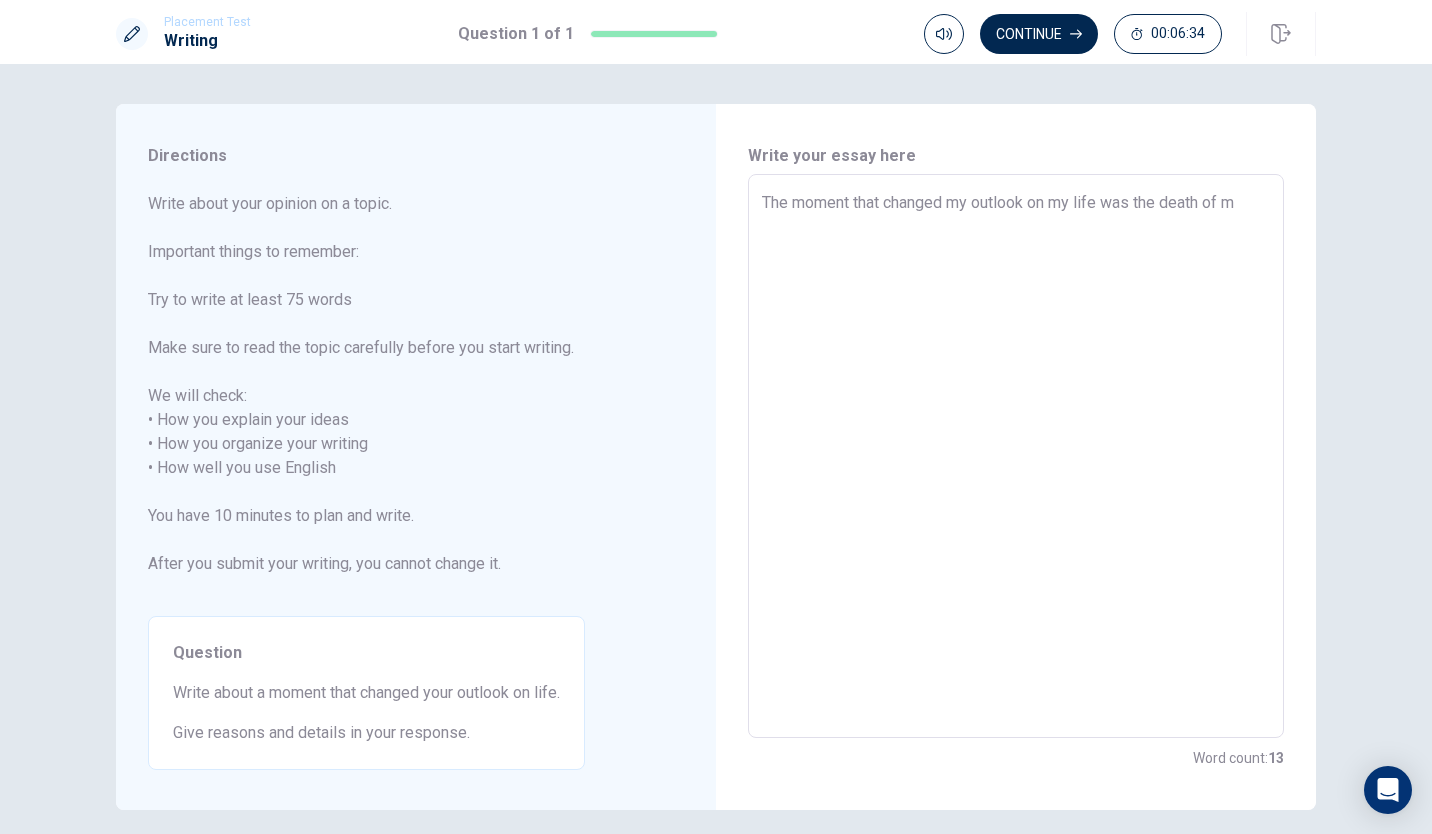 type on "x" 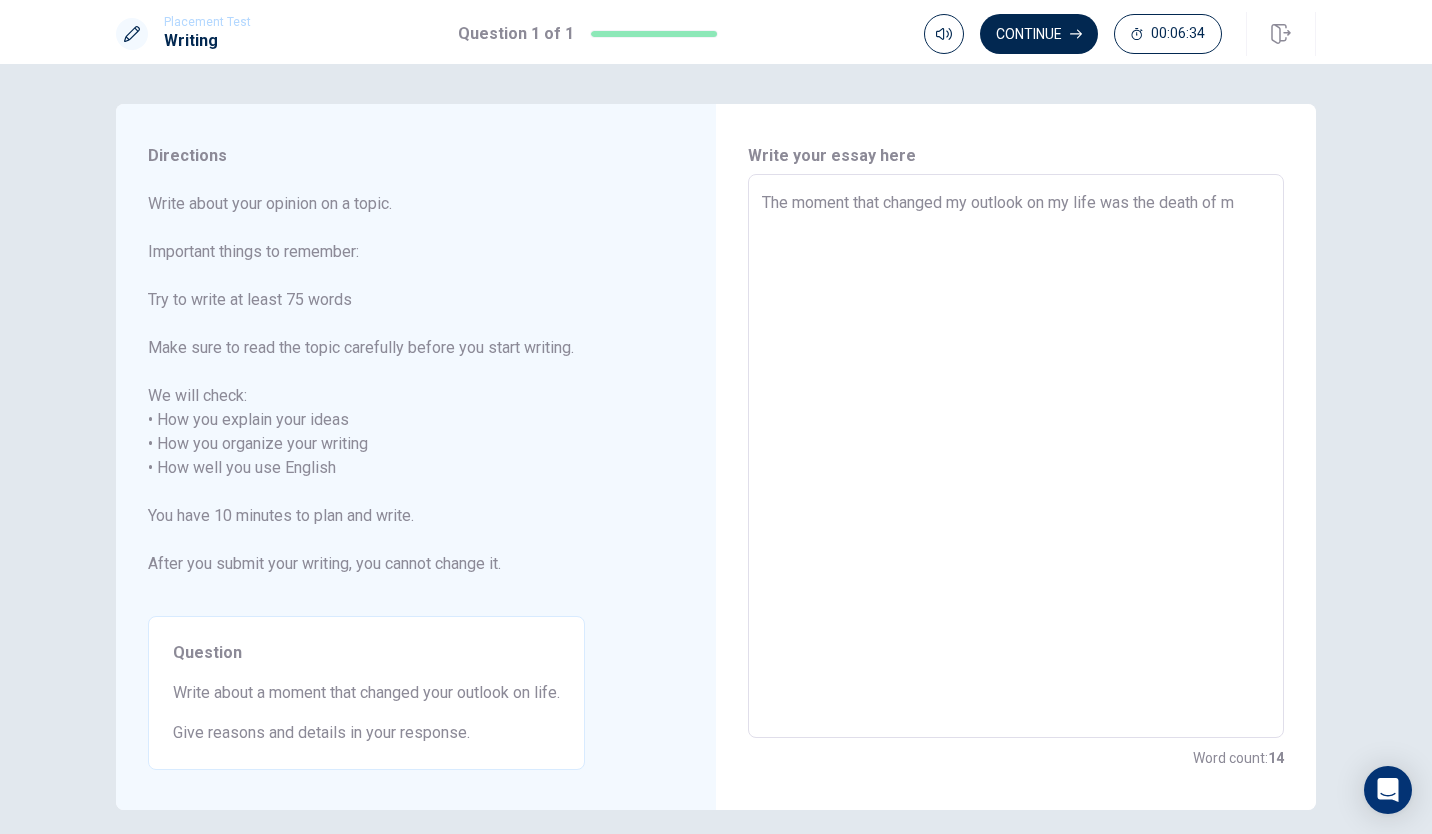 type on "The moment that changed my outlook on my life was the death of my" 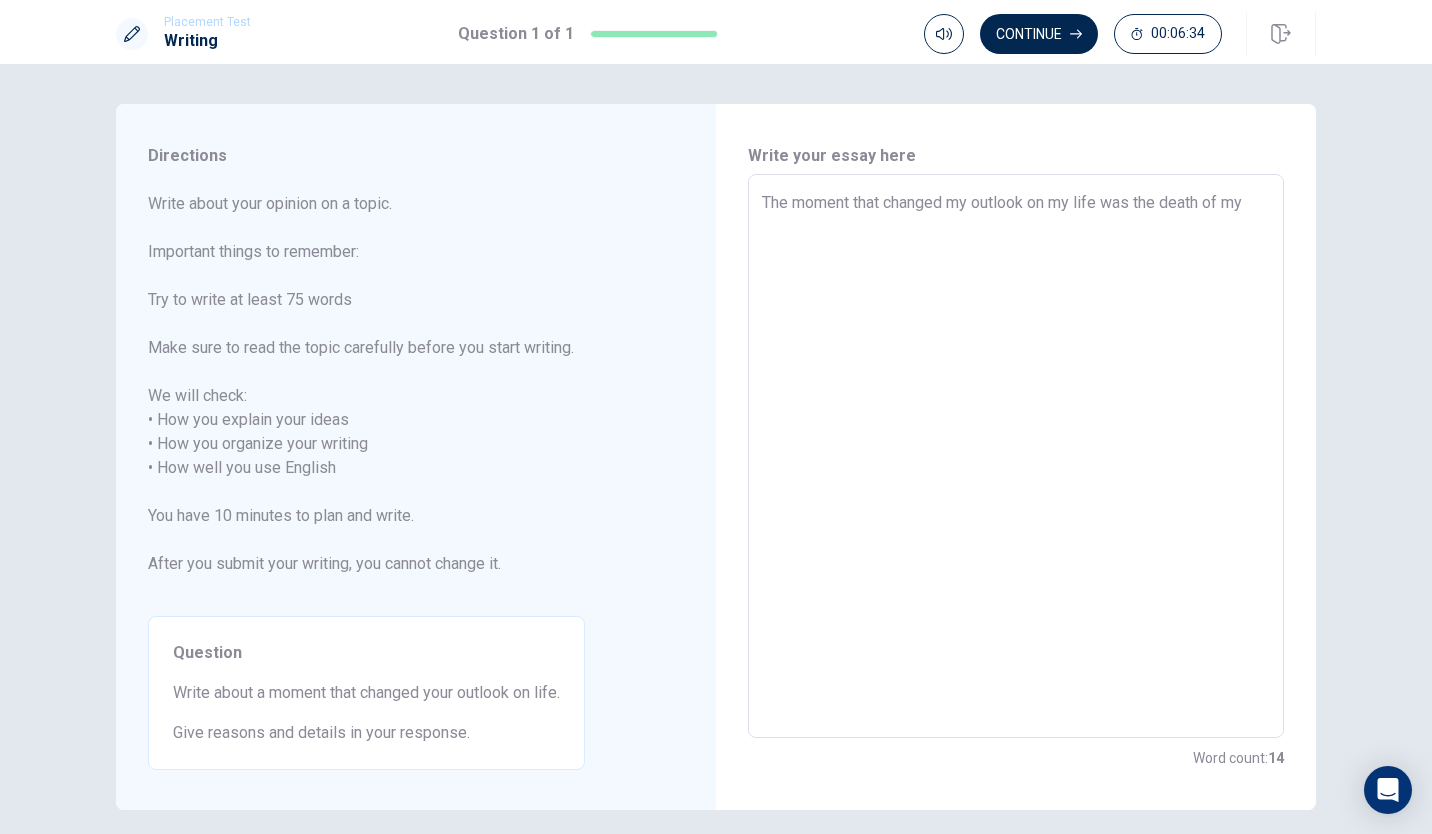 type on "x" 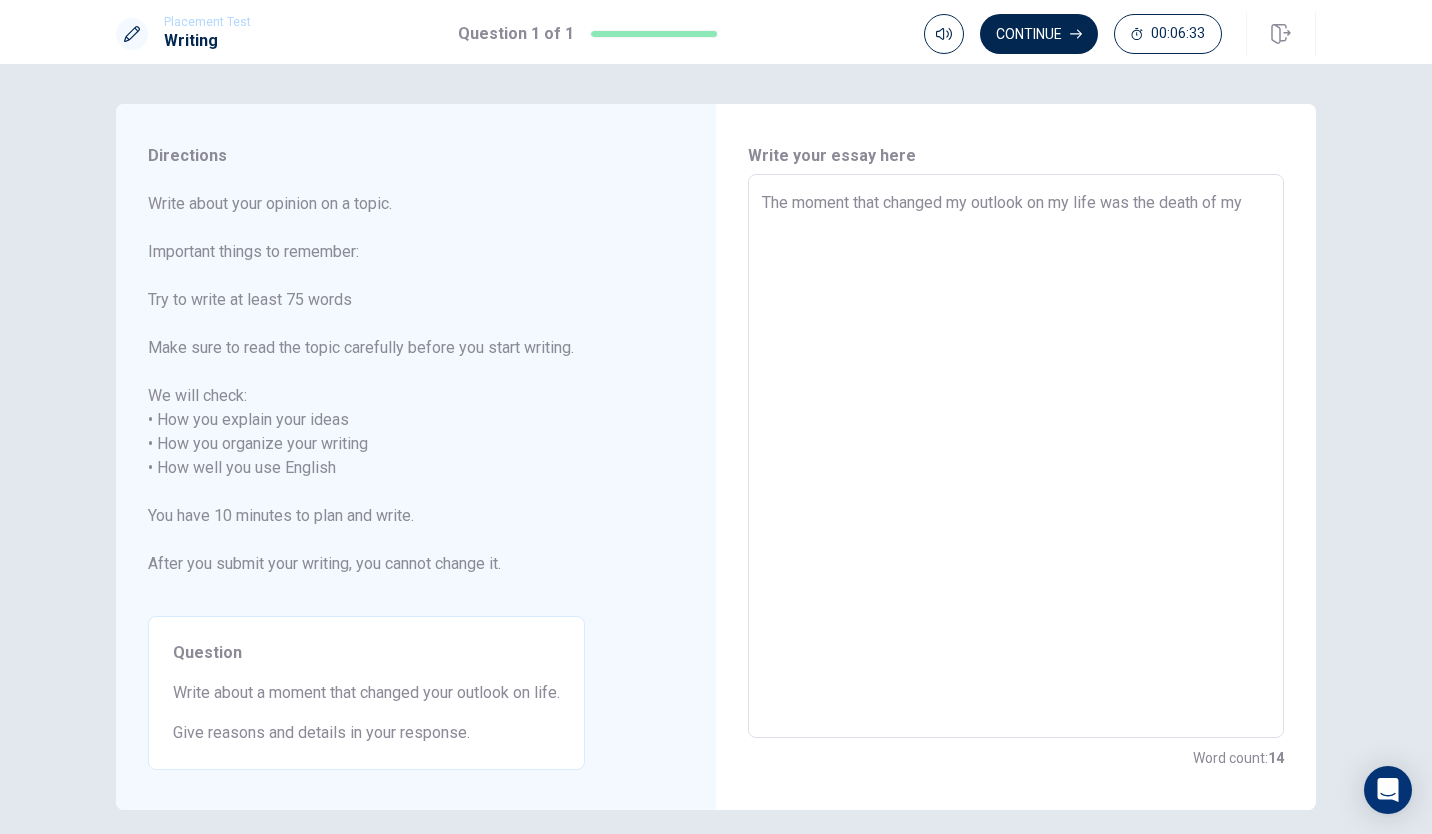 type on "x" 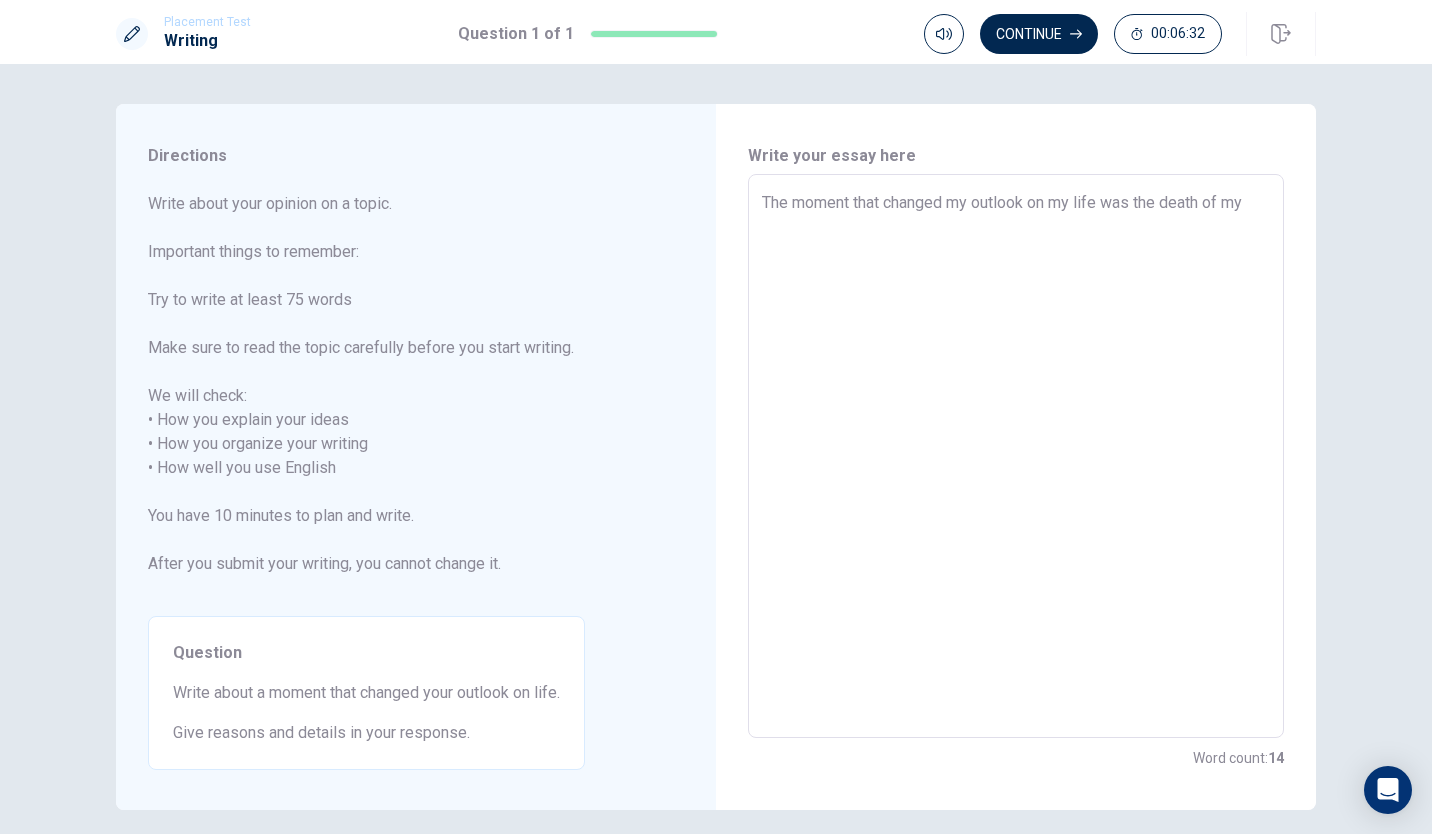type on "The moment that changed my outlook on my life was the death of my" 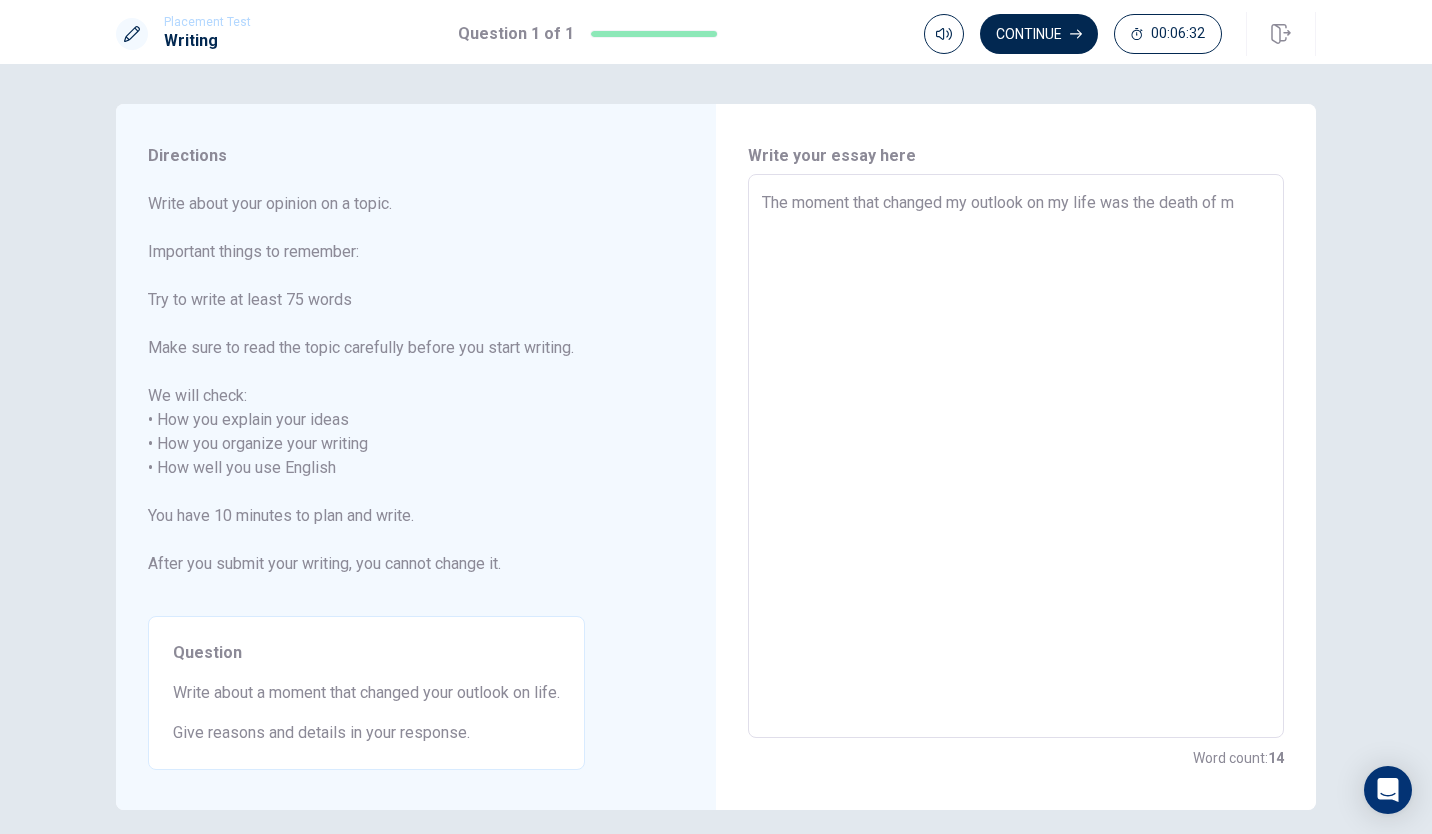 type on "x" 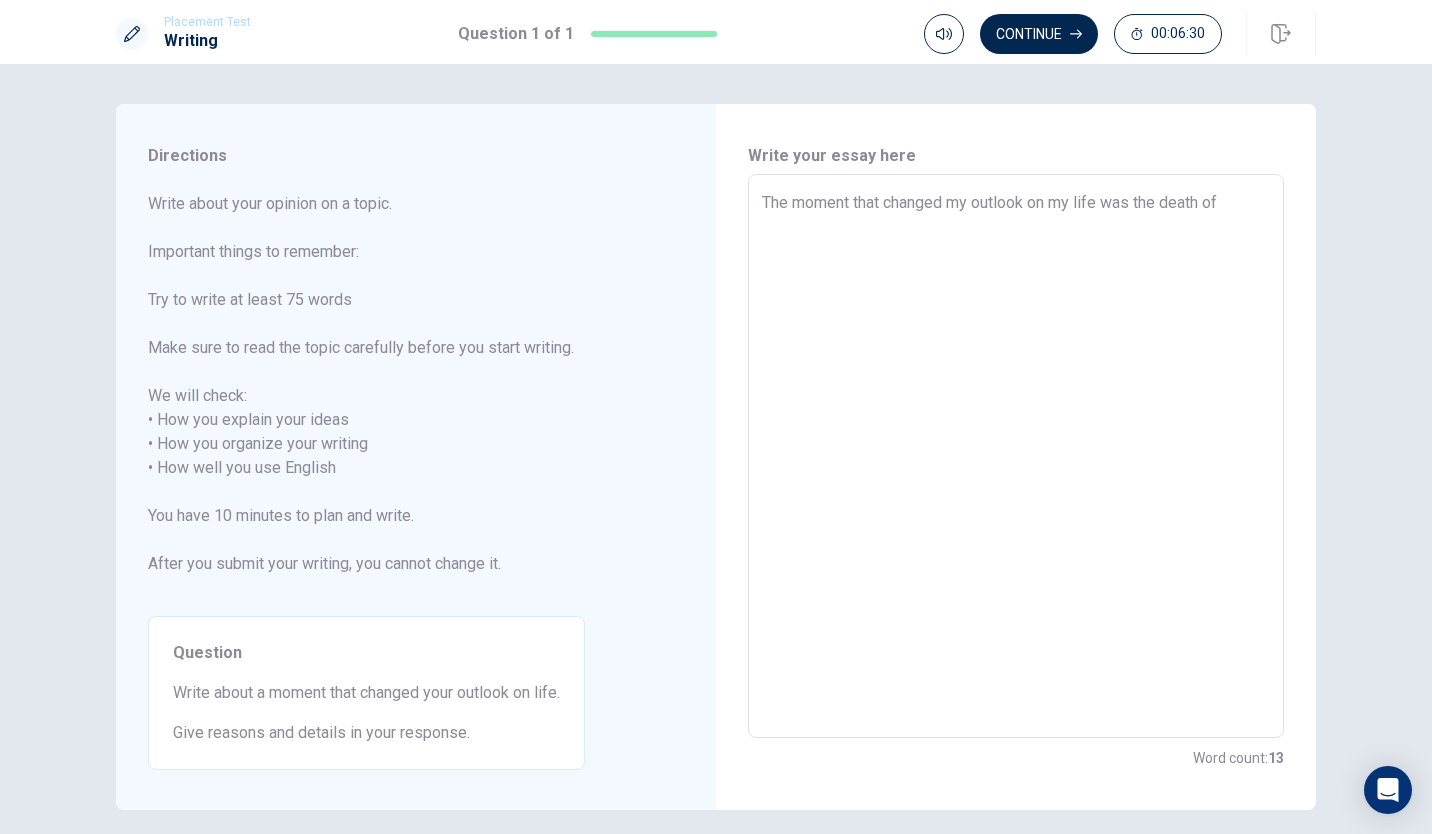 type on "x" 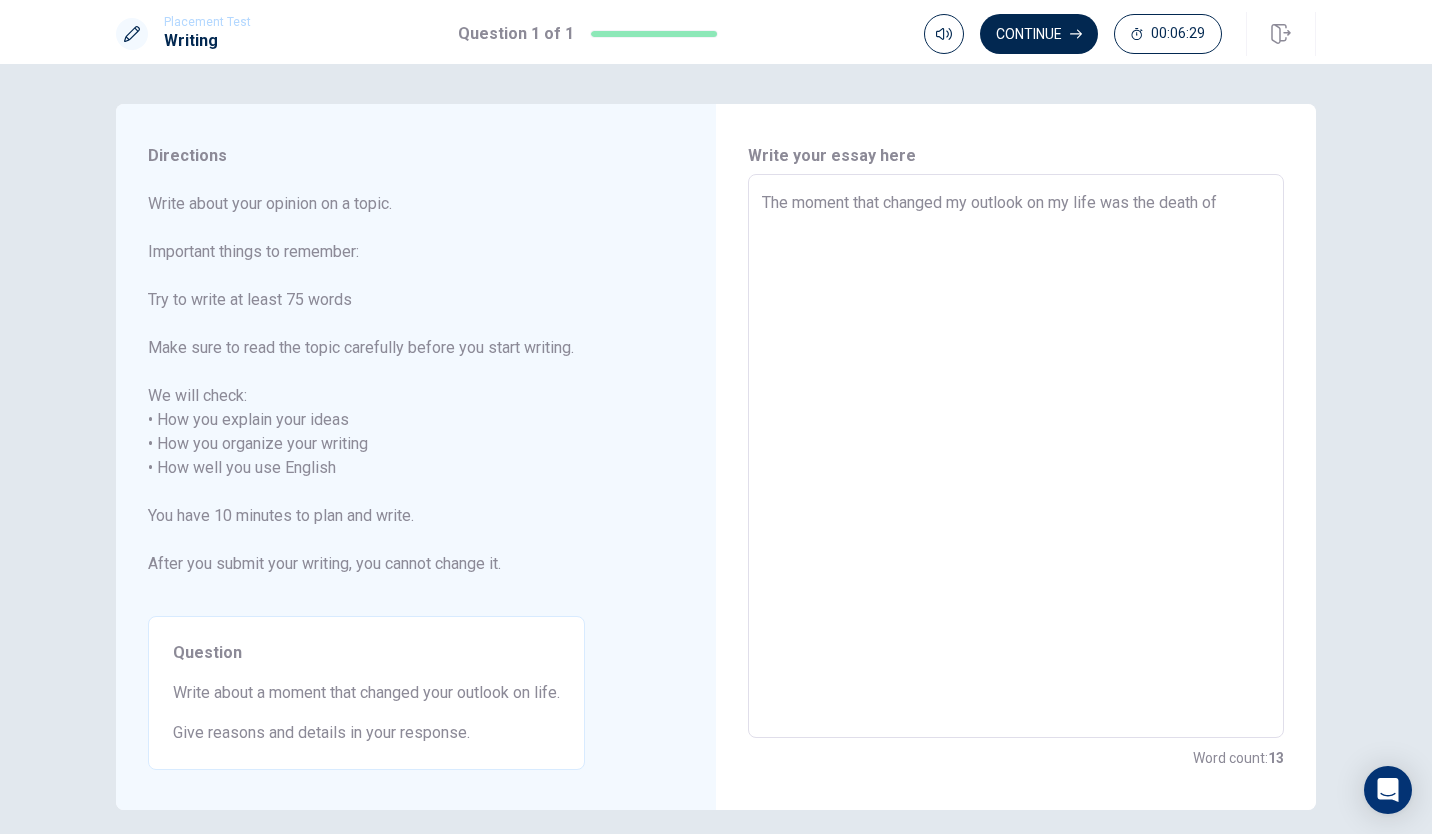 type on "The moment that changed my outlook on my life was the death of p" 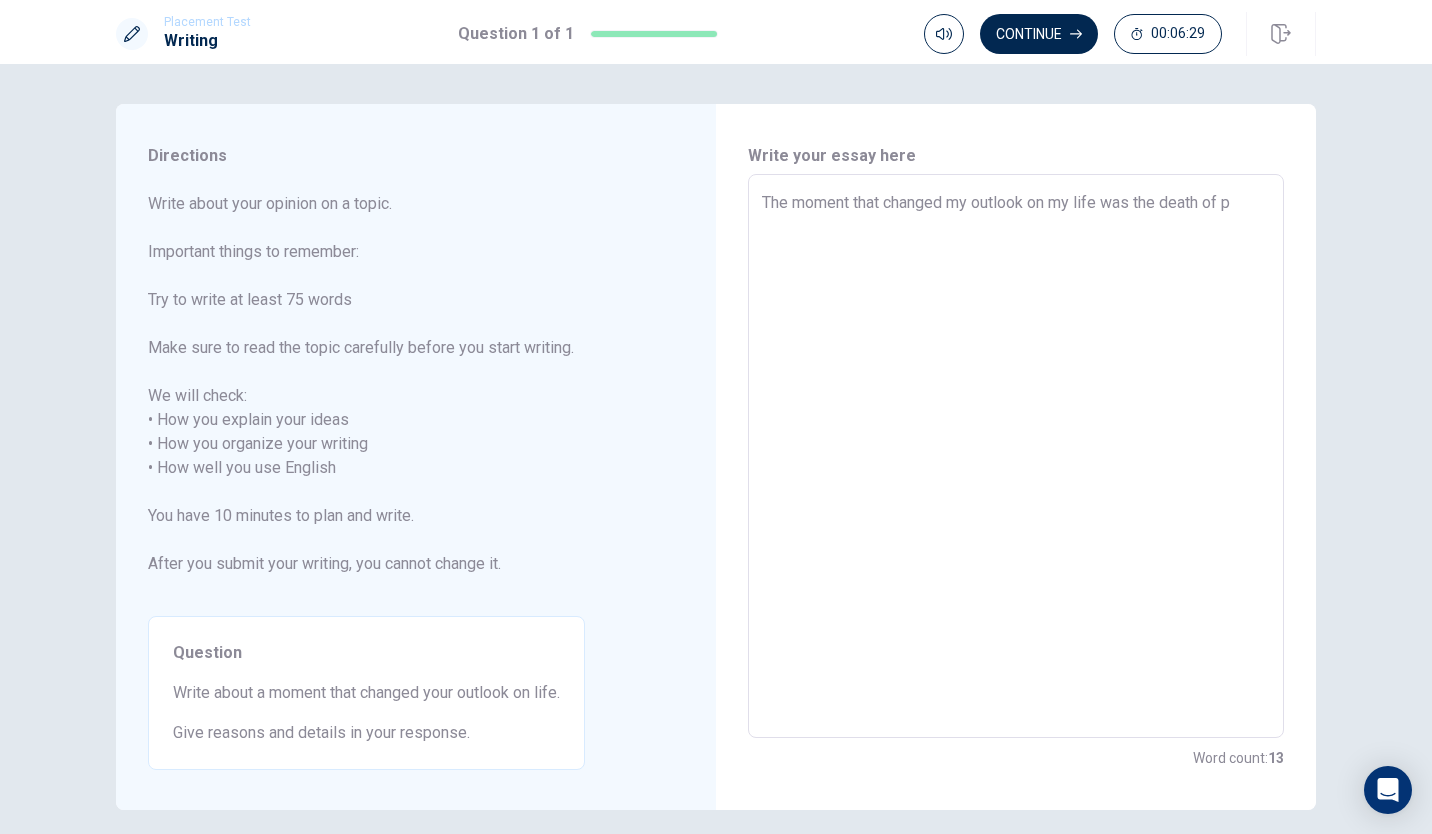 type on "x" 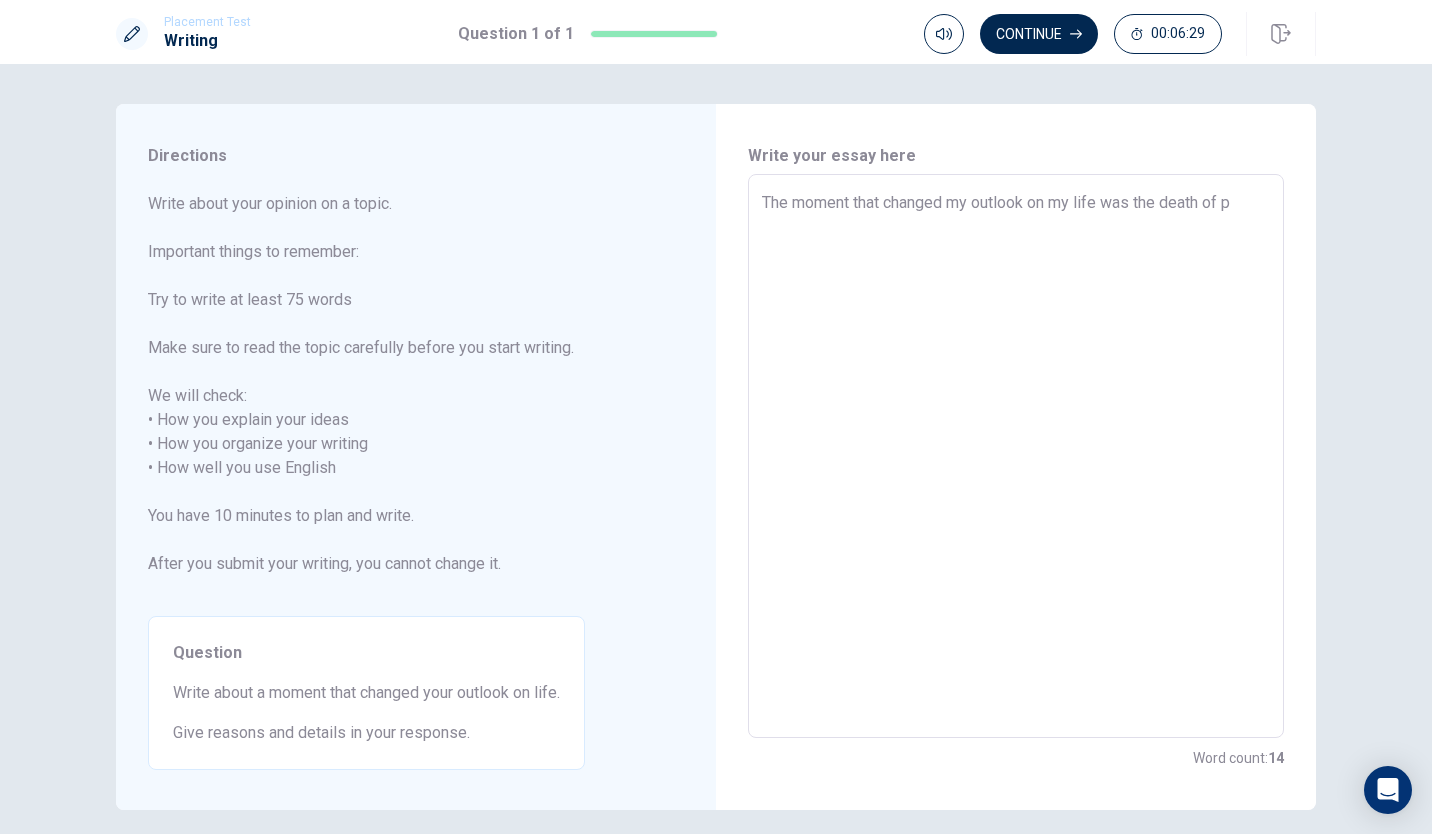 type on "The moment that changed my outlook on my life was the death of pe" 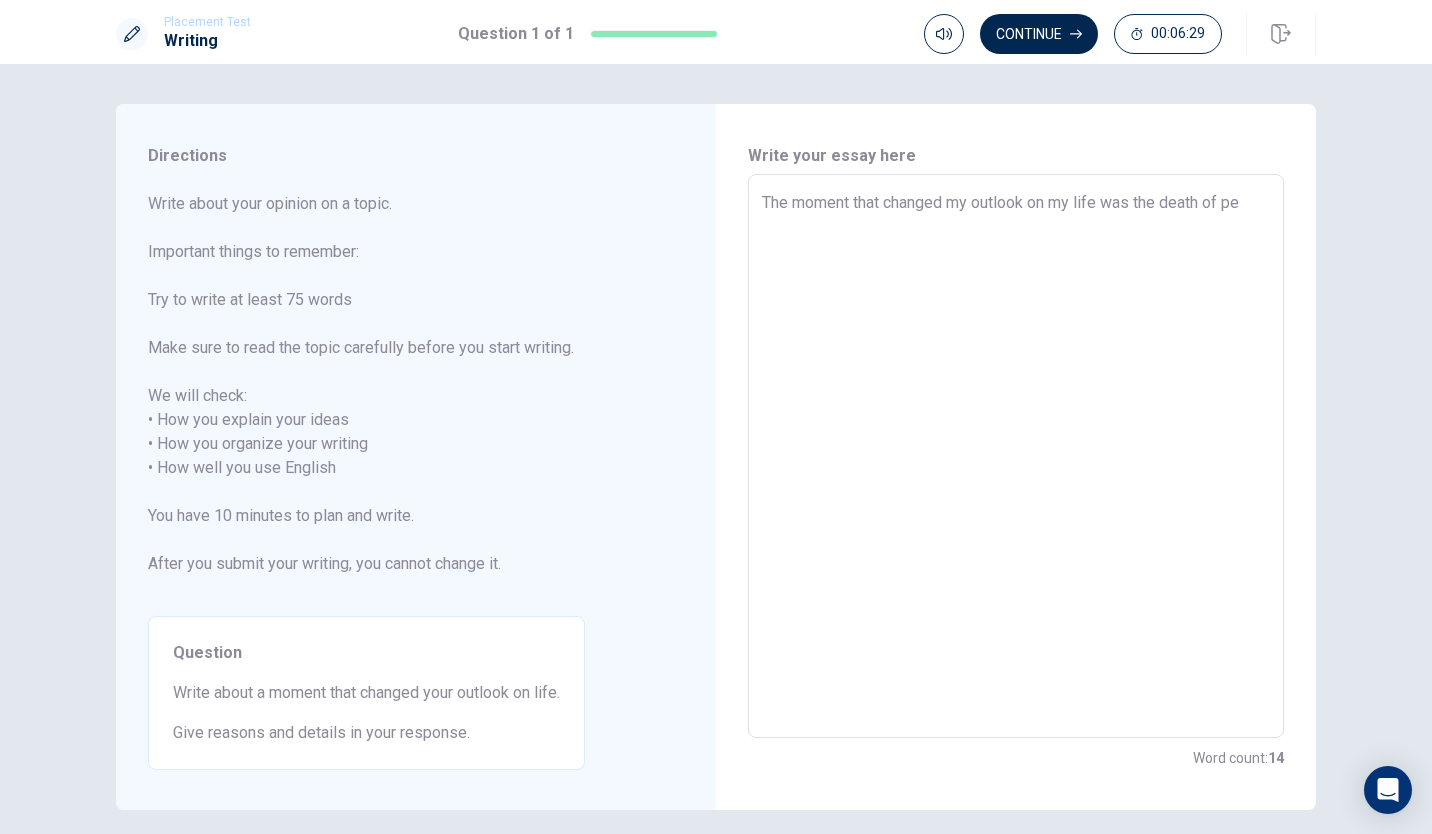 type on "x" 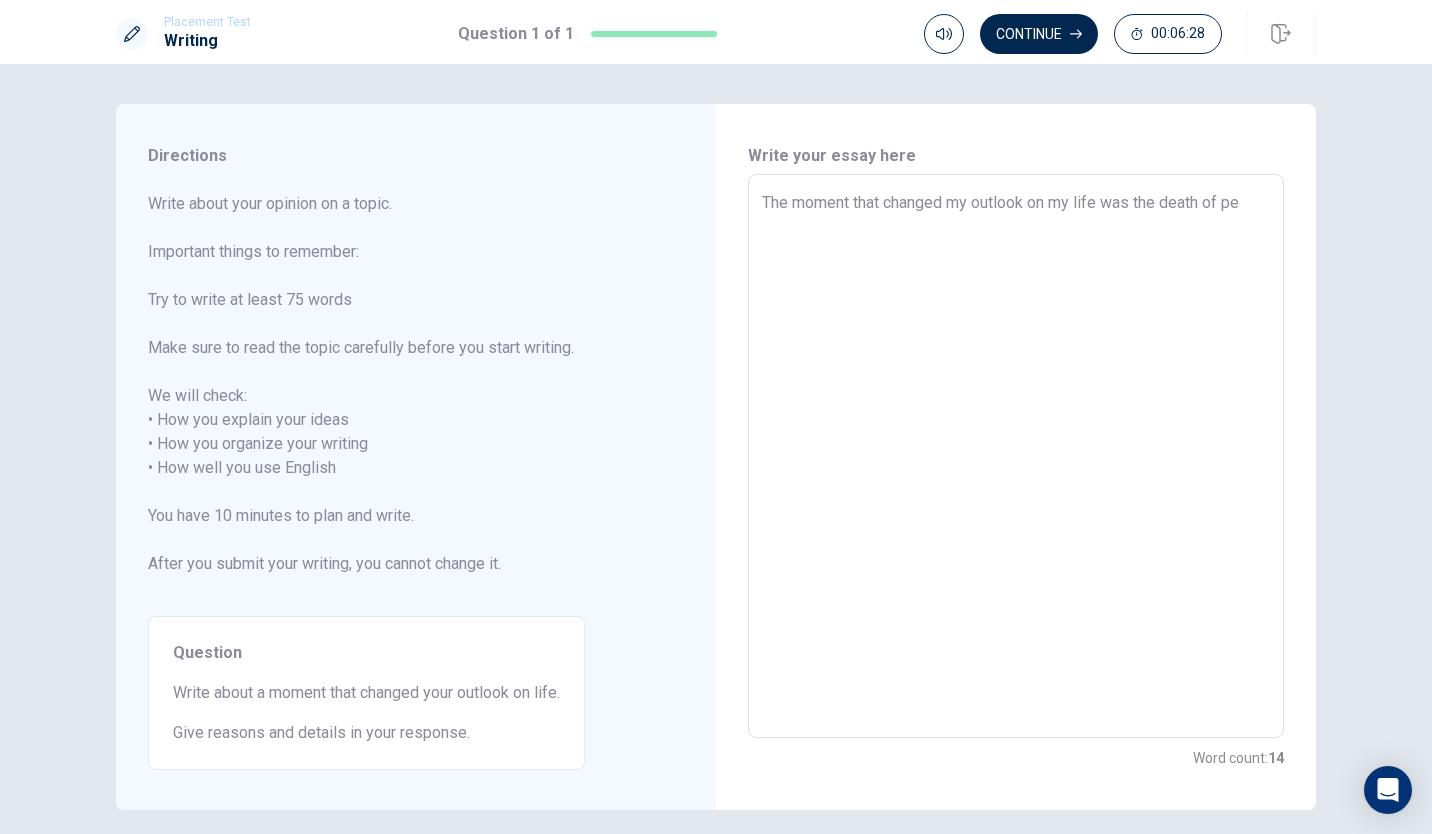 type on "The moment that changed my outlook on my life was the death of peo" 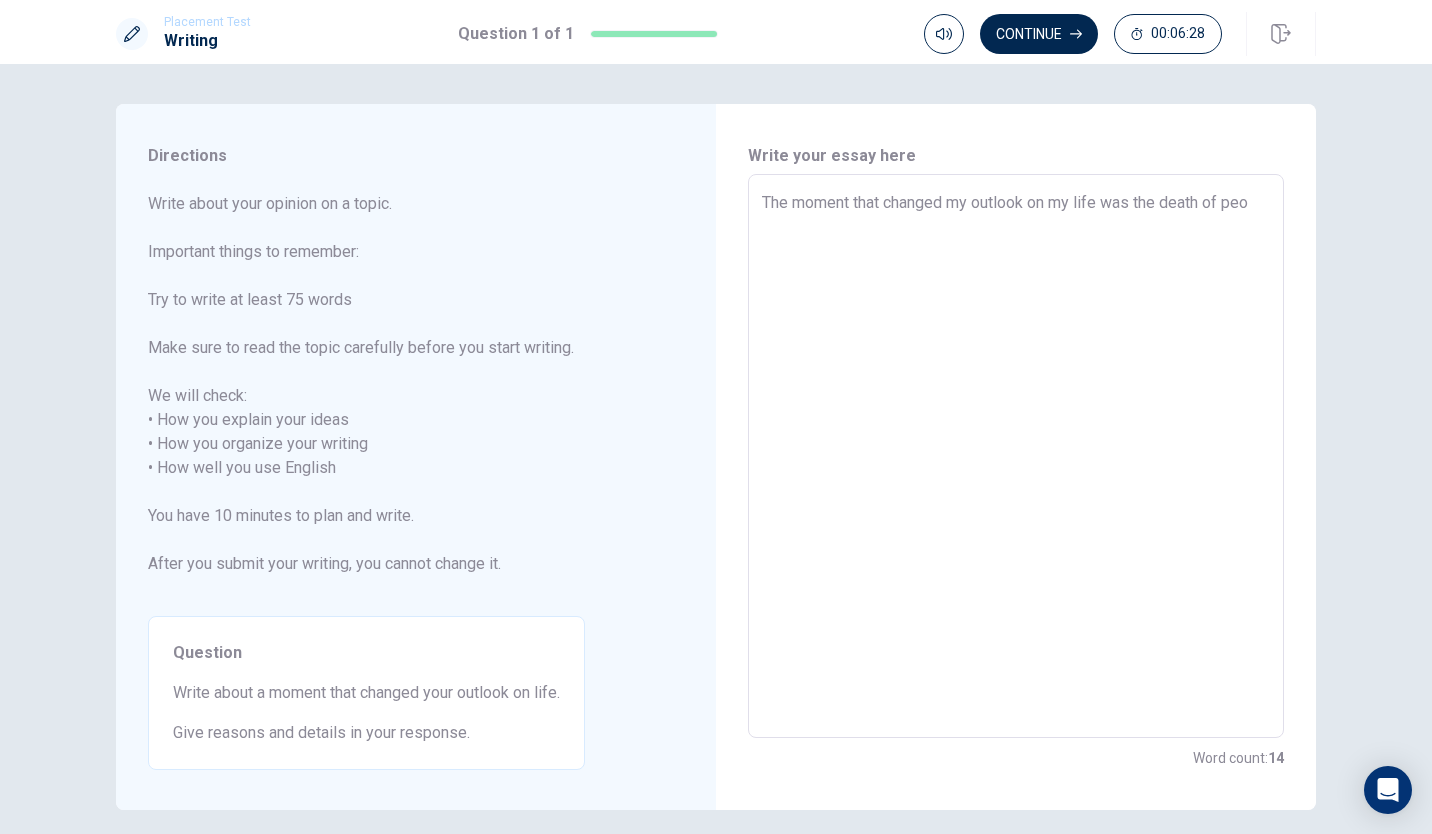 type on "x" 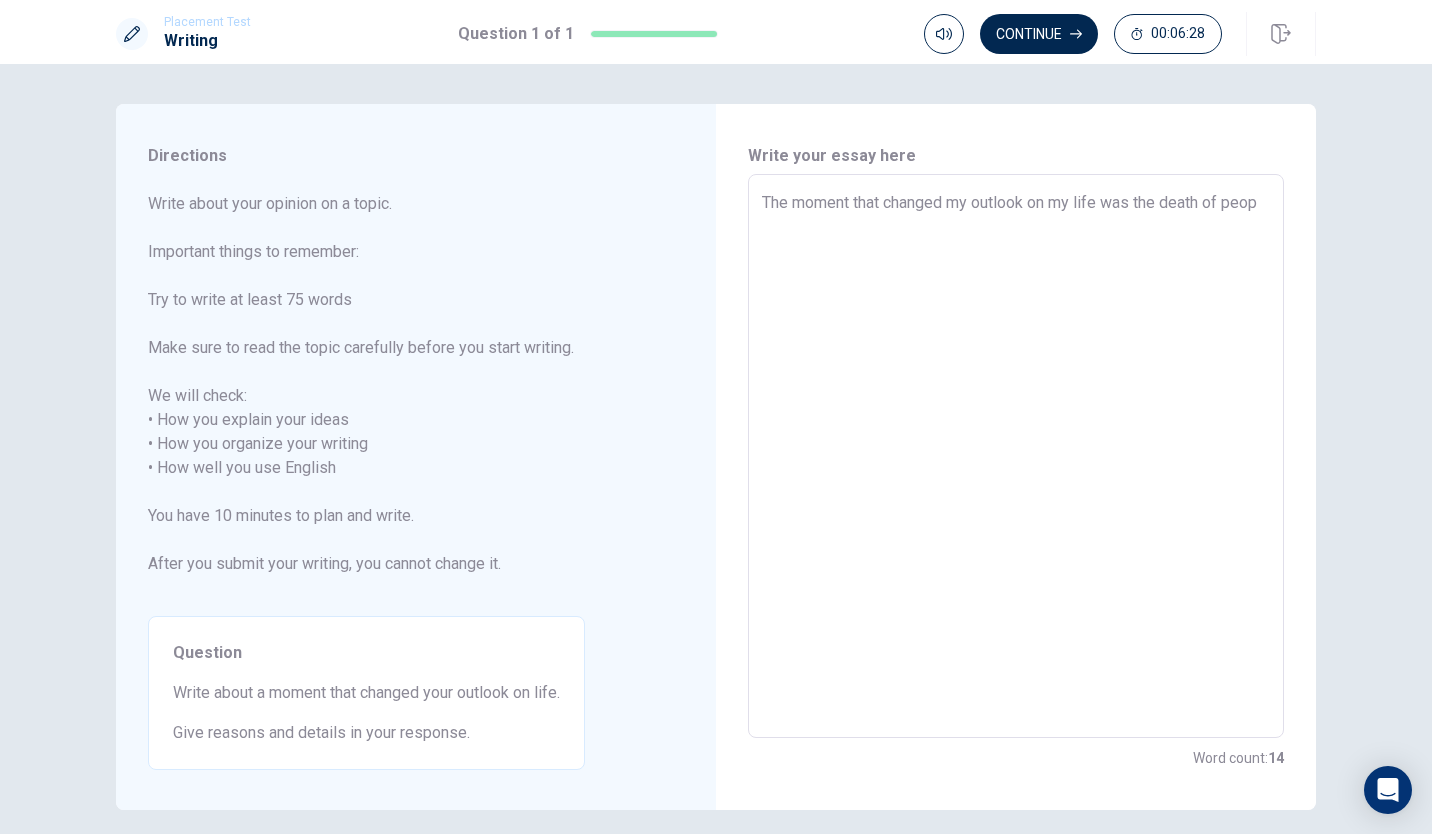 type on "x" 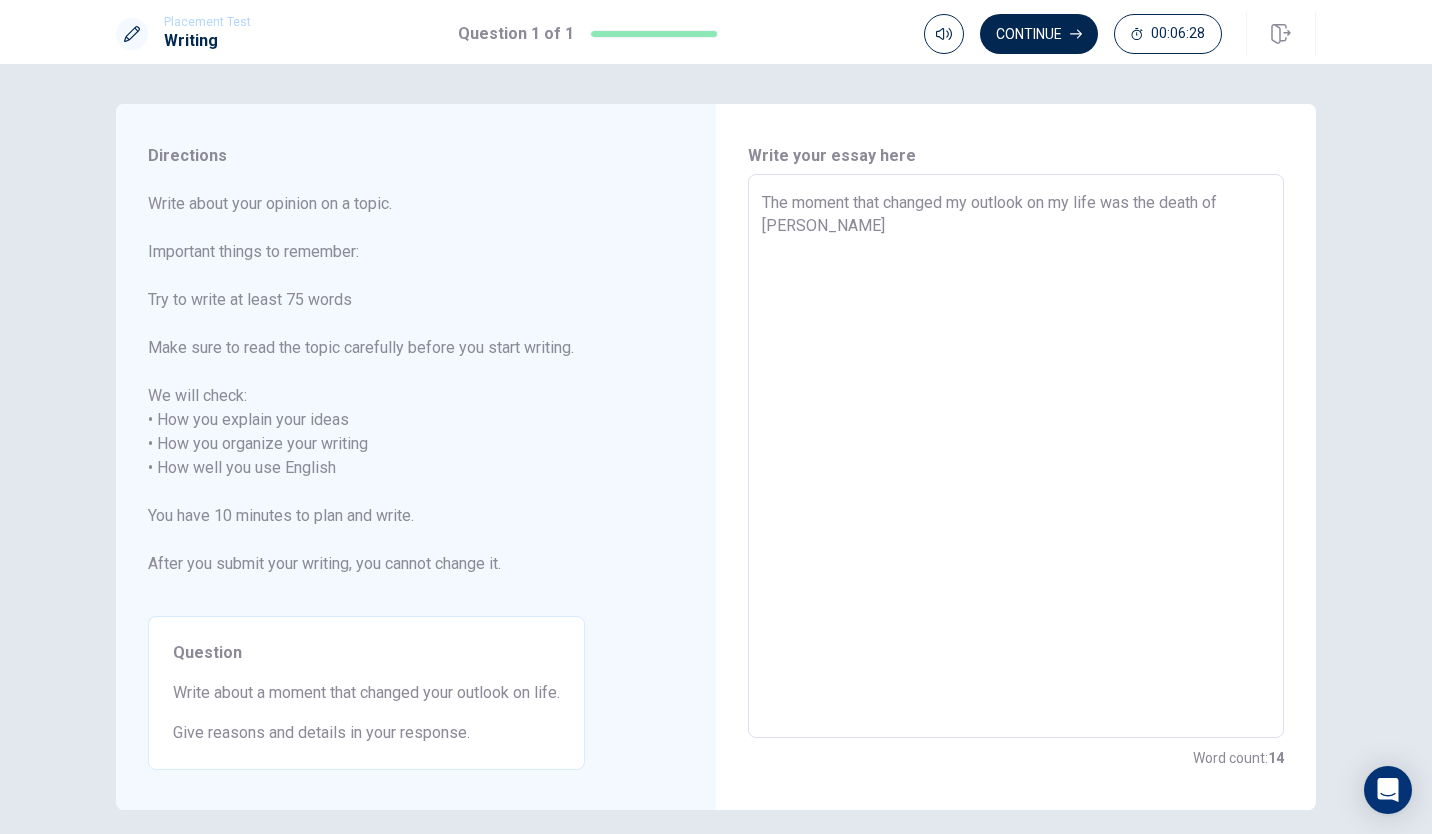 type on "x" 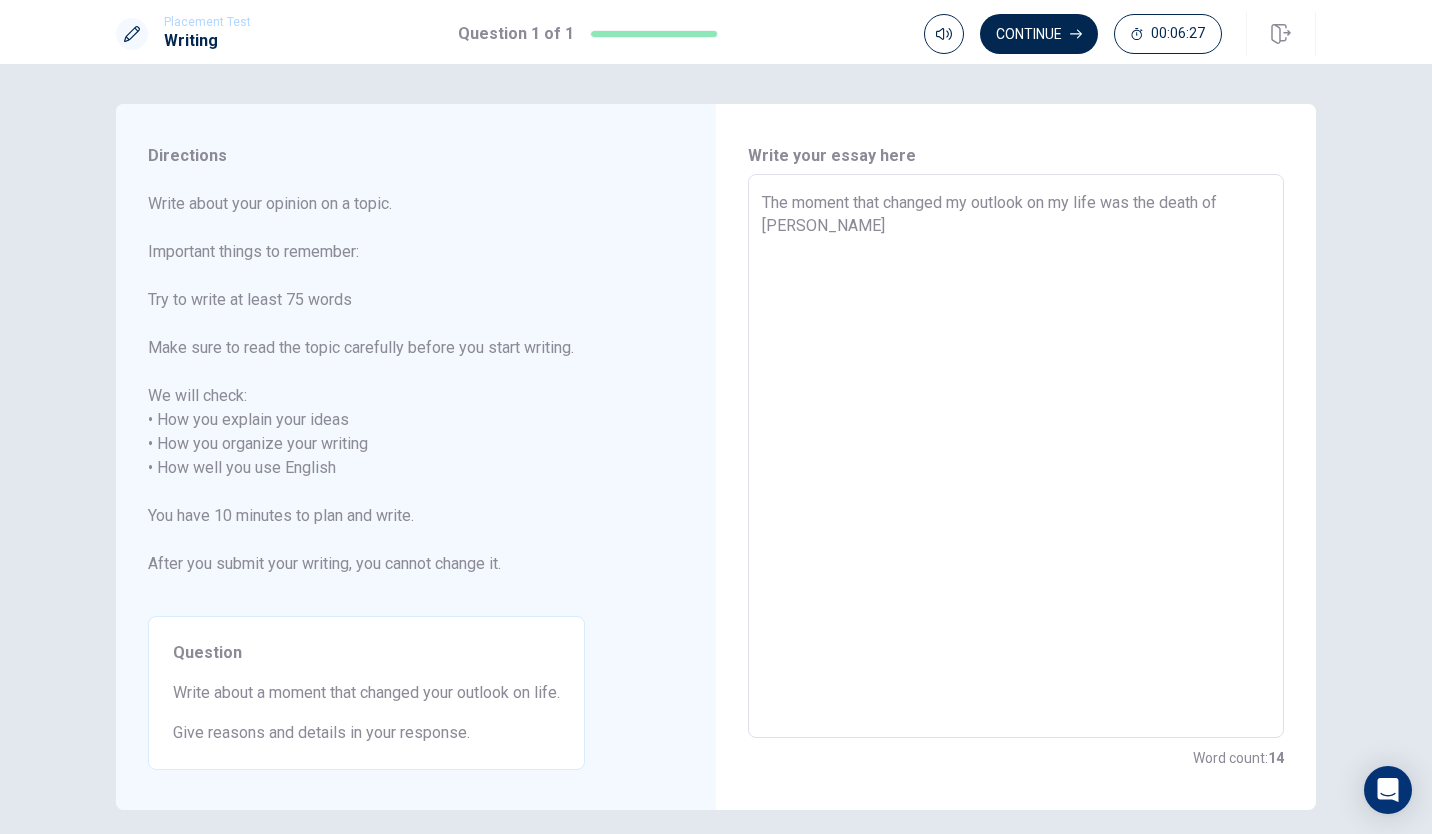 type on "The moment that changed my outlook on my life was the death of people" 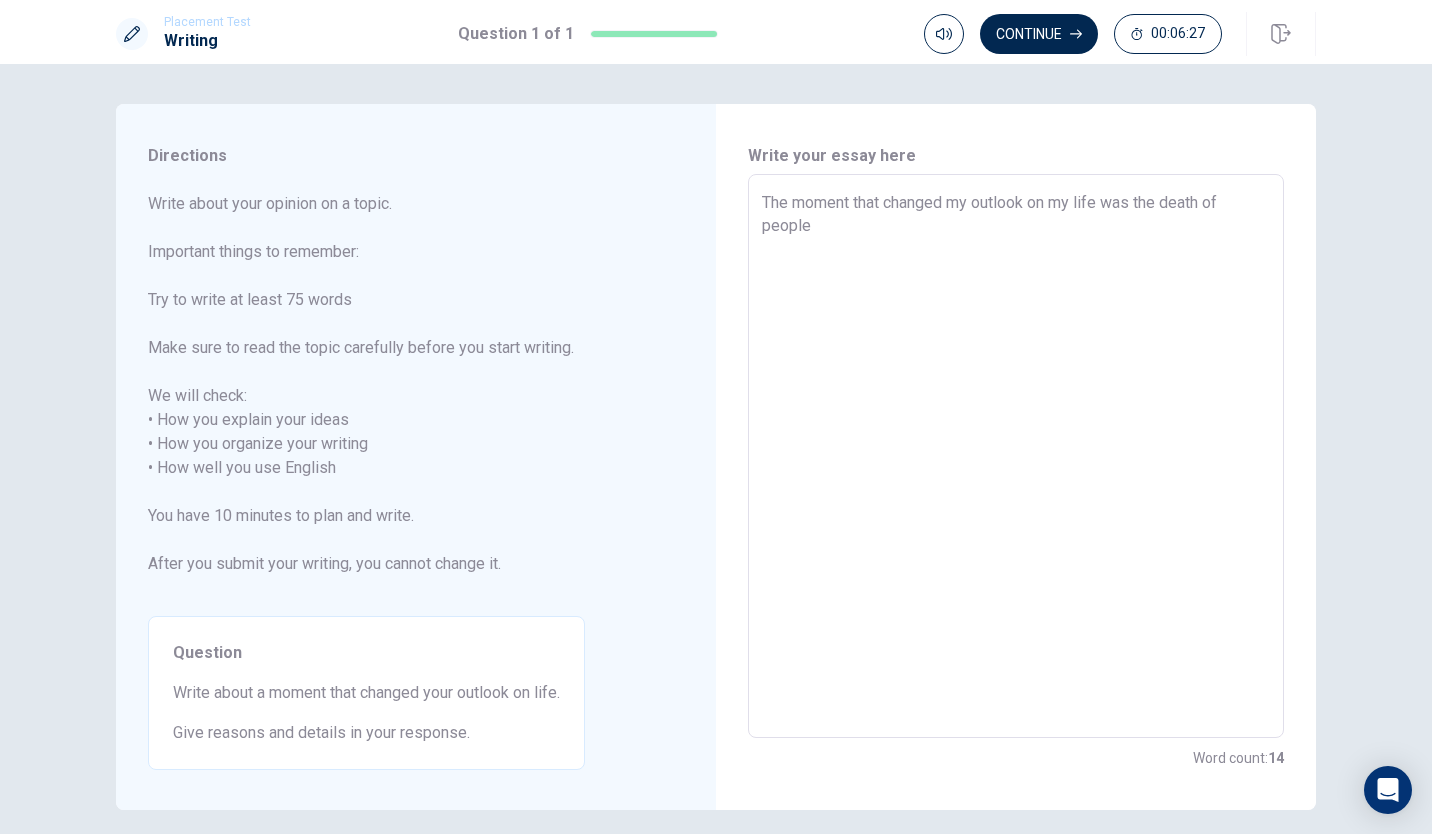 type on "x" 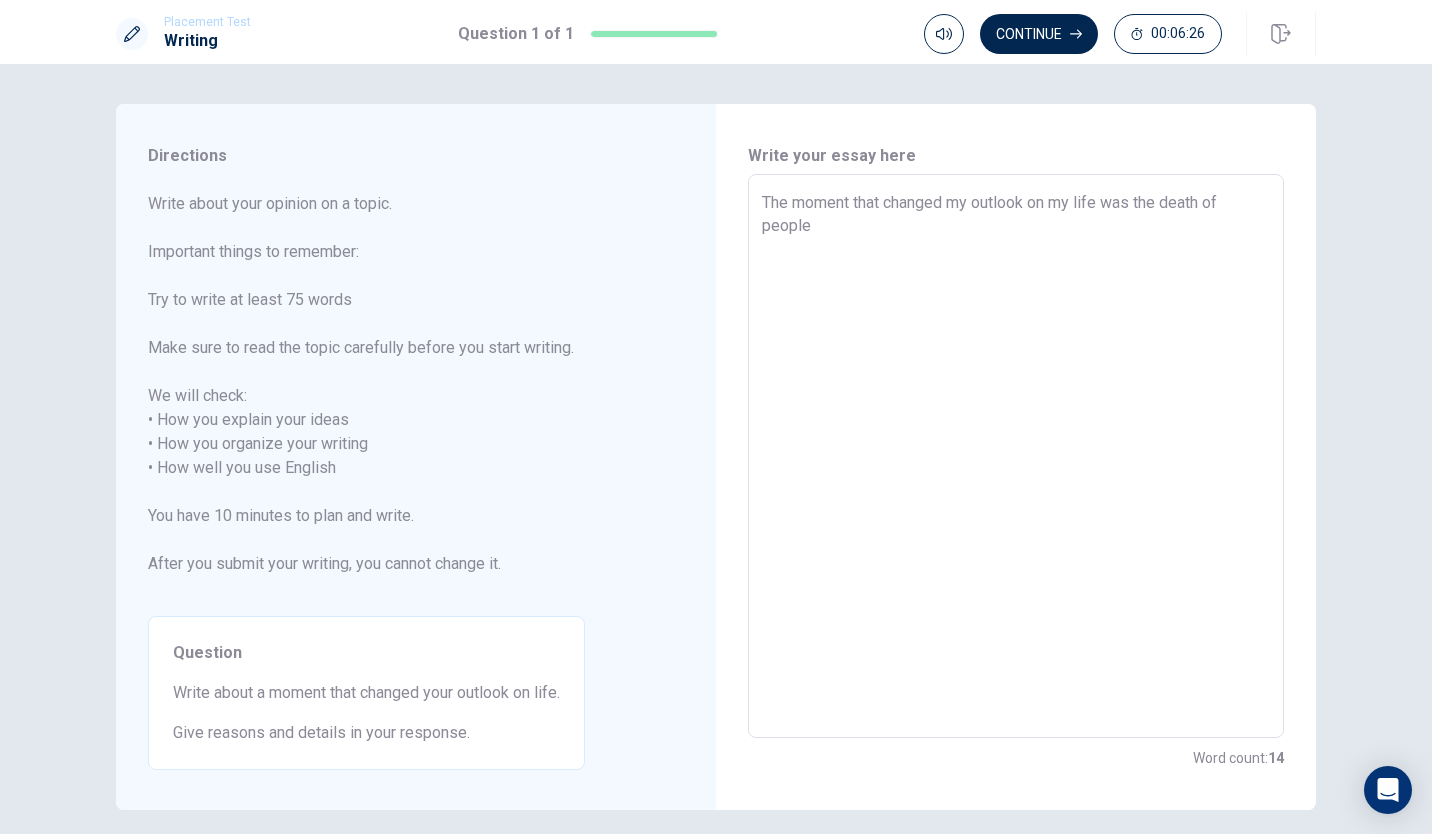 type on "The moment that changed my outlook on my life was the death of people" 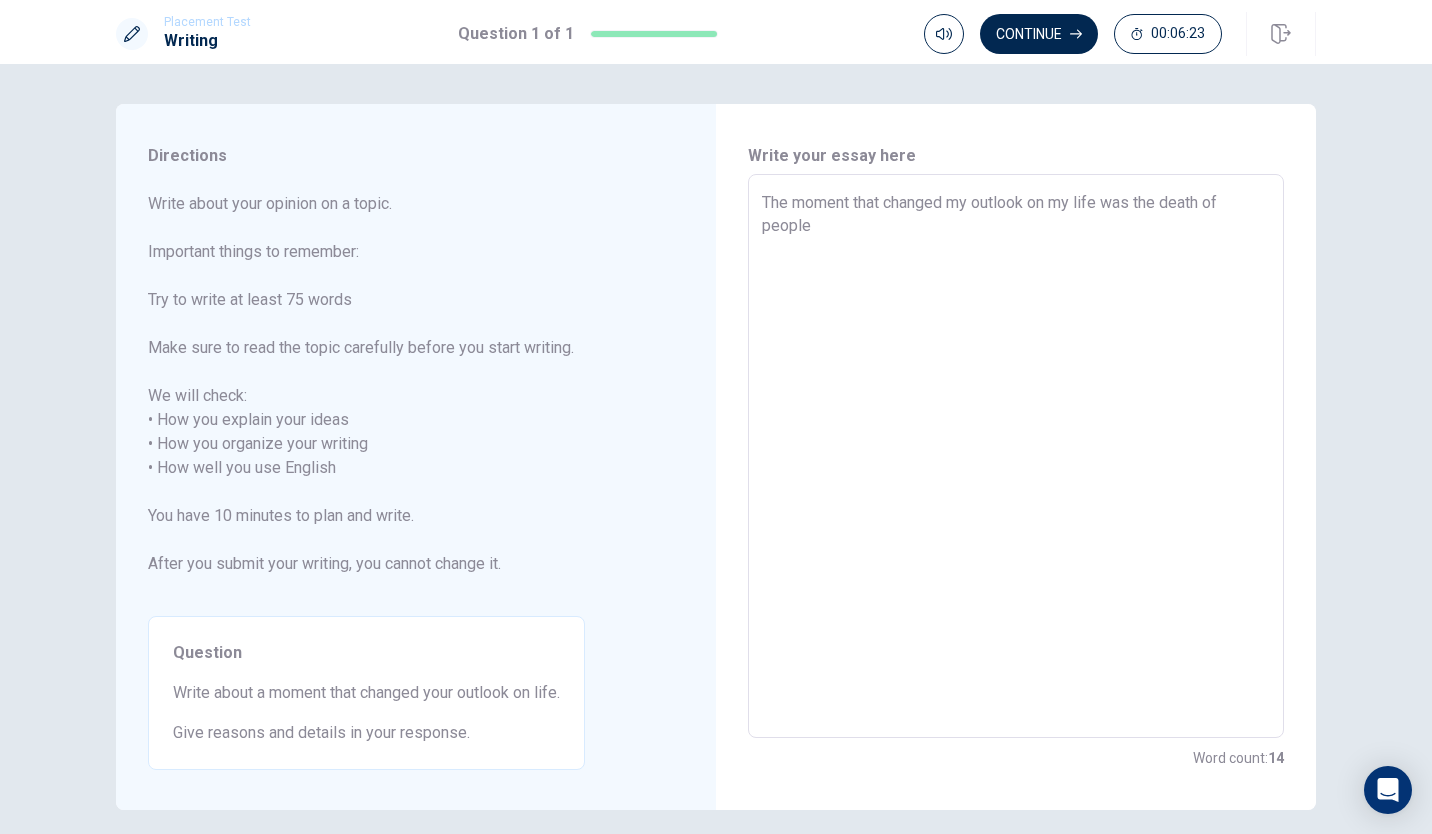 type on "x" 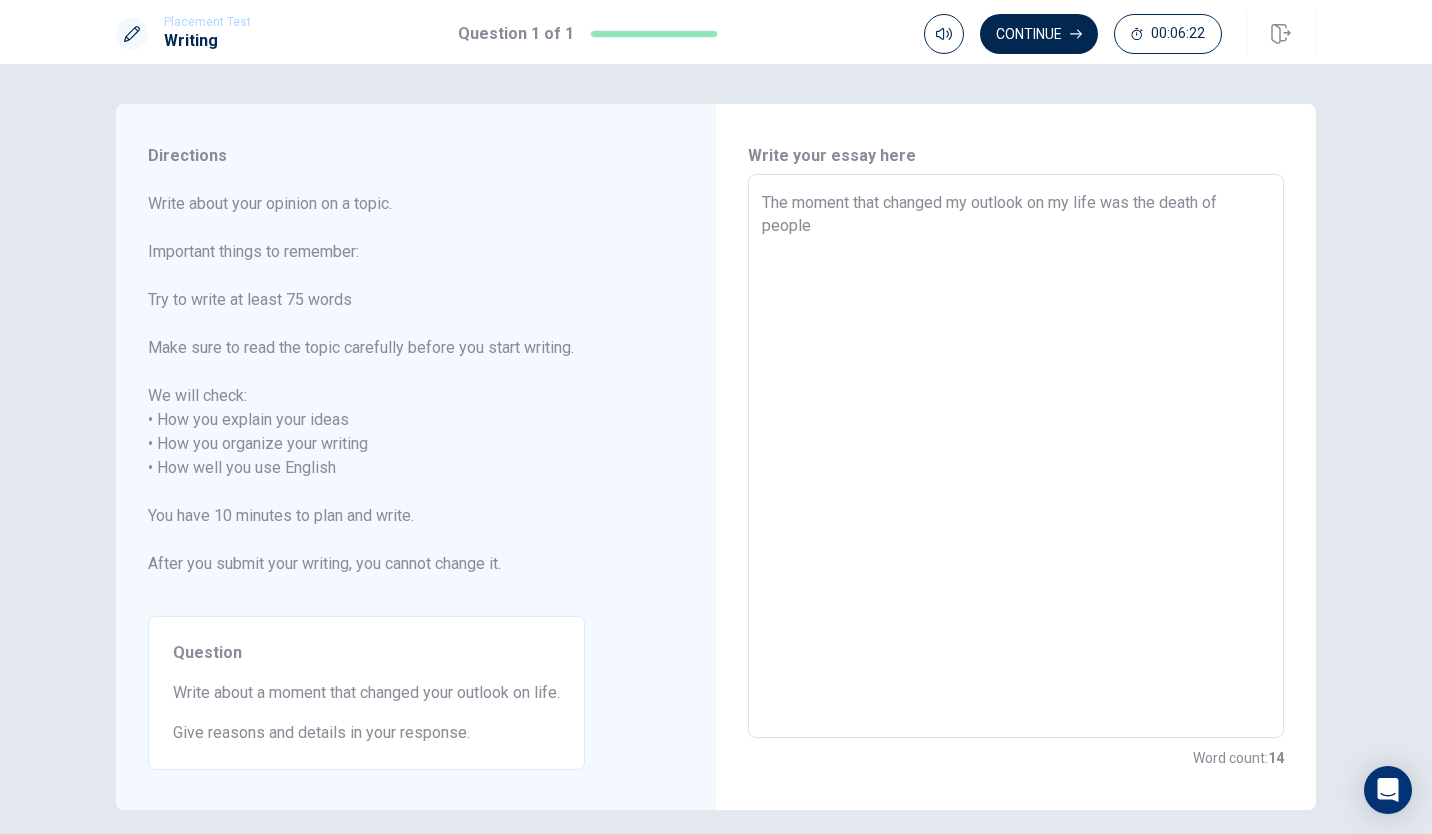 type on "The moment that changed my outlook on my life was the death of people c" 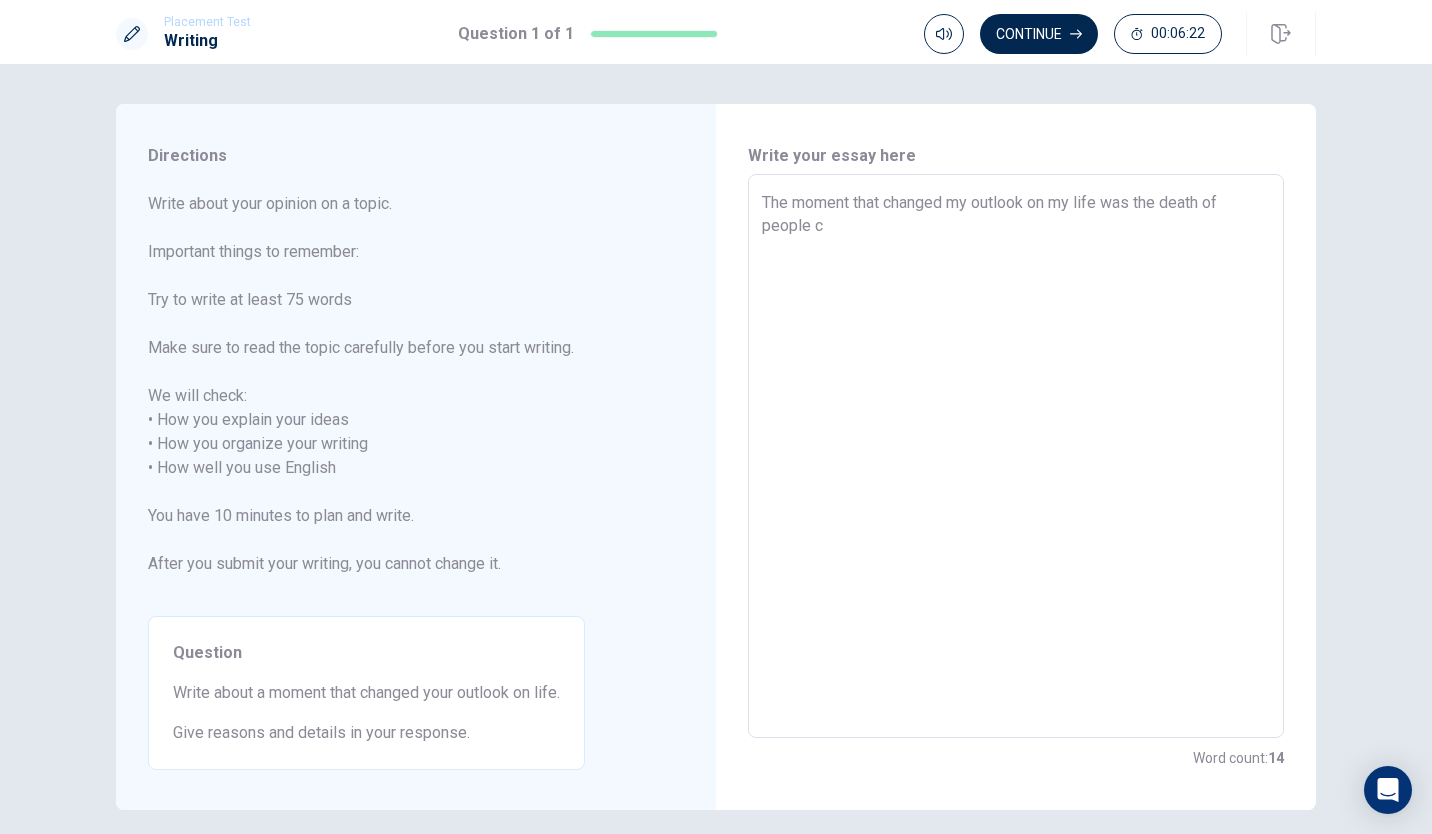 type on "x" 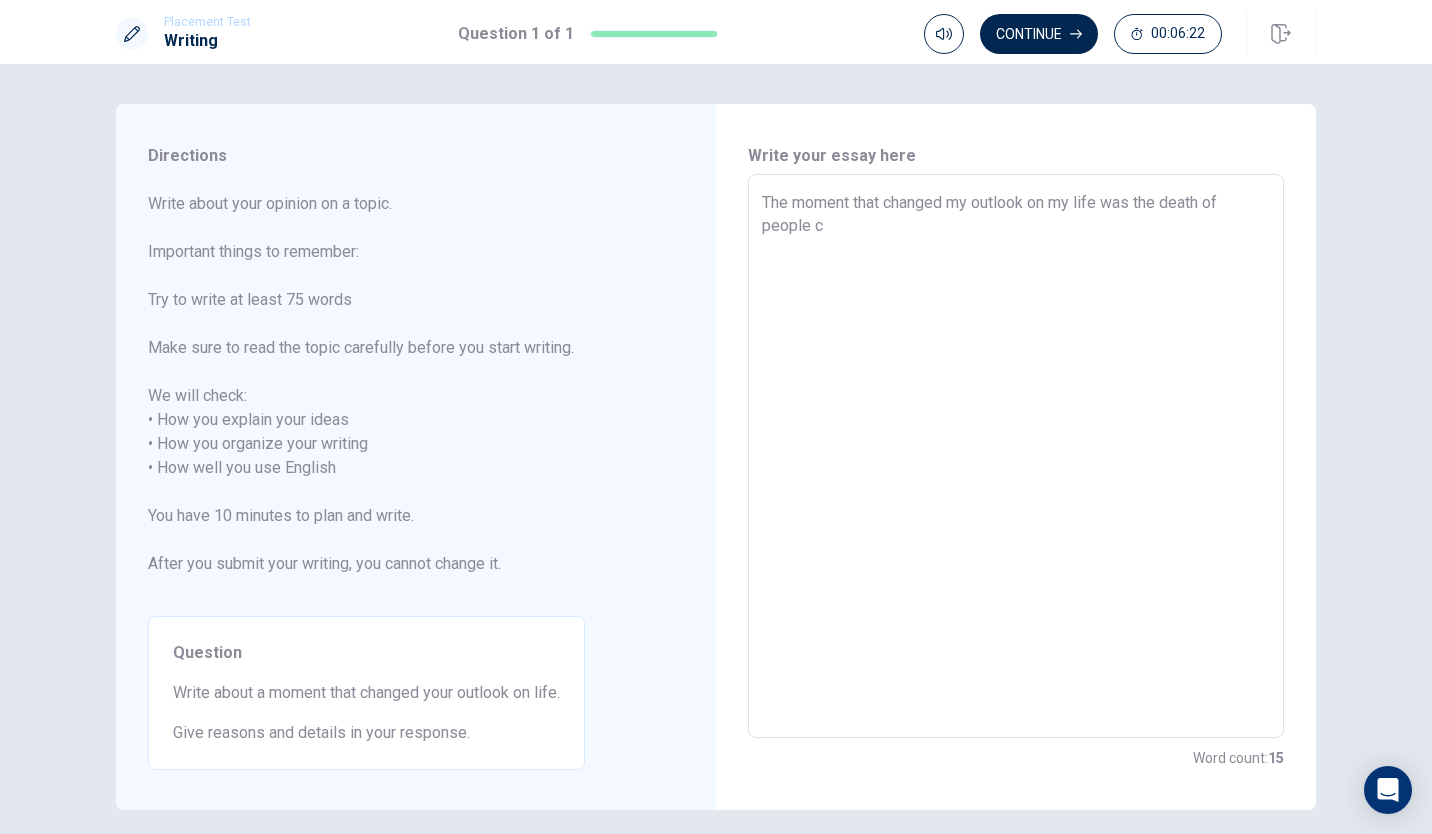 type on "The moment that changed my outlook on my life was the death of people cl" 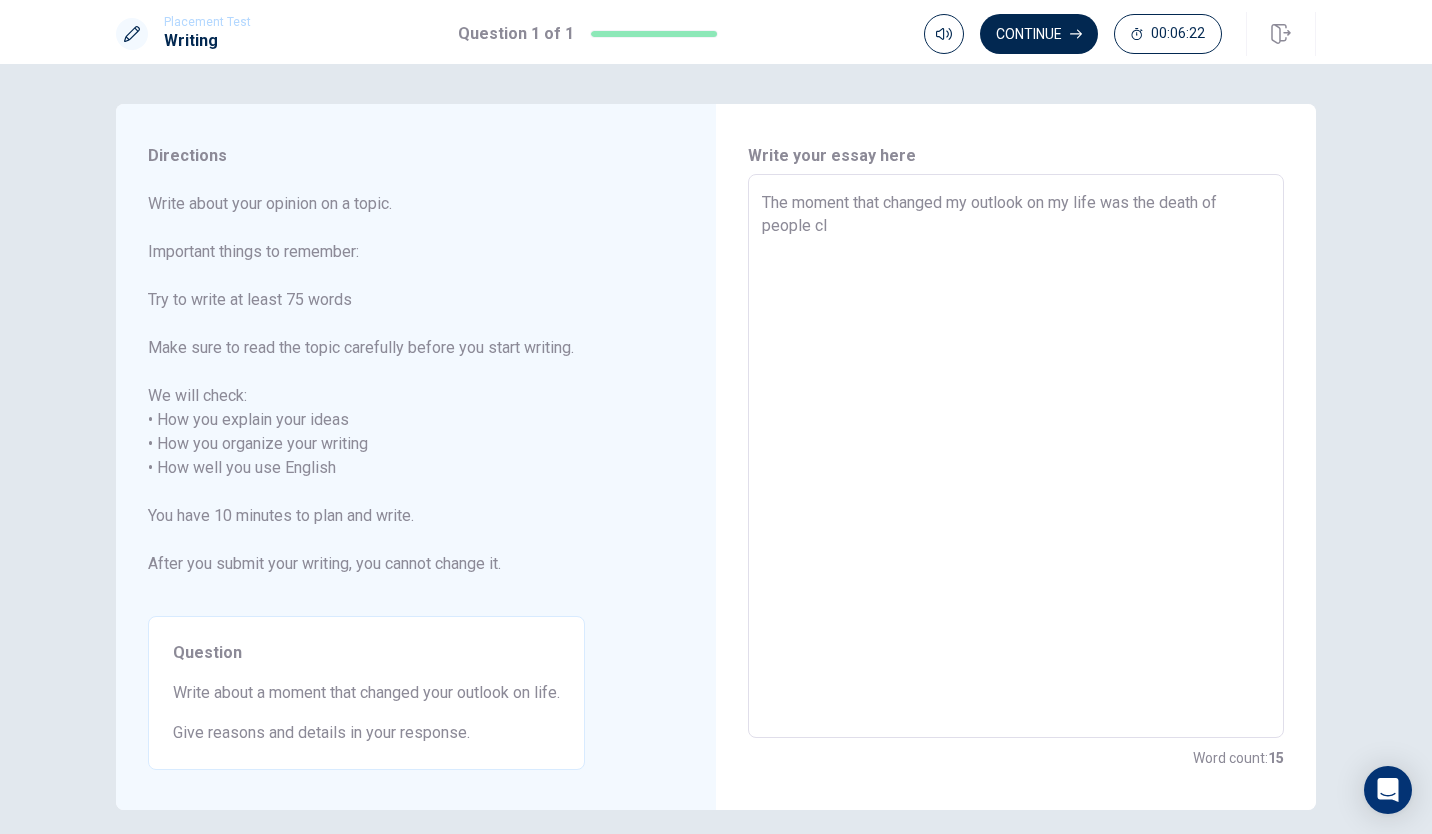 type on "x" 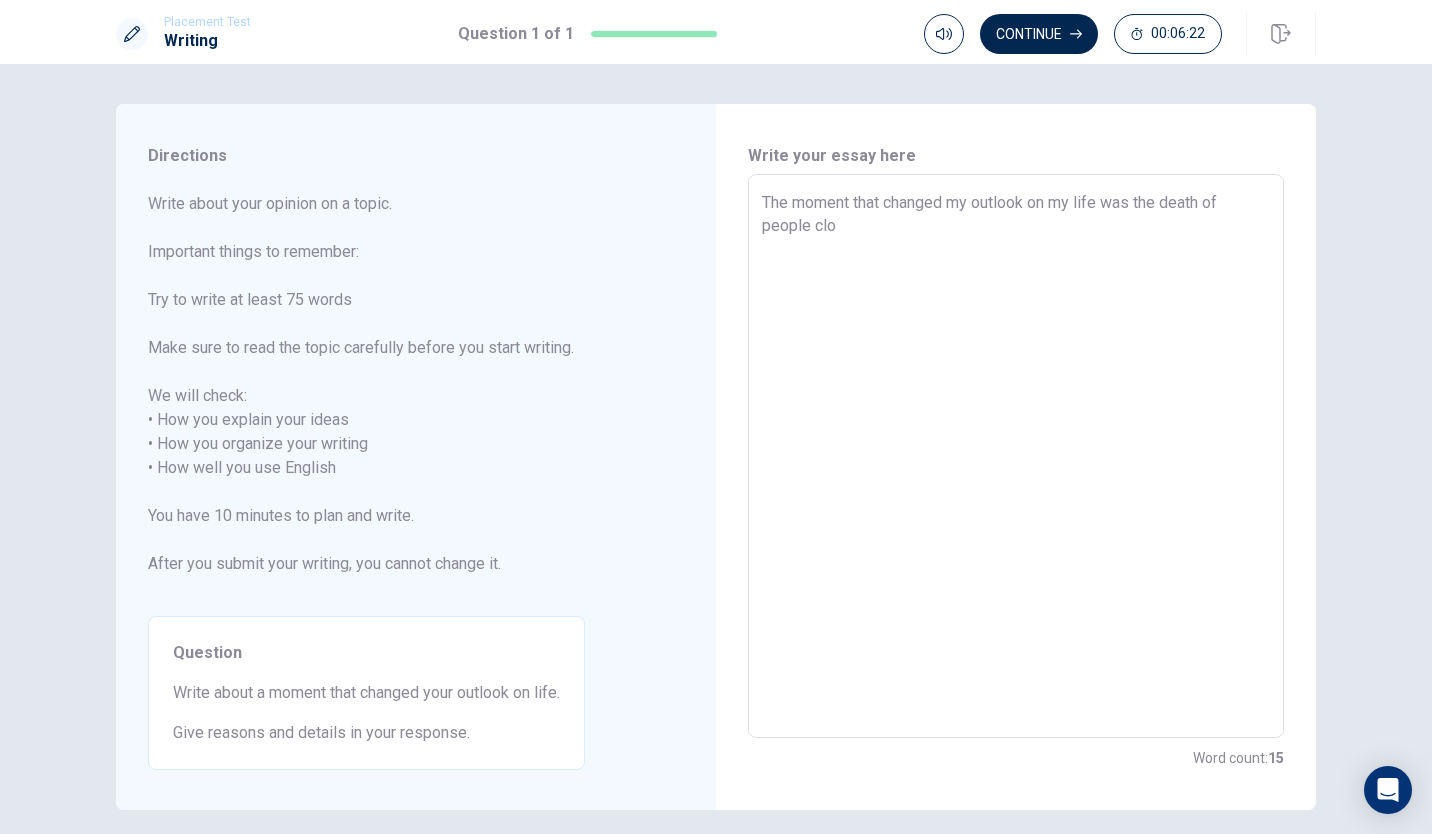 type on "x" 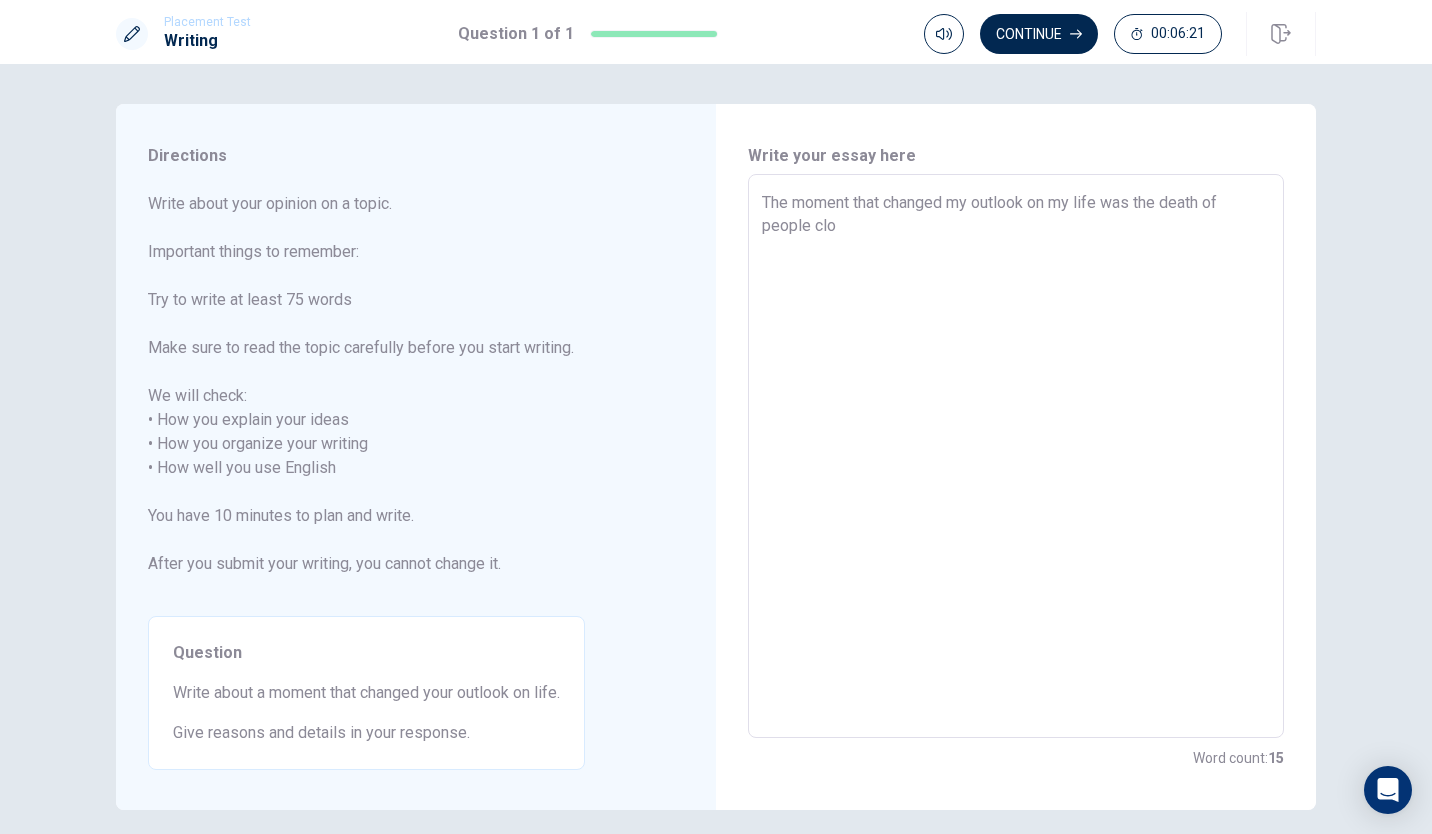 type on "The moment that changed my outlook on my life was the death of people clos" 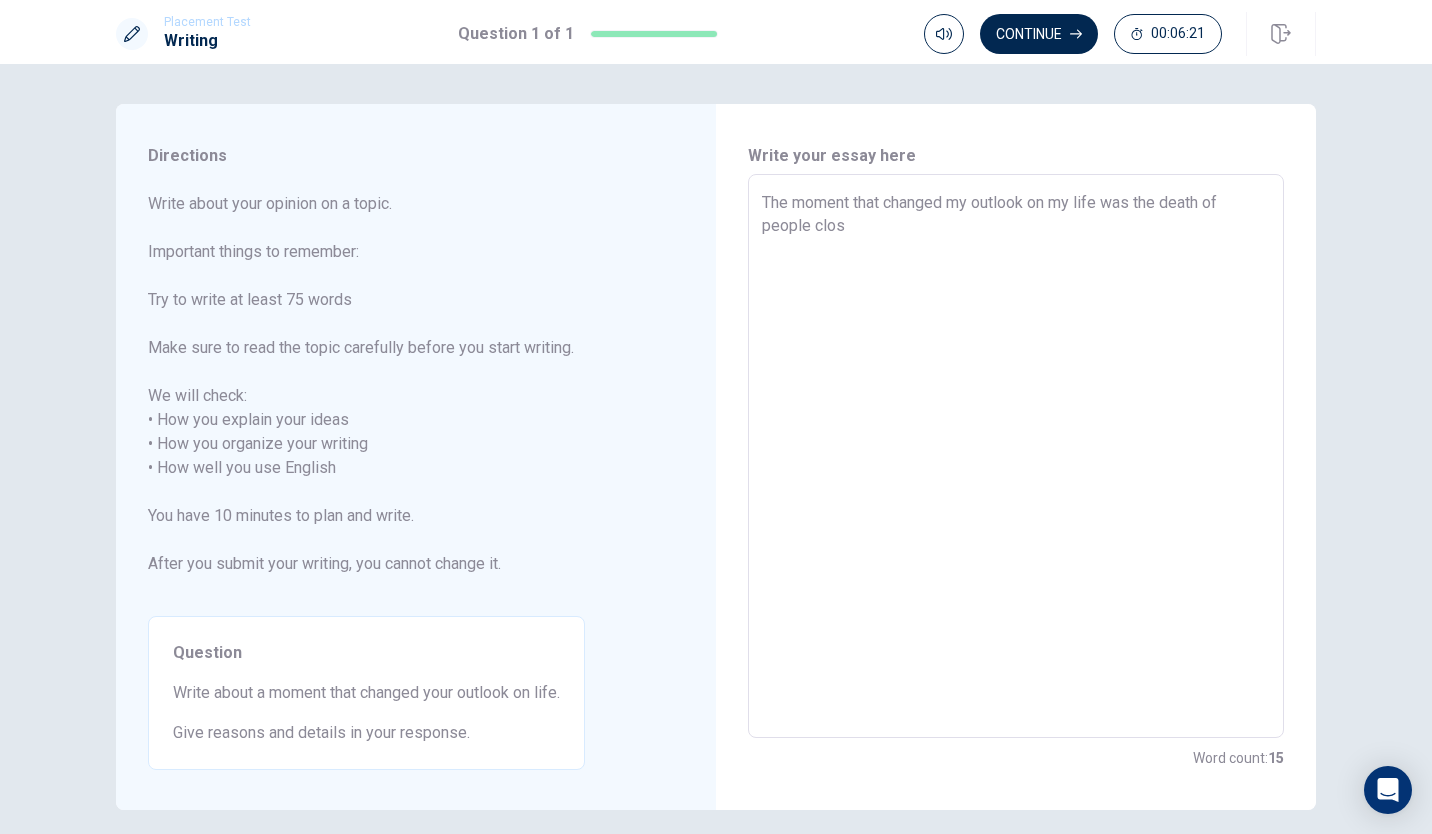 type on "x" 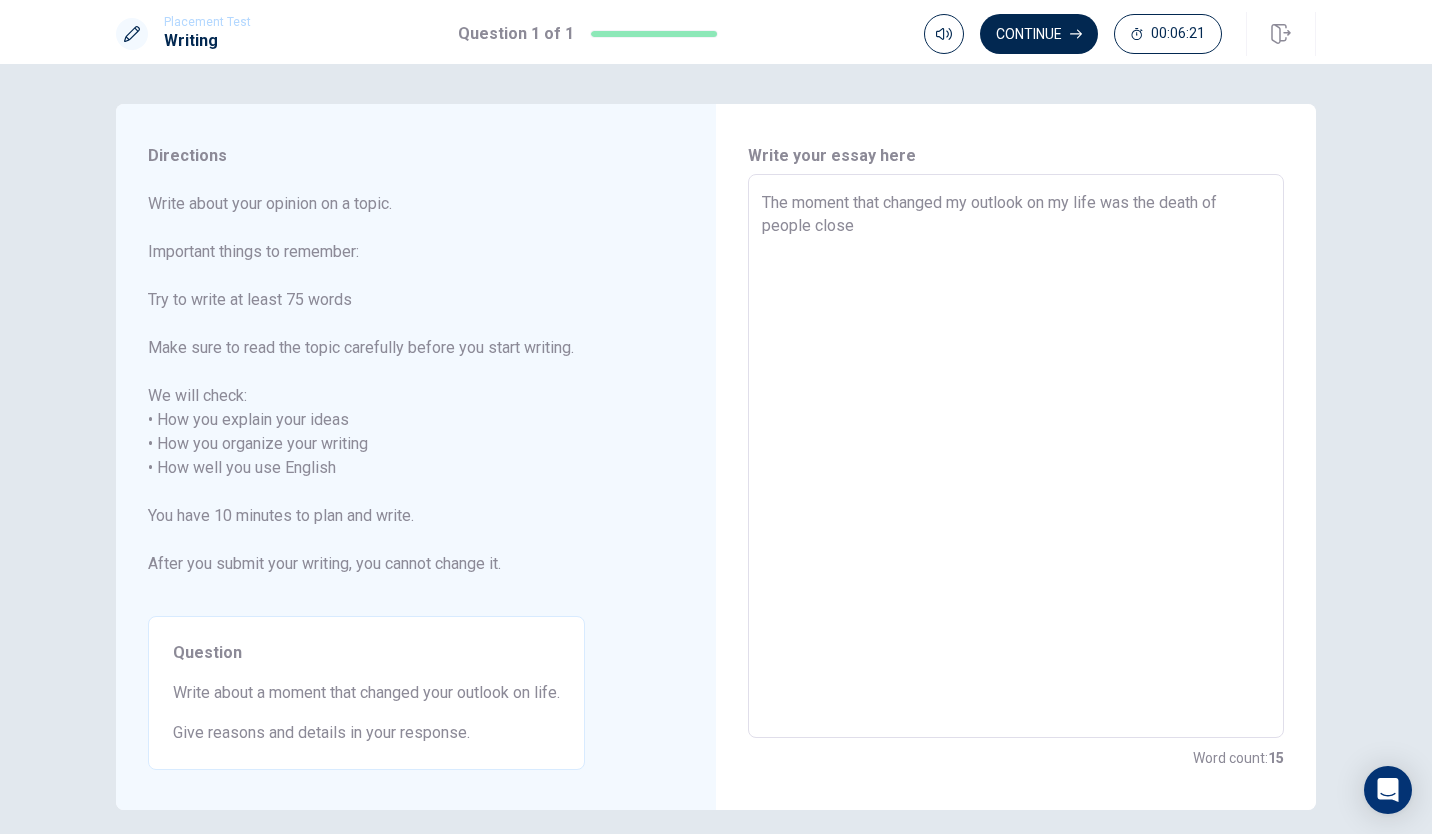 type on "x" 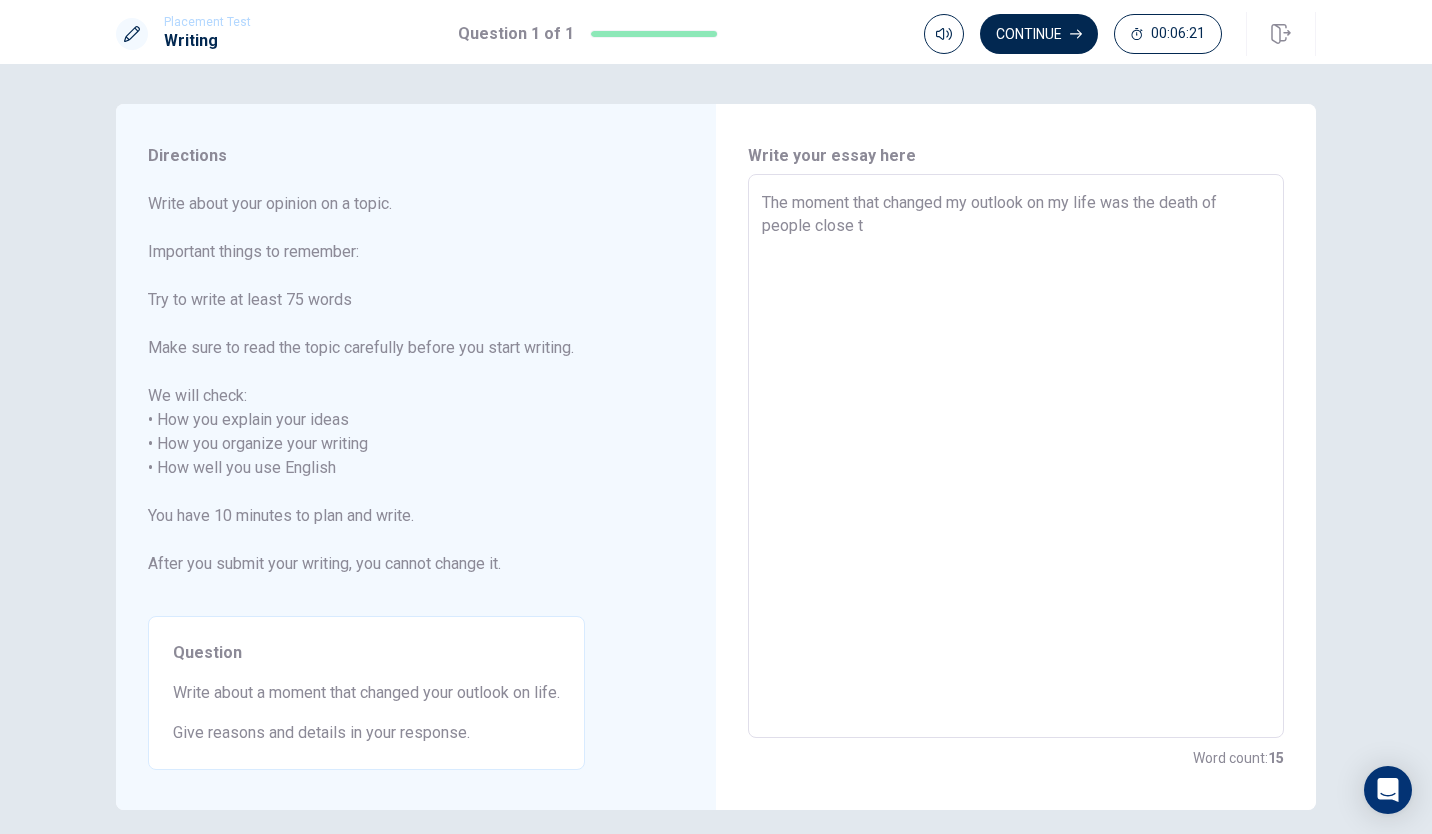 type on "x" 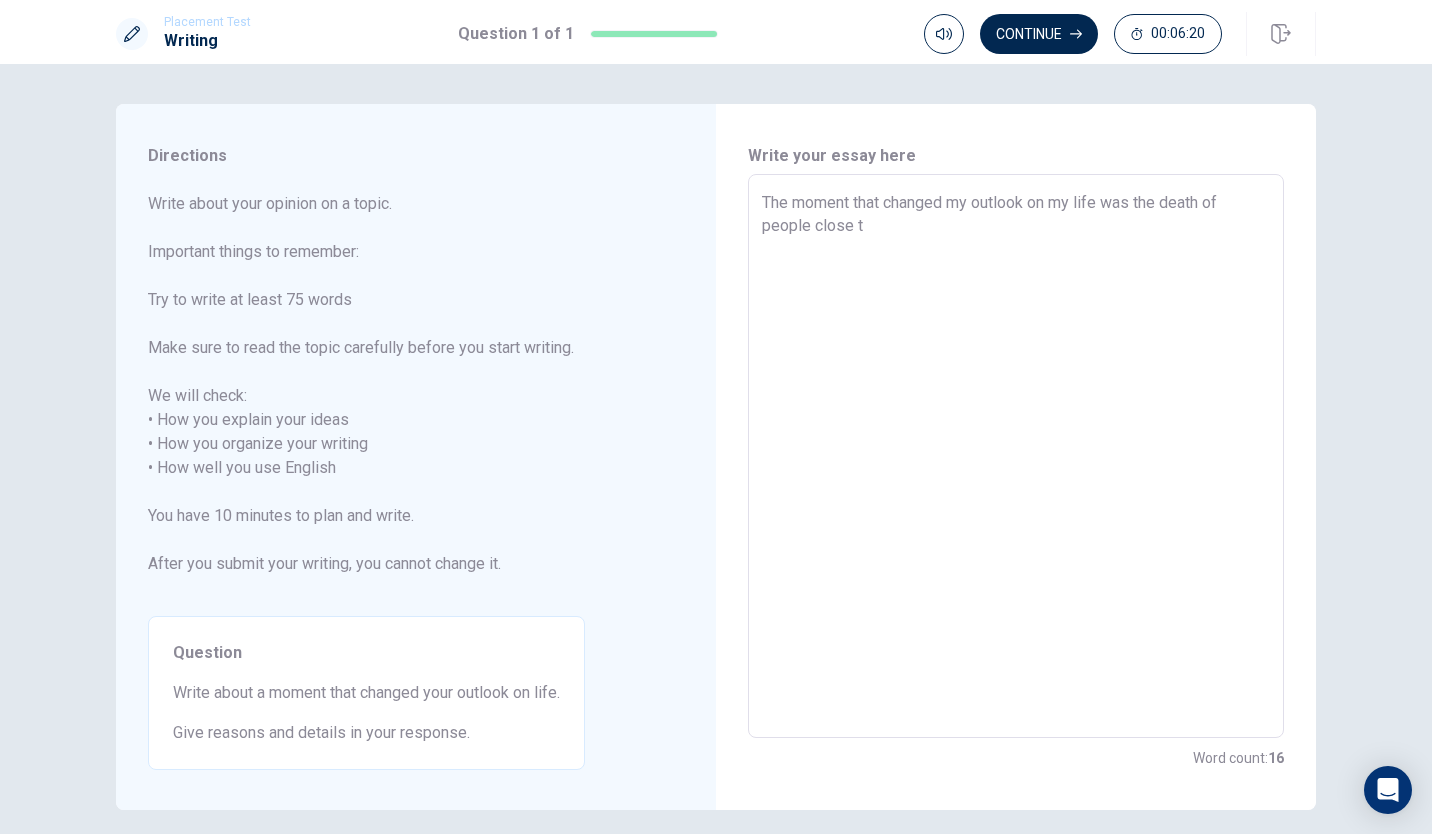 type on "The moment that changed my outlook on my life was the death of people close to" 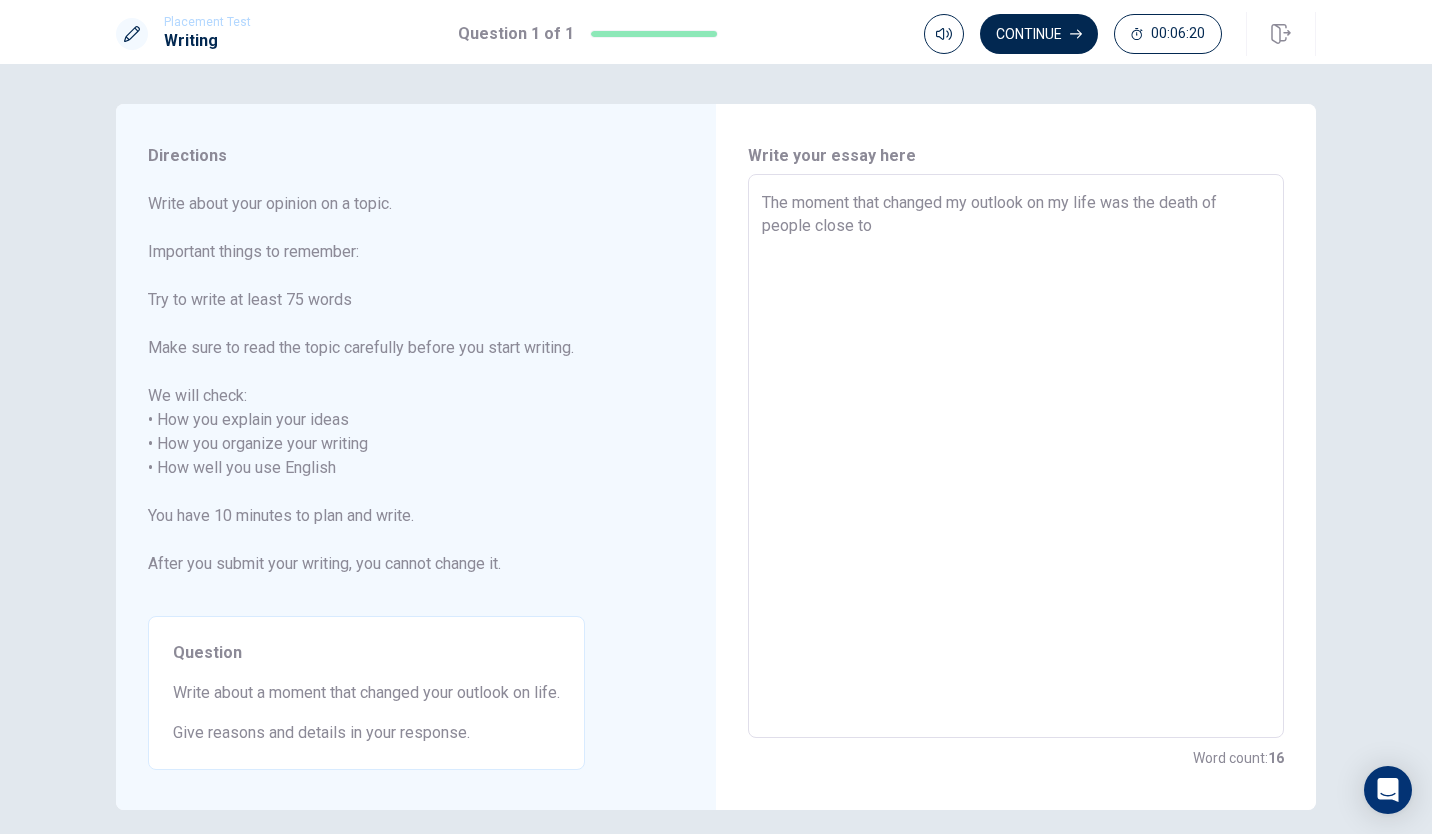 type 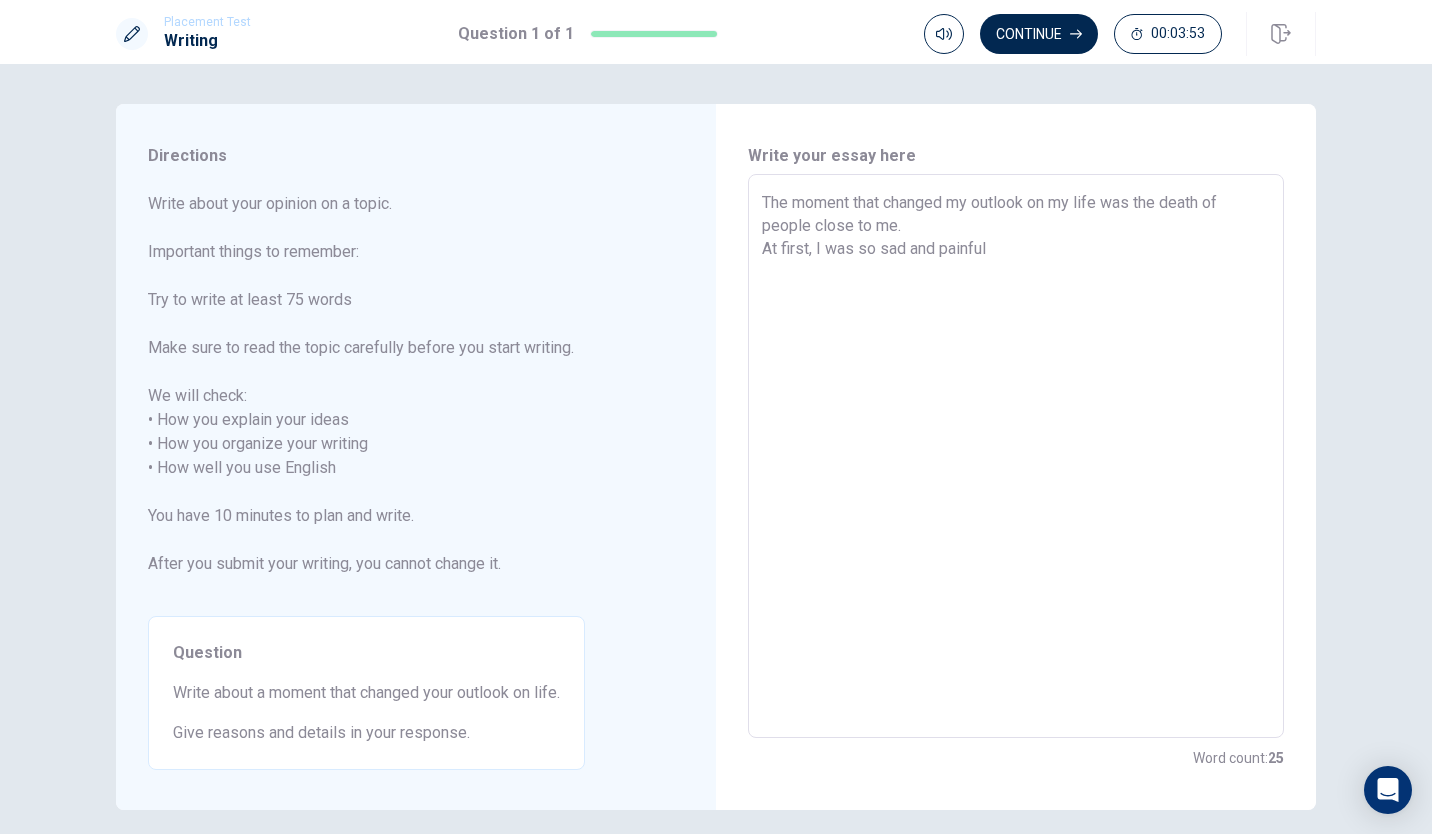 click on "The moment that changed my outlook on my life was the death of people close to me.
At first, I was so sad and painful" at bounding box center (1016, 456) 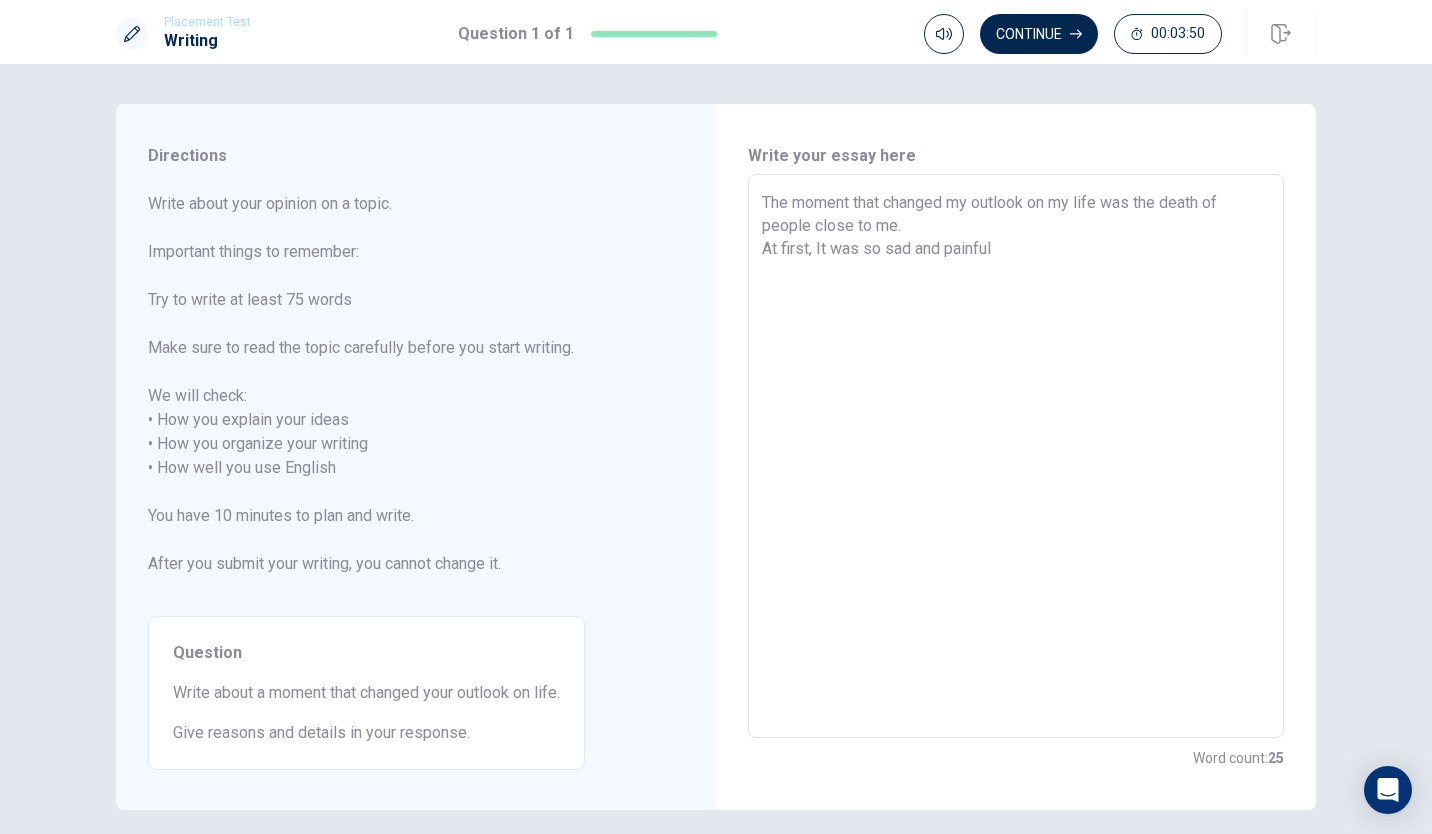 click on "The moment that changed my outlook on my life was the death of people close to me.
At first, It was so sad and painful" at bounding box center [1016, 456] 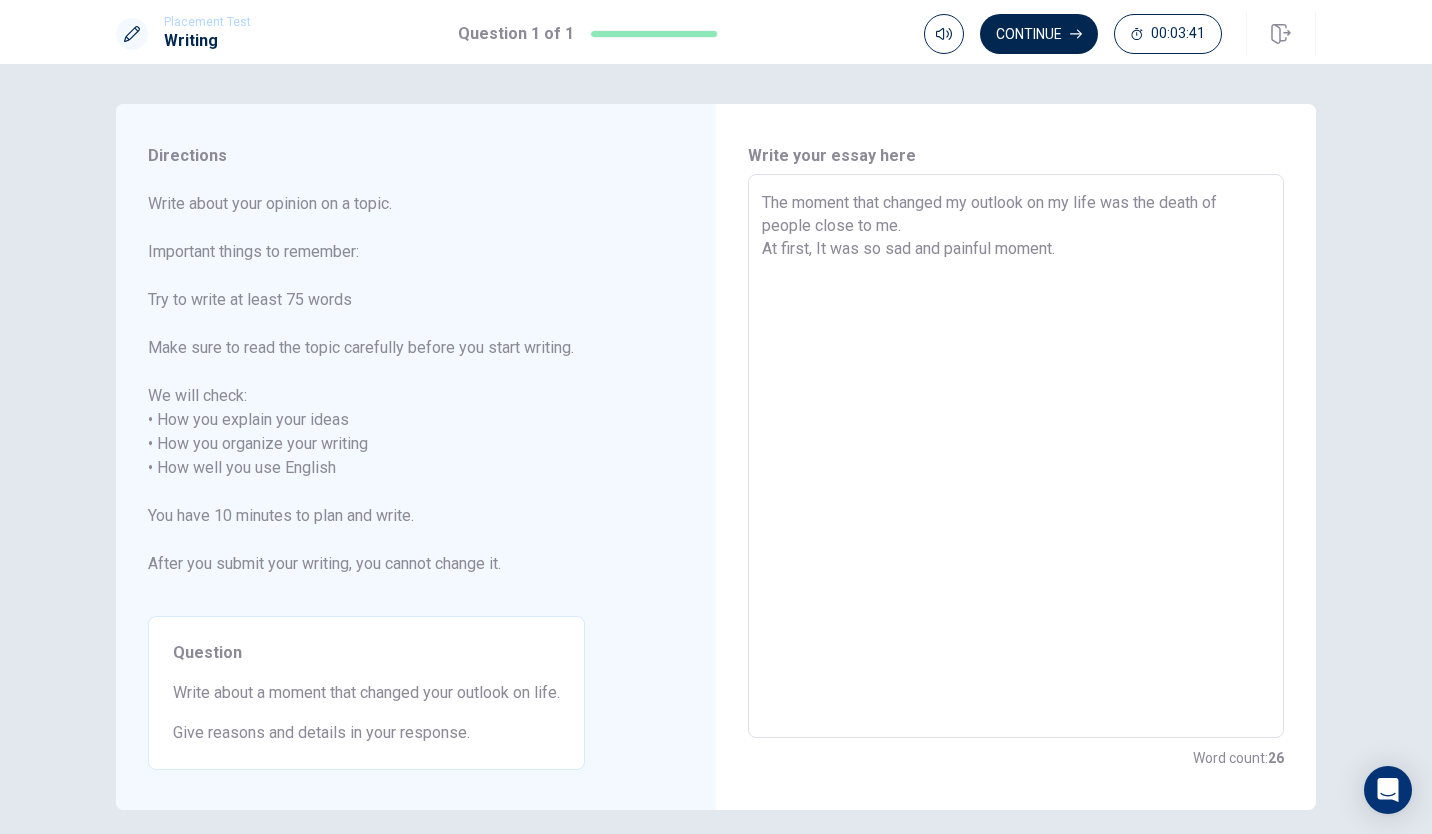 click on "The moment that changed my outlook on my life was the death of people close to me.
At first, It was so sad and painful moment." at bounding box center (1016, 456) 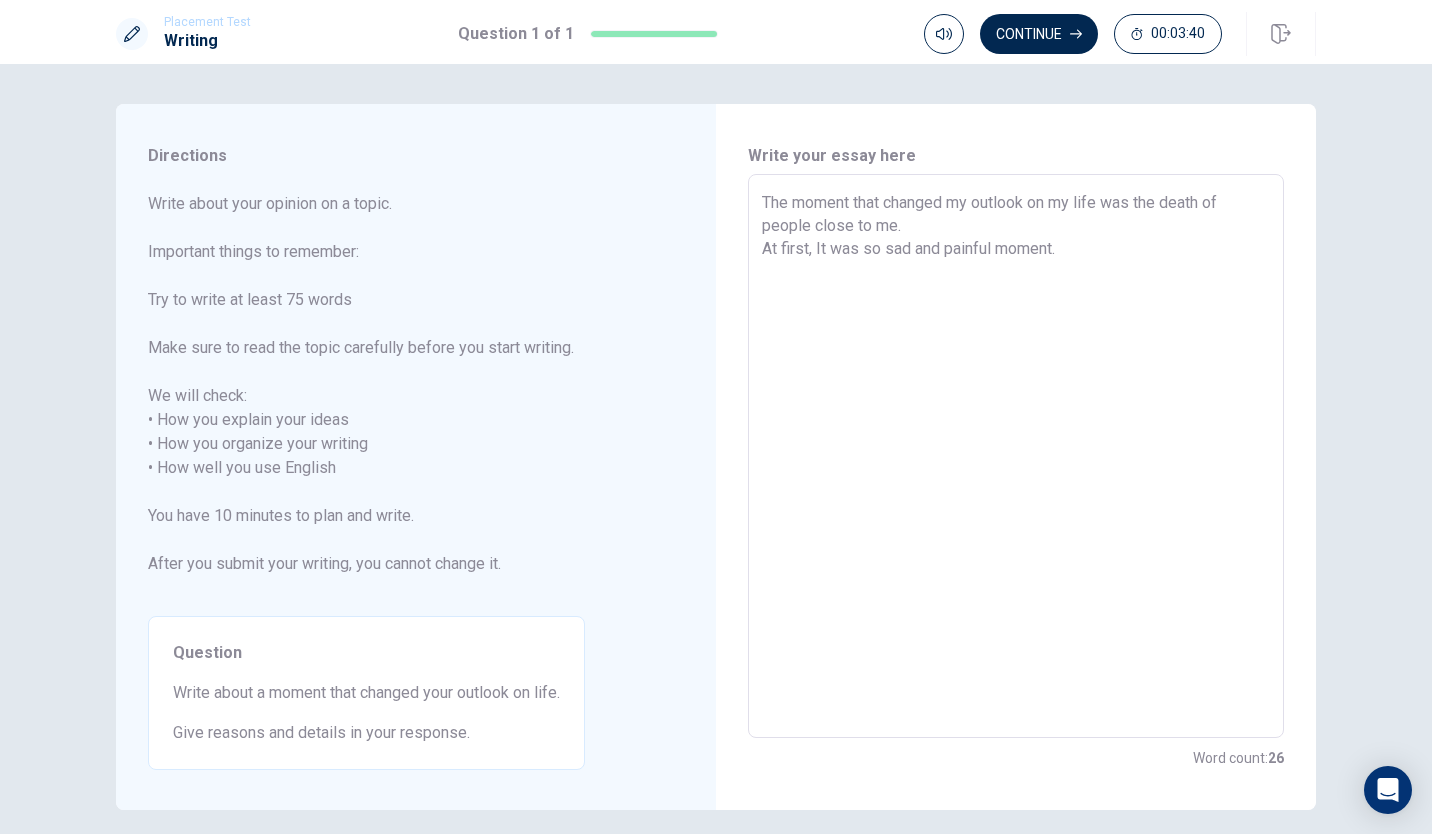 click on "The moment that changed my outlook on my life was the death of people close to me.
At first, It was so sad and painful moment." at bounding box center (1016, 456) 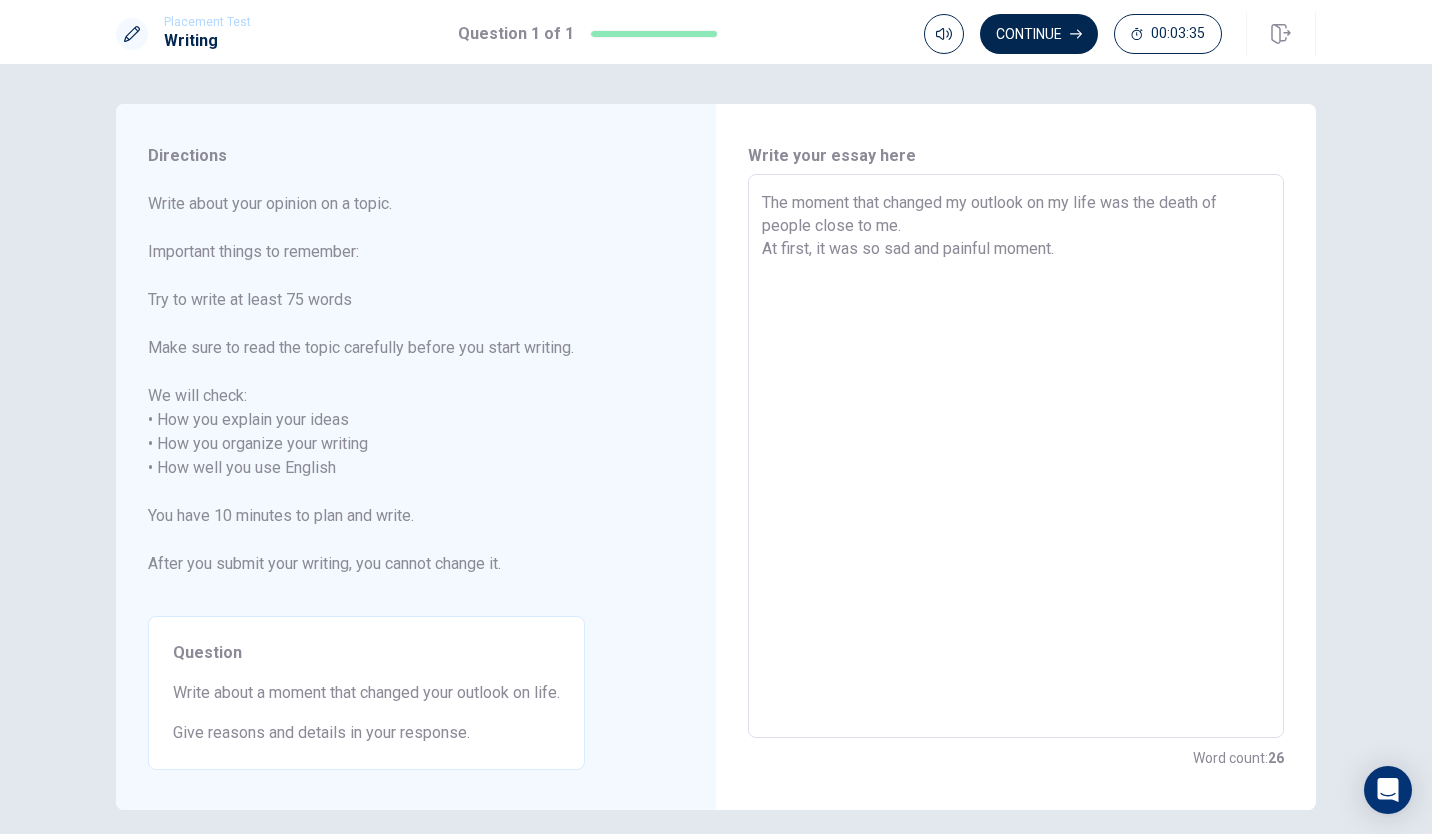 click on "The moment that changed my outlook on my life was the death of people close to me.
At first, it was so sad and painful moment." at bounding box center (1016, 456) 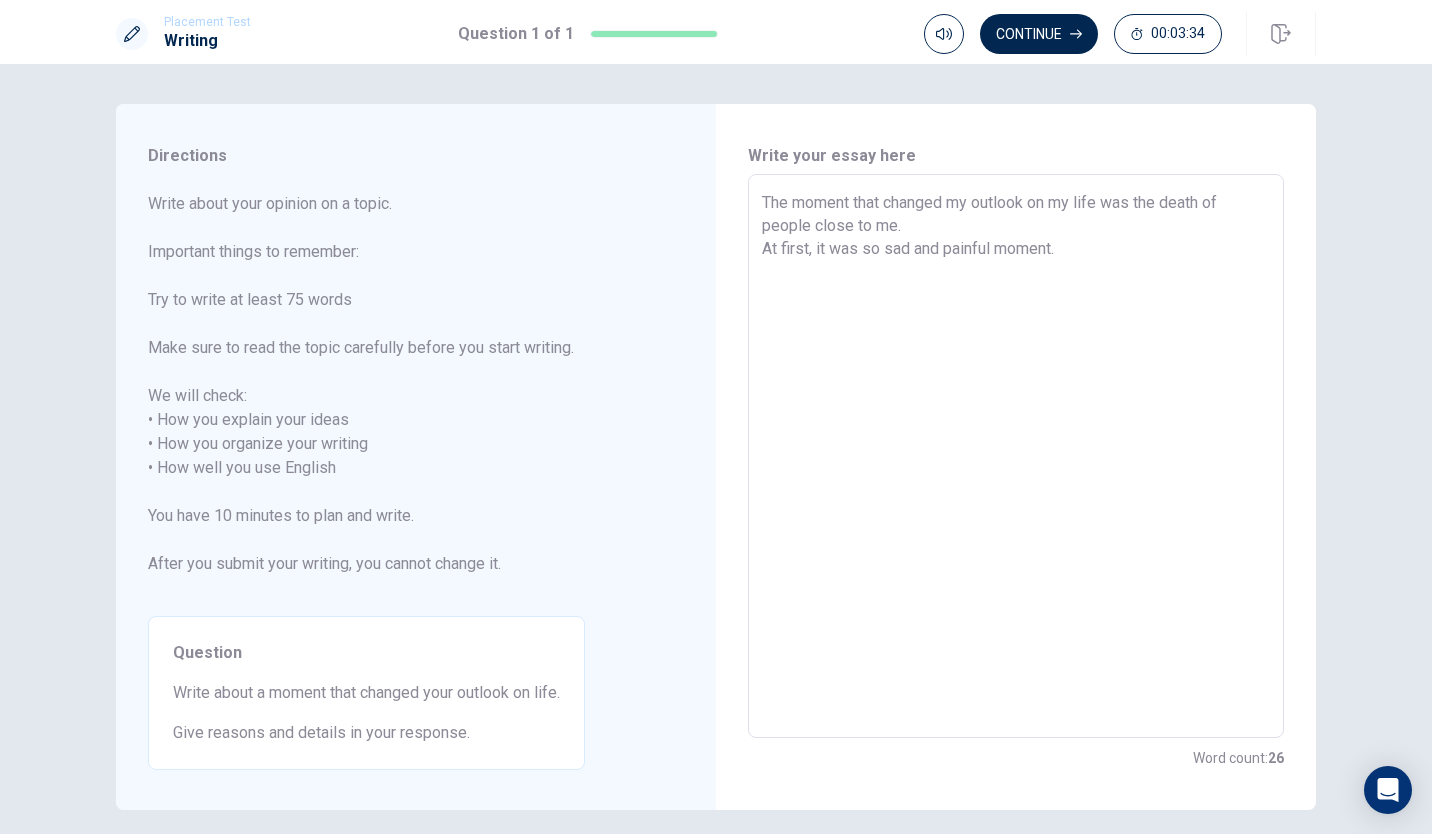 click on "The moment that changed my outlook on my life was the death of people close to me.
At first, it was so sad and painful moment." at bounding box center [1016, 456] 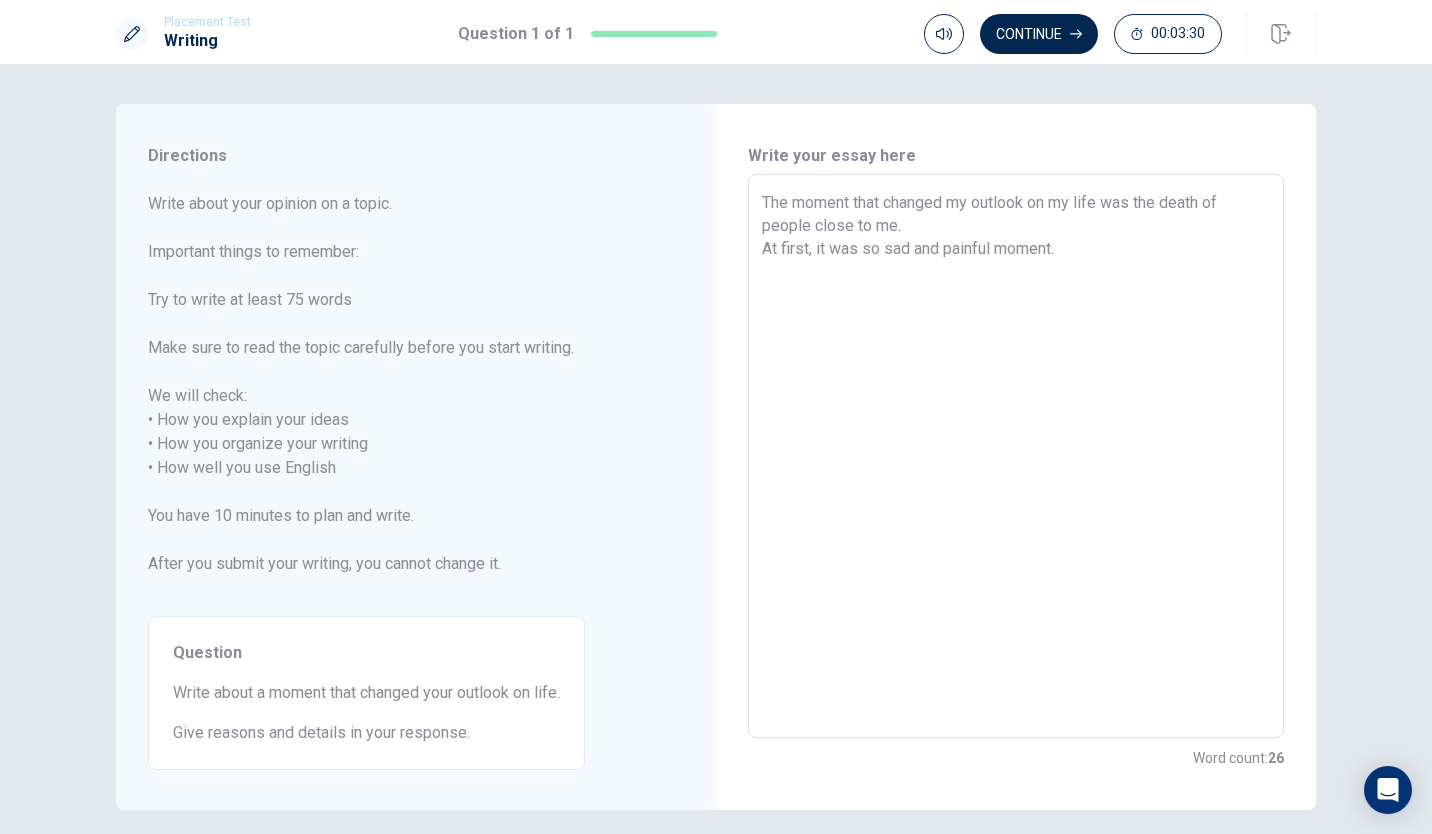 click on "The moment that changed my outlook on my life was the death of people close to me.
At first, it was so sad and painful moment." at bounding box center (1016, 456) 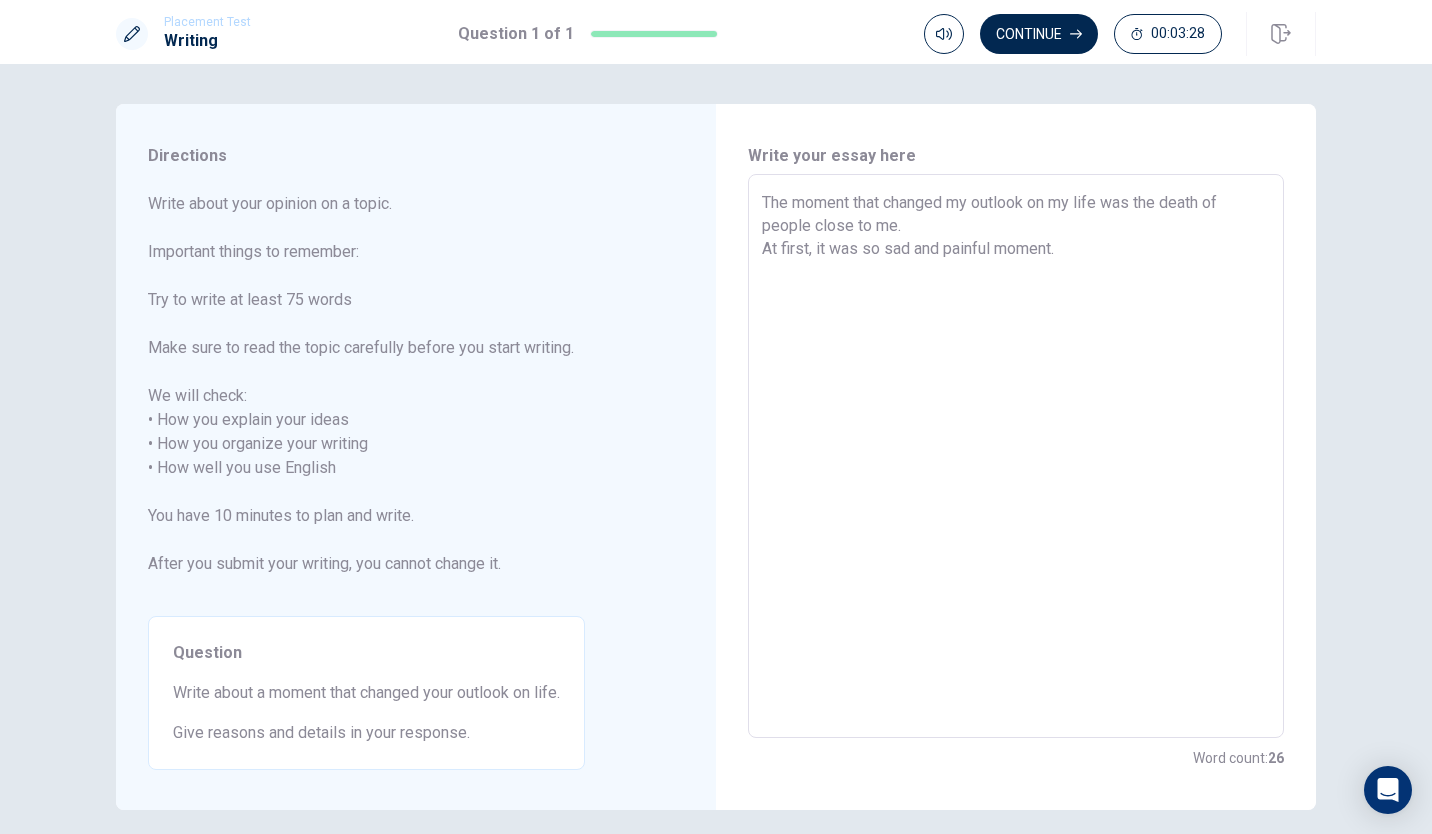 click on "The moment that changed my outlook on my life was the death of people close to me.
At first, it was so sad and painful moment." at bounding box center [1016, 456] 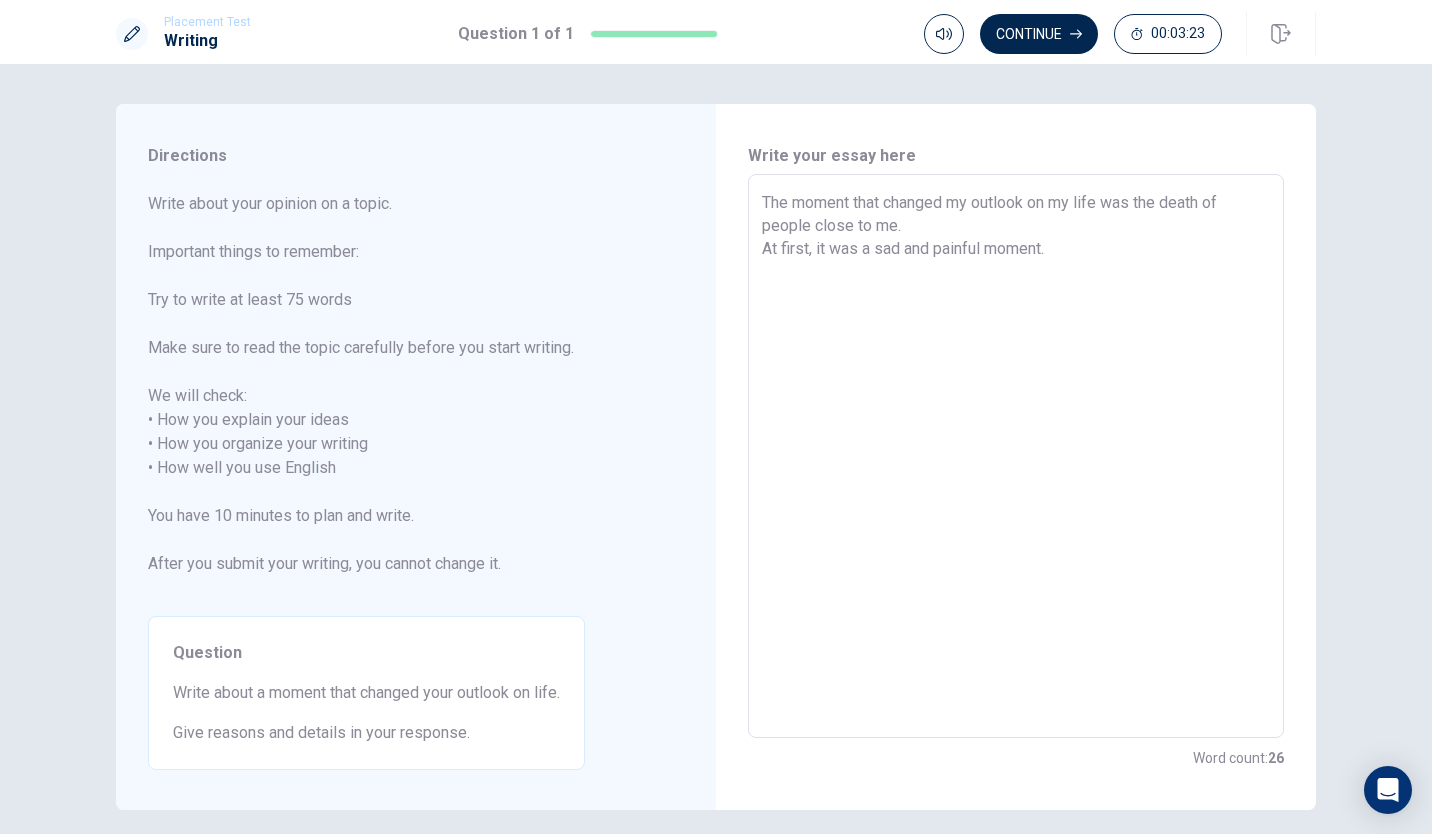 click on "The moment that changed my outlook on my life was the death of people close to me.
At first, it was a sad and painful moment." at bounding box center (1016, 456) 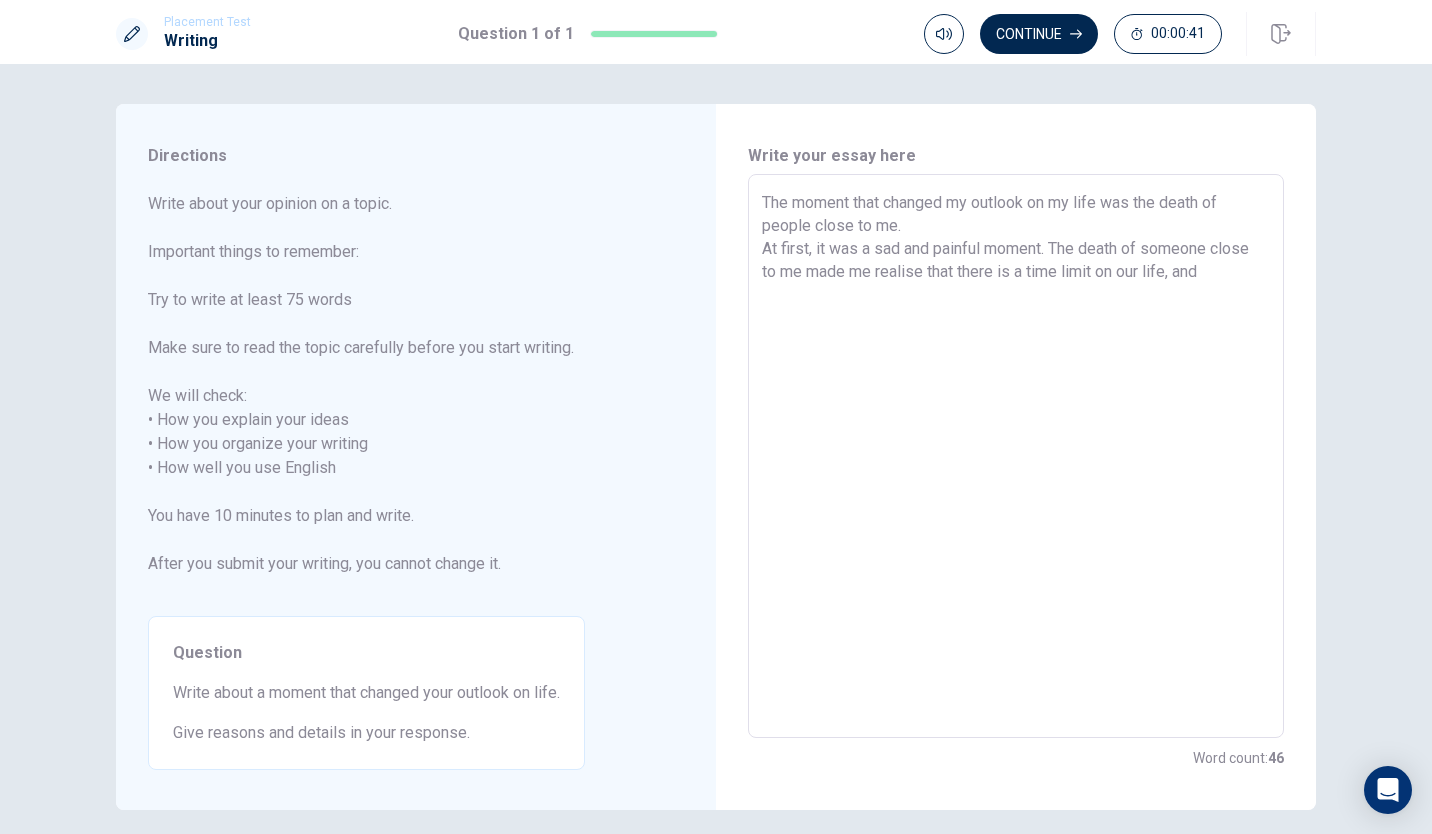 click on "The moment that changed my outlook on my life was the death of people close to me.
At first, it was a sad and painful moment. The death of someone close to me made me realise that there is a time limit on our life, and" at bounding box center (1016, 456) 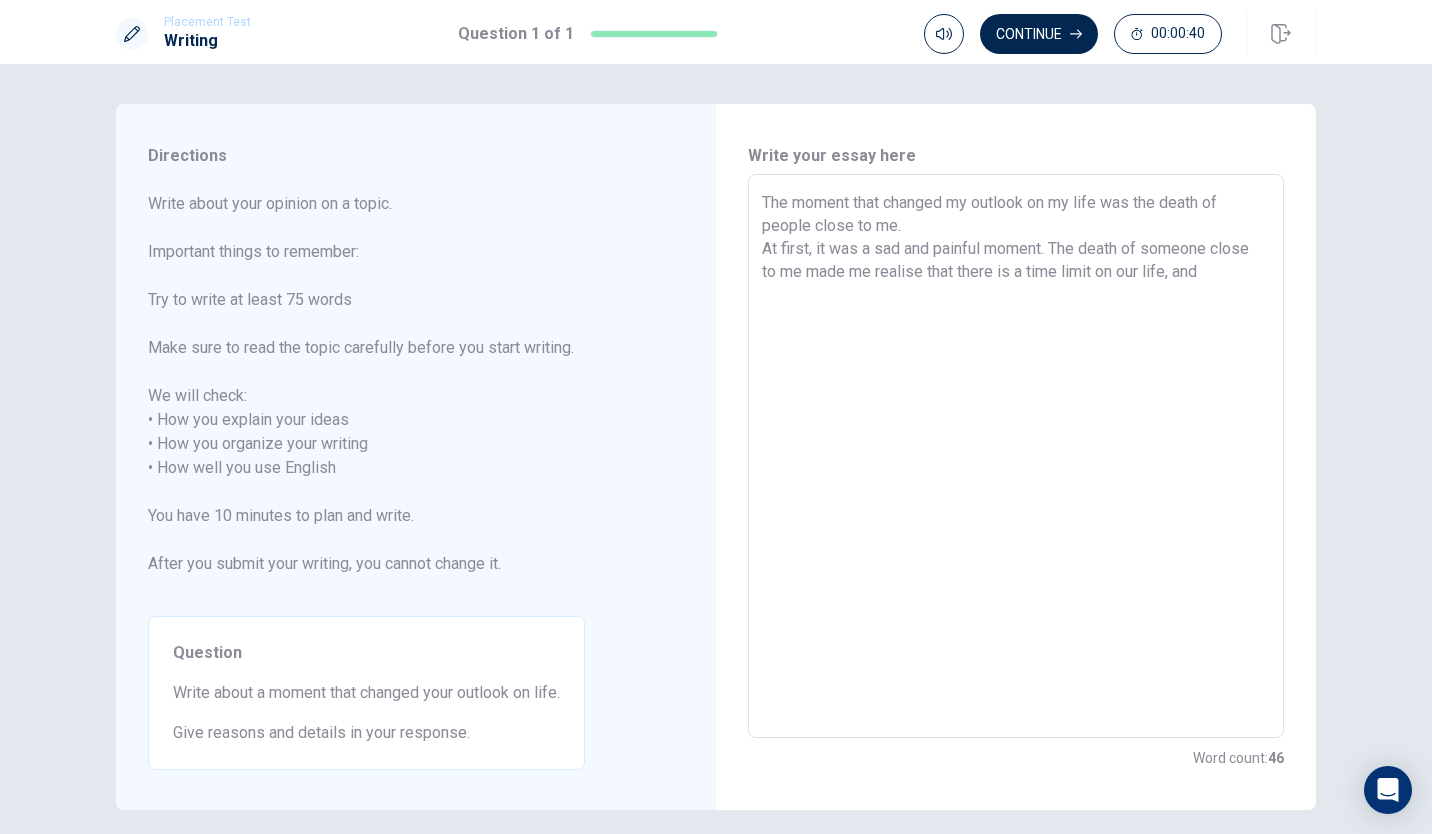 click on "The moment that changed my outlook on my life was the death of people close to me.
At first, it was a sad and painful moment. The death of someone close to me made me realise that there is a time limit on our life, and" at bounding box center (1016, 456) 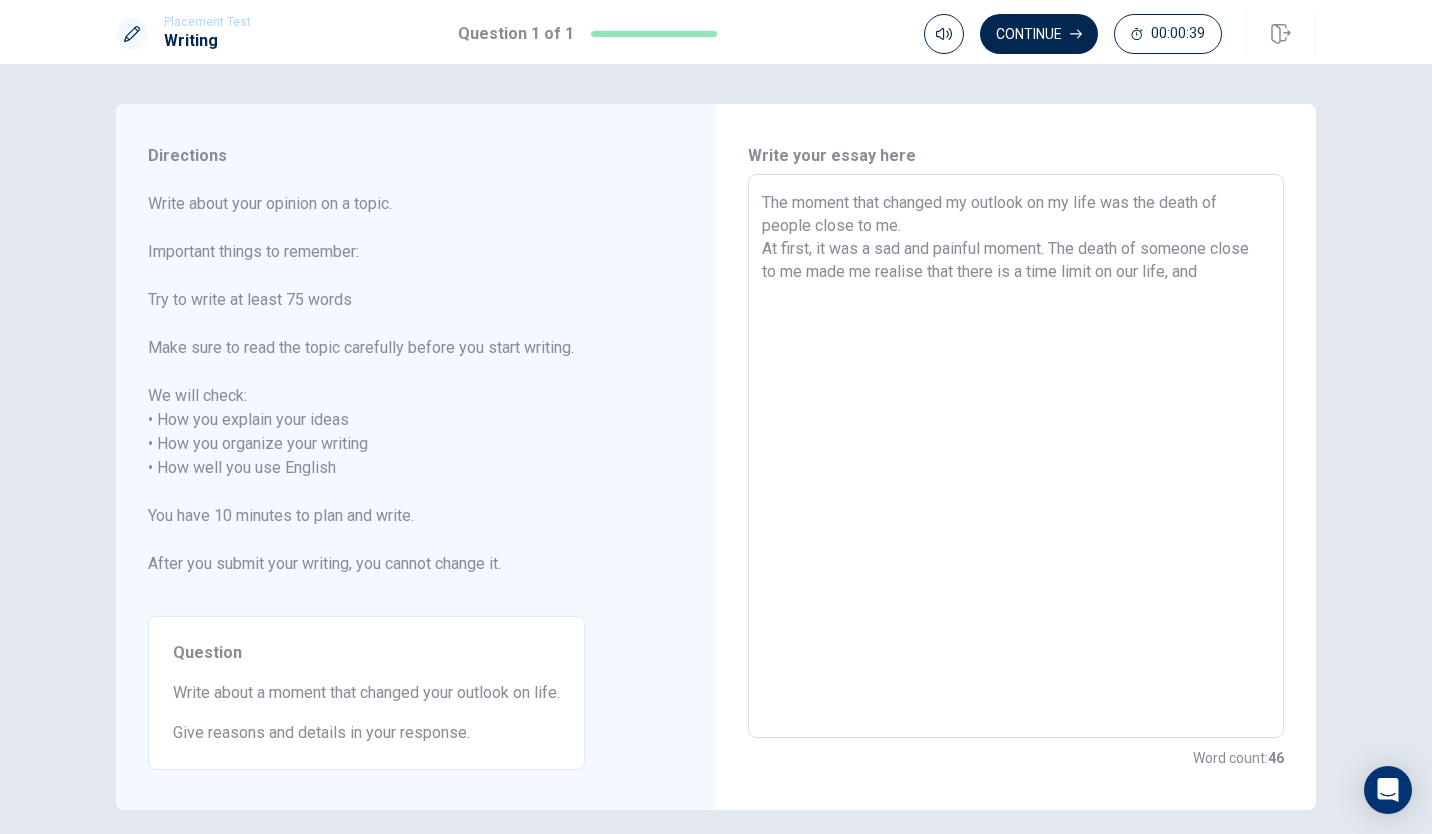 click on "The moment that changed my outlook on my life was the death of people close to me.
At first, it was a sad and painful moment. The death of someone close to me made me realise that there is a time limit on our life, and" at bounding box center [1016, 456] 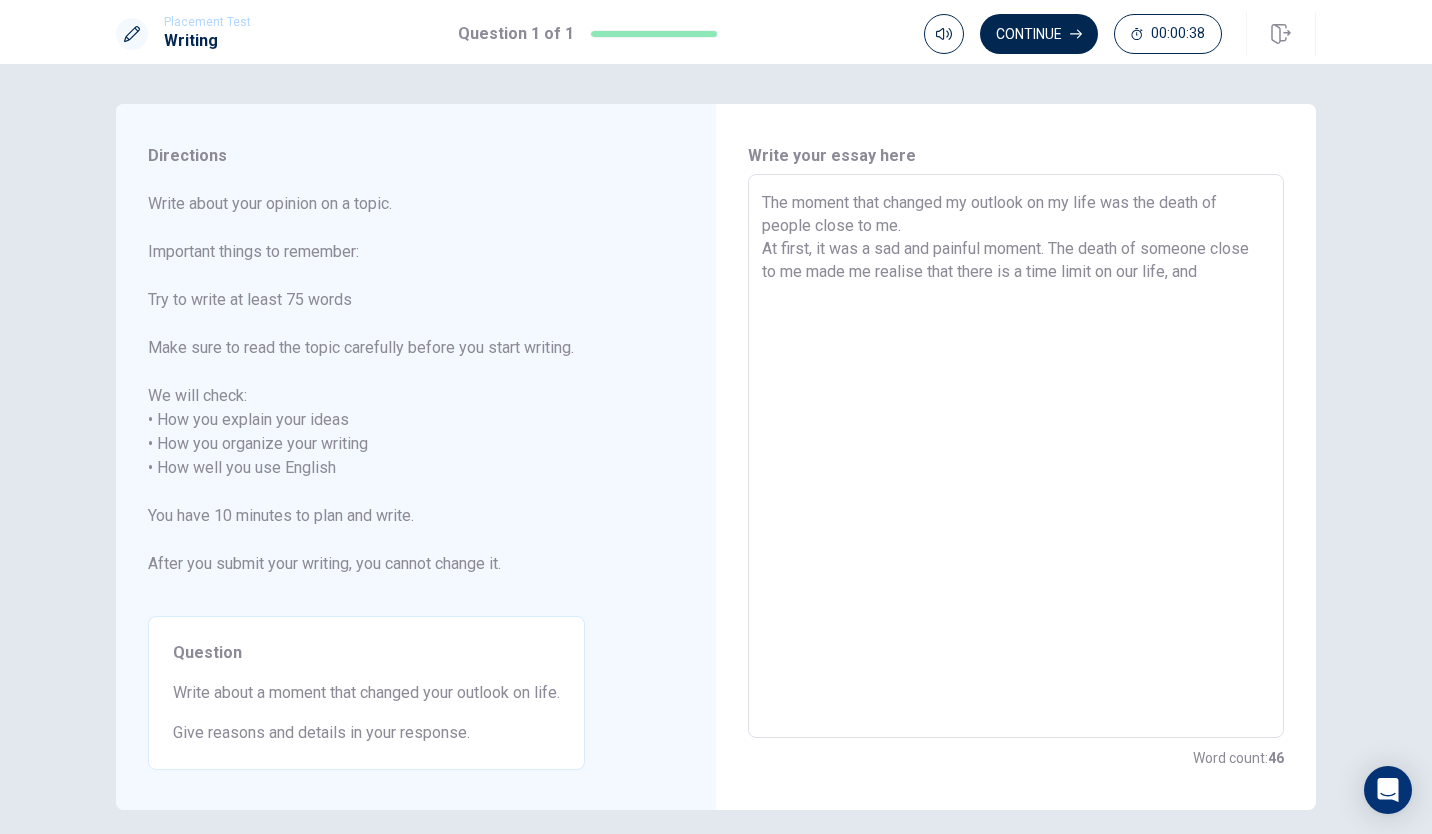 click on "The moment that changed my outlook on my life was the death of people close to me.
At first, it was a sad and painful moment. The death of someone close to me made me realise that there is a time limit on our life, and" at bounding box center (1016, 456) 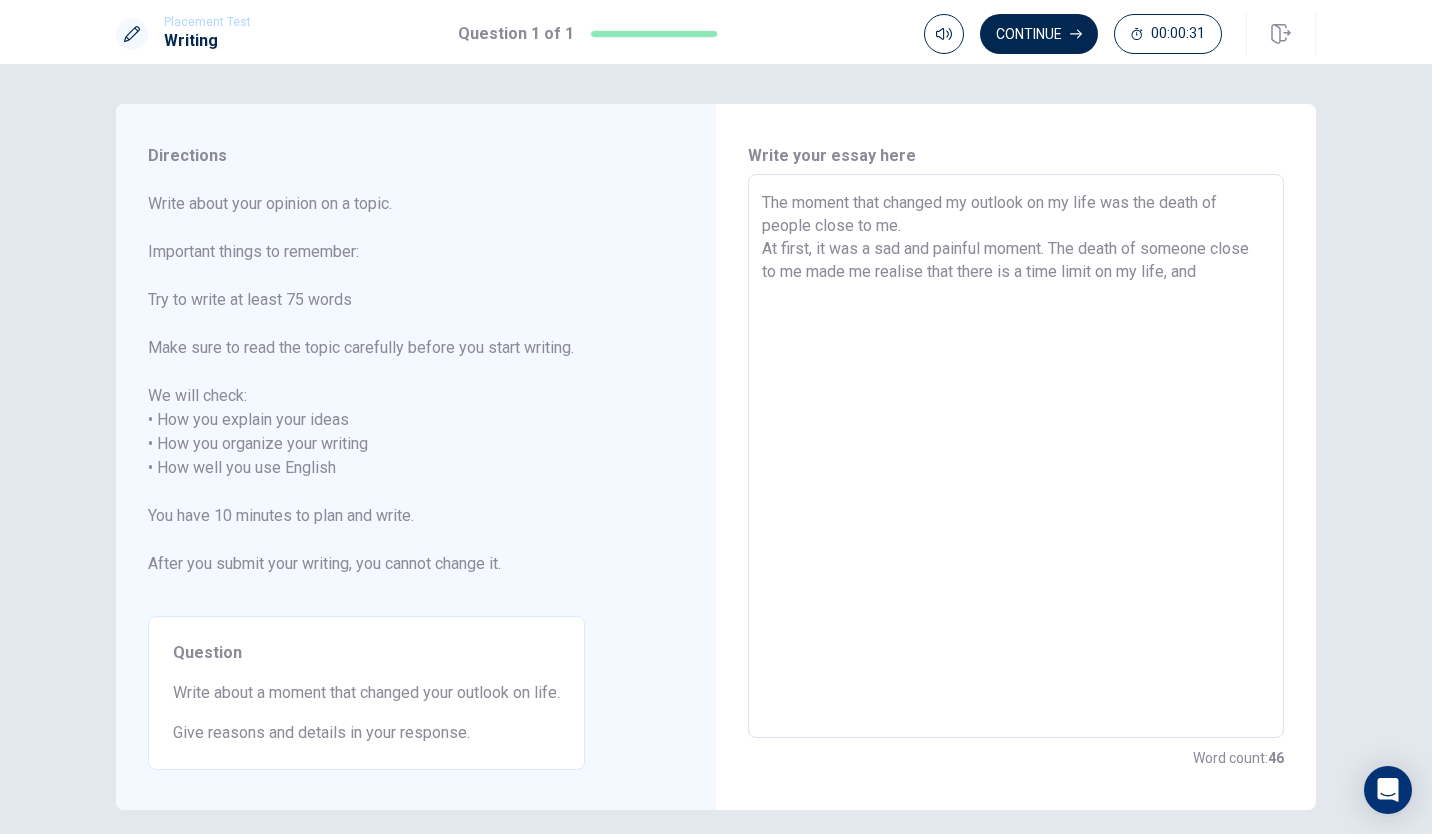click on "The moment that changed my outlook on my life was the death of people close to me.
At first, it was a sad and painful moment. The death of someone close to me made me realise that there is a time limit on my life, and" at bounding box center (1016, 456) 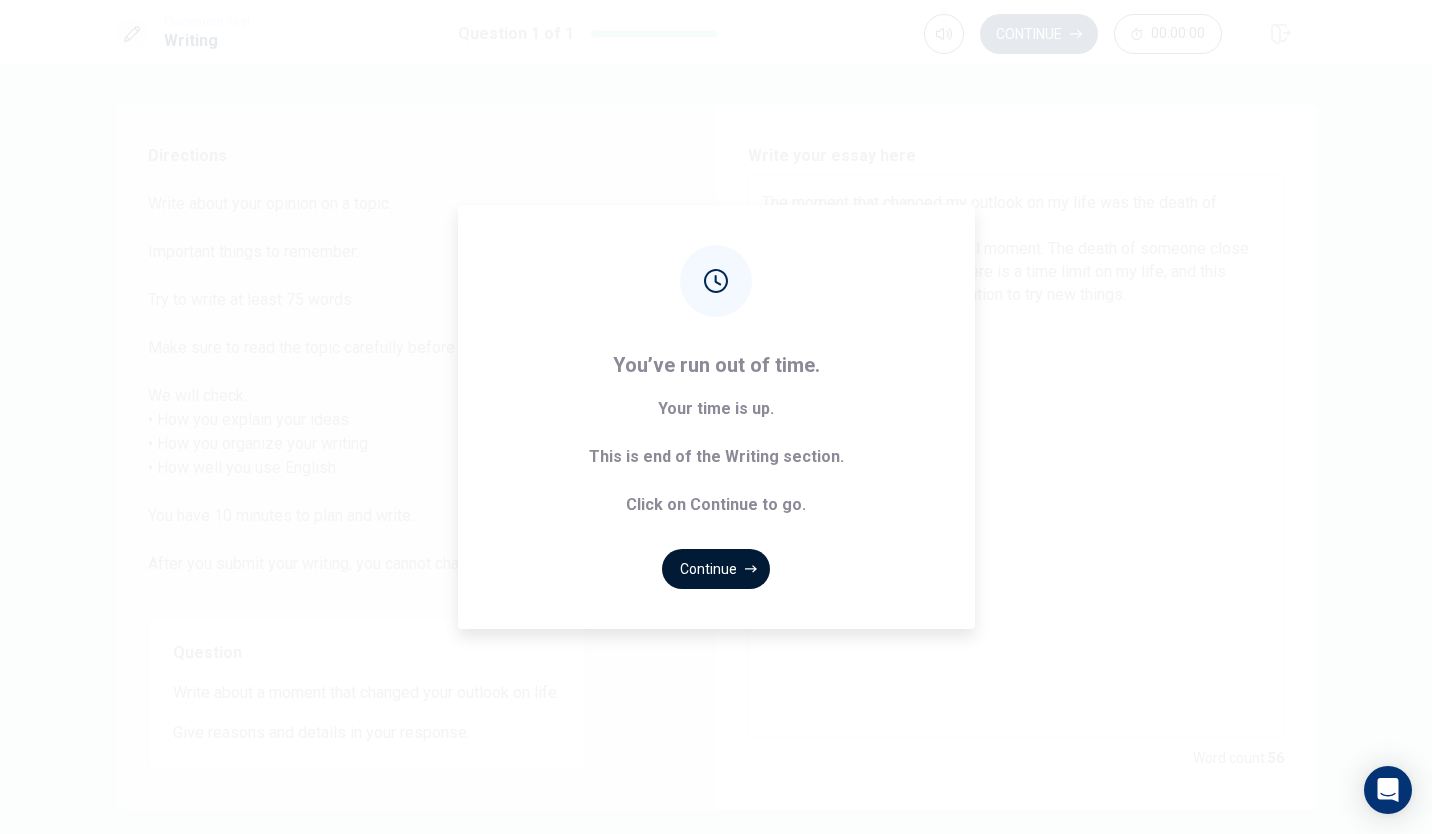 click on "Continue" at bounding box center (716, 569) 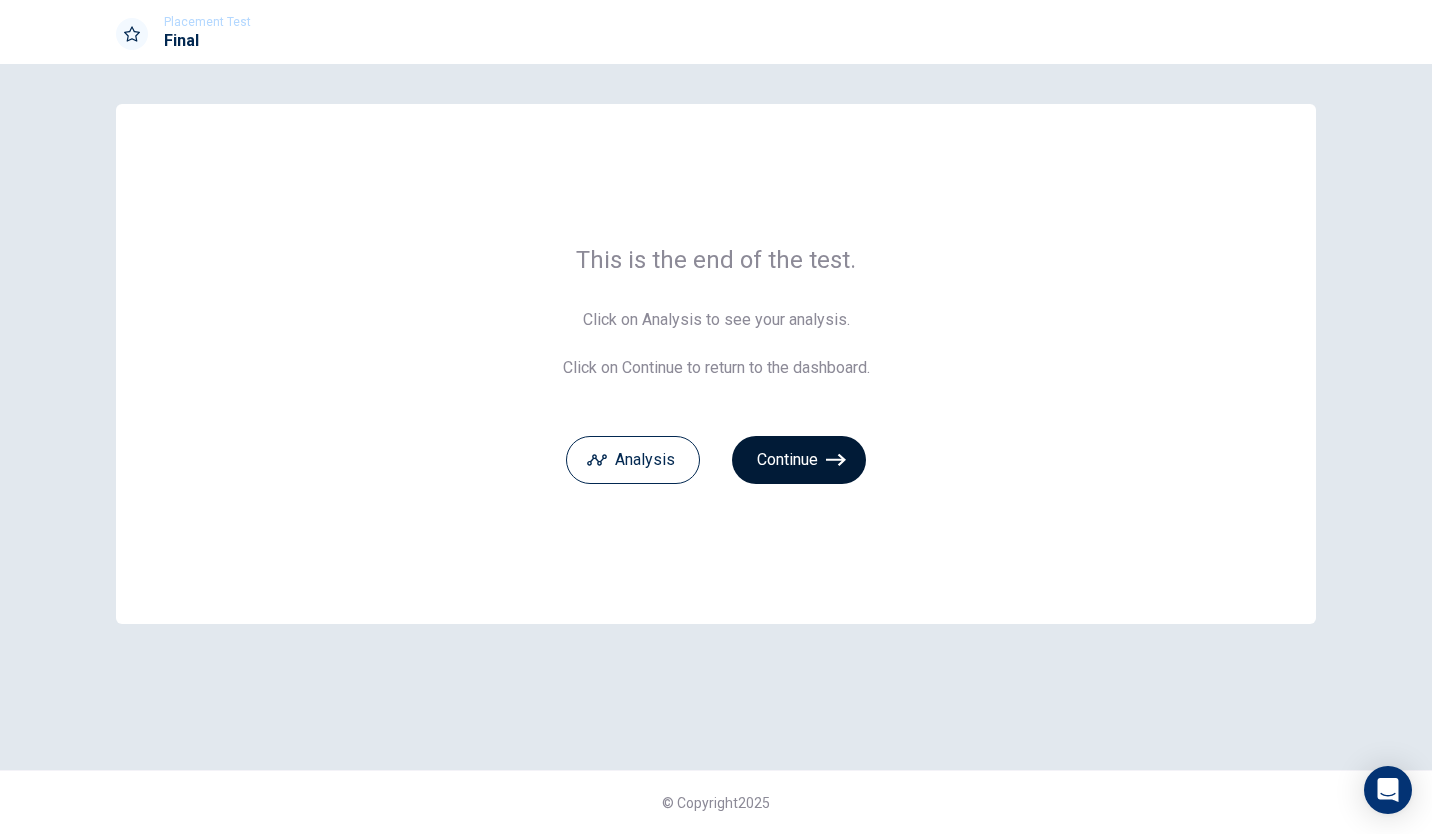click 